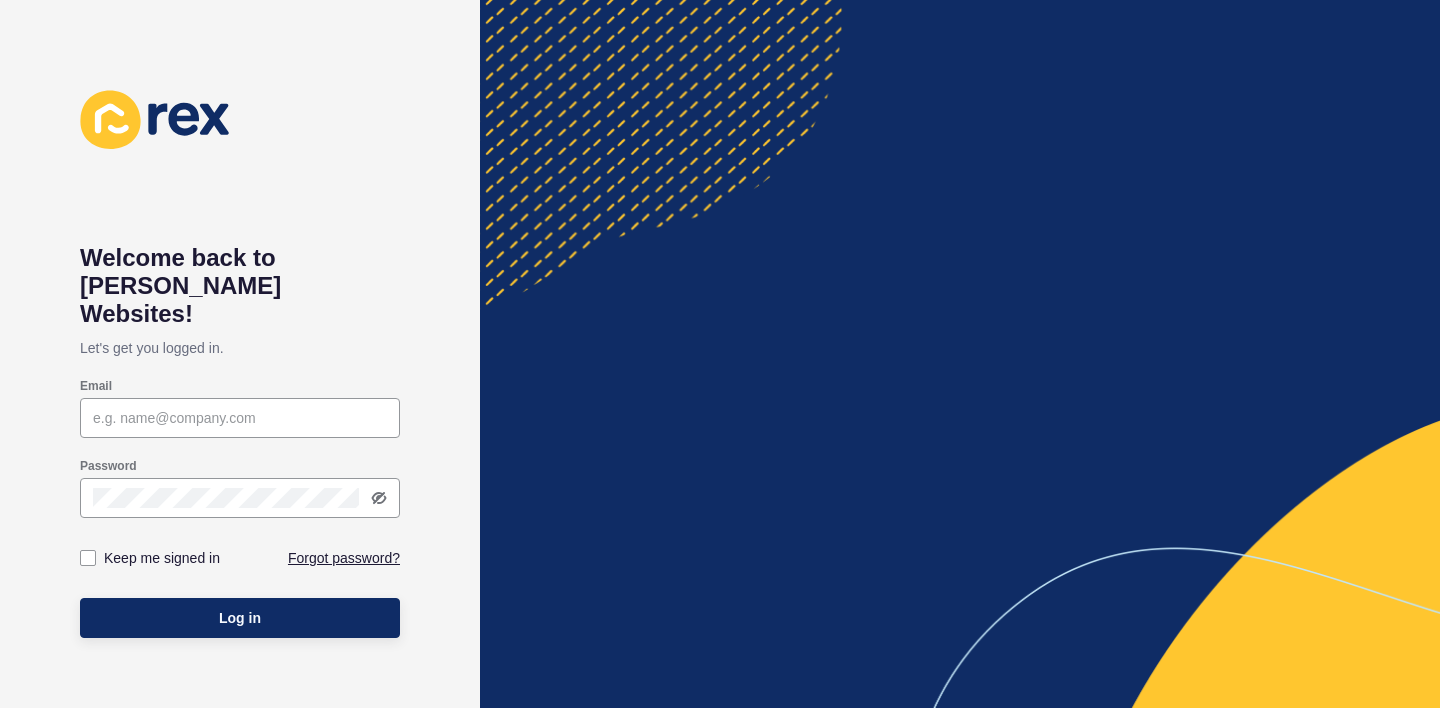 scroll, scrollTop: 0, scrollLeft: 0, axis: both 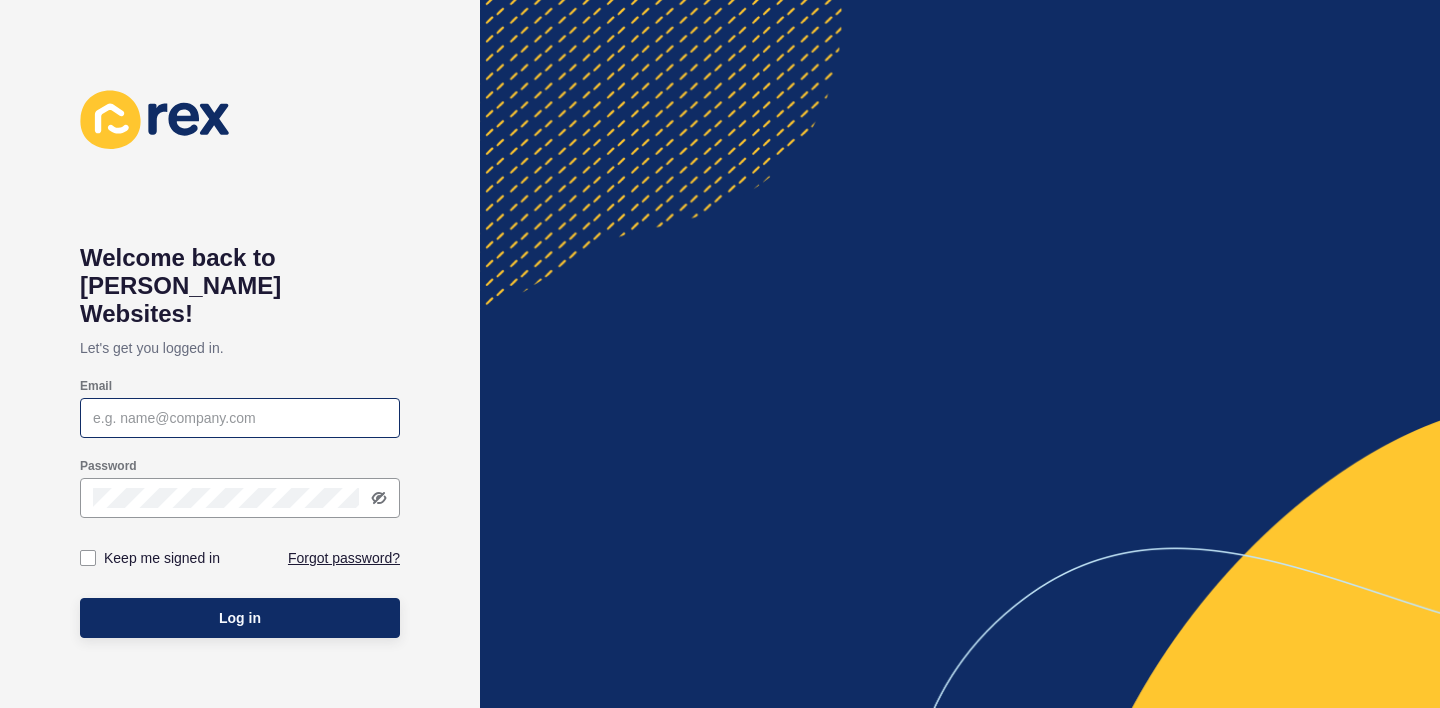 click at bounding box center (240, 418) 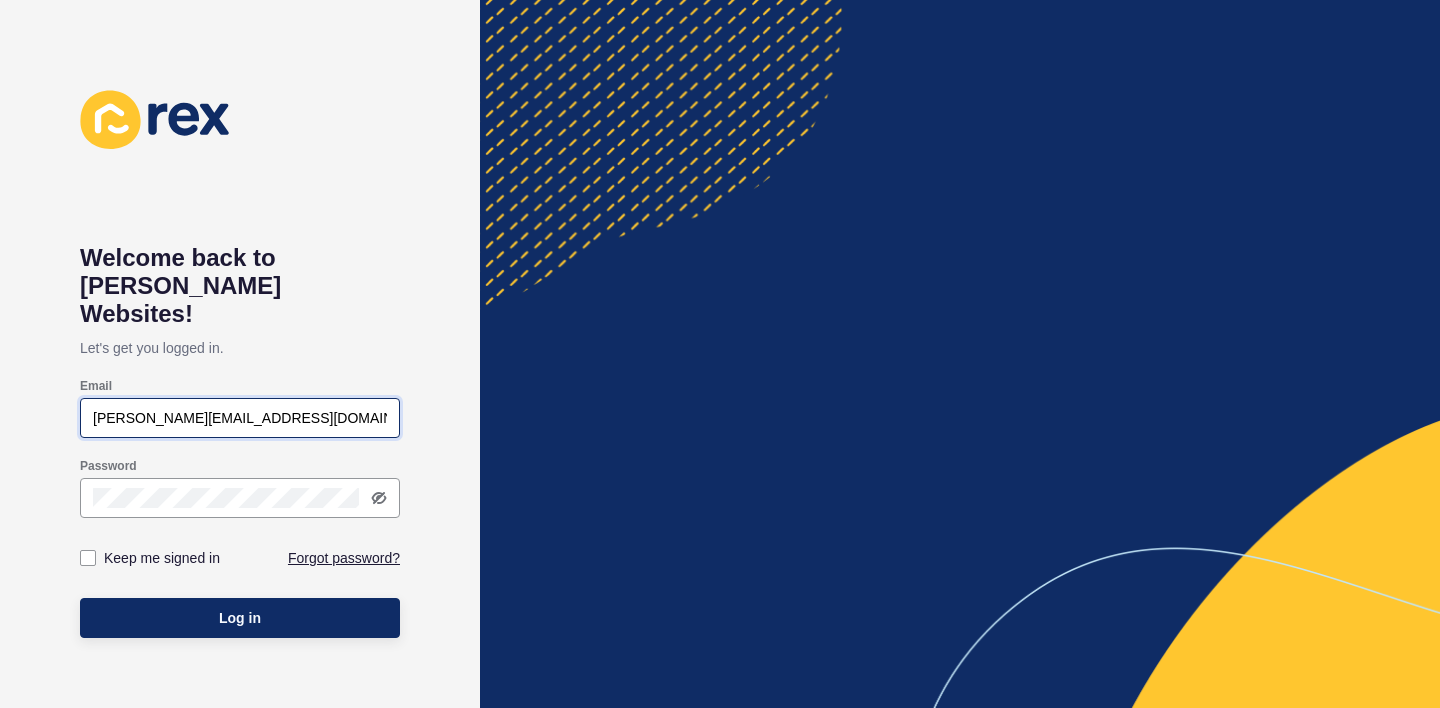 type on "[PERSON_NAME][EMAIL_ADDRESS][DOMAIN_NAME]" 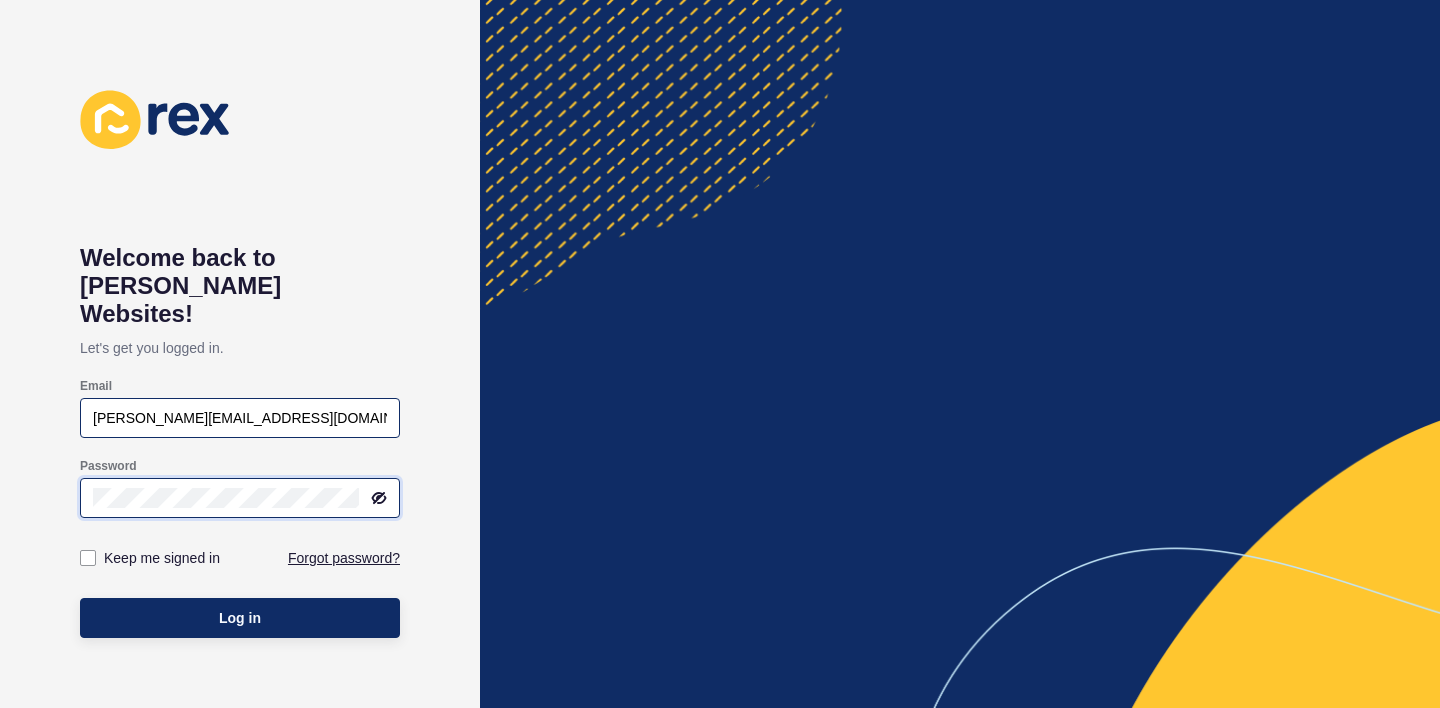 click on "Log in" at bounding box center [240, 618] 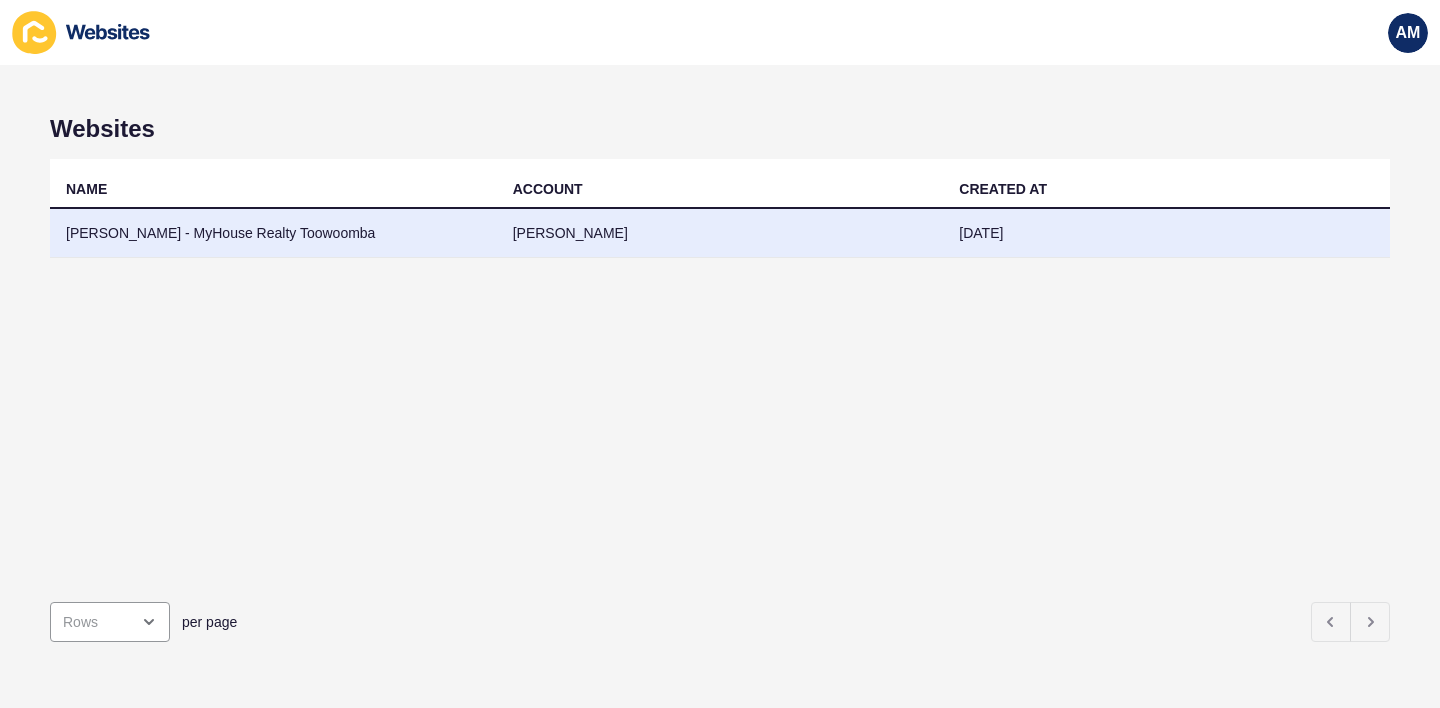 click on "[PERSON_NAME] - MyHouse Realty Toowoomba" at bounding box center [273, 233] 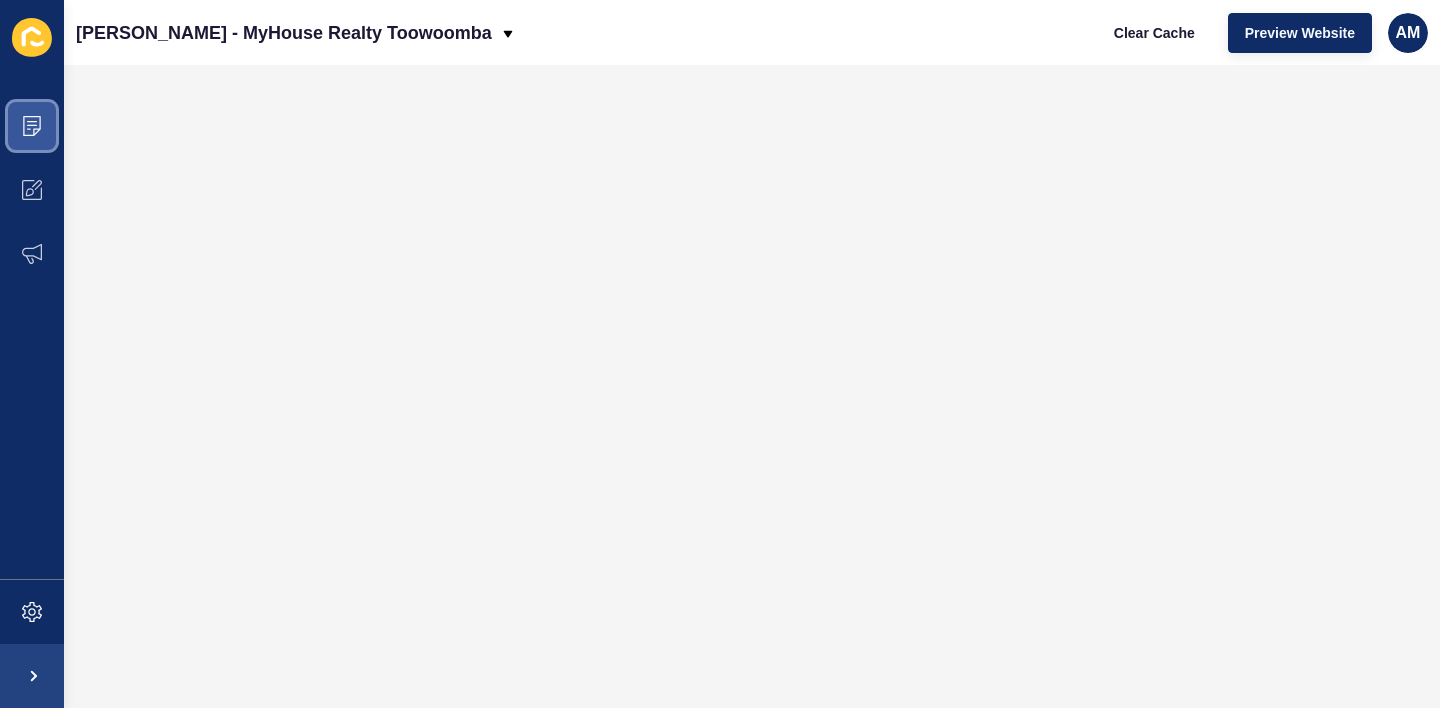 click 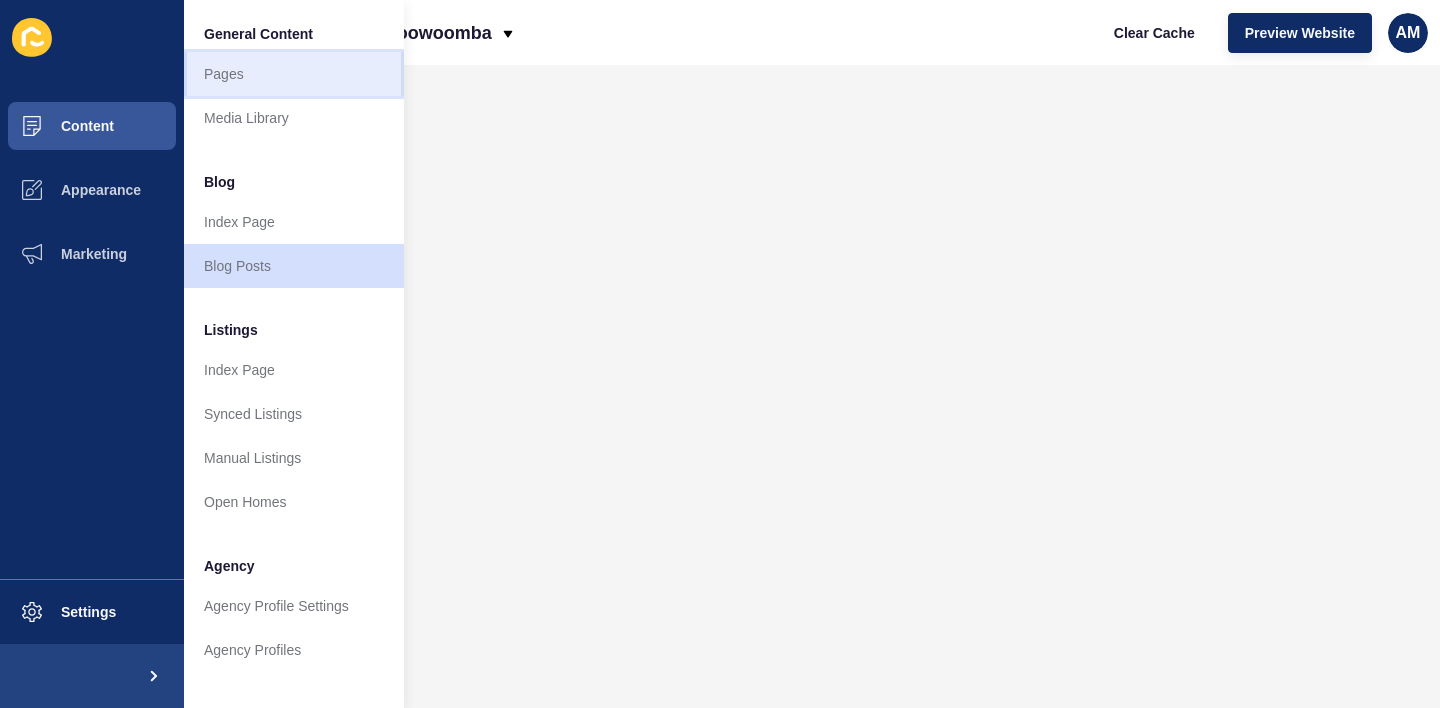click on "Pages" at bounding box center [294, 74] 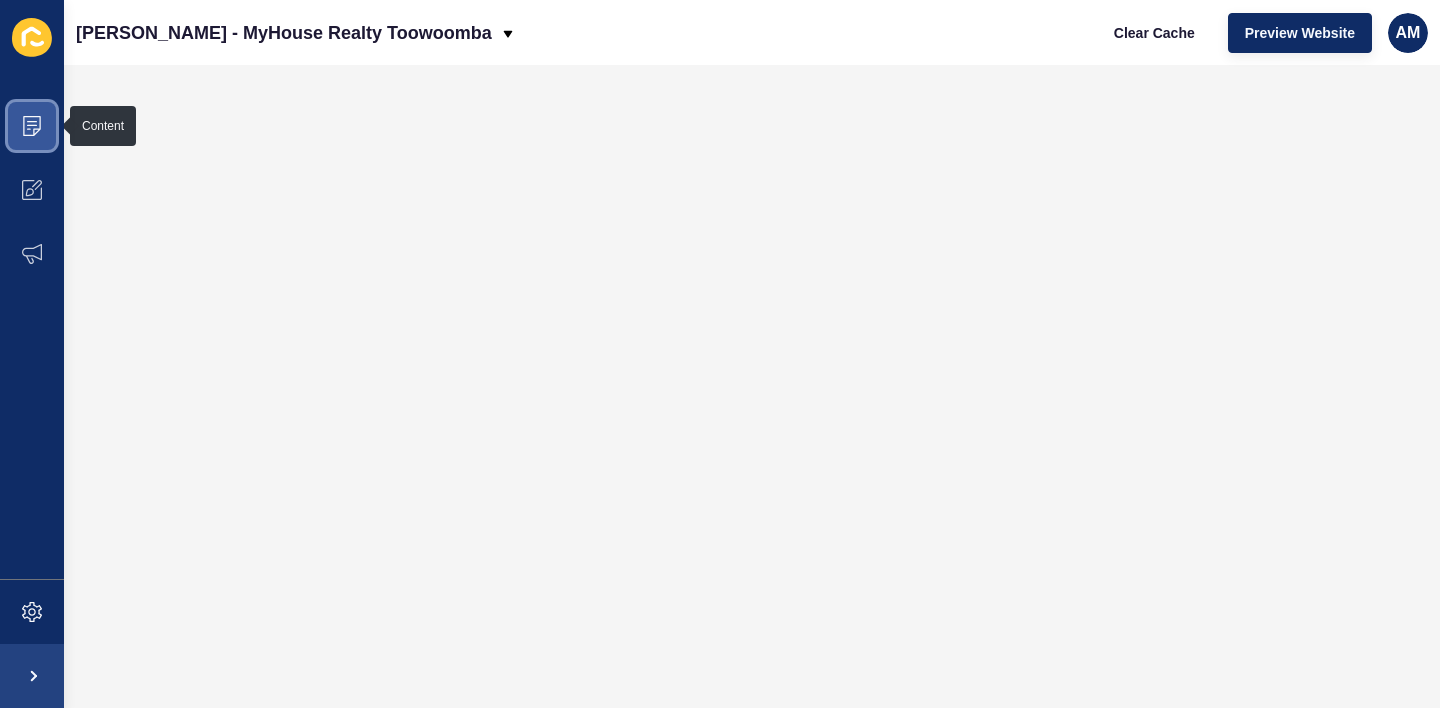 click 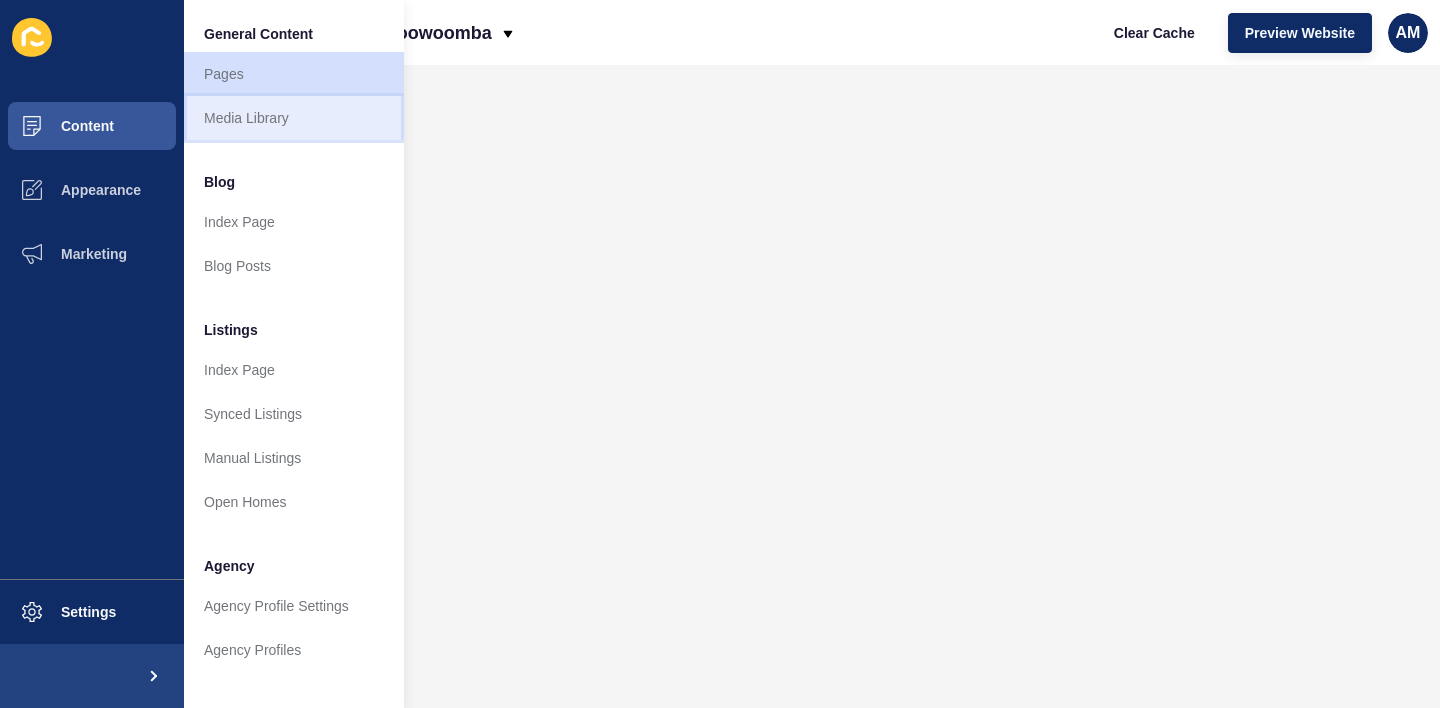 click on "Media Library" at bounding box center (294, 118) 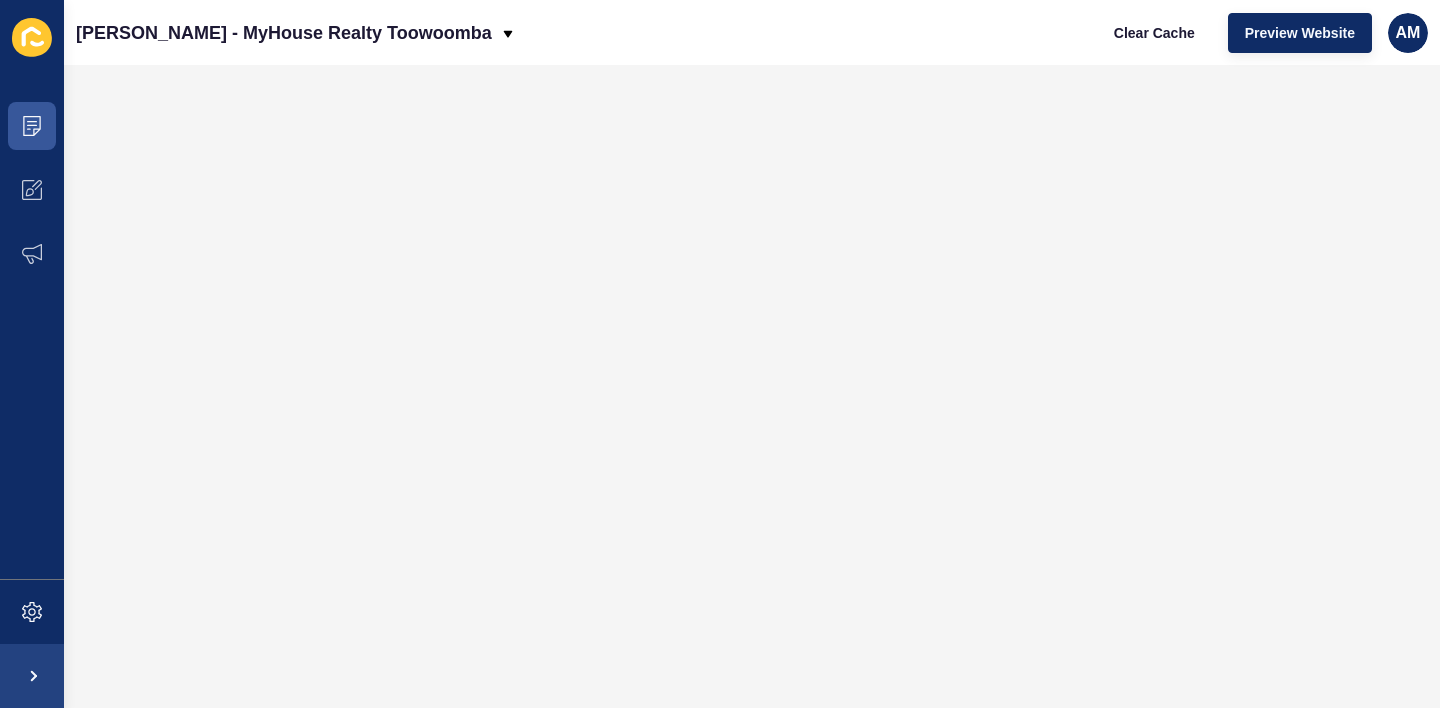 click 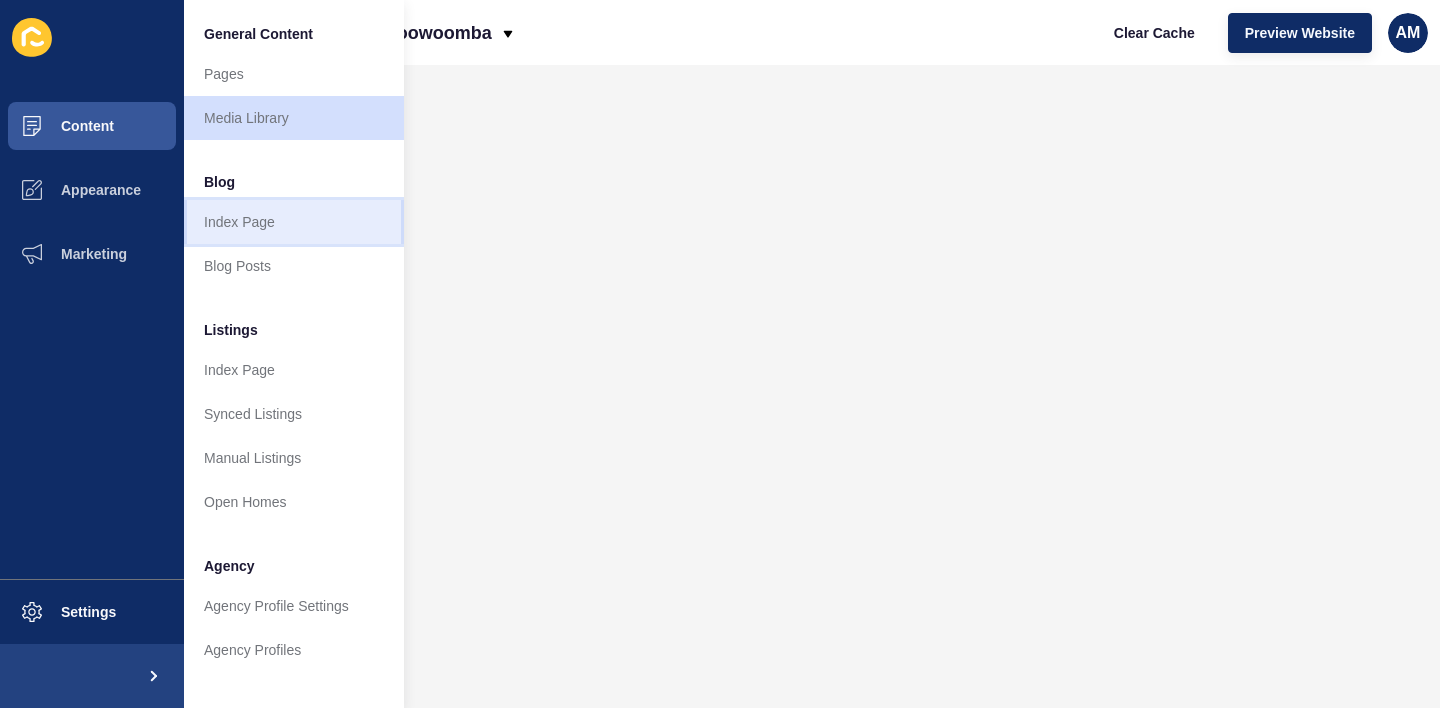 click on "Index Page" at bounding box center [294, 222] 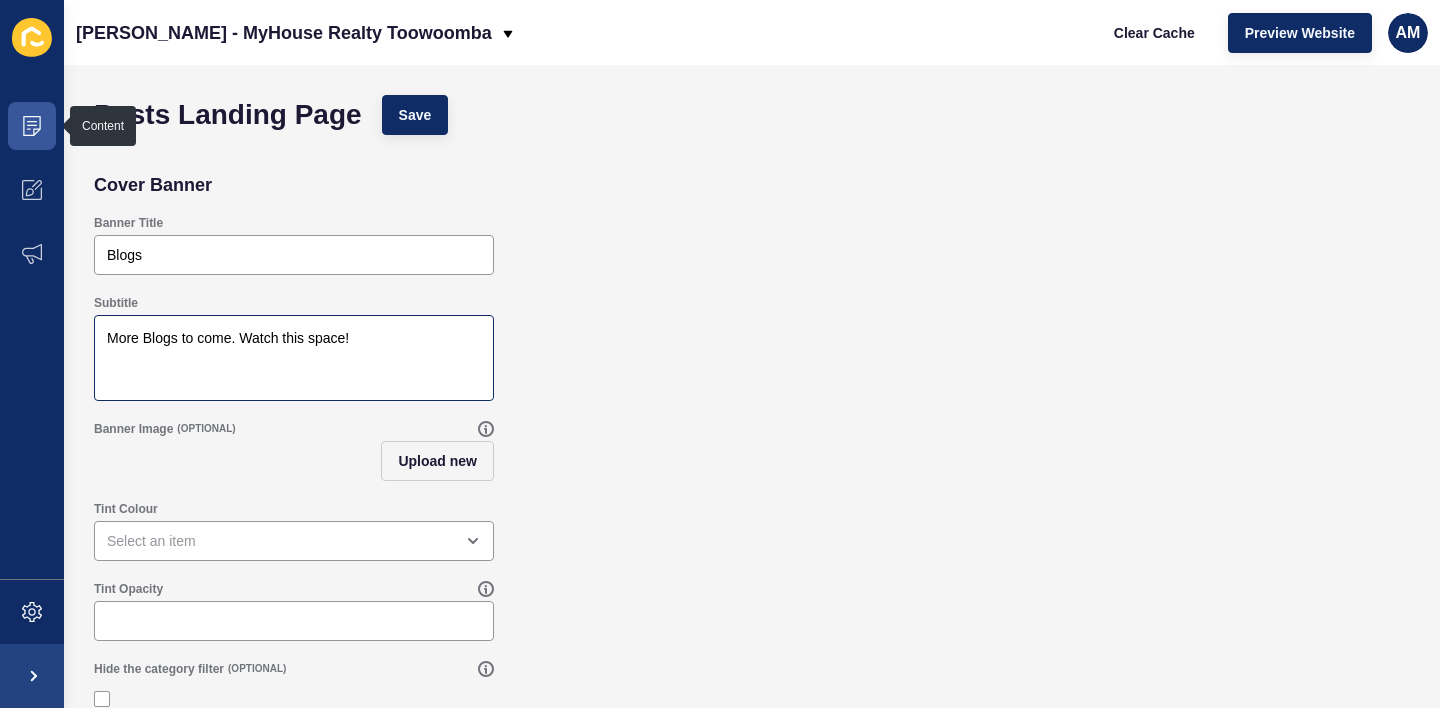 scroll, scrollTop: 21, scrollLeft: 0, axis: vertical 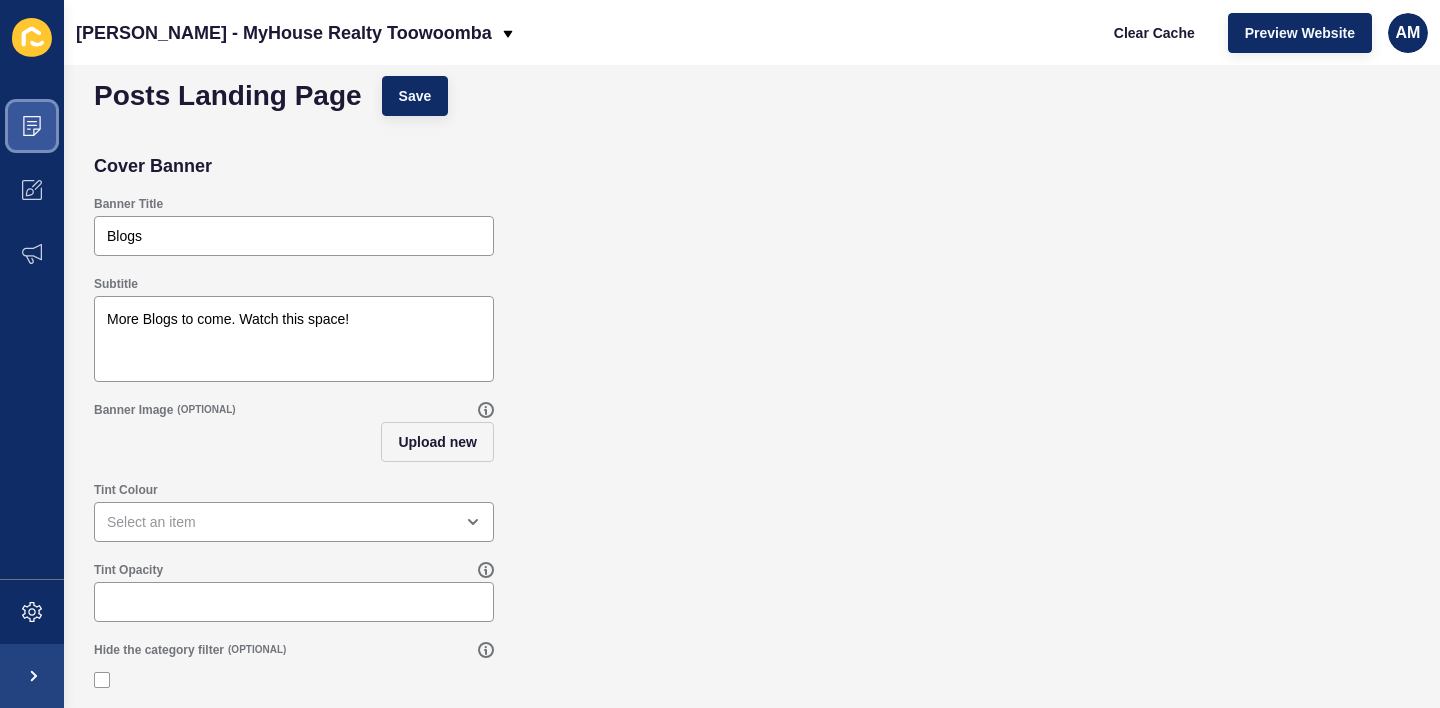 click 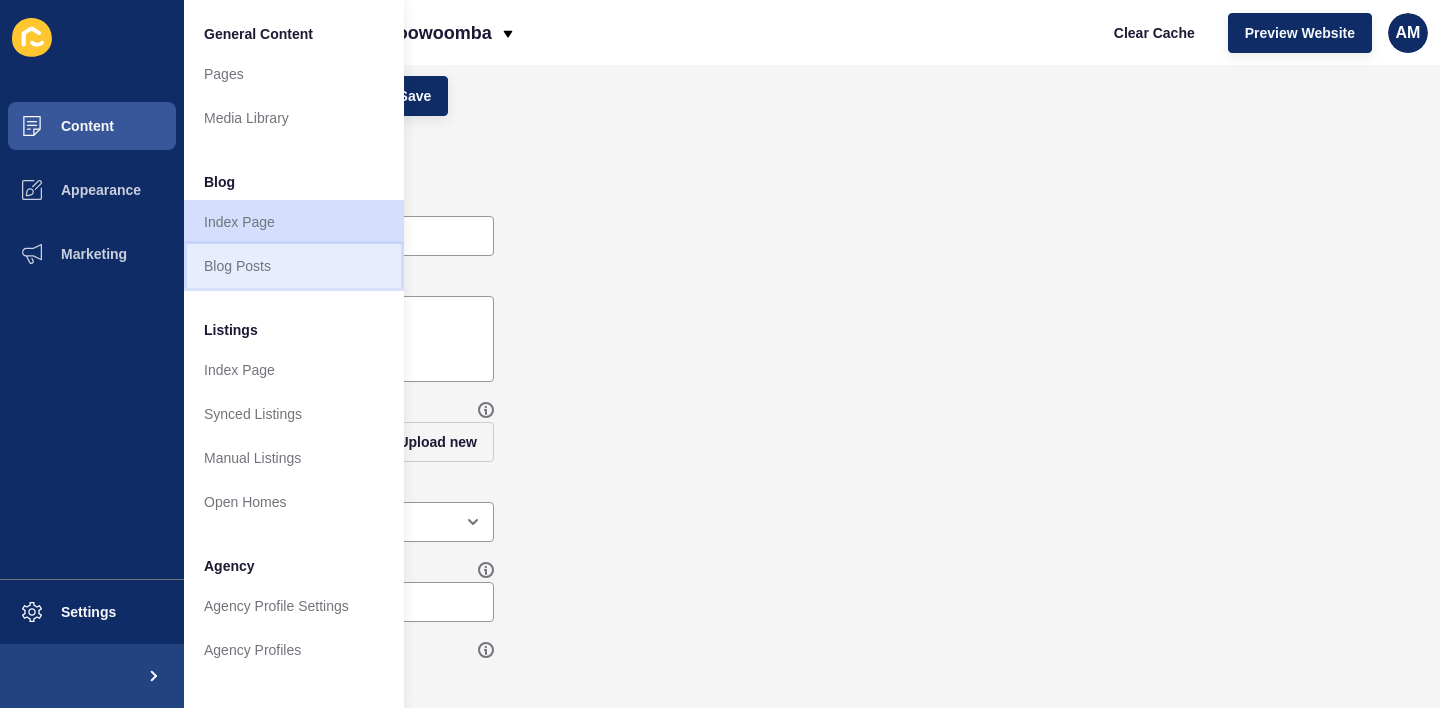 click on "Blog Posts" at bounding box center [294, 266] 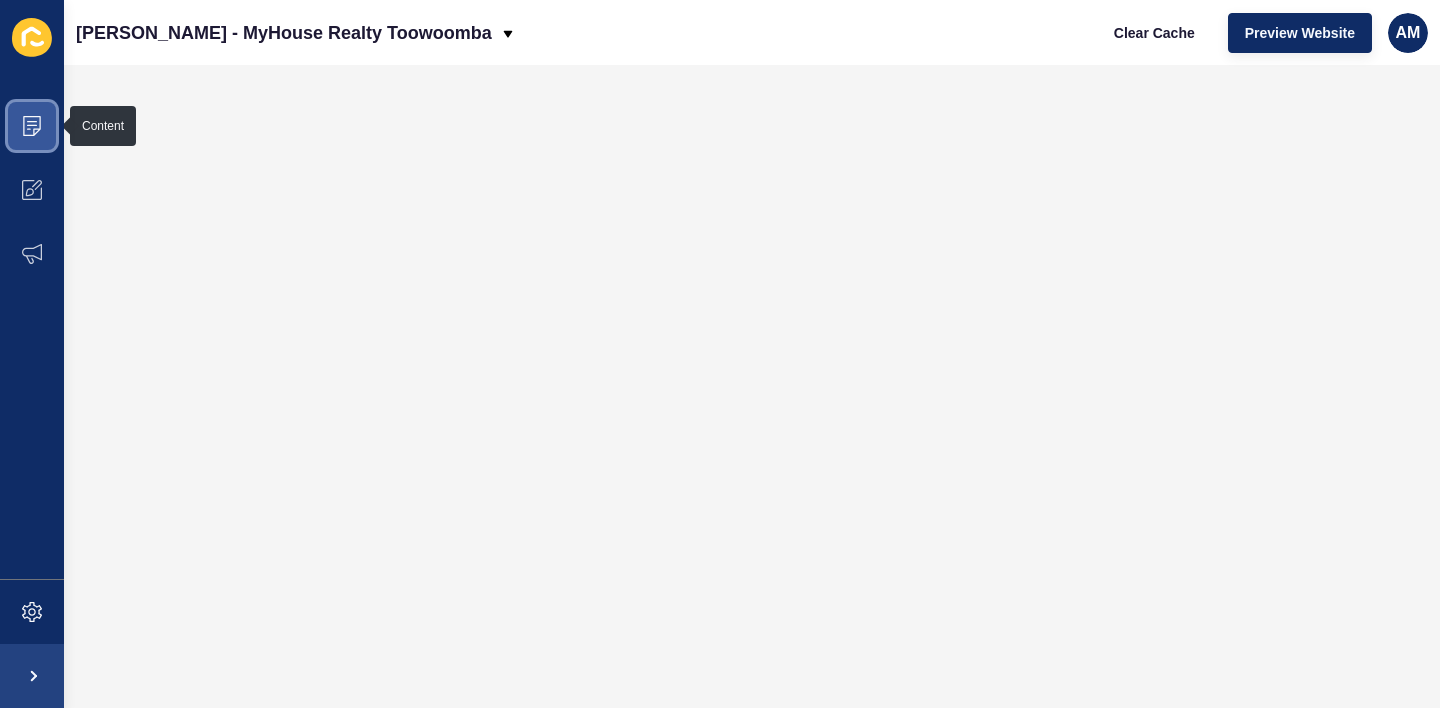 click at bounding box center (32, 126) 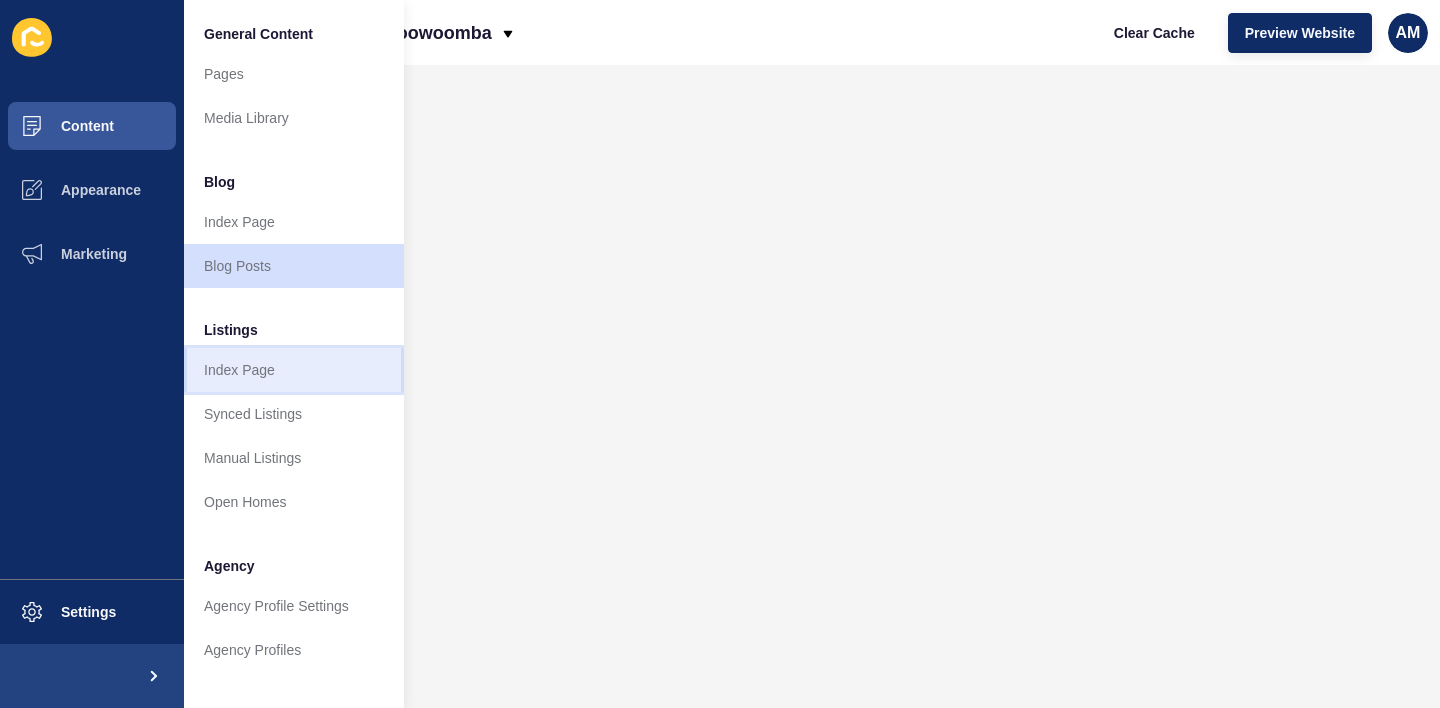 click on "Index Page" at bounding box center (294, 370) 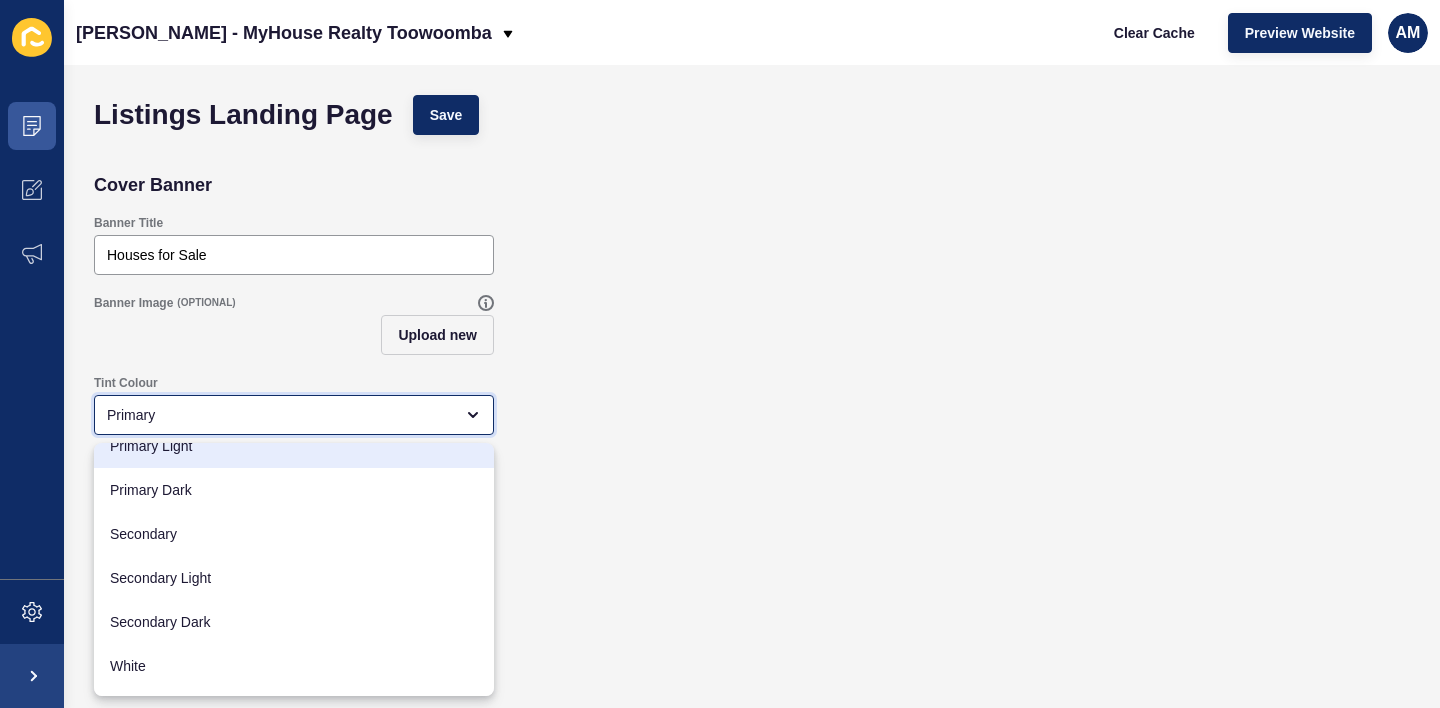 scroll, scrollTop: 99, scrollLeft: 0, axis: vertical 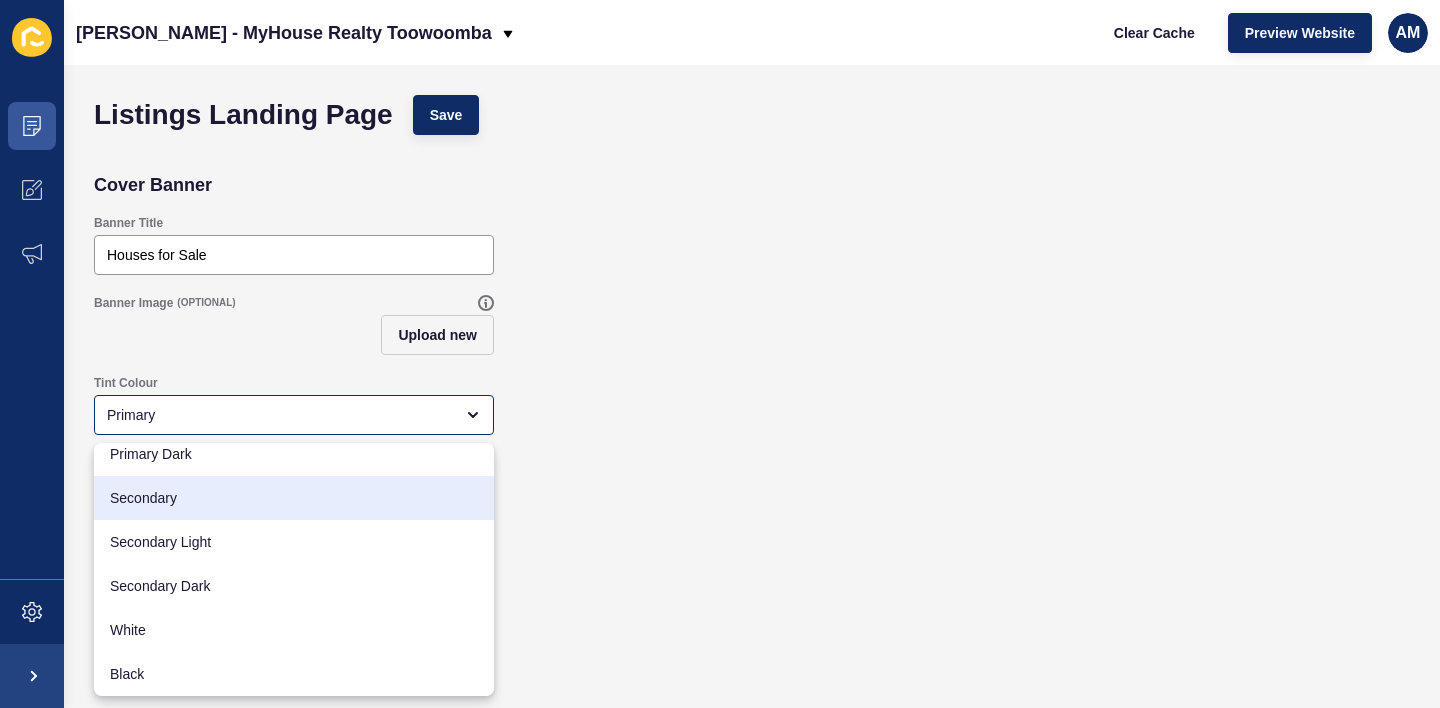 click on "Tint Colour Primary" at bounding box center [752, 405] 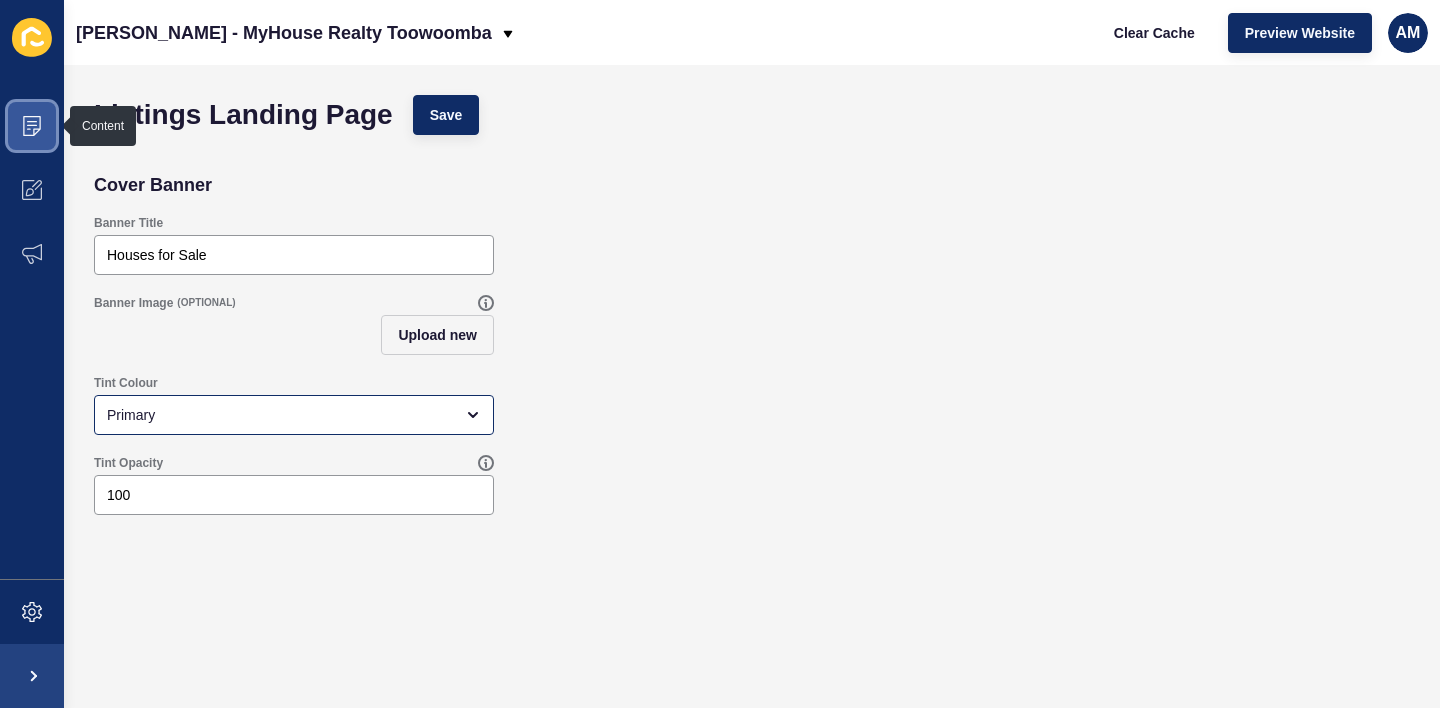 click 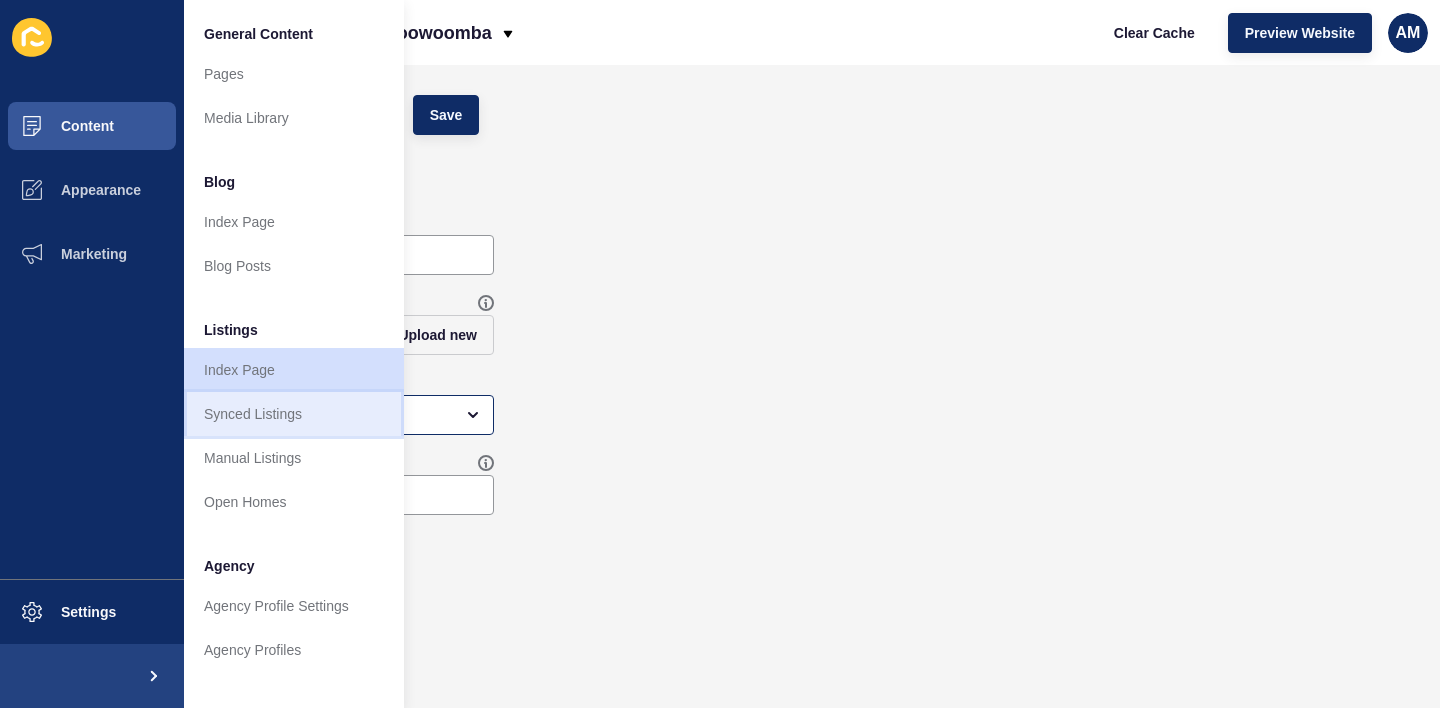 click on "Synced Listings" at bounding box center [294, 414] 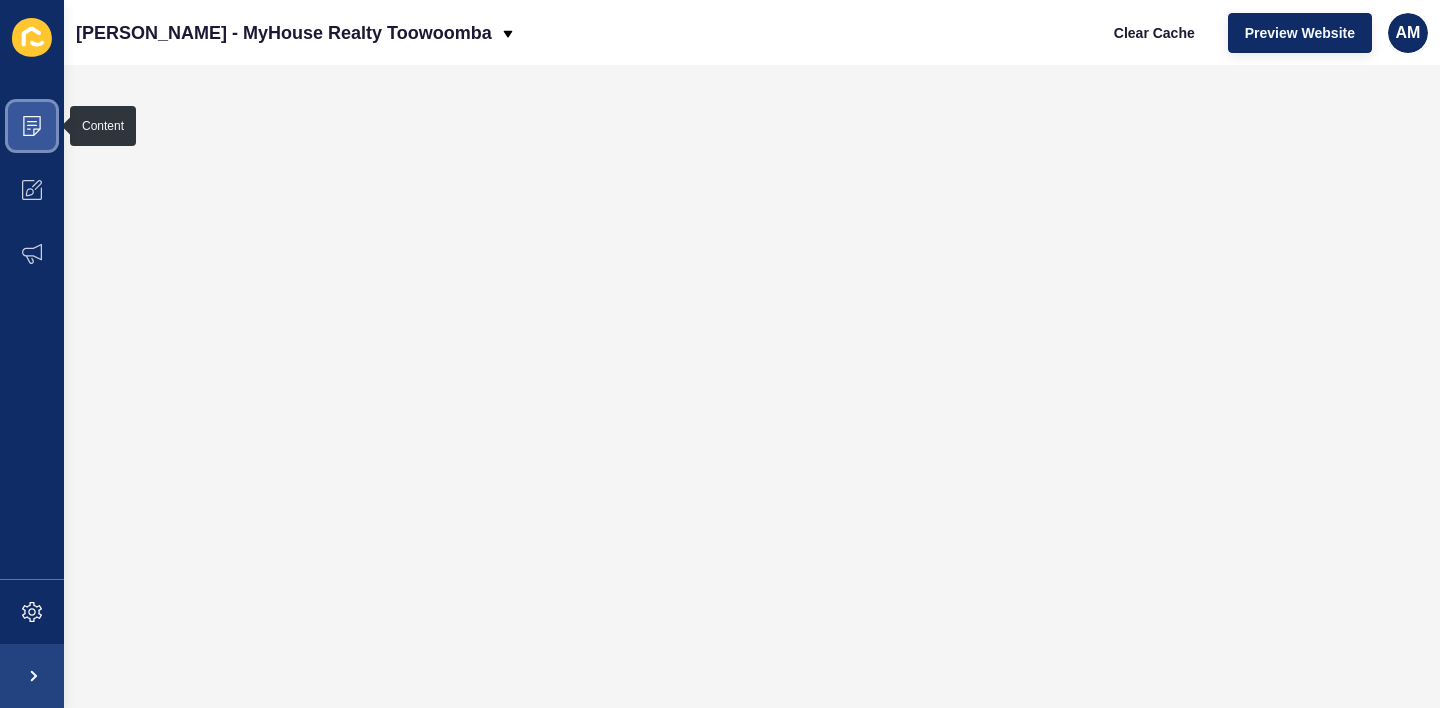 click 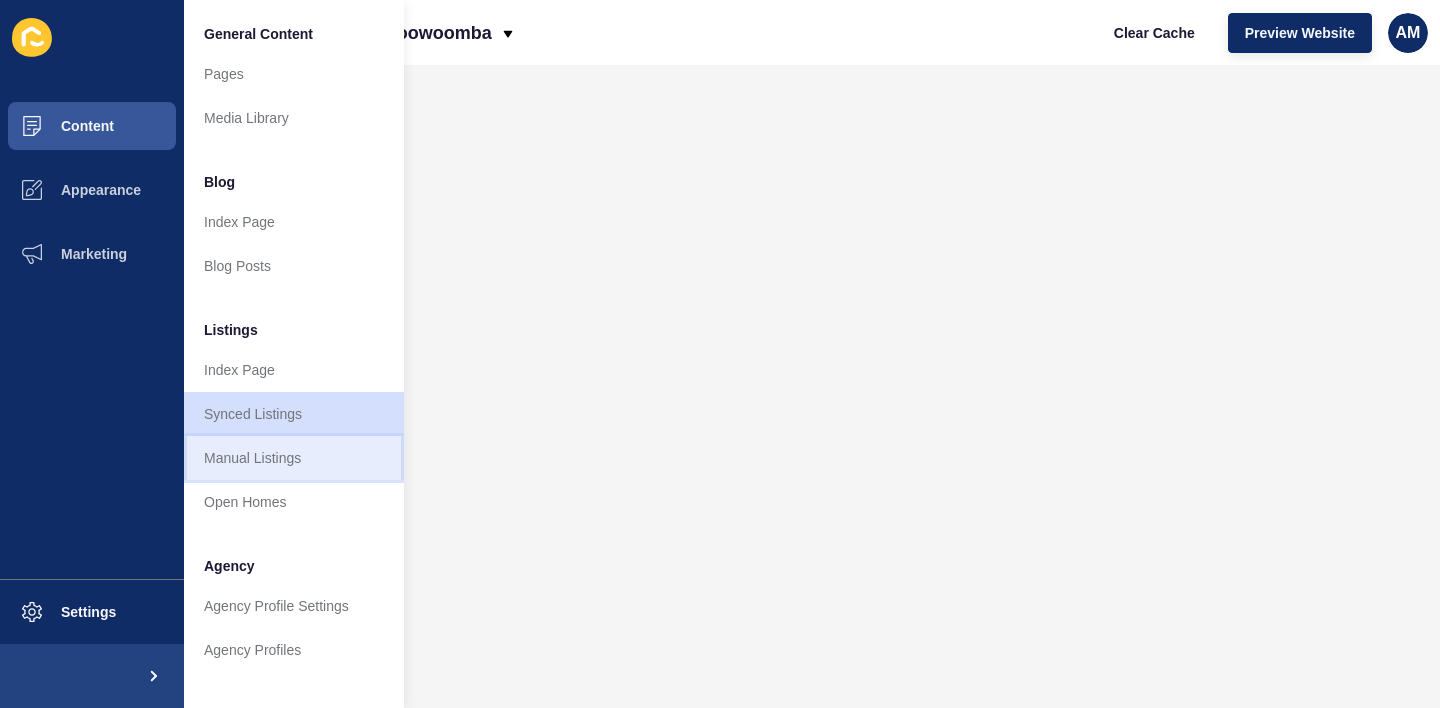 click on "Manual Listings" at bounding box center (294, 458) 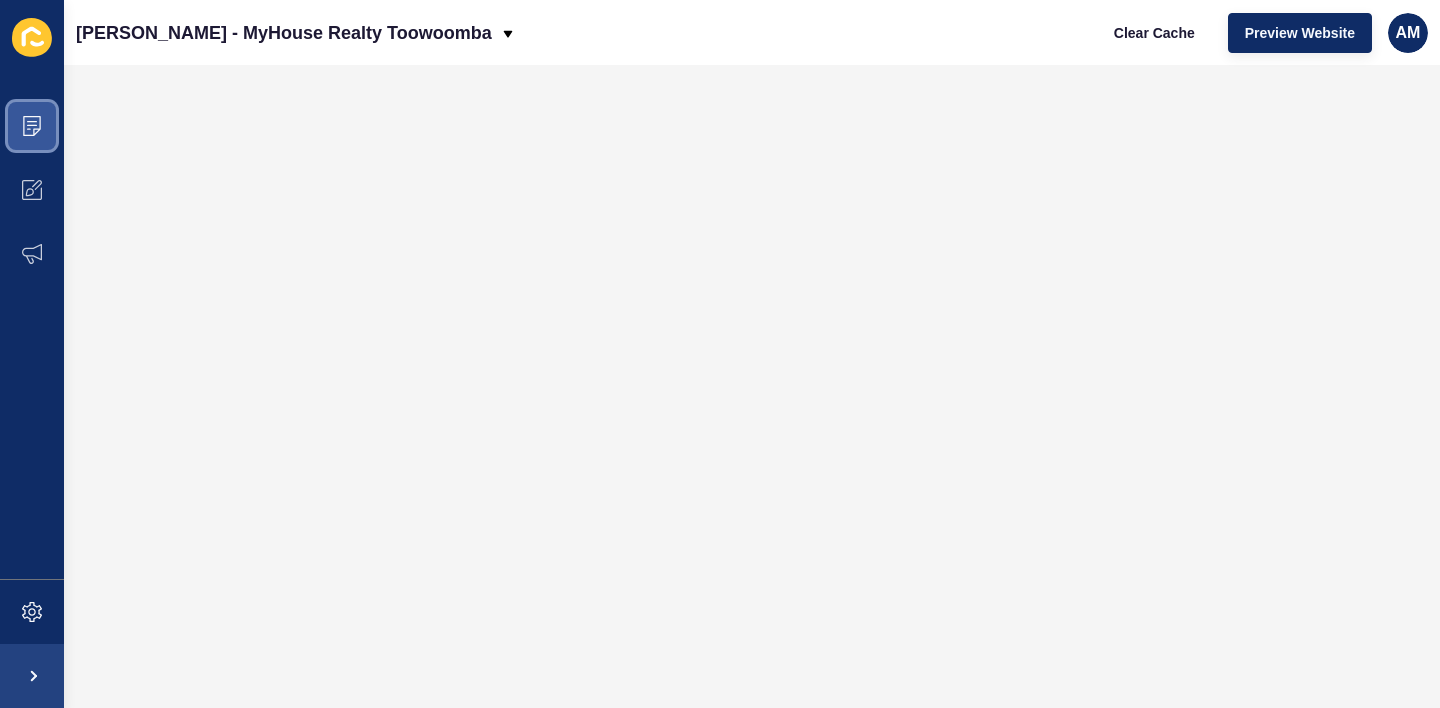 click 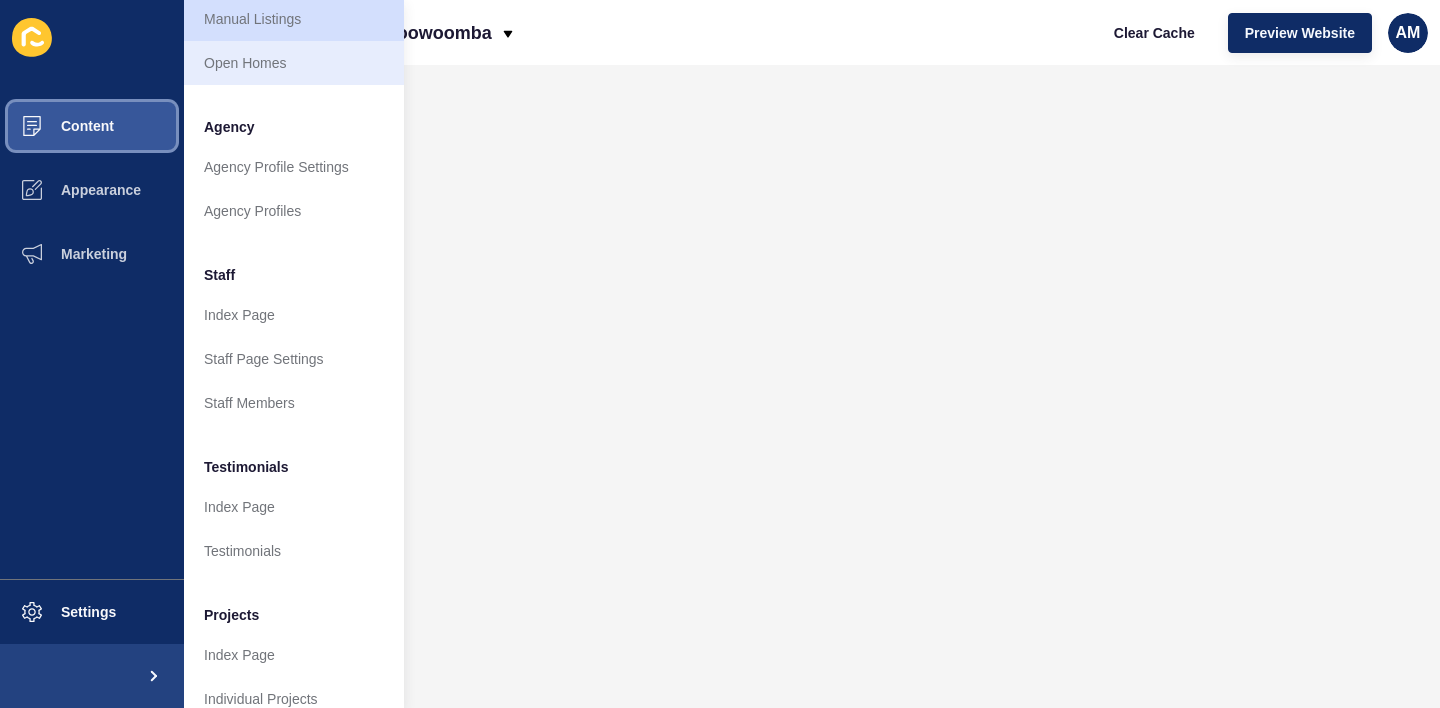 scroll, scrollTop: 462, scrollLeft: 0, axis: vertical 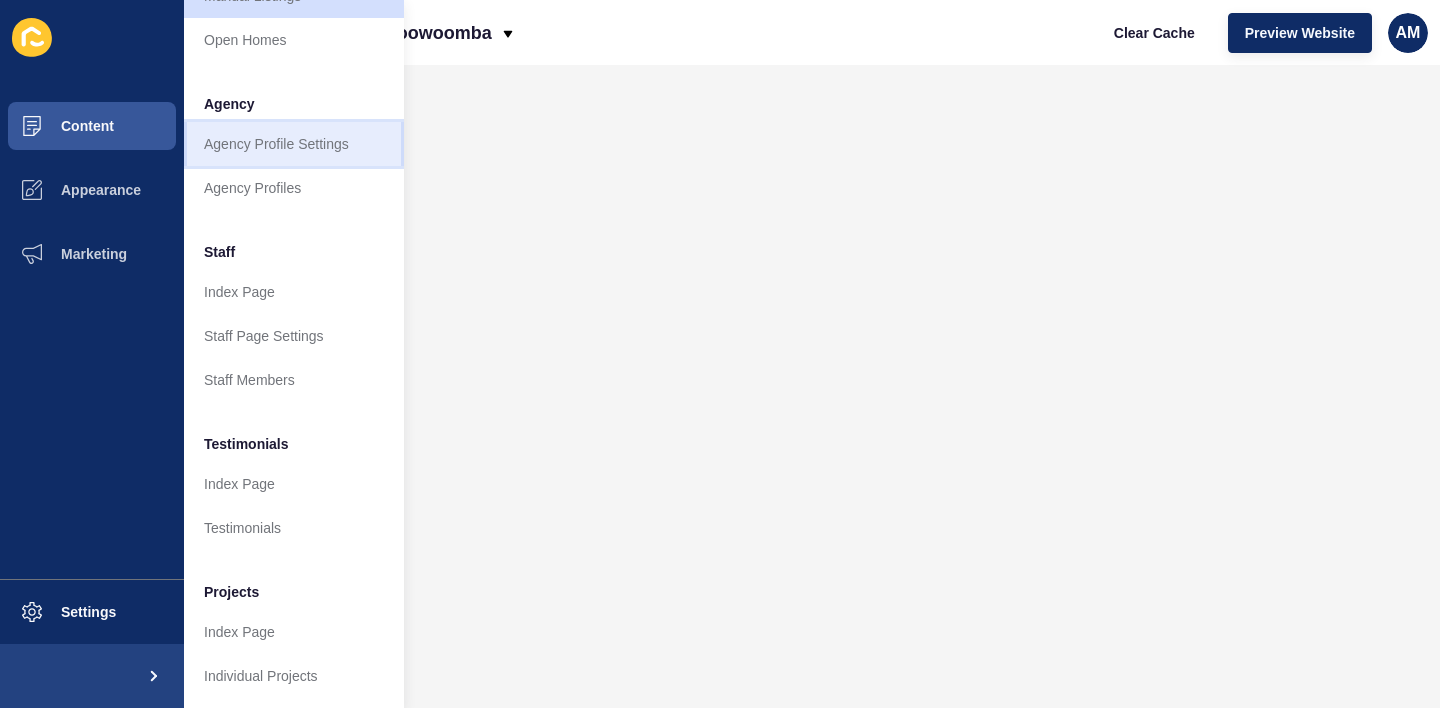 click on "Agency Profile Settings" at bounding box center (294, 144) 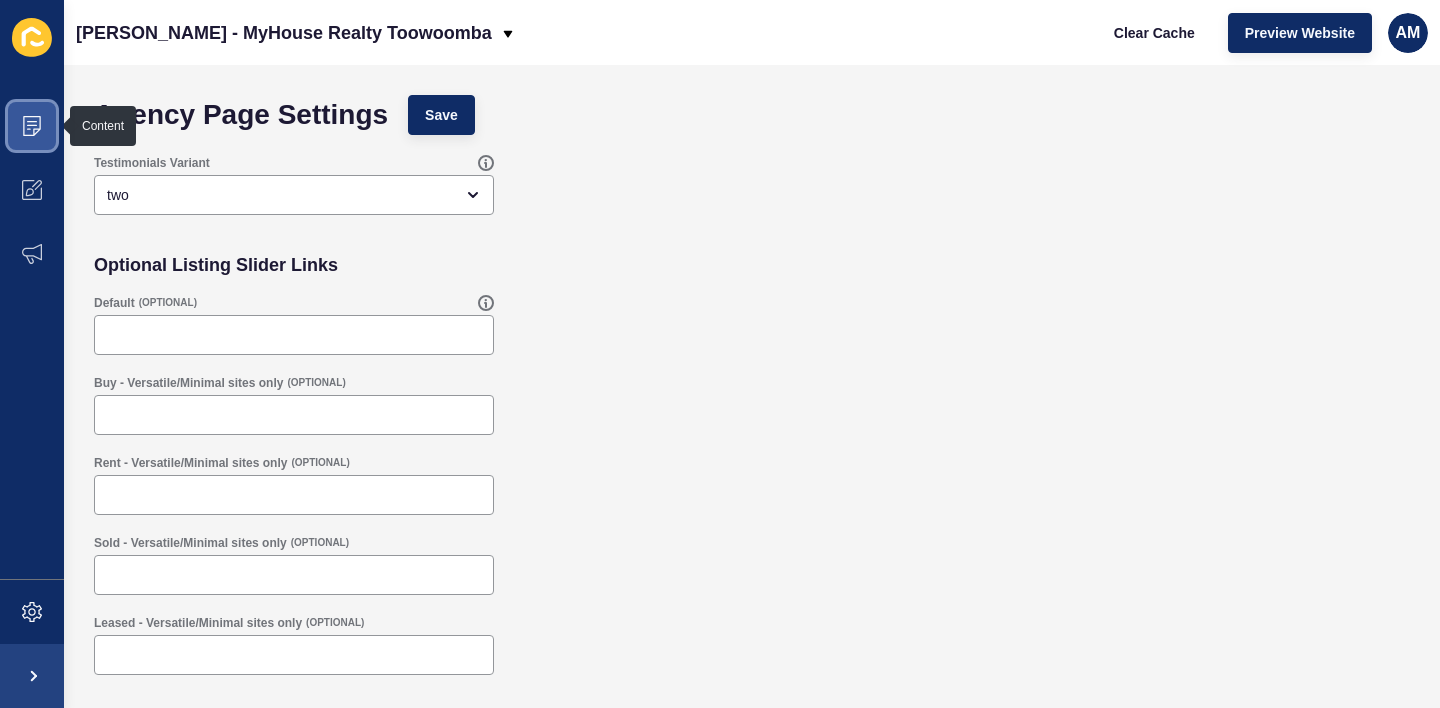 click 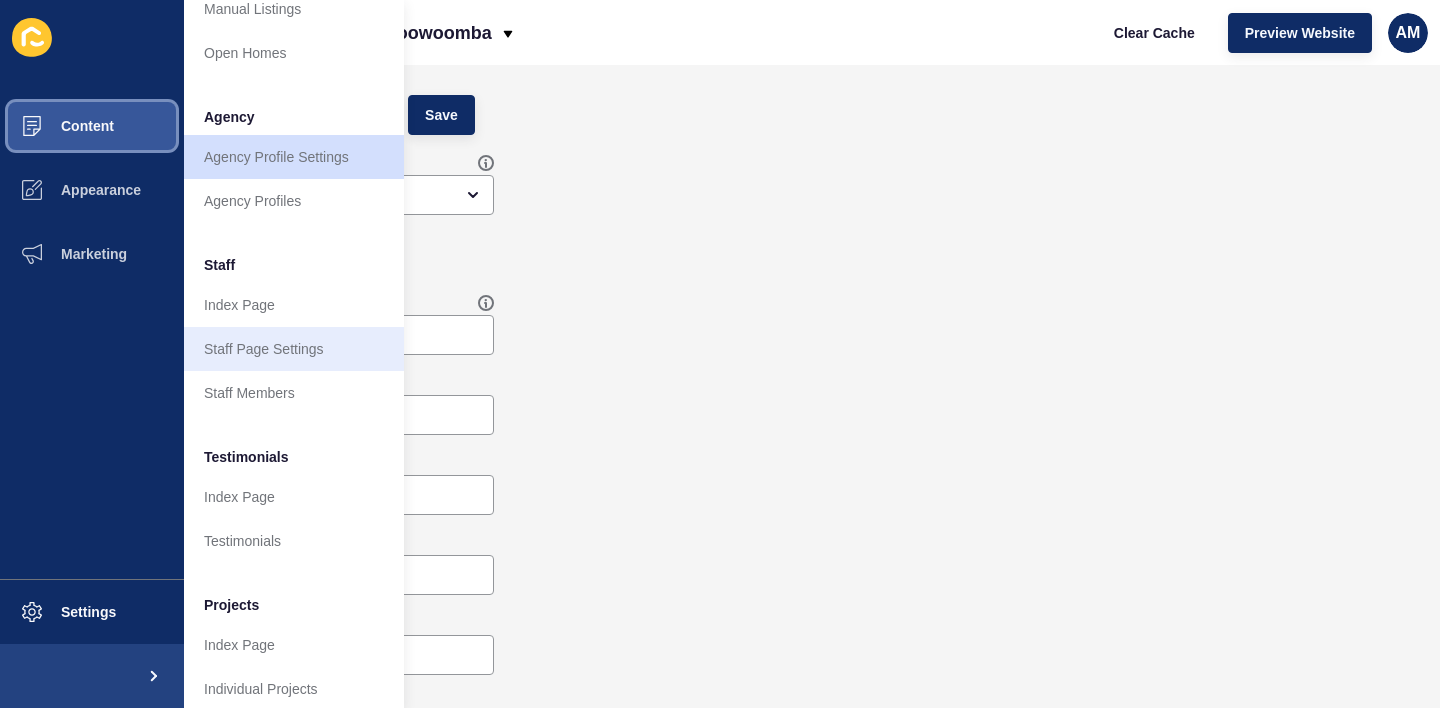 scroll, scrollTop: 454, scrollLeft: 0, axis: vertical 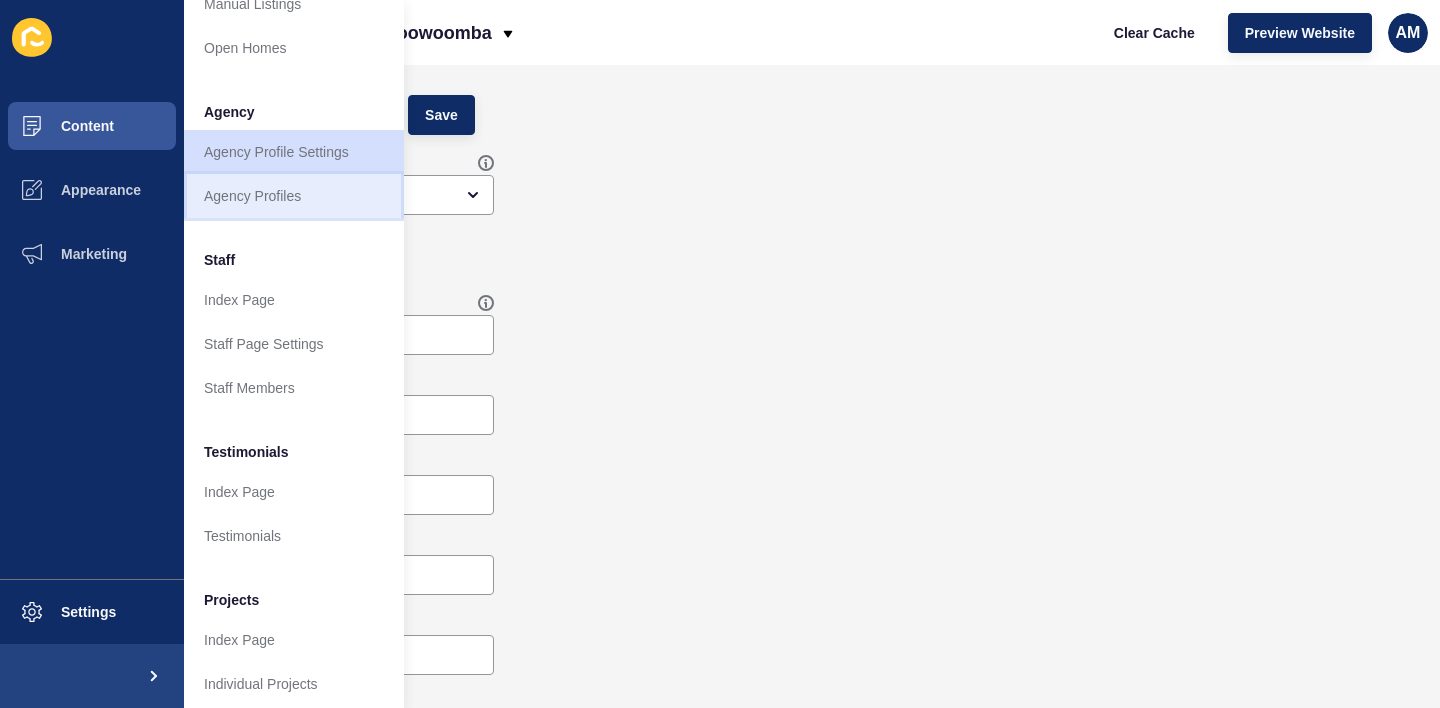 click on "Agency Profiles" at bounding box center [294, 196] 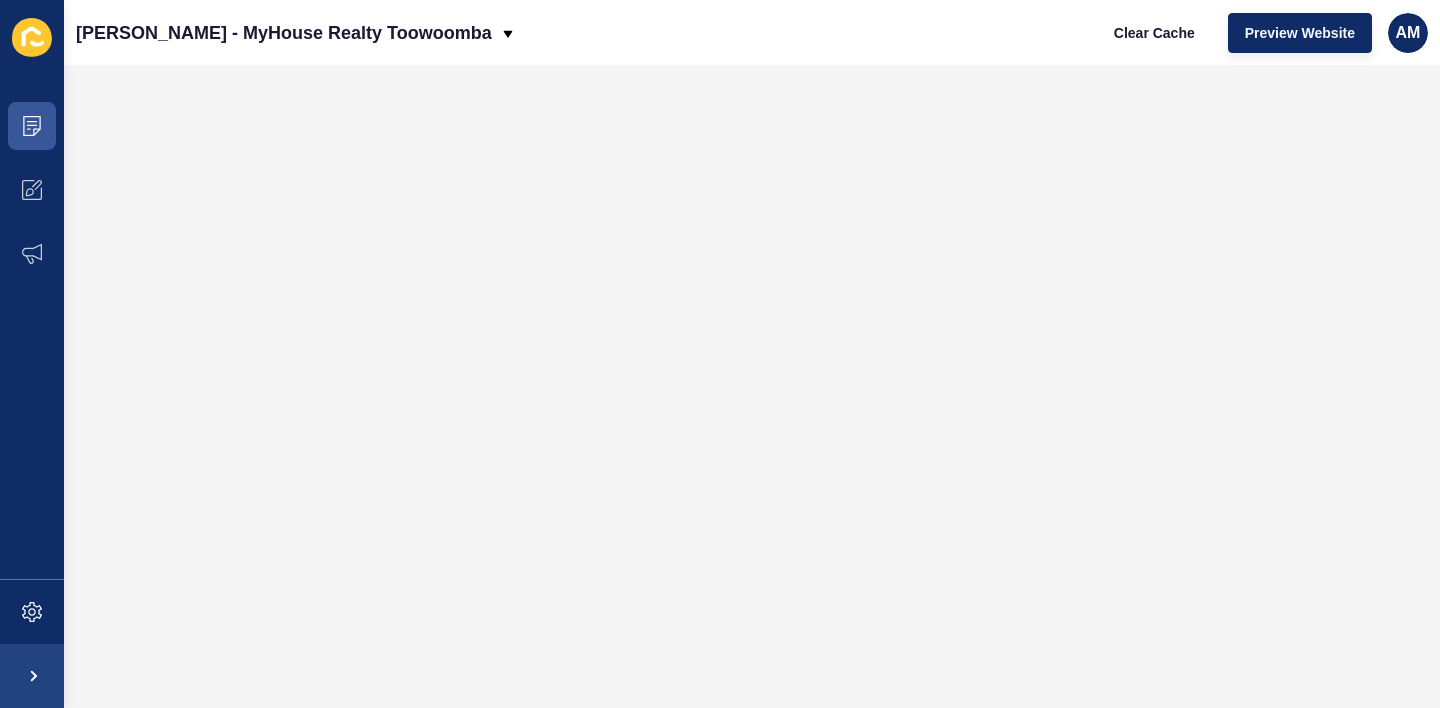 scroll, scrollTop: 0, scrollLeft: 0, axis: both 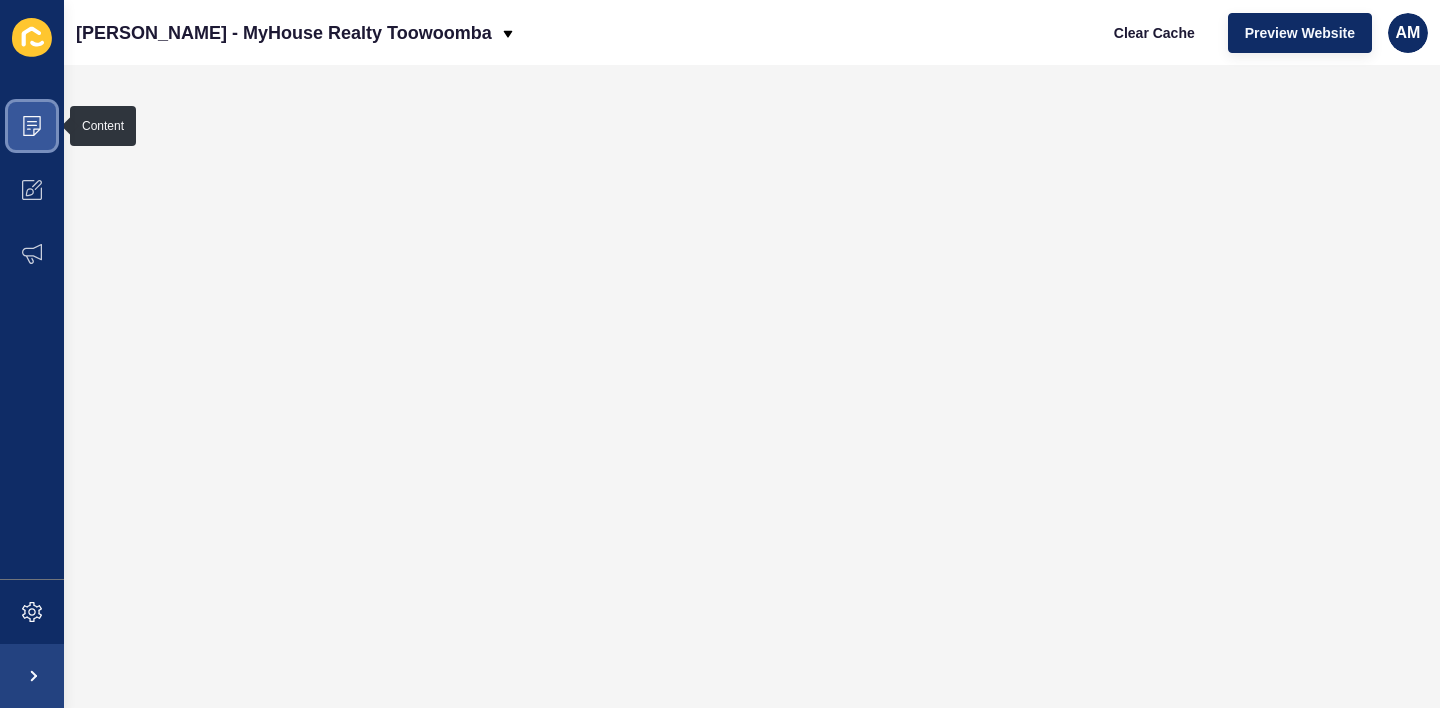 click 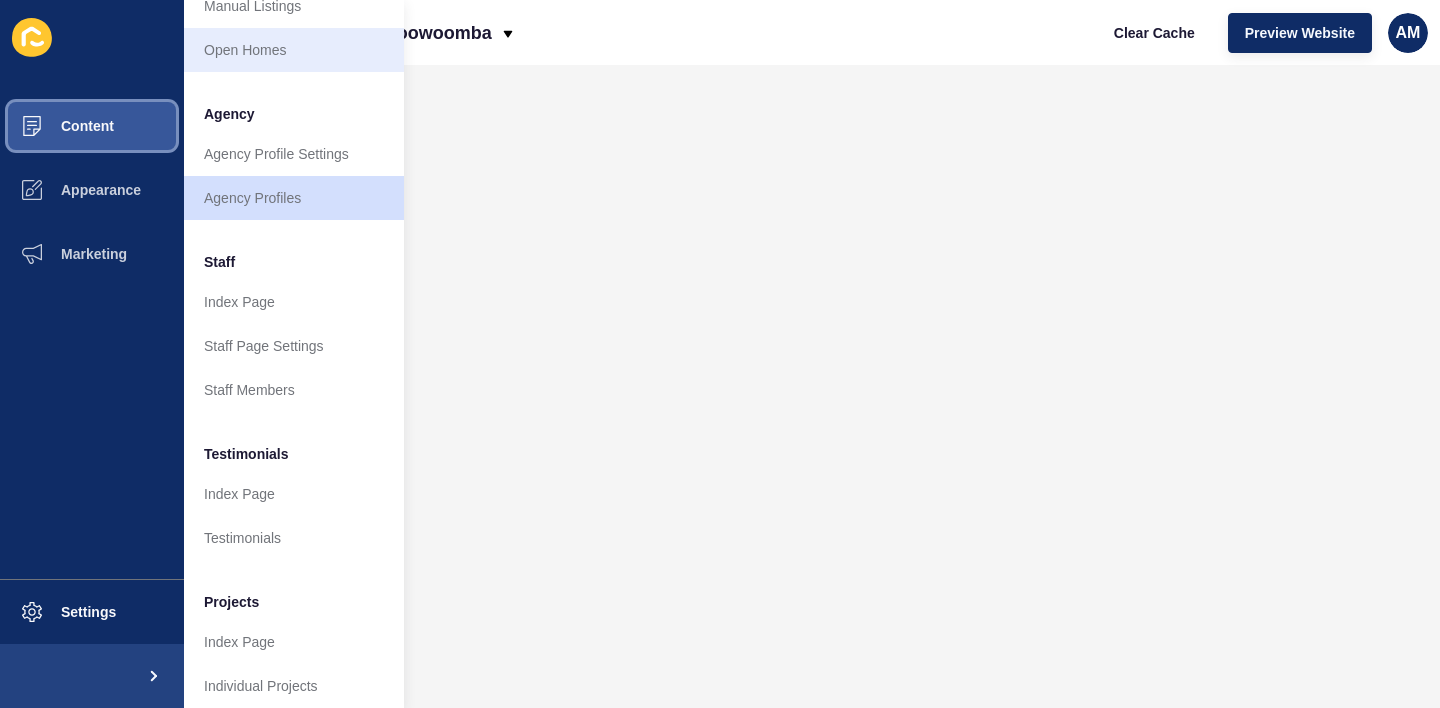 scroll, scrollTop: 464, scrollLeft: 0, axis: vertical 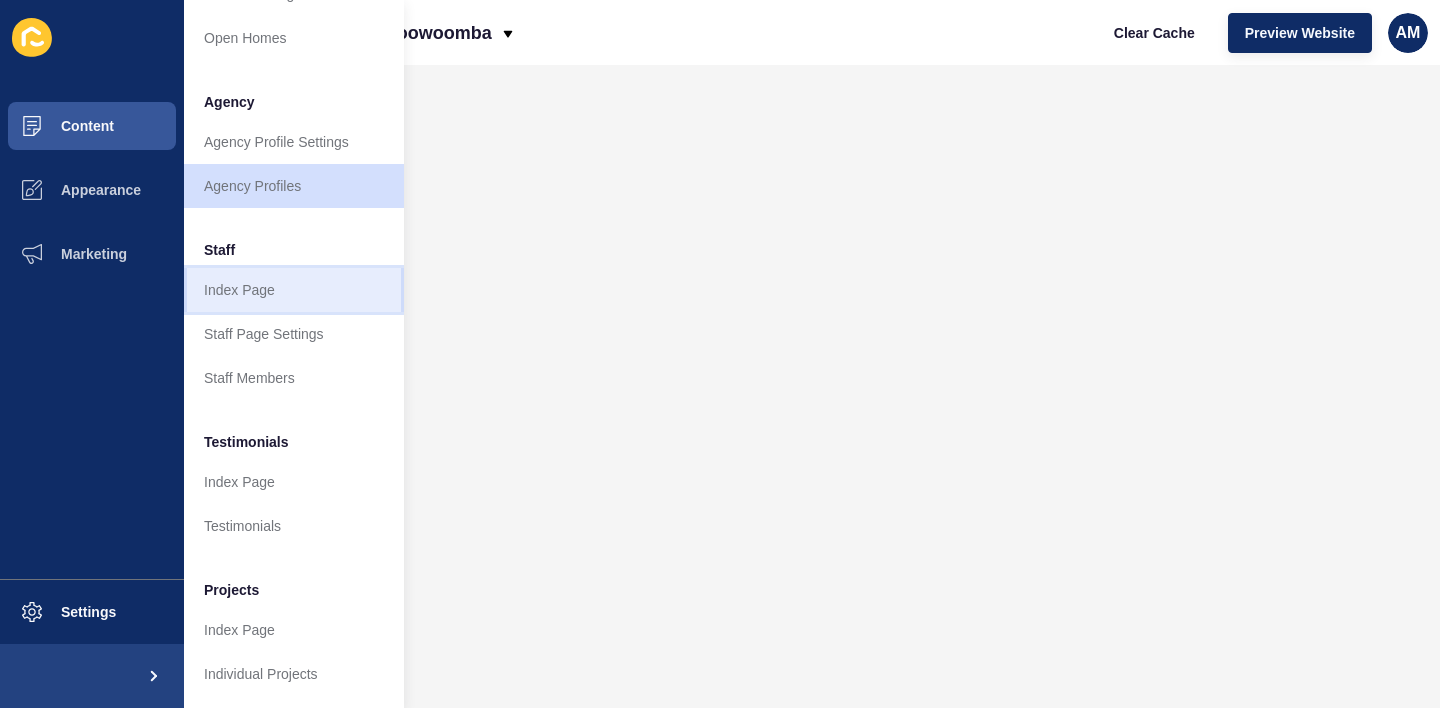 click on "Index Page" at bounding box center [294, 290] 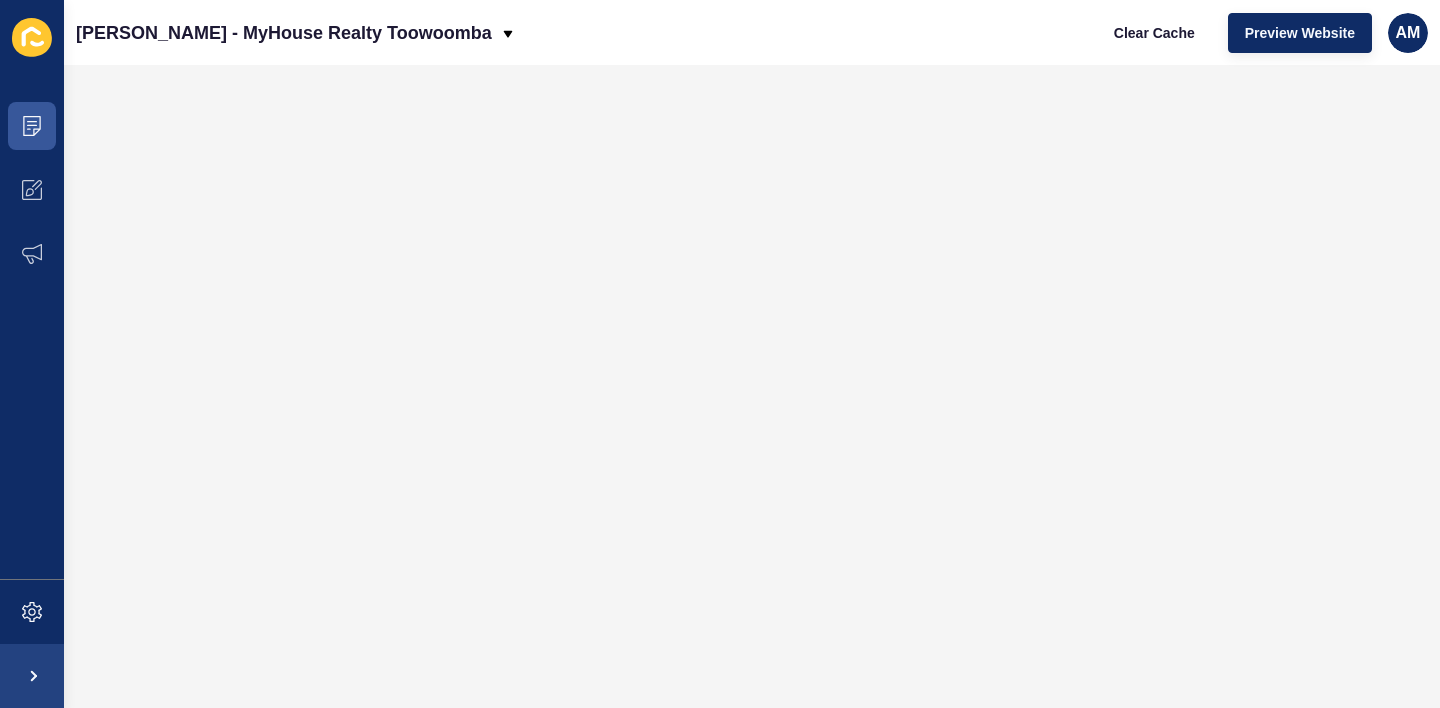 scroll, scrollTop: 0, scrollLeft: 0, axis: both 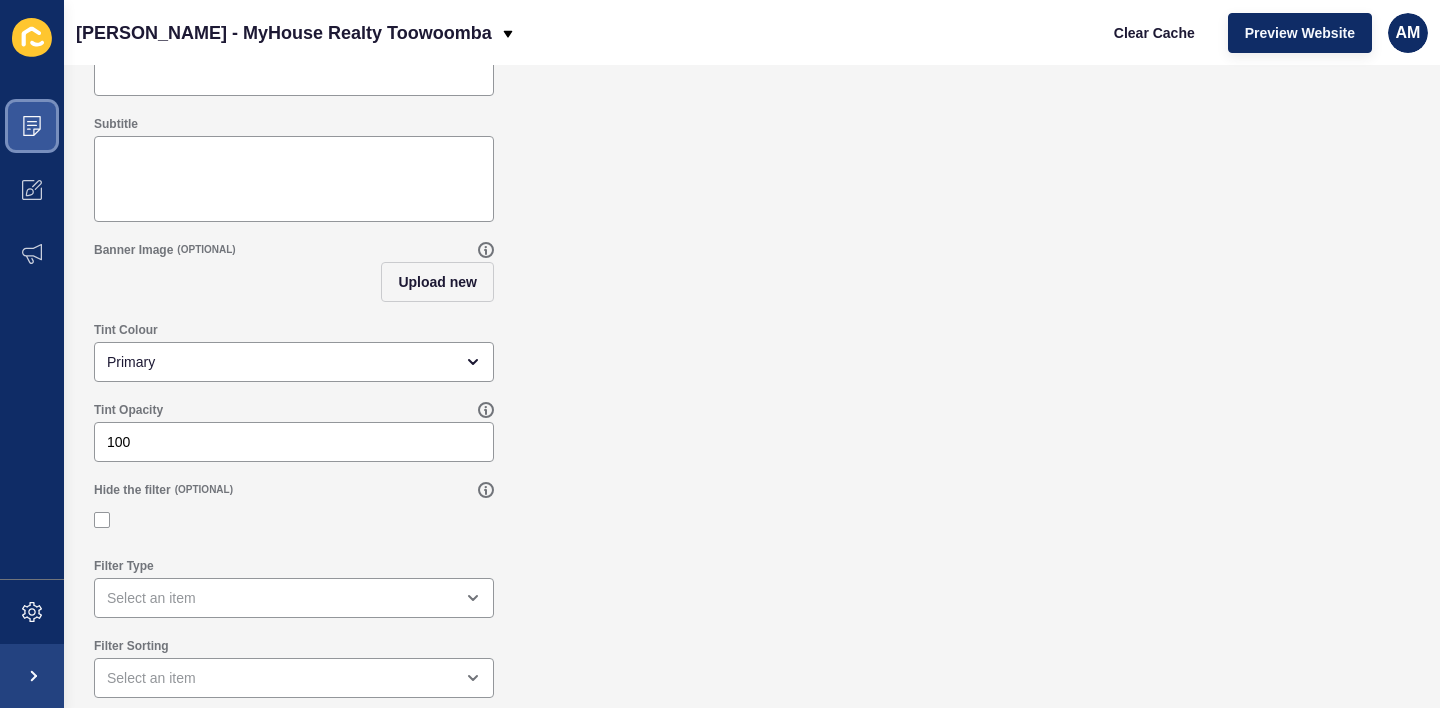 click 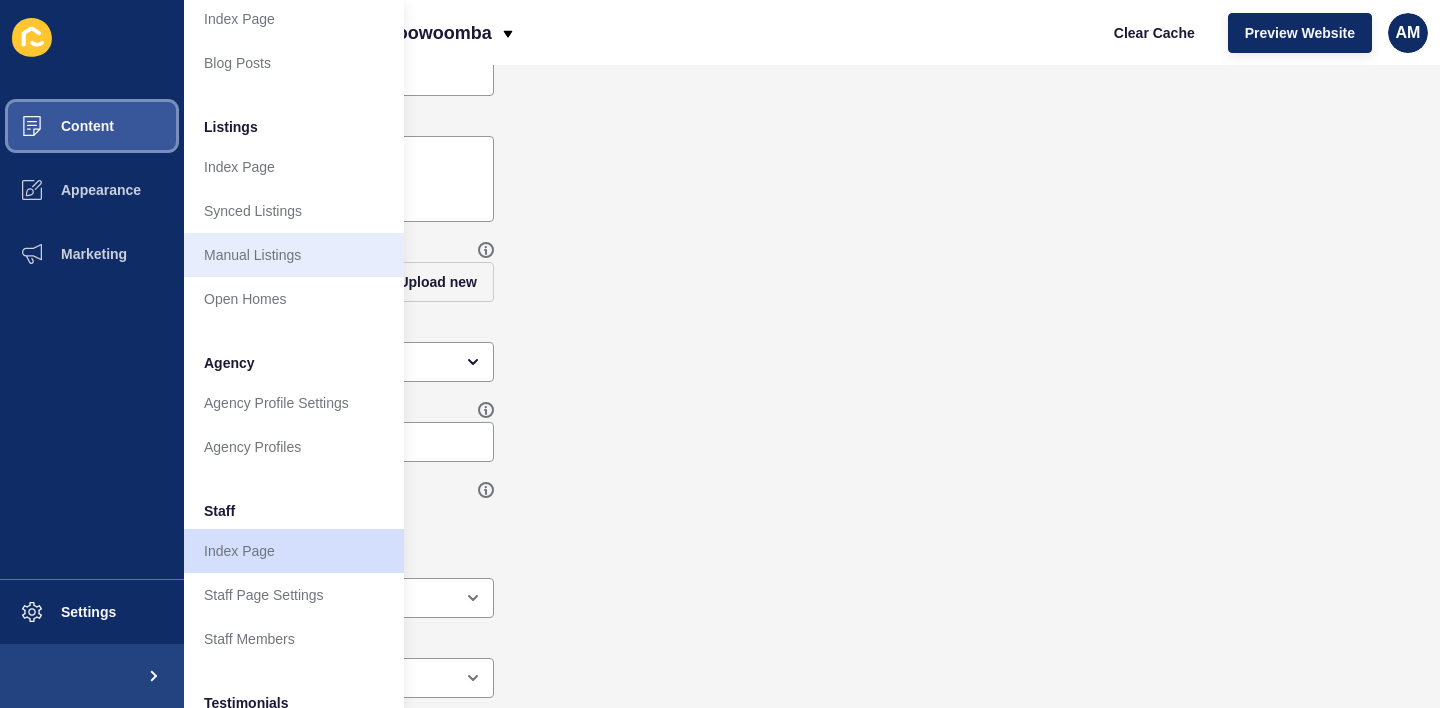 scroll, scrollTop: 198, scrollLeft: 0, axis: vertical 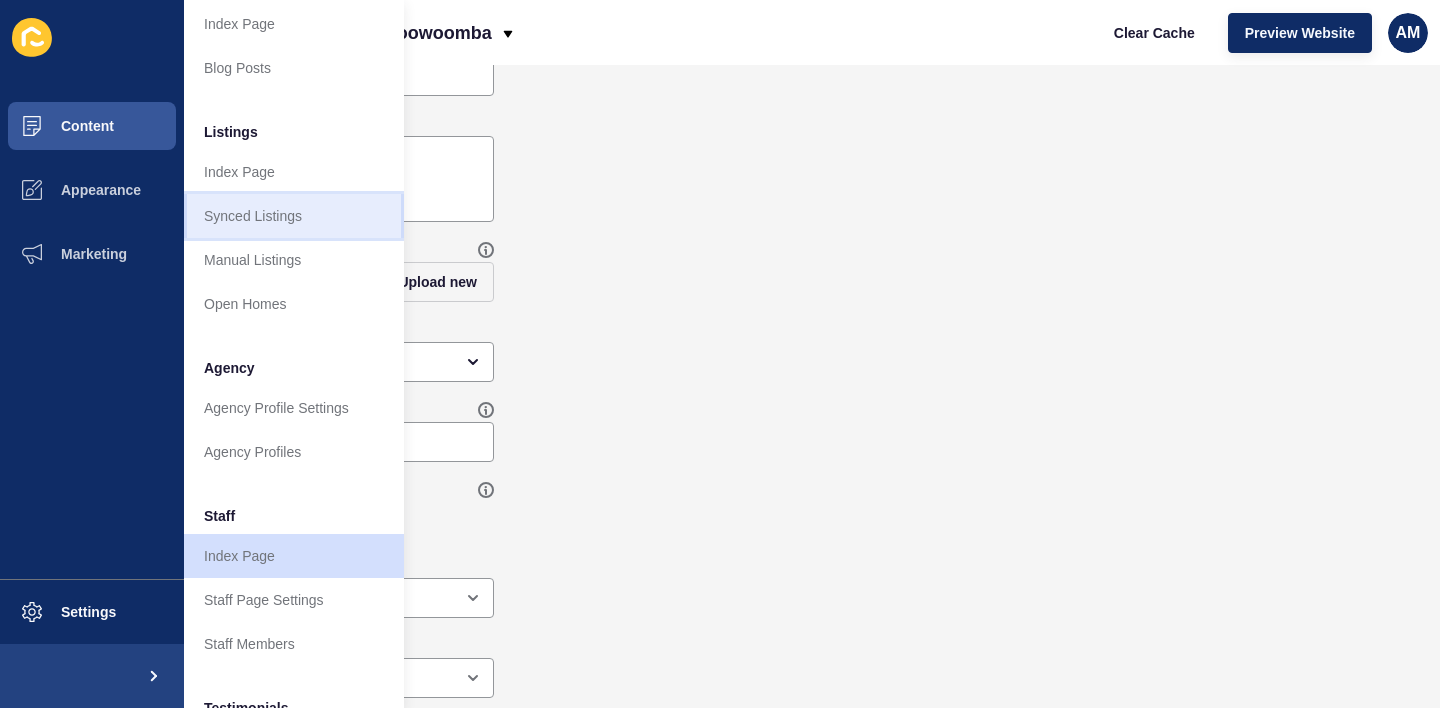 click on "Synced Listings" at bounding box center [294, 216] 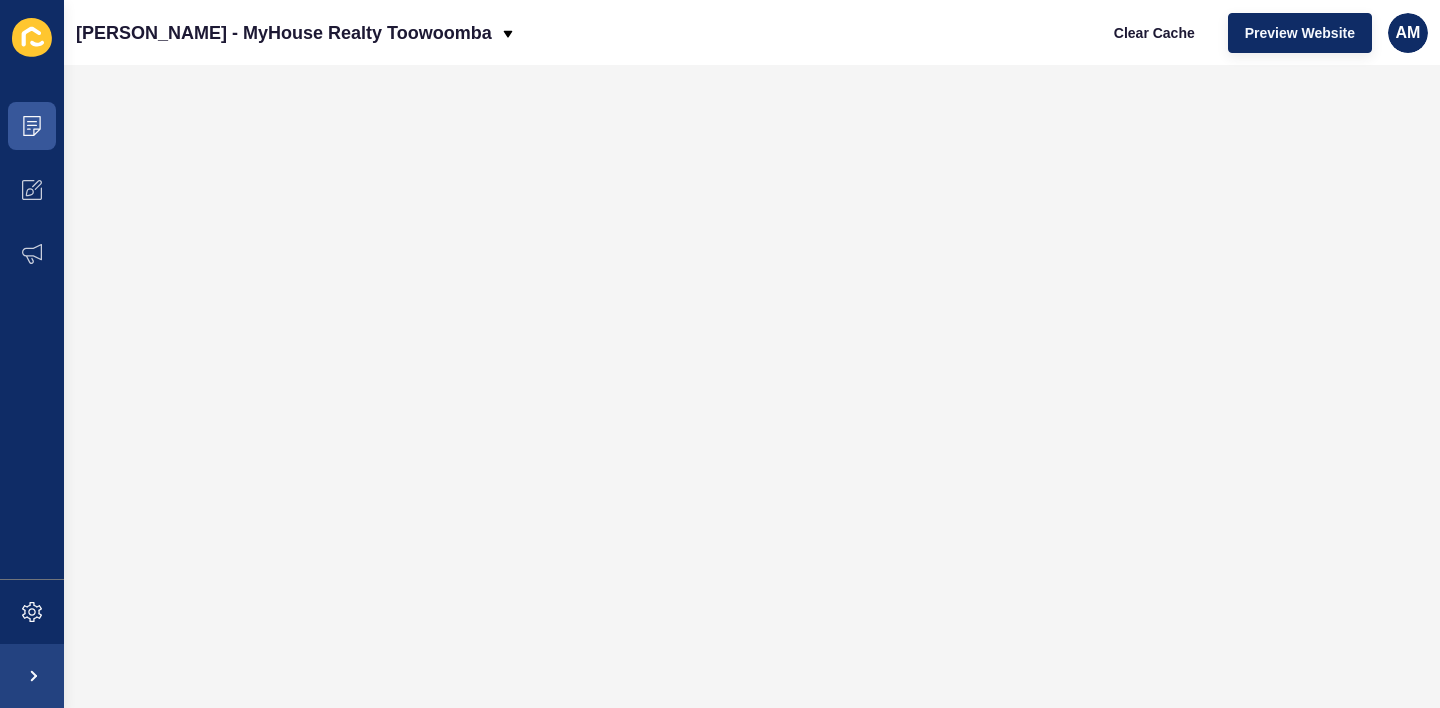 scroll, scrollTop: 0, scrollLeft: 0, axis: both 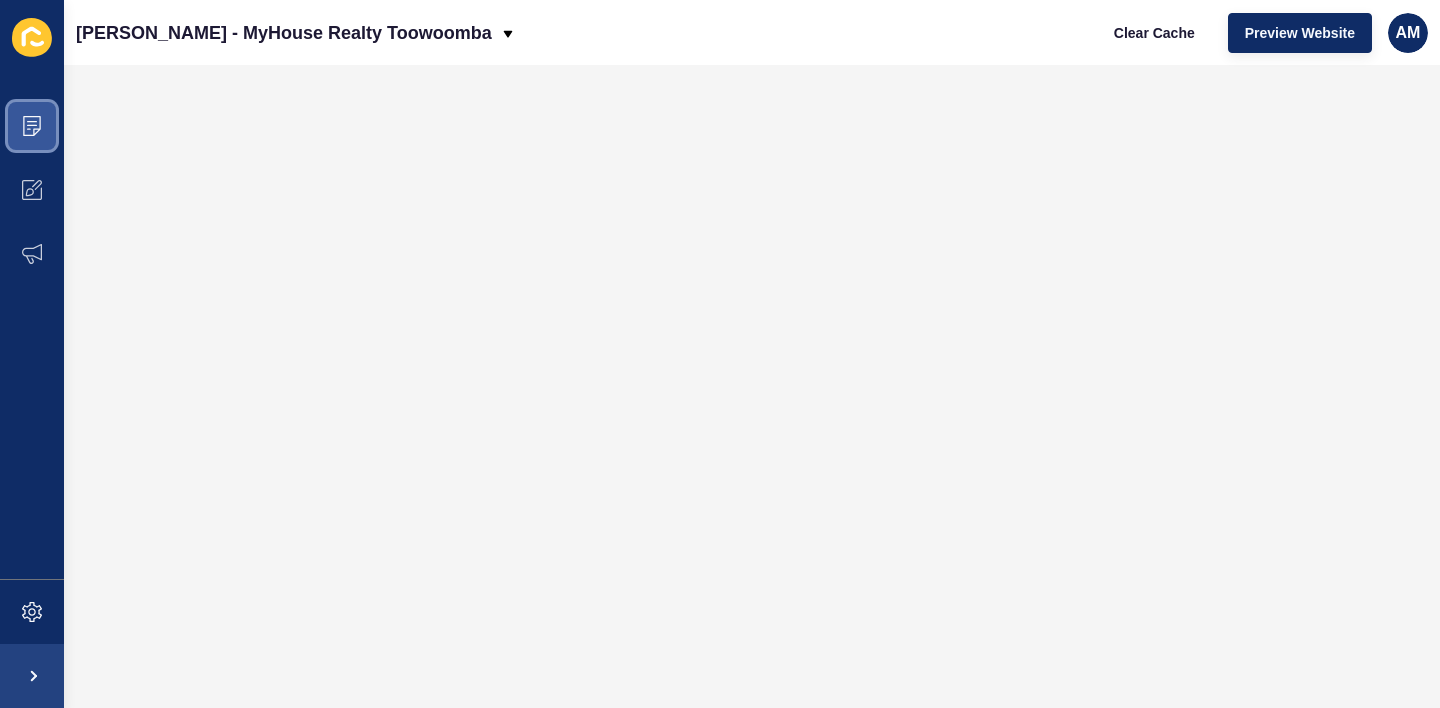 click 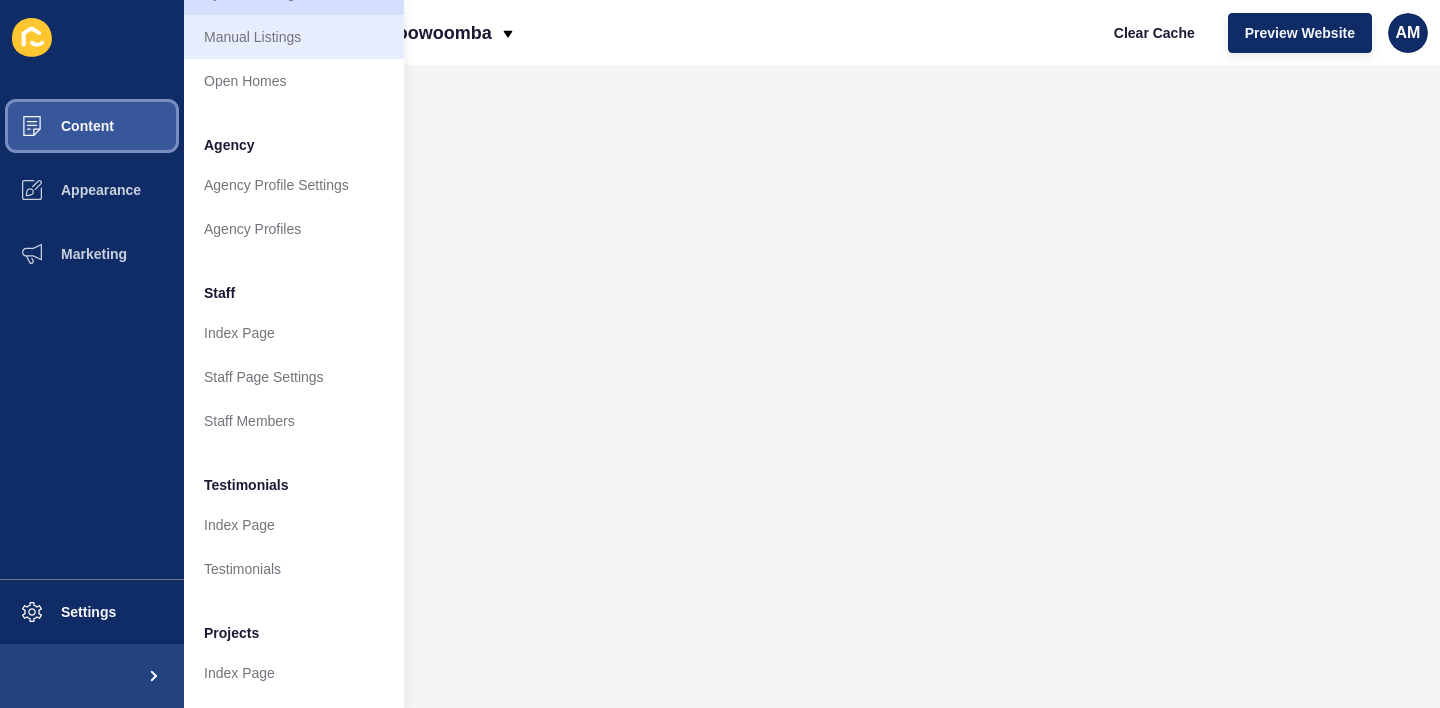 scroll, scrollTop: 423, scrollLeft: 0, axis: vertical 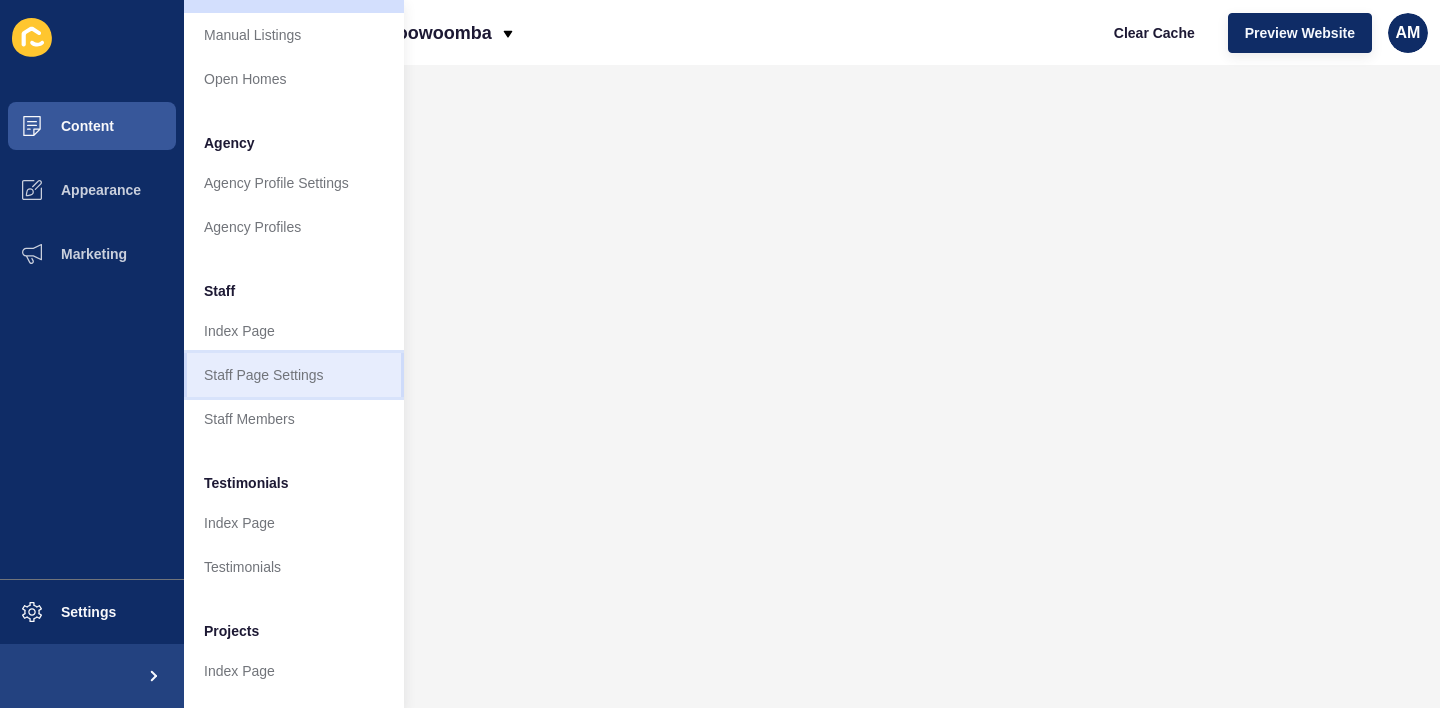 click on "Staff Page Settings" at bounding box center (294, 375) 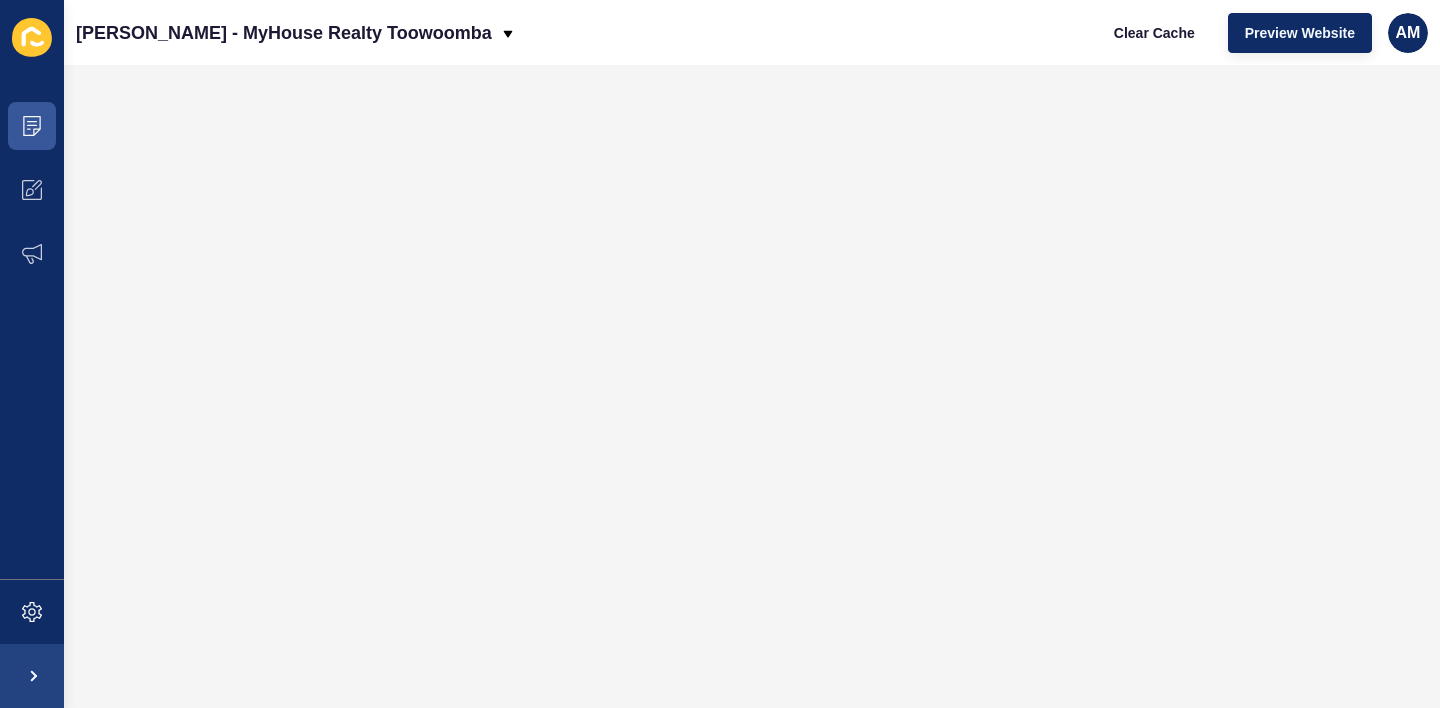 scroll, scrollTop: 0, scrollLeft: 0, axis: both 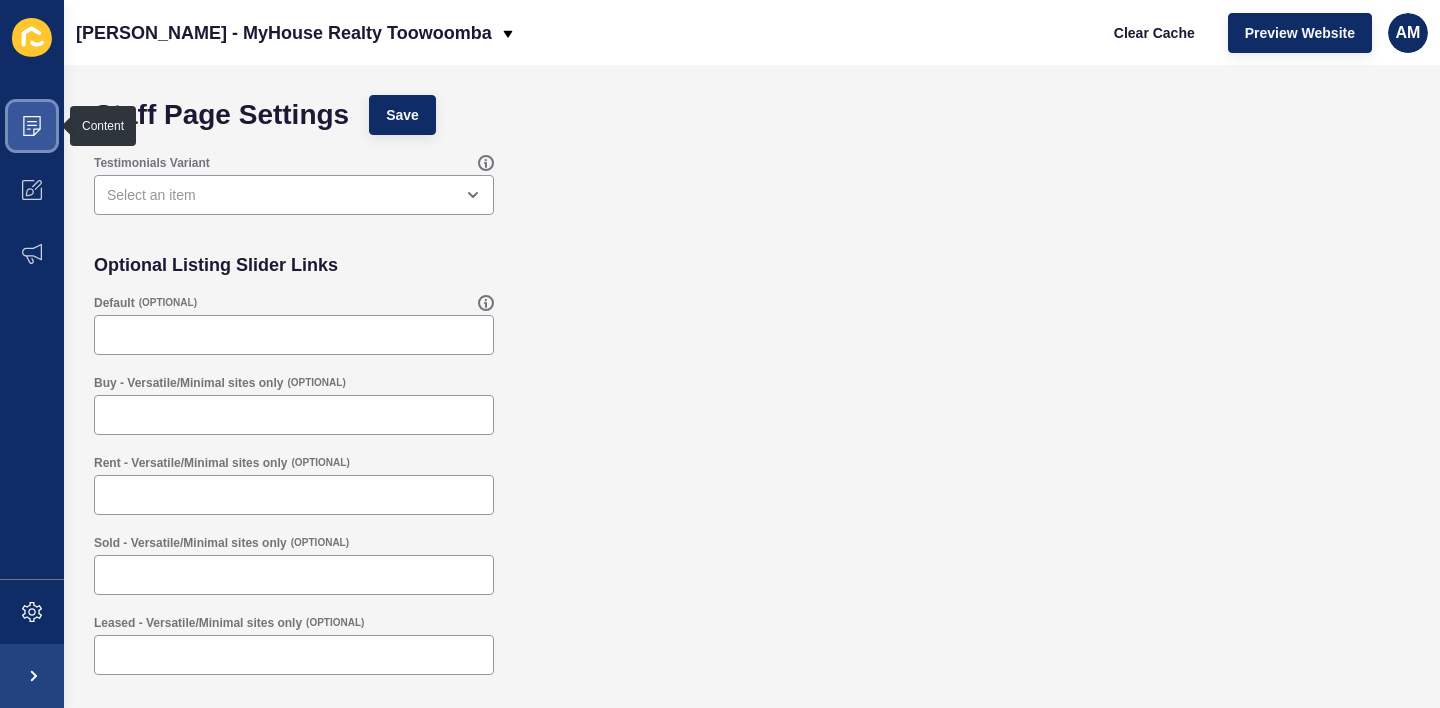 click at bounding box center [32, 126] 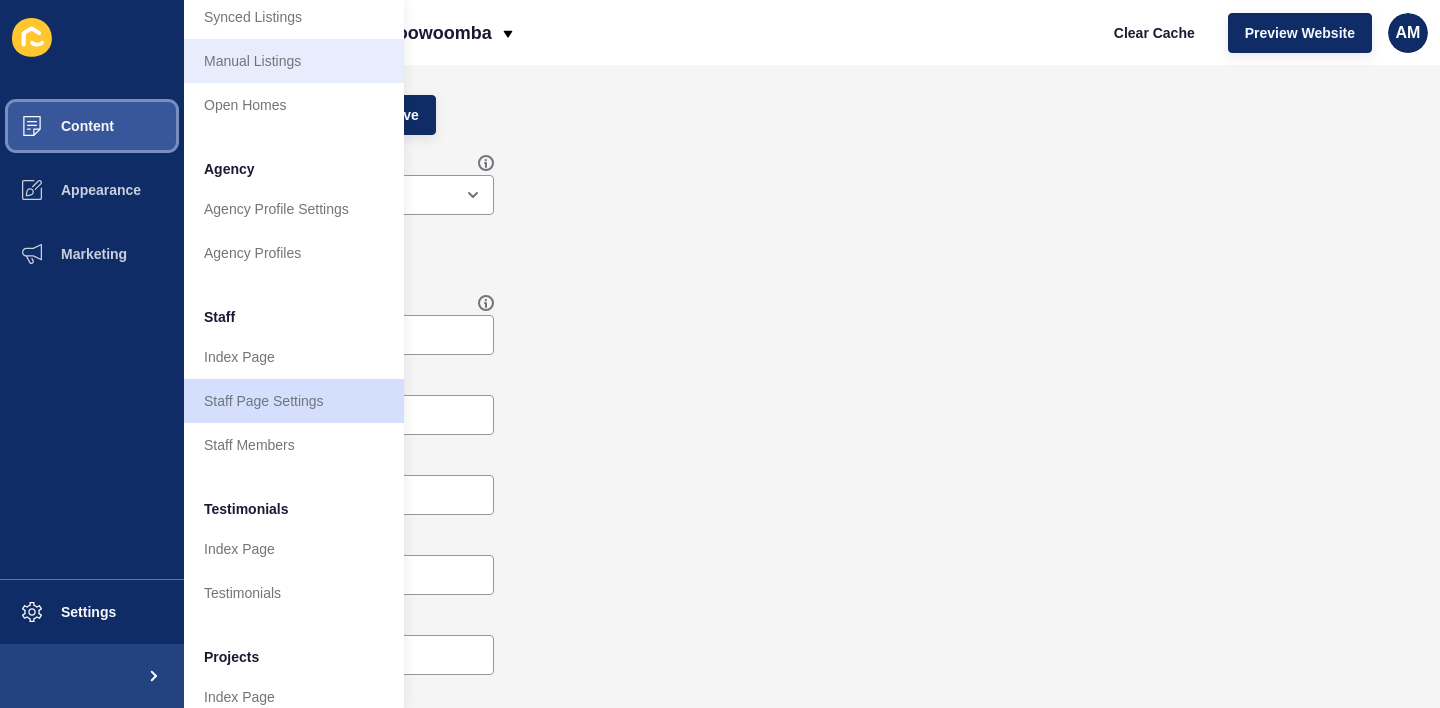 scroll, scrollTop: 401, scrollLeft: 0, axis: vertical 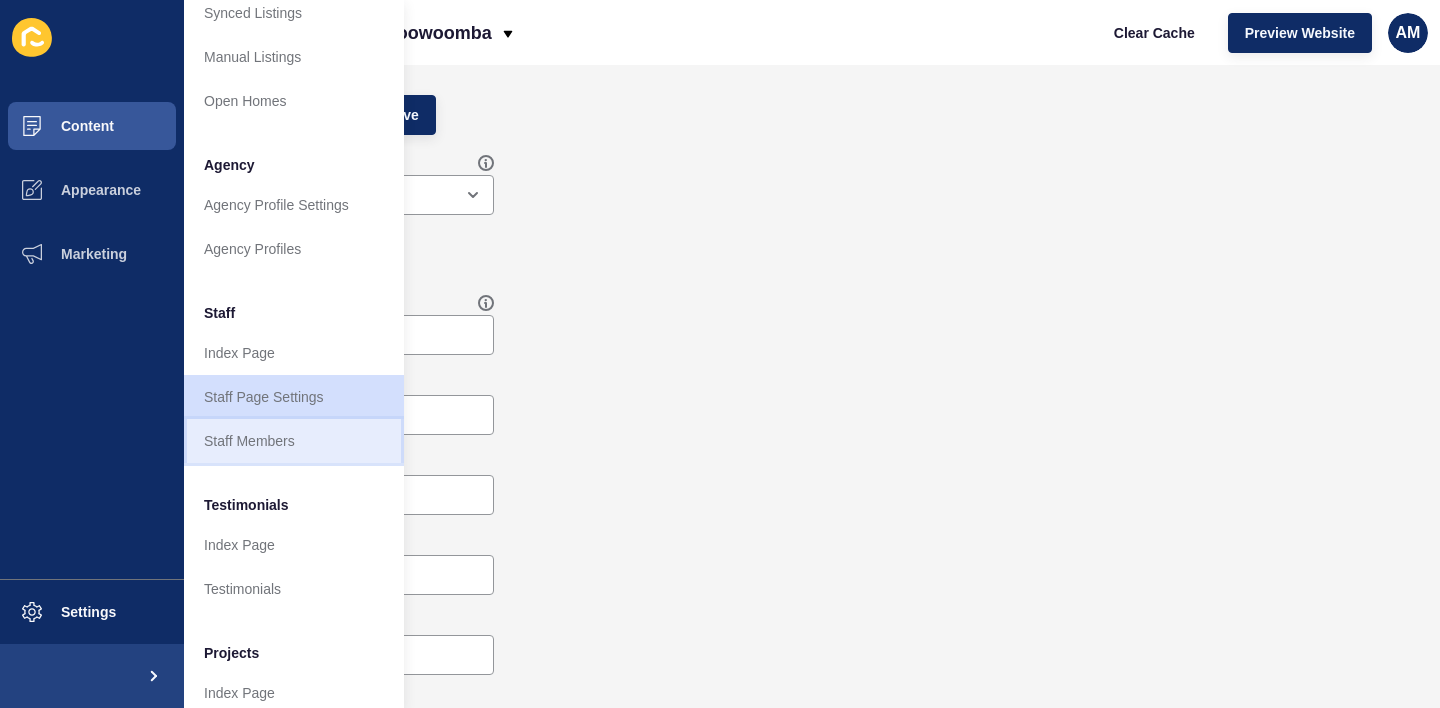 click on "Staff Members" at bounding box center [294, 441] 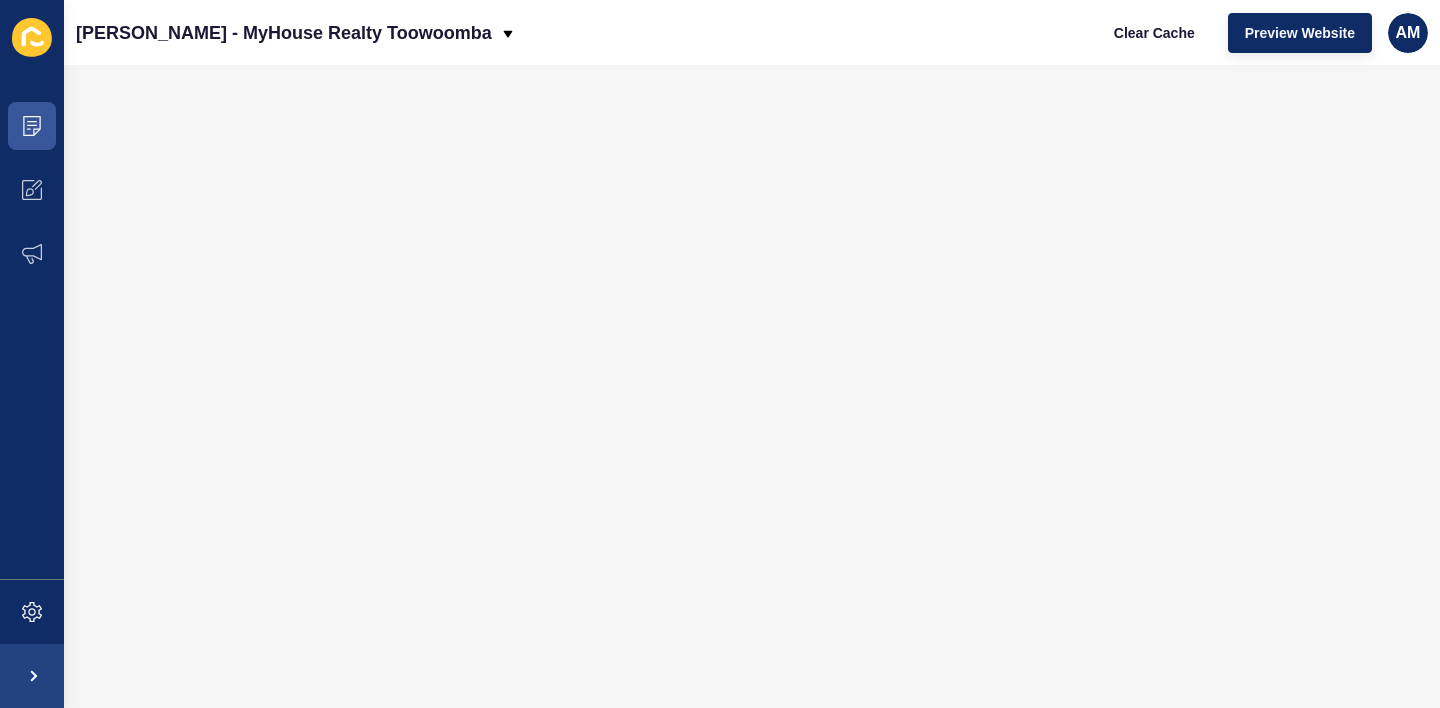 scroll, scrollTop: 0, scrollLeft: 0, axis: both 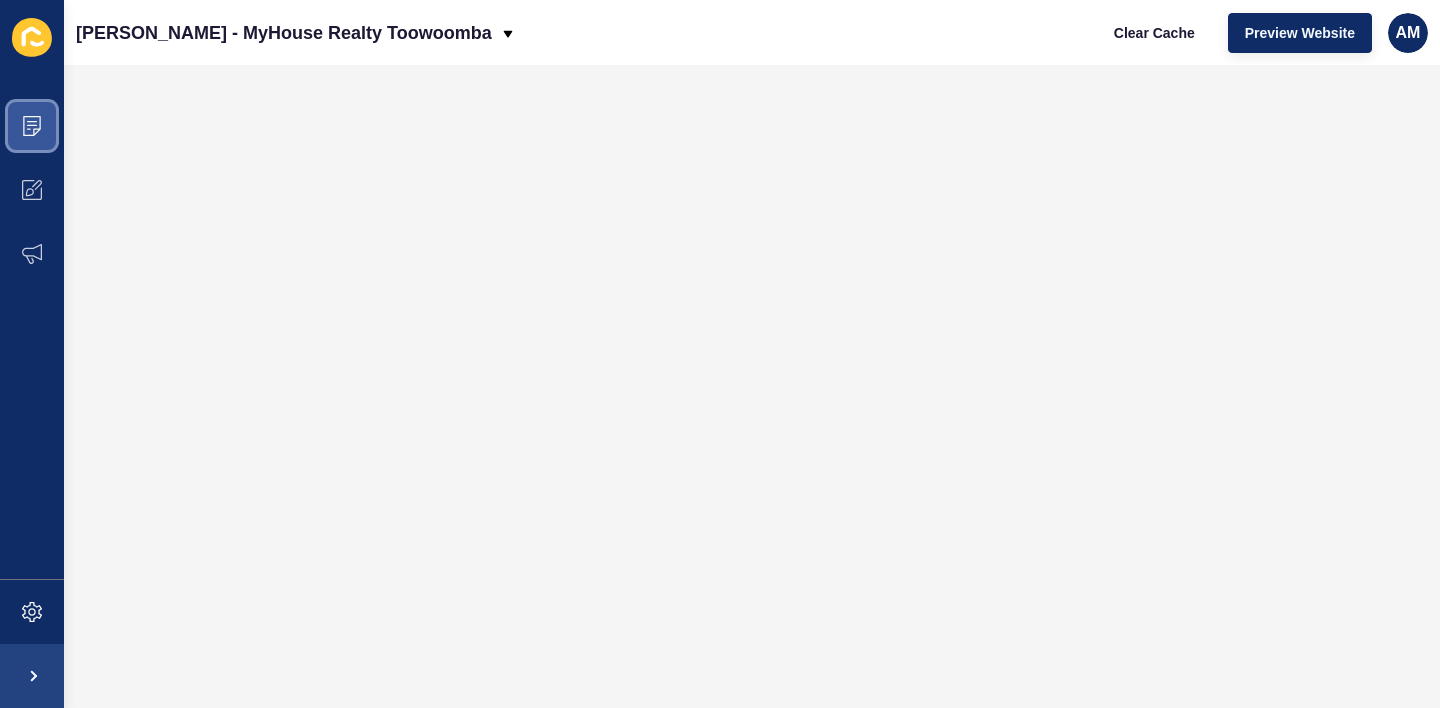 click 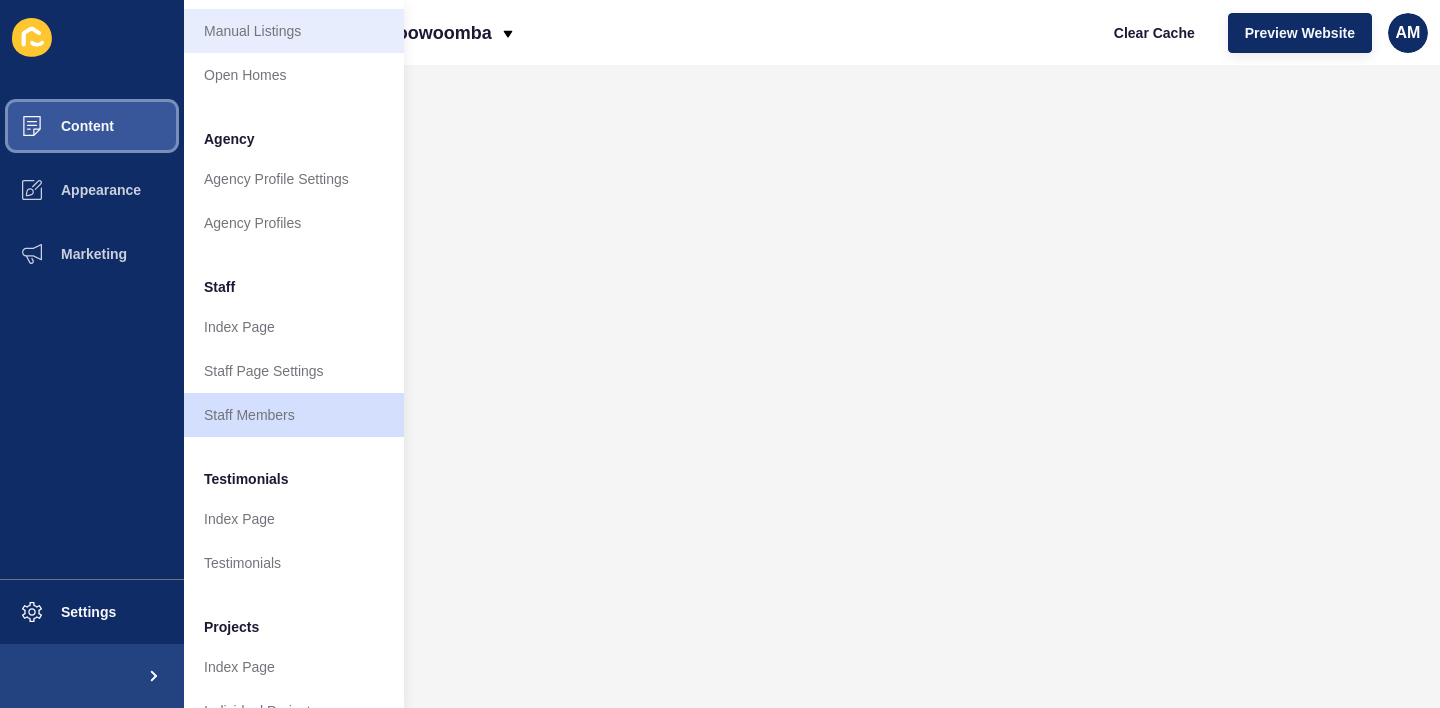 scroll, scrollTop: 464, scrollLeft: 0, axis: vertical 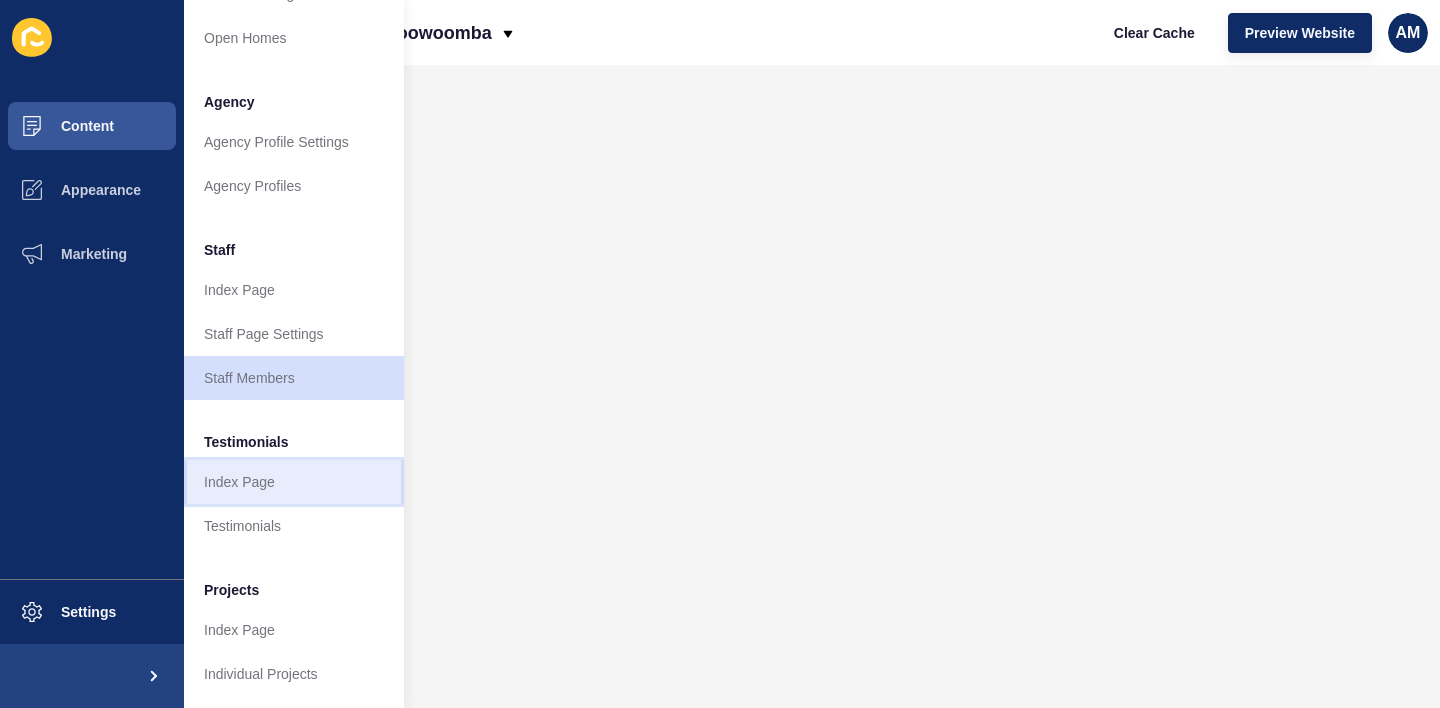 click on "Index Page" at bounding box center [294, 482] 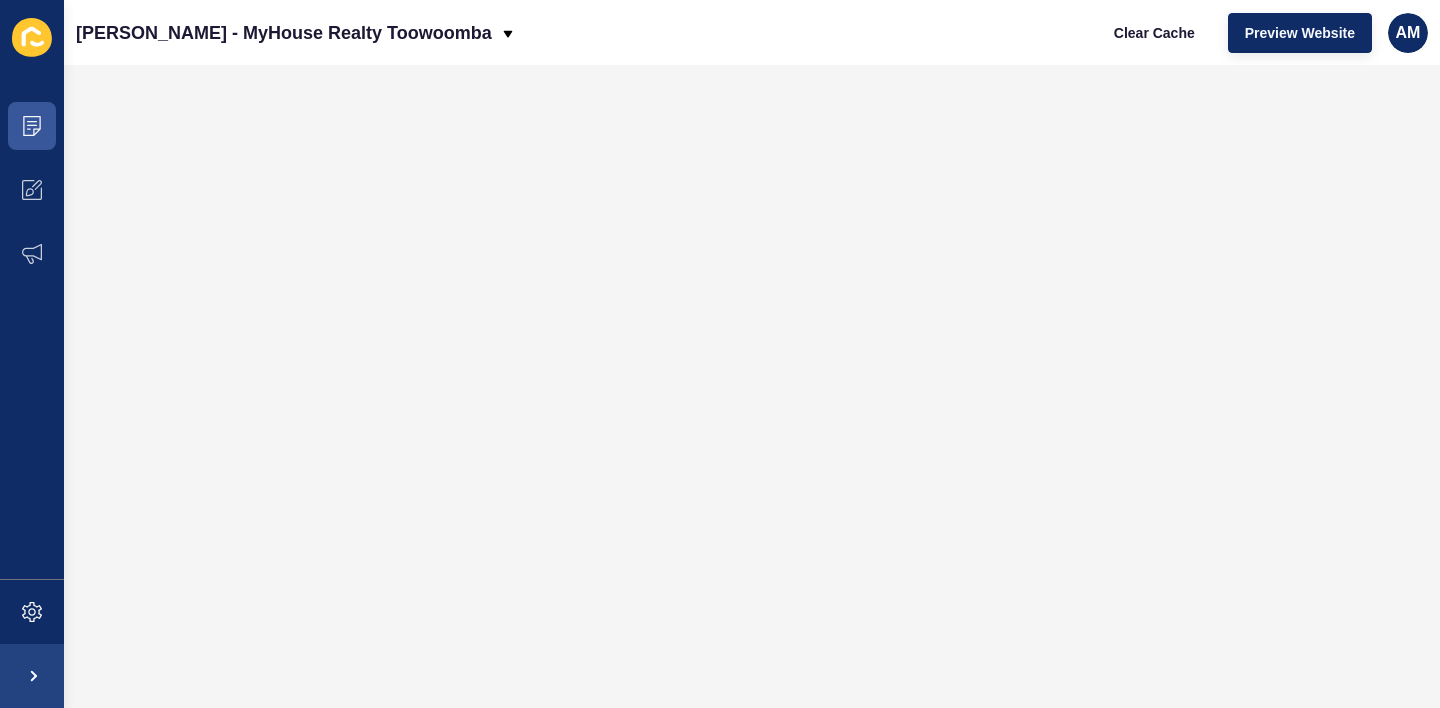 scroll, scrollTop: 0, scrollLeft: 0, axis: both 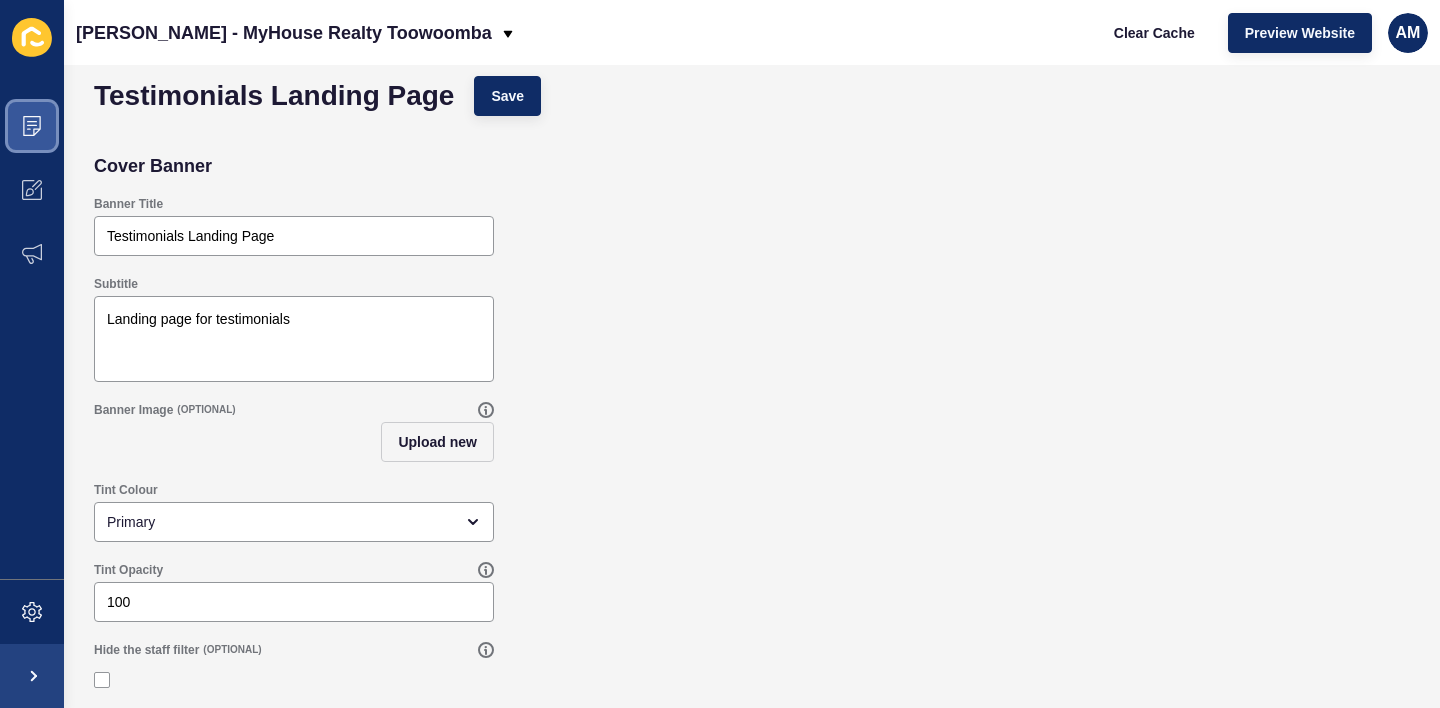 click 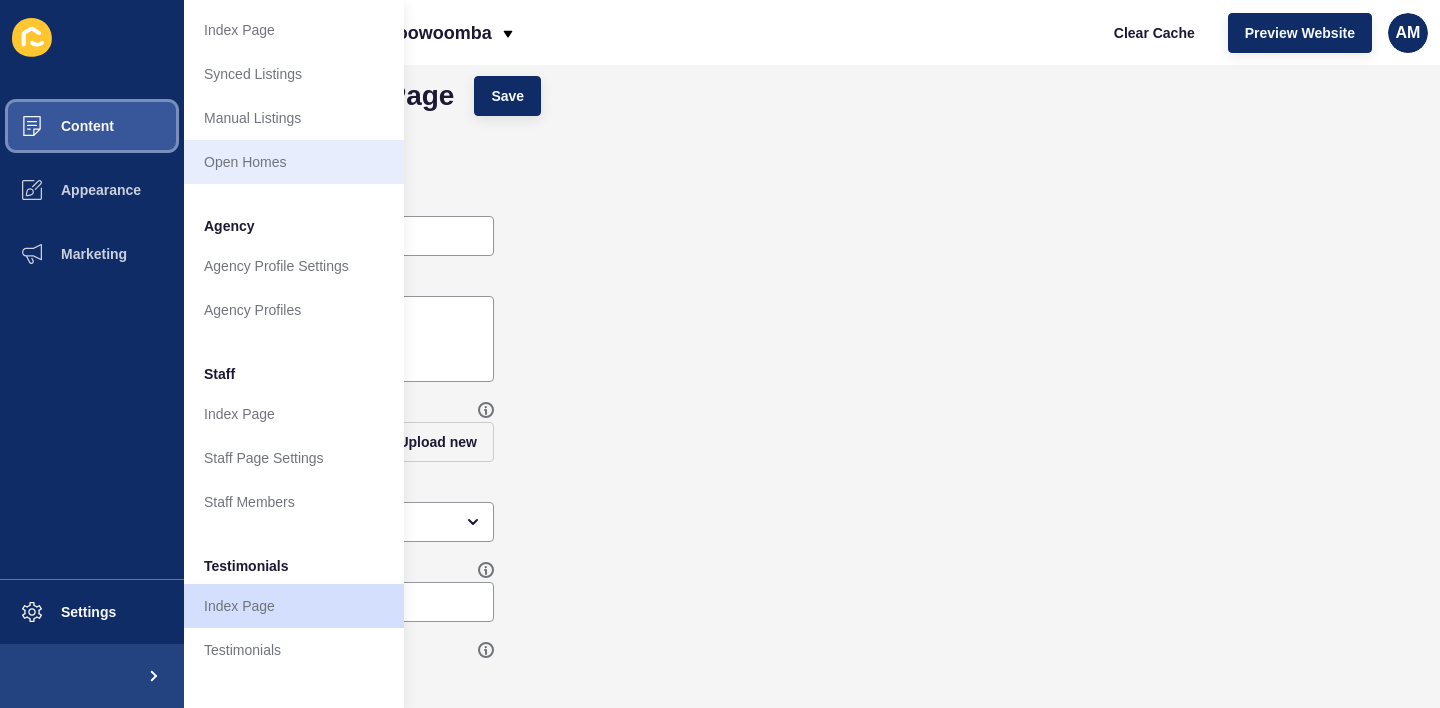 scroll, scrollTop: 464, scrollLeft: 0, axis: vertical 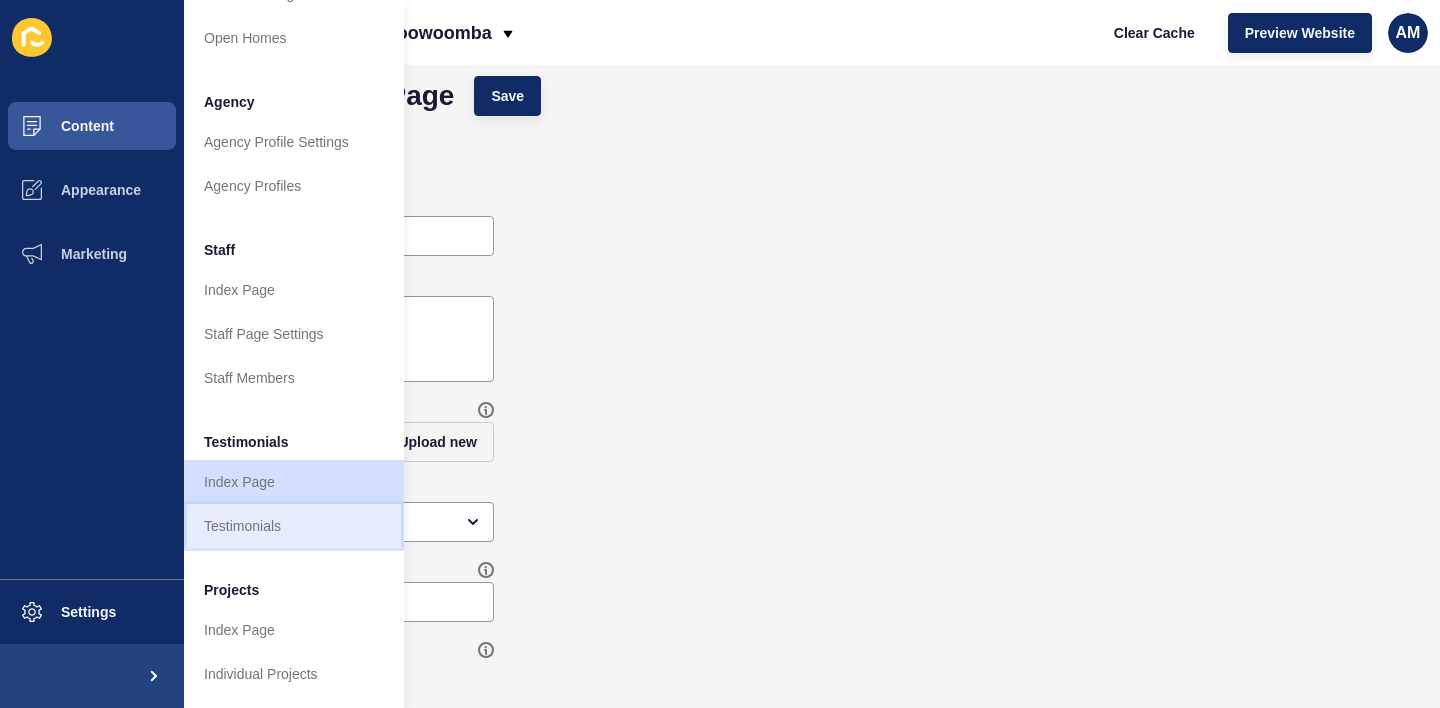 click on "Testimonials" at bounding box center (294, 526) 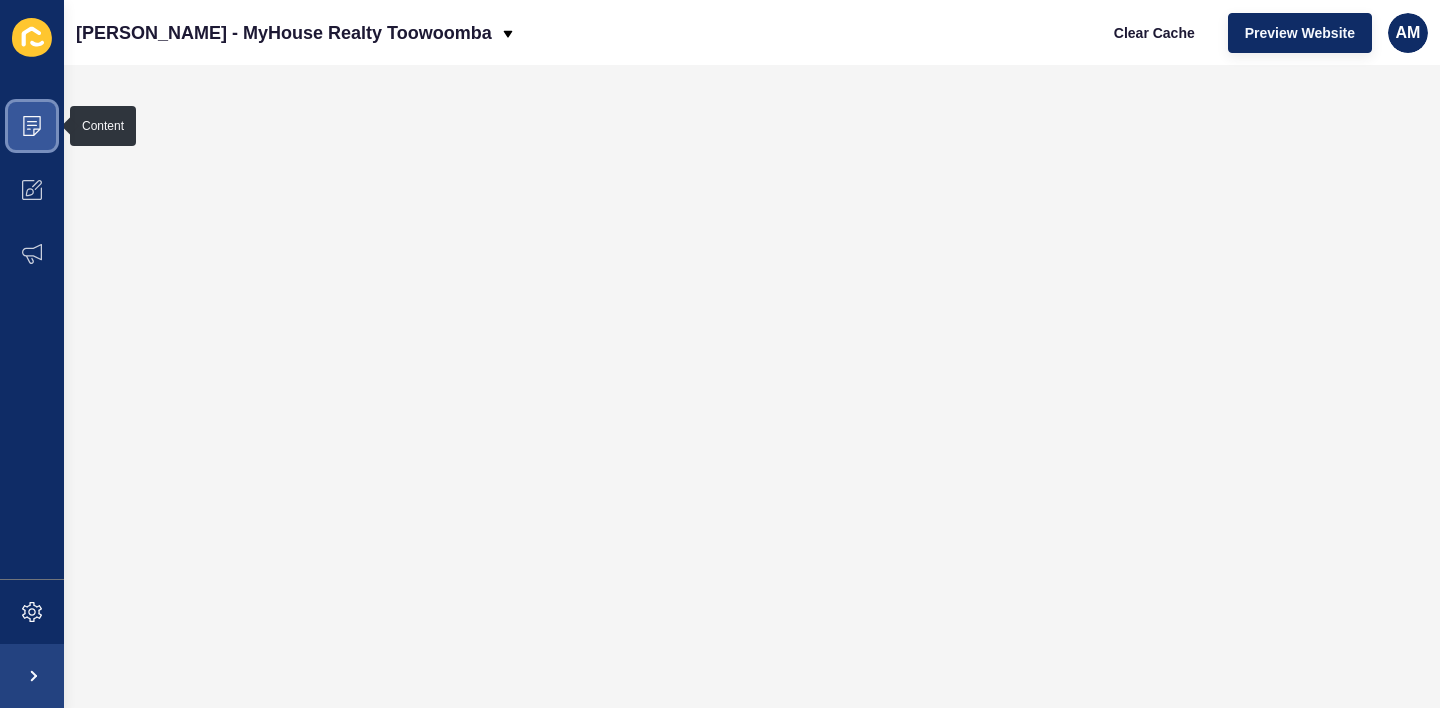 click 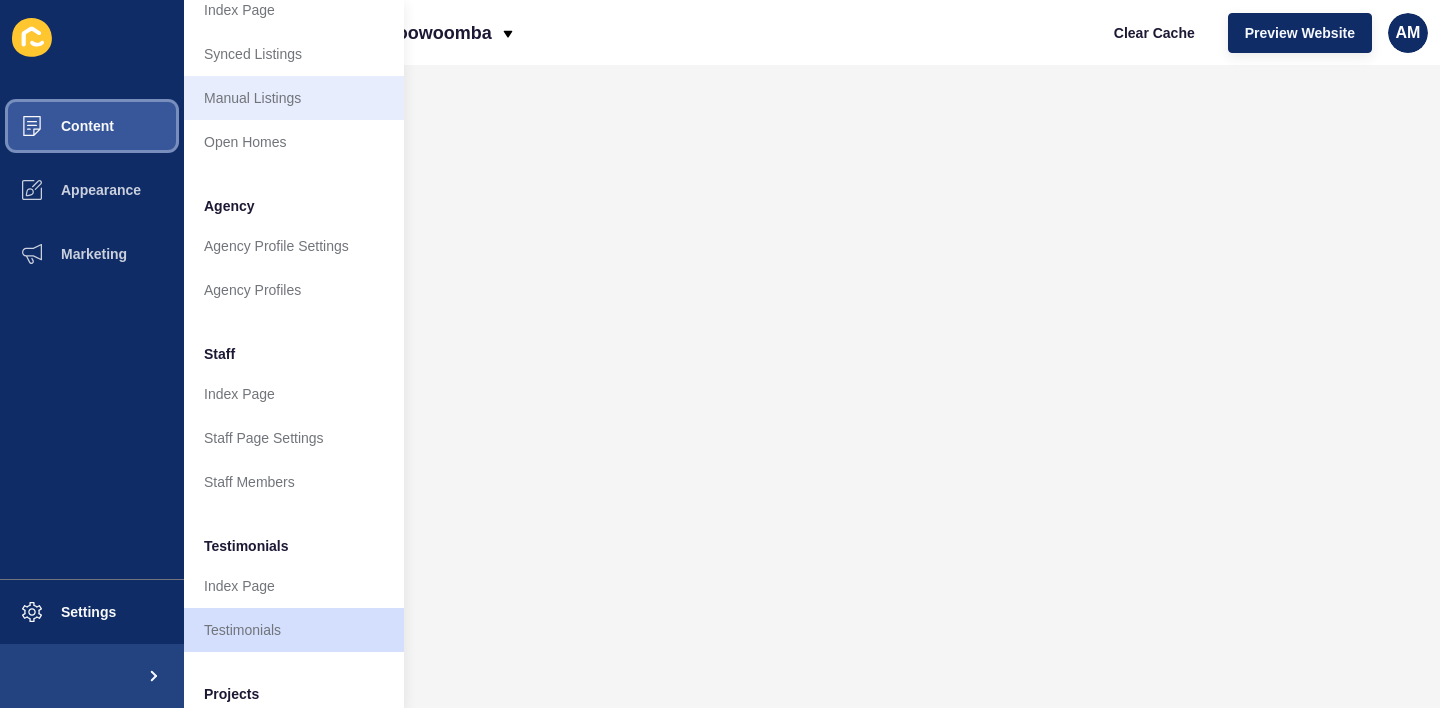 scroll, scrollTop: 464, scrollLeft: 0, axis: vertical 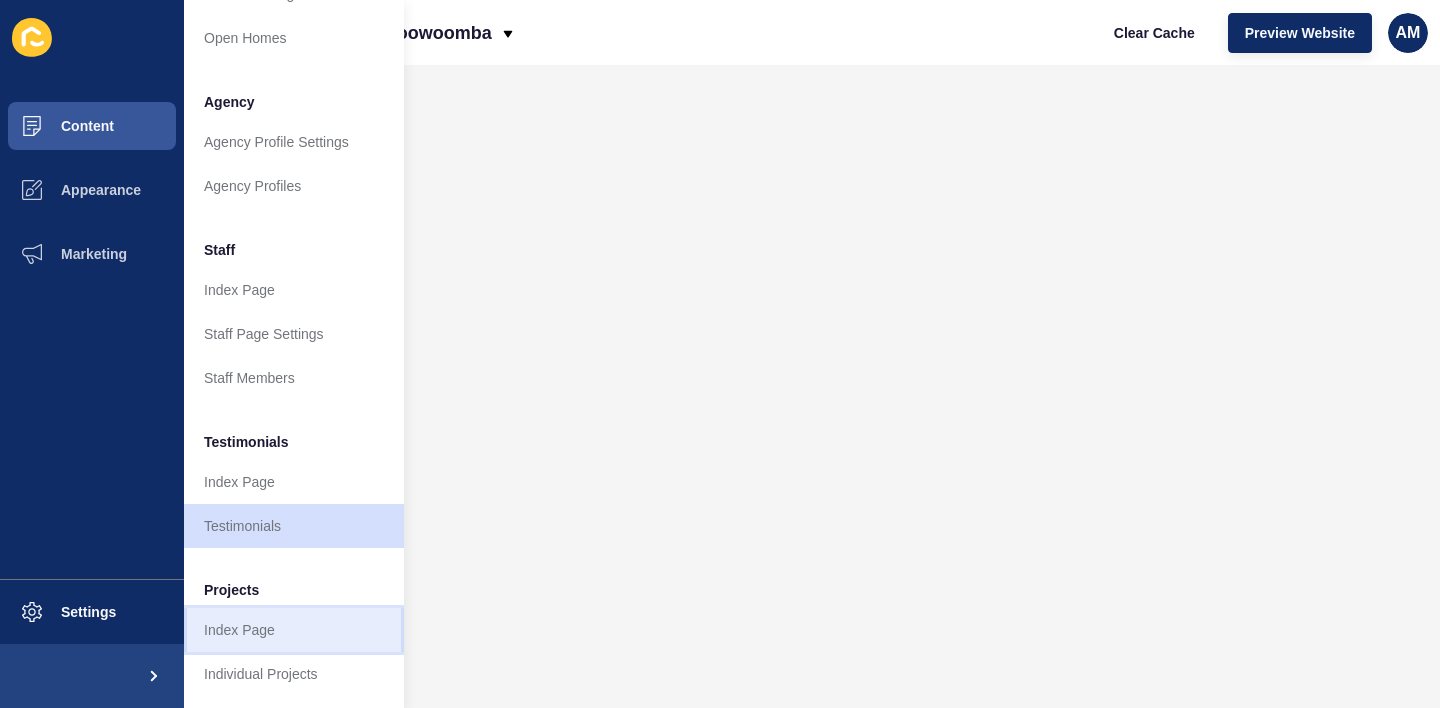 click on "Index Page" at bounding box center [294, 630] 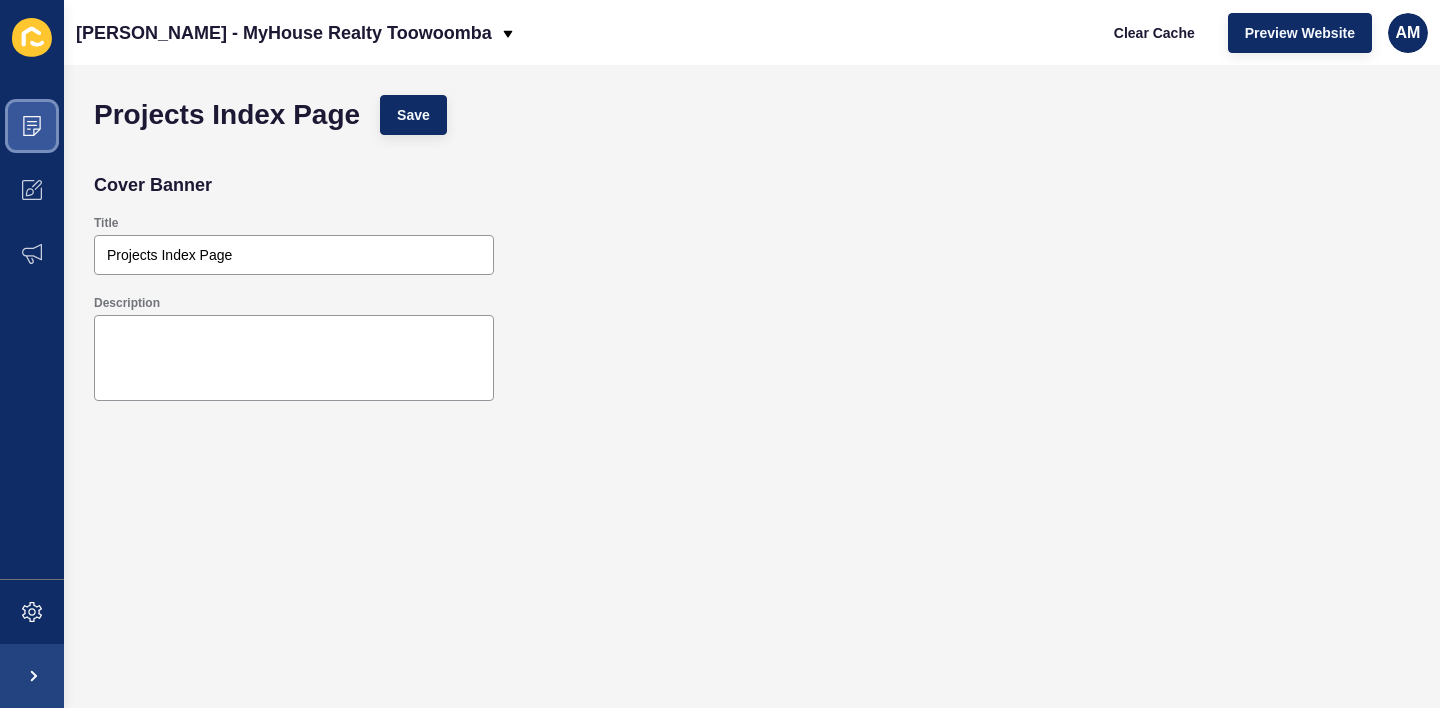 click 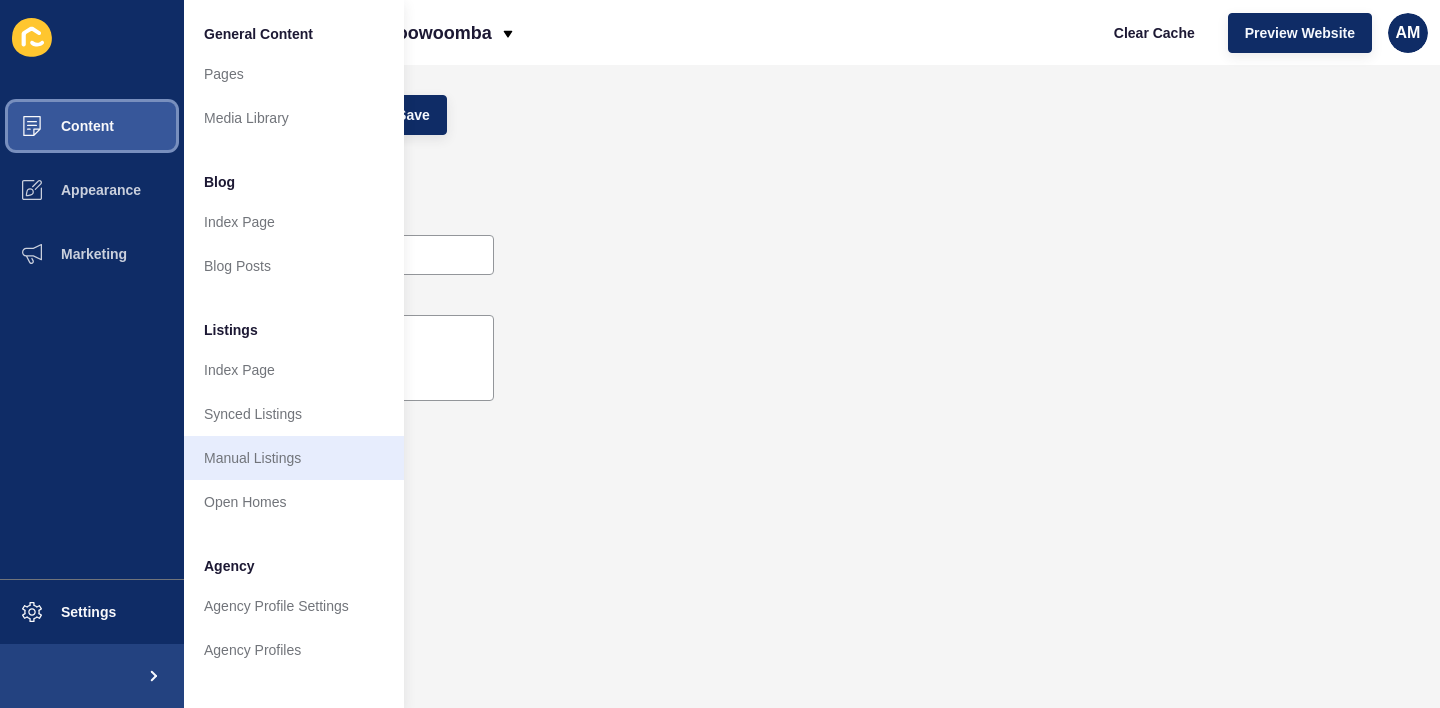 scroll, scrollTop: 464, scrollLeft: 0, axis: vertical 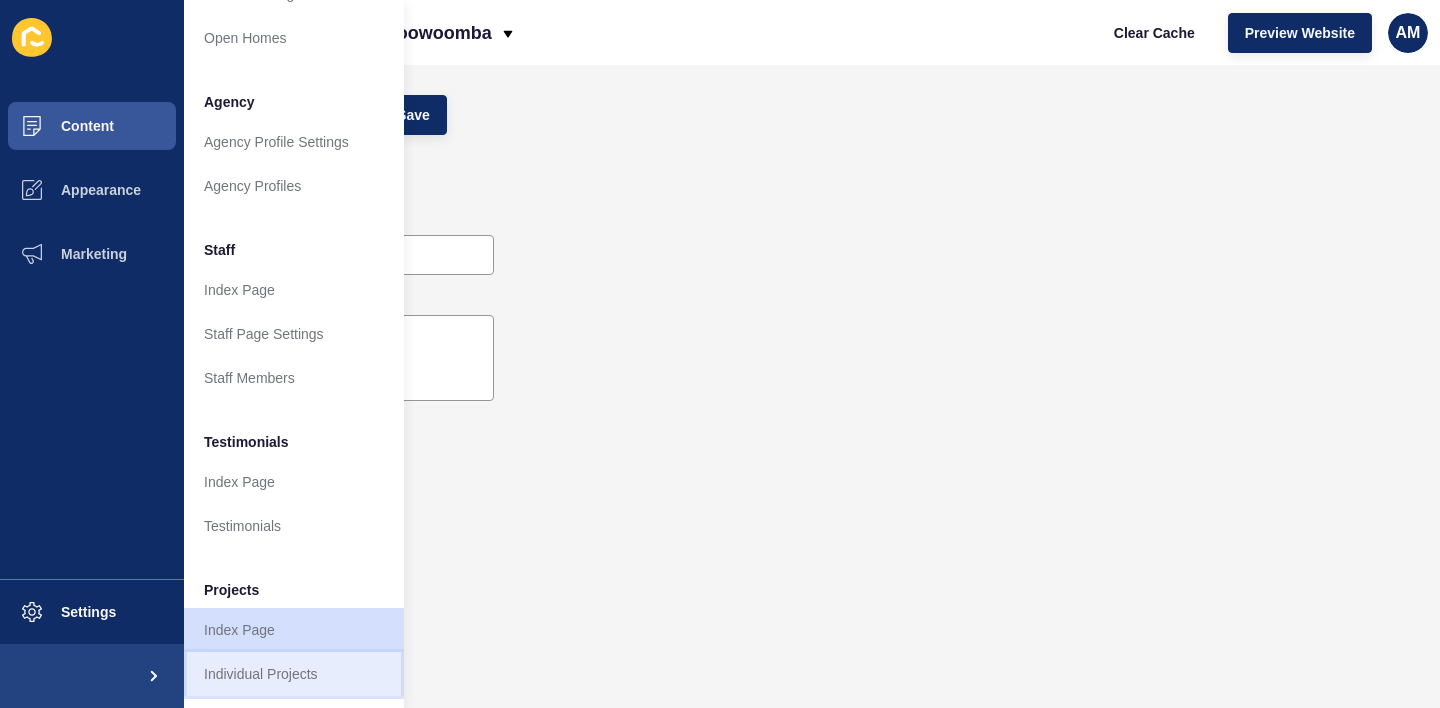 click on "Individual Projects" at bounding box center (294, 674) 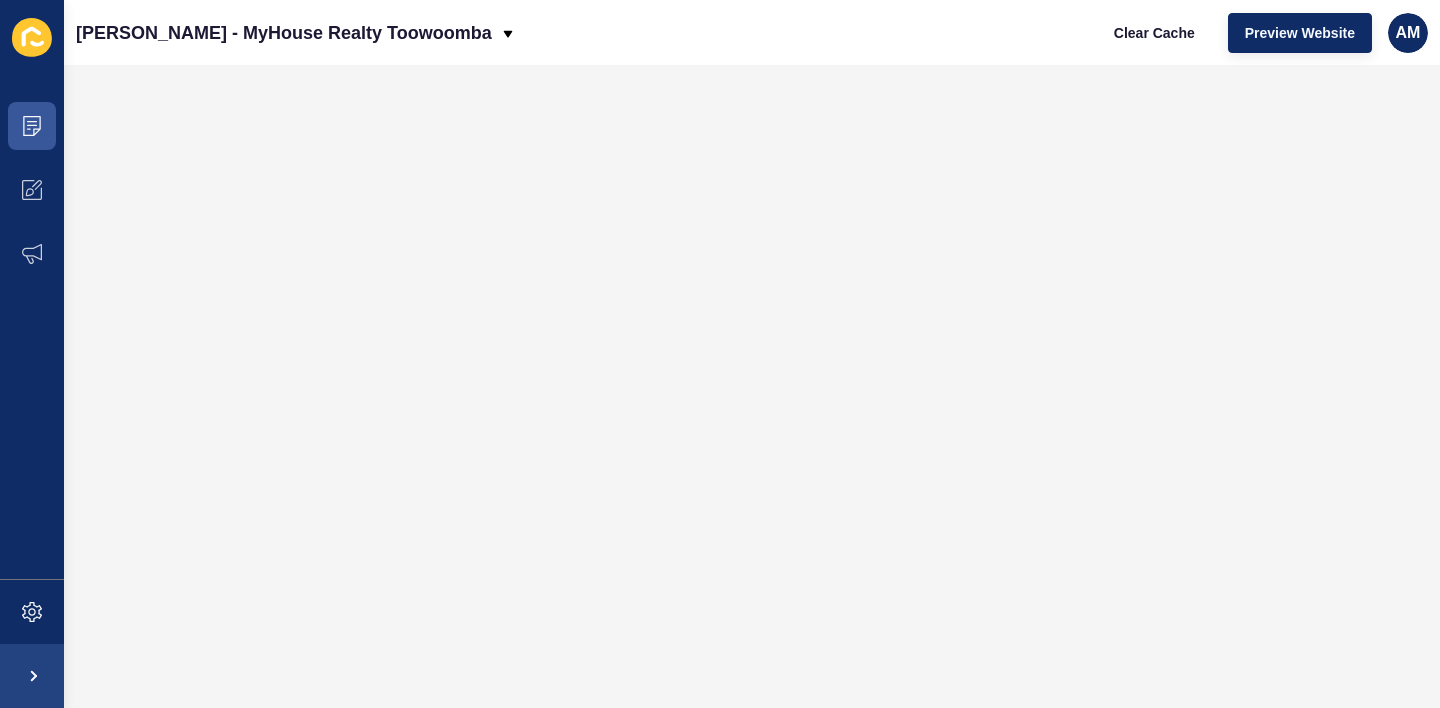 scroll, scrollTop: 0, scrollLeft: 0, axis: both 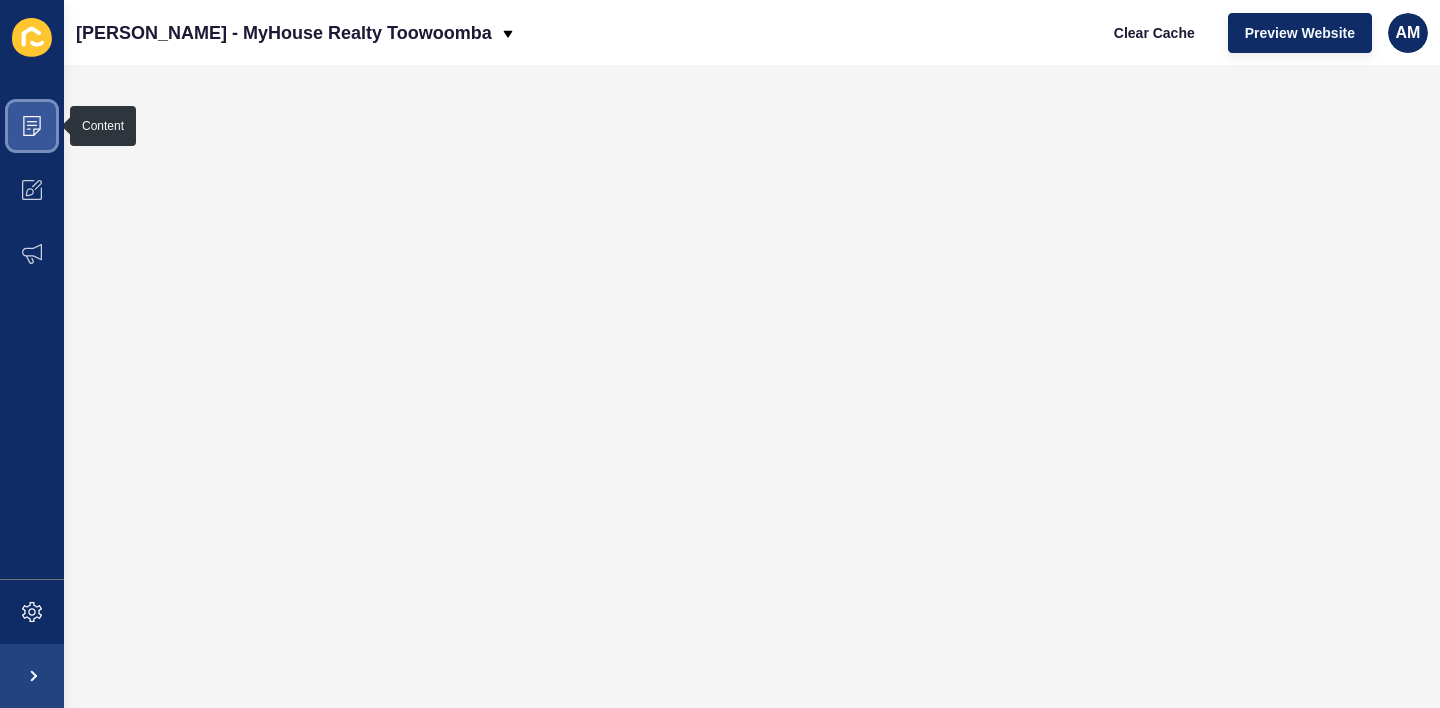 click 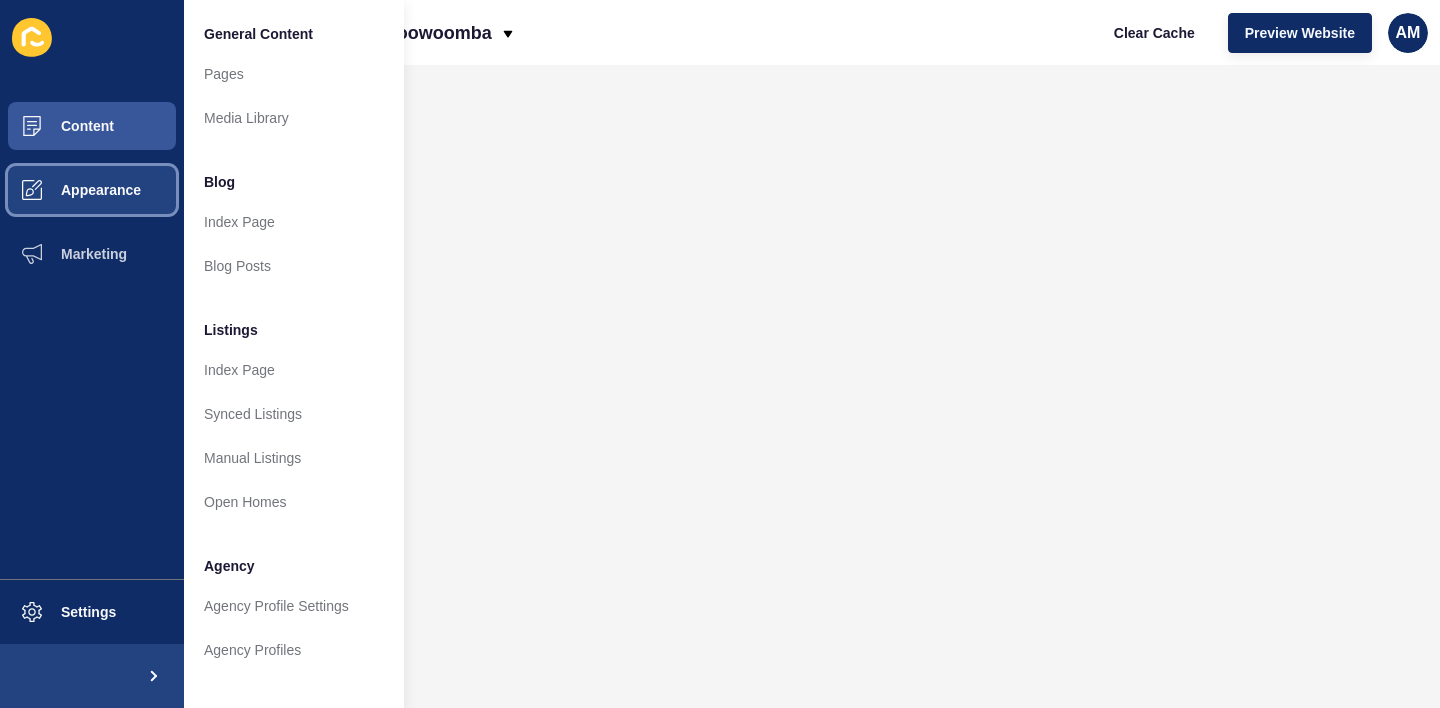 click on "Appearance" at bounding box center (92, 190) 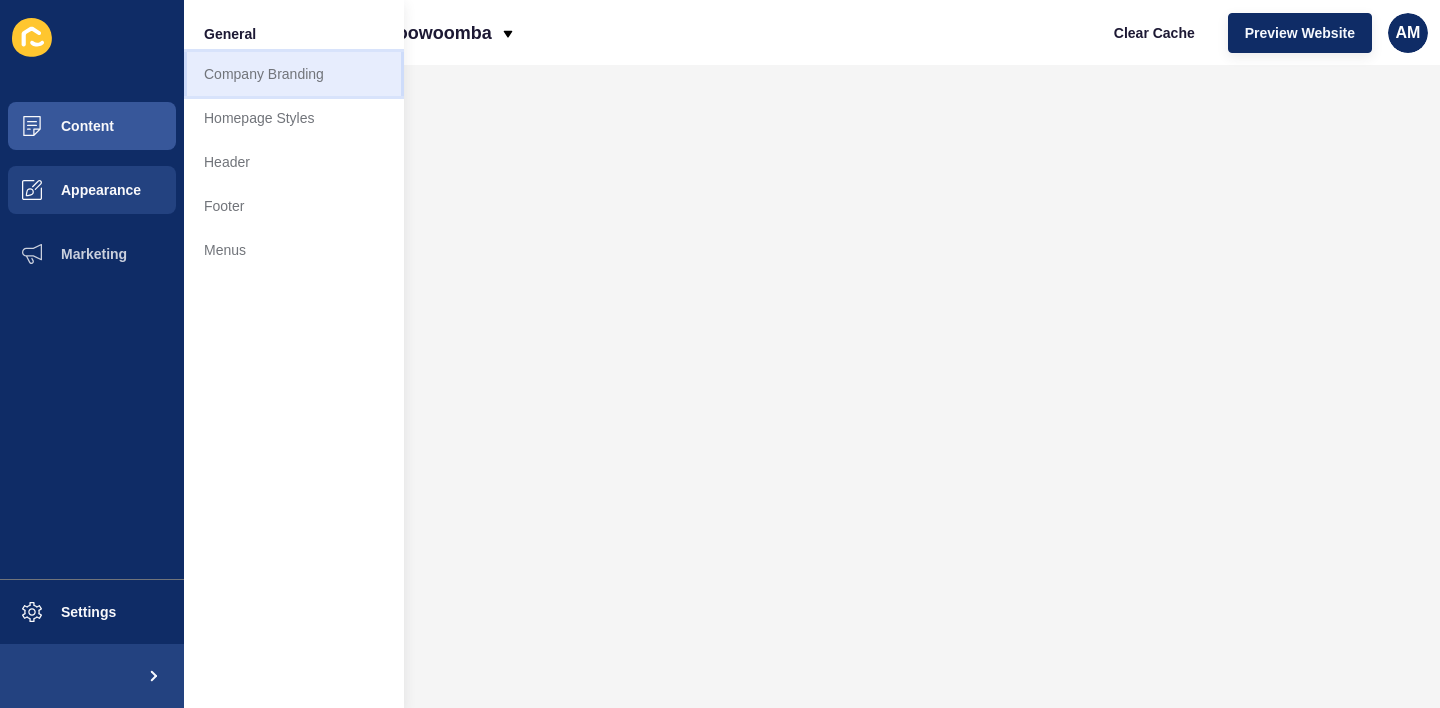 click on "Company Branding" at bounding box center [294, 74] 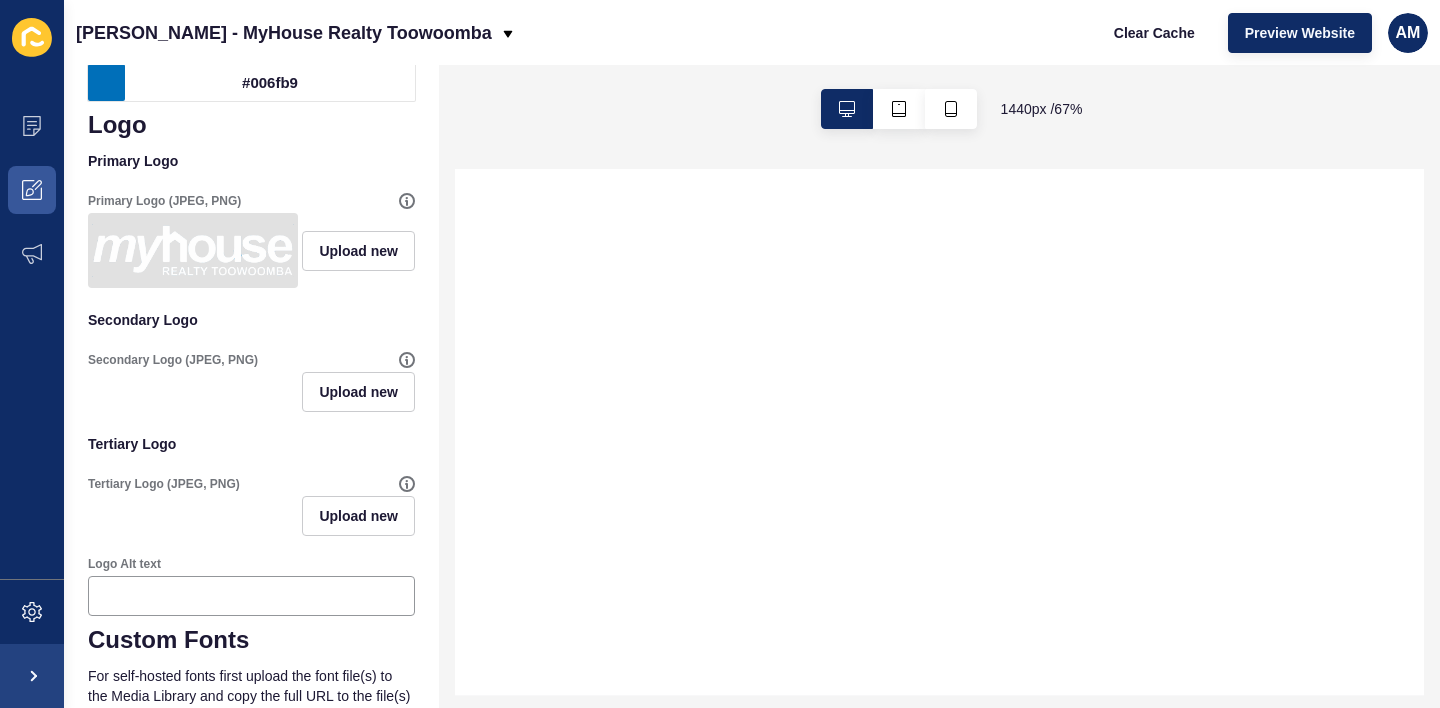scroll, scrollTop: 420, scrollLeft: 0, axis: vertical 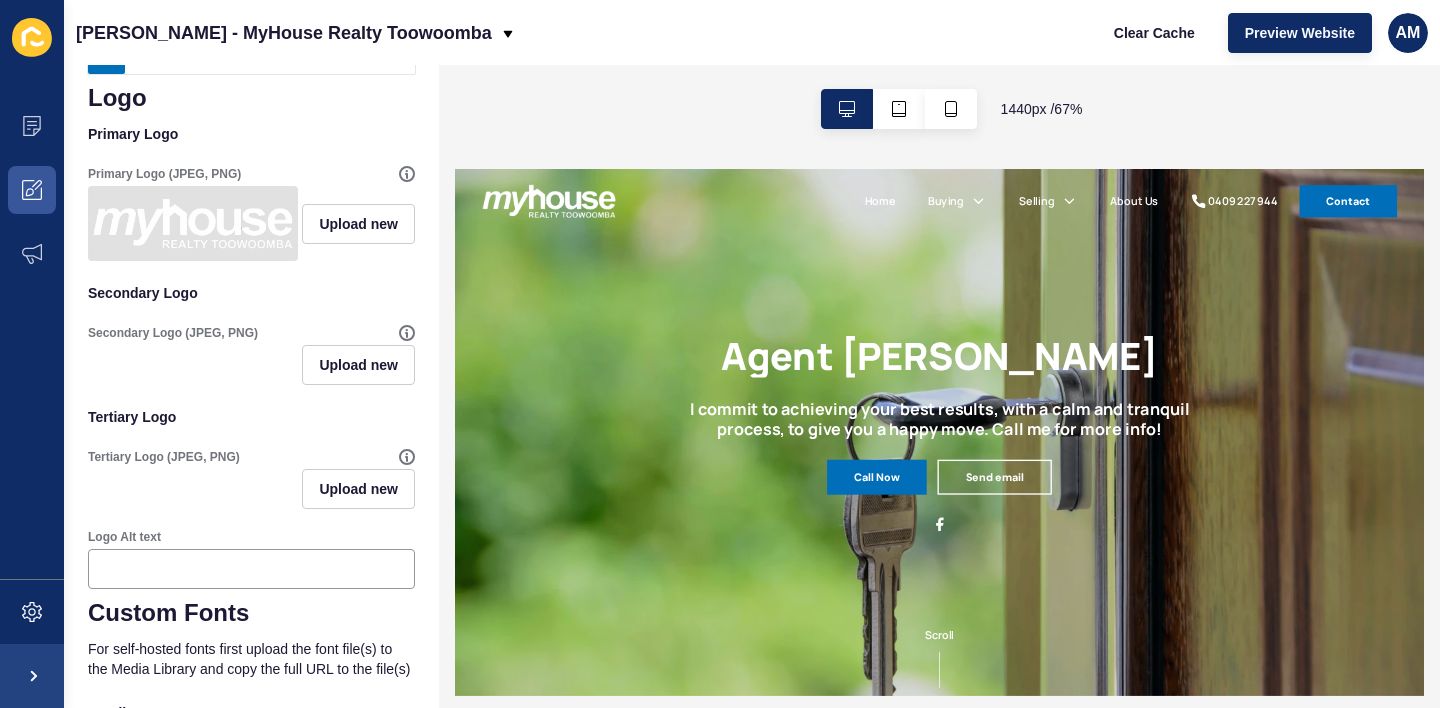 click at bounding box center (193, 223) 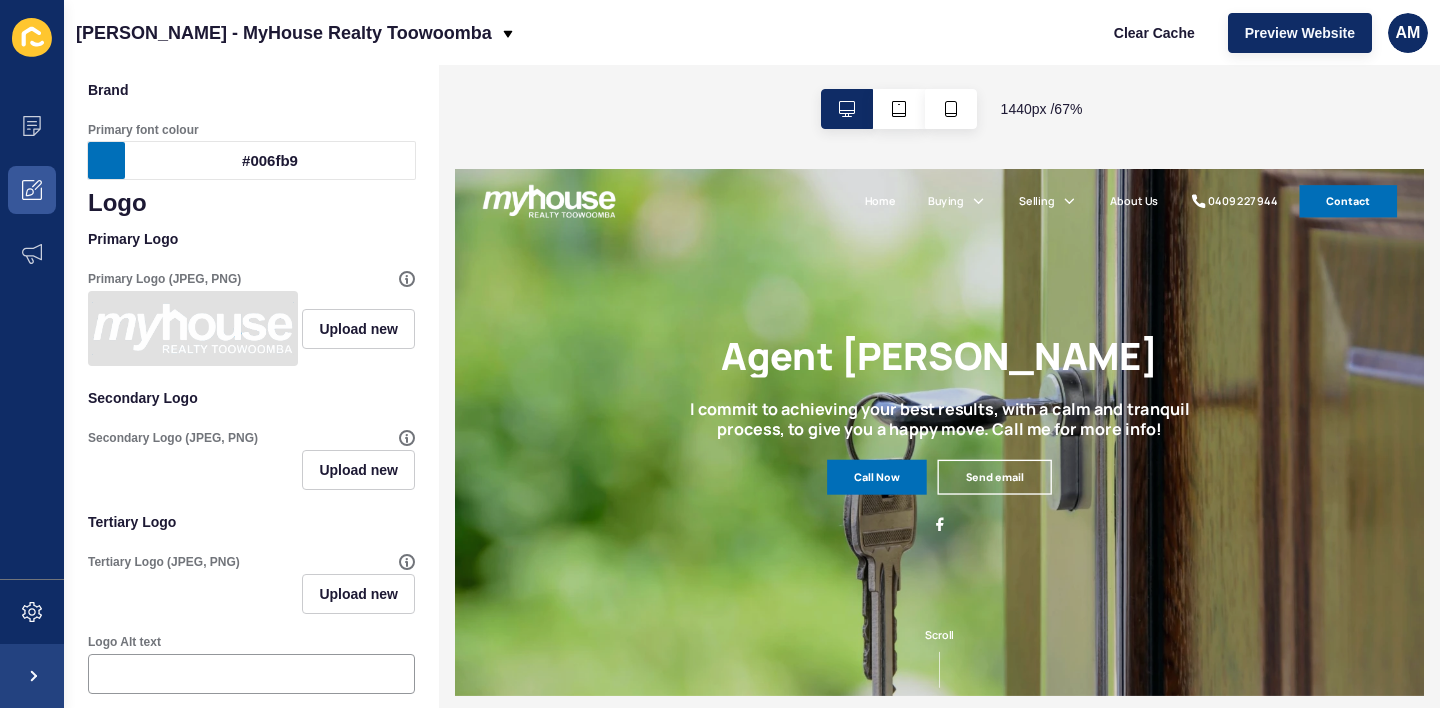 scroll, scrollTop: 291, scrollLeft: 0, axis: vertical 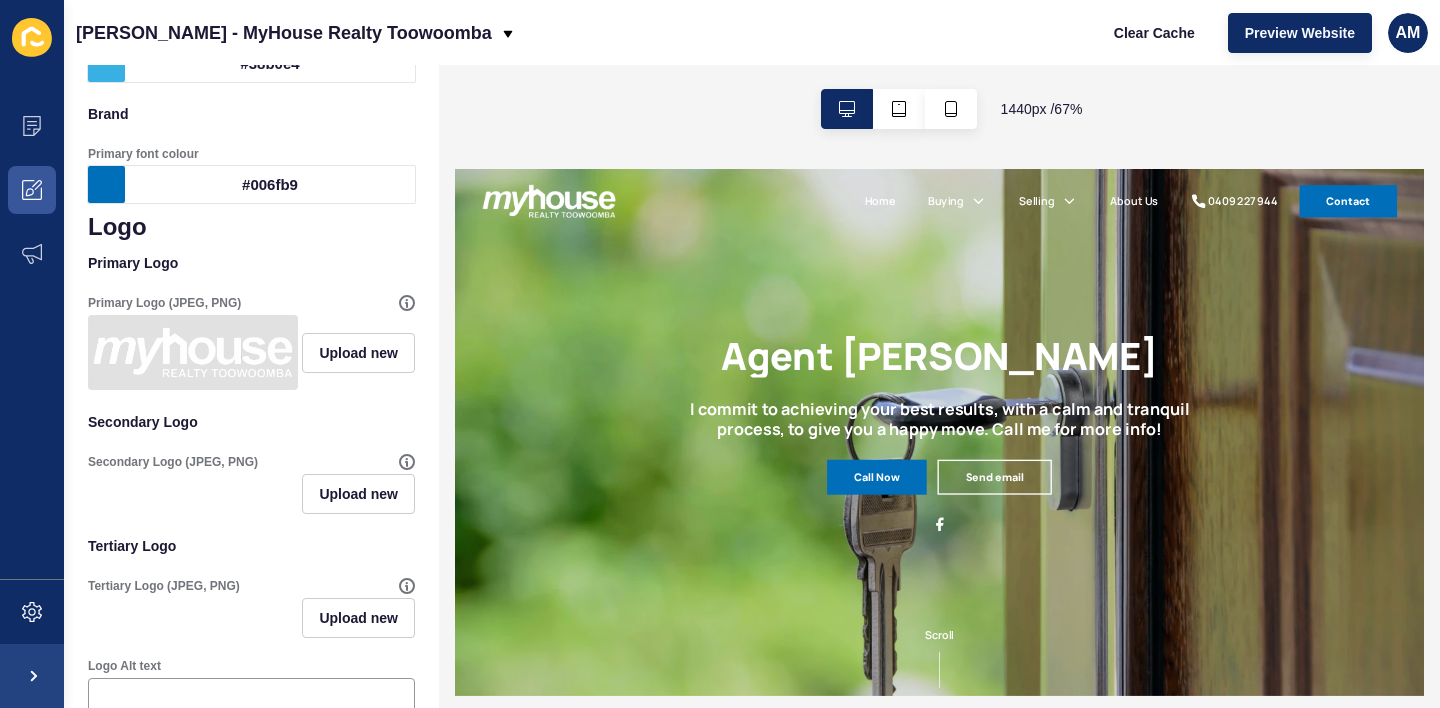 click at bounding box center [193, 352] 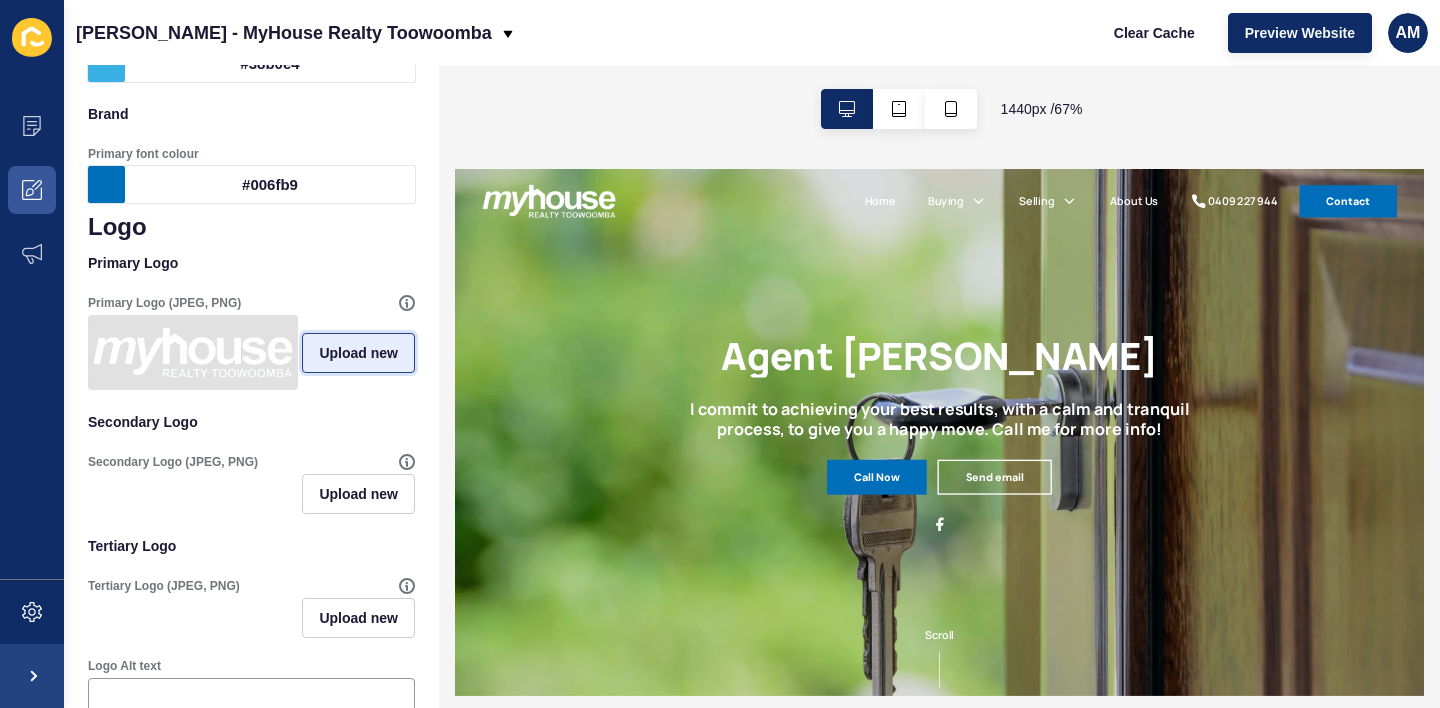 click on "Upload new" at bounding box center (358, 353) 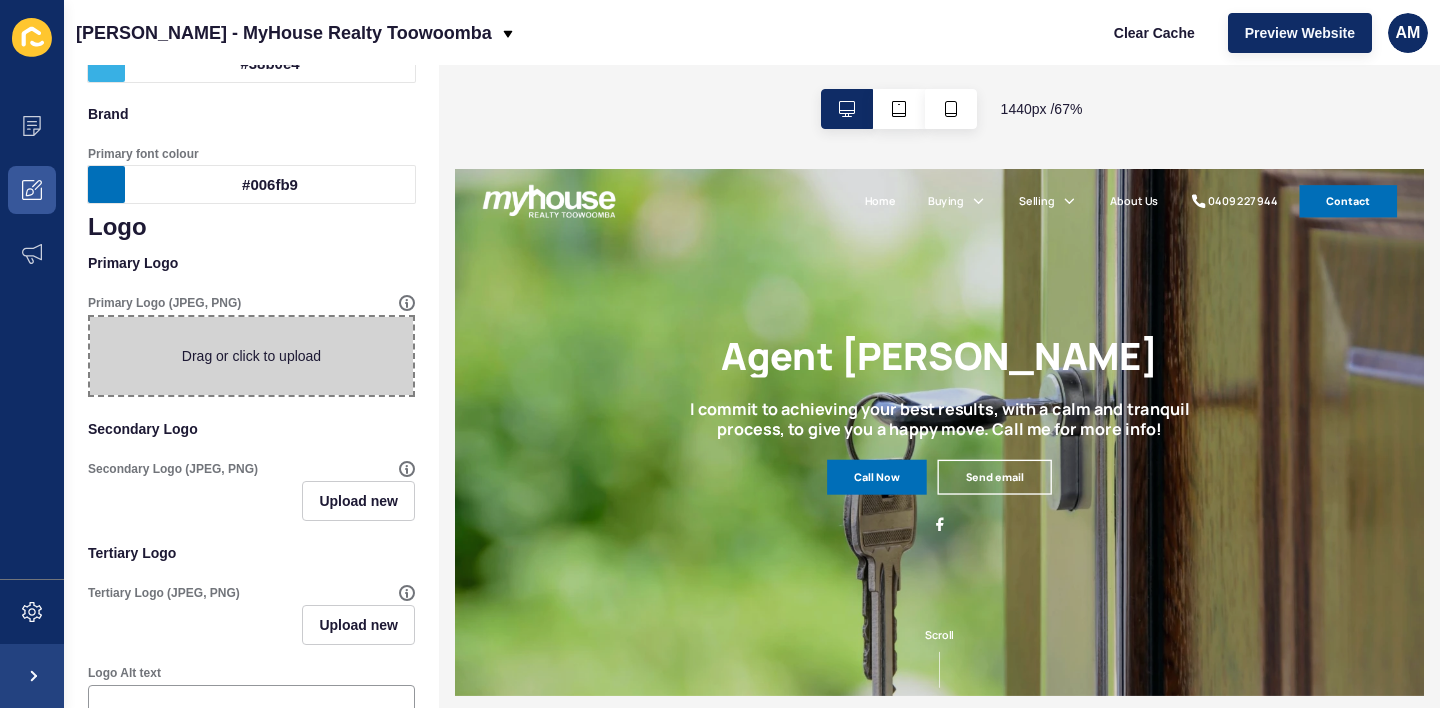 click at bounding box center [251, 356] 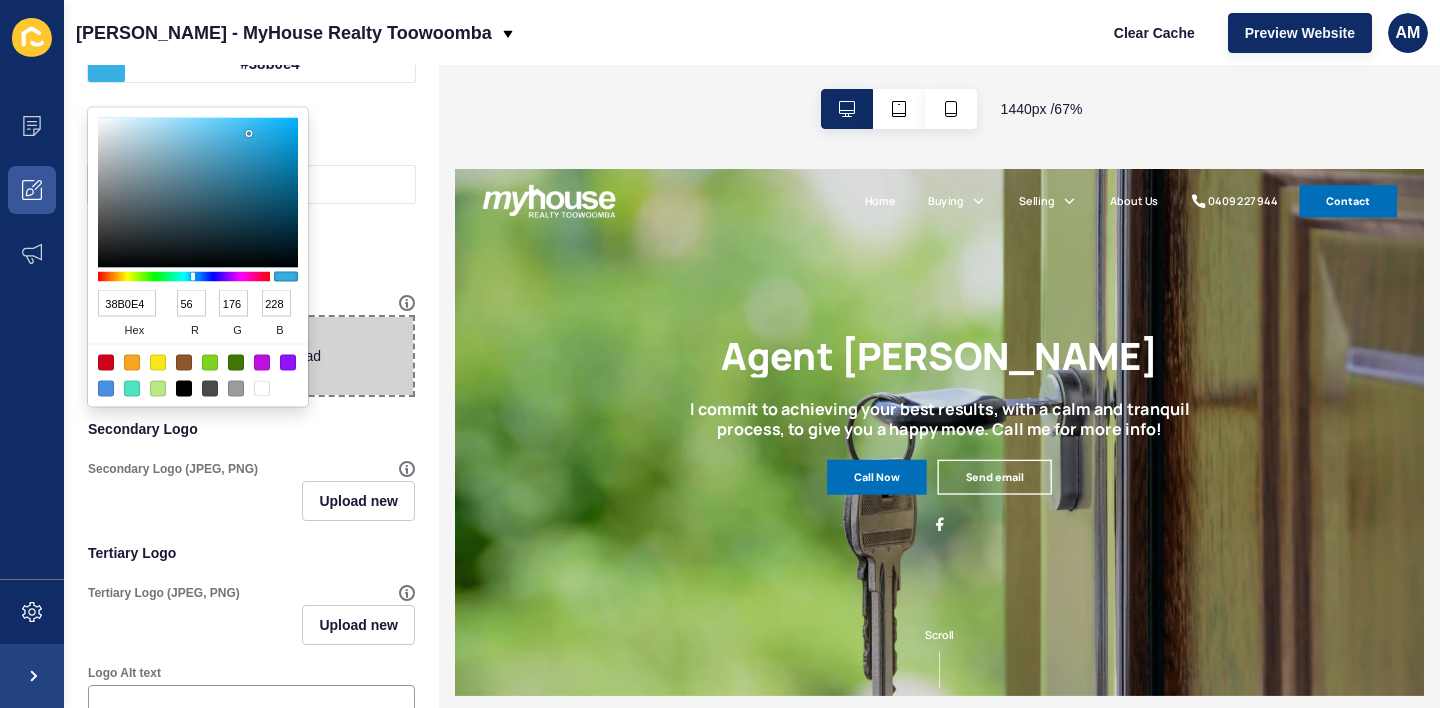 click at bounding box center (236, 389) 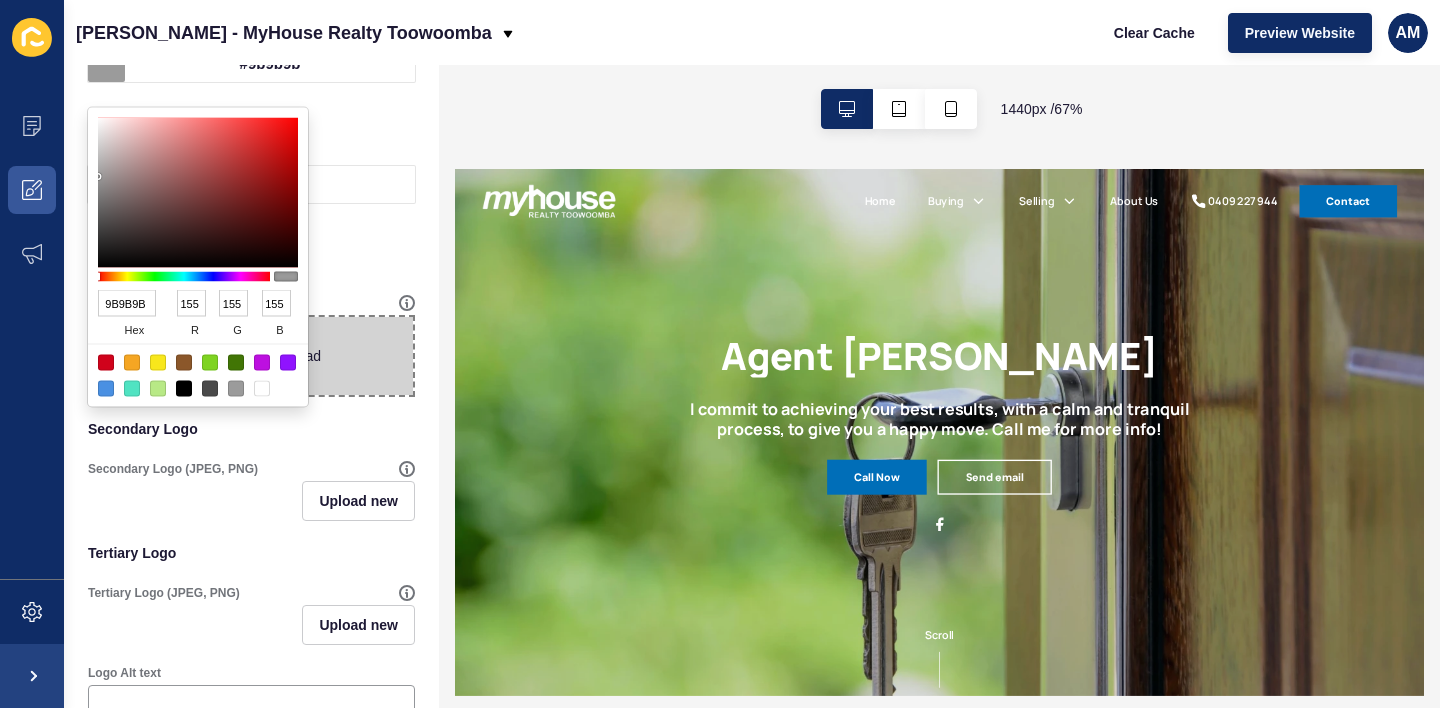 click at bounding box center (210, 389) 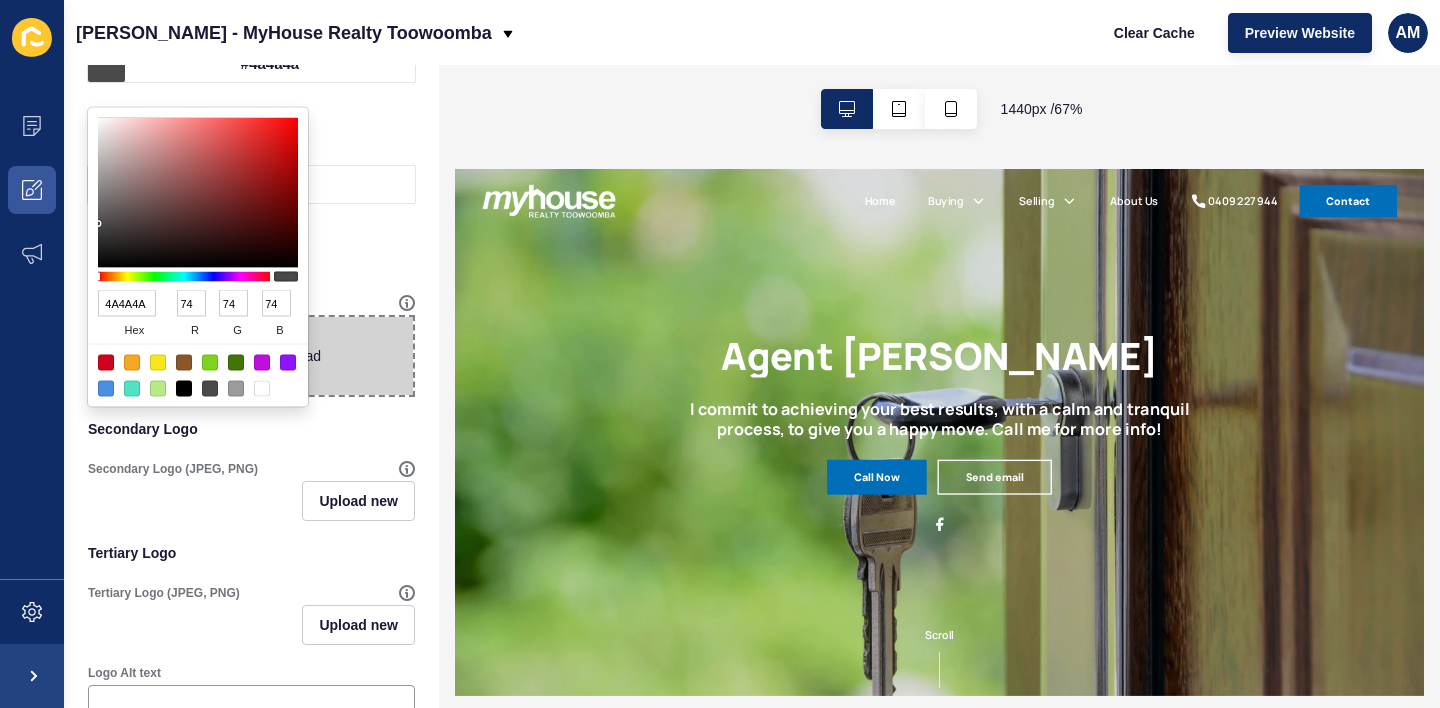 click at bounding box center (184, 389) 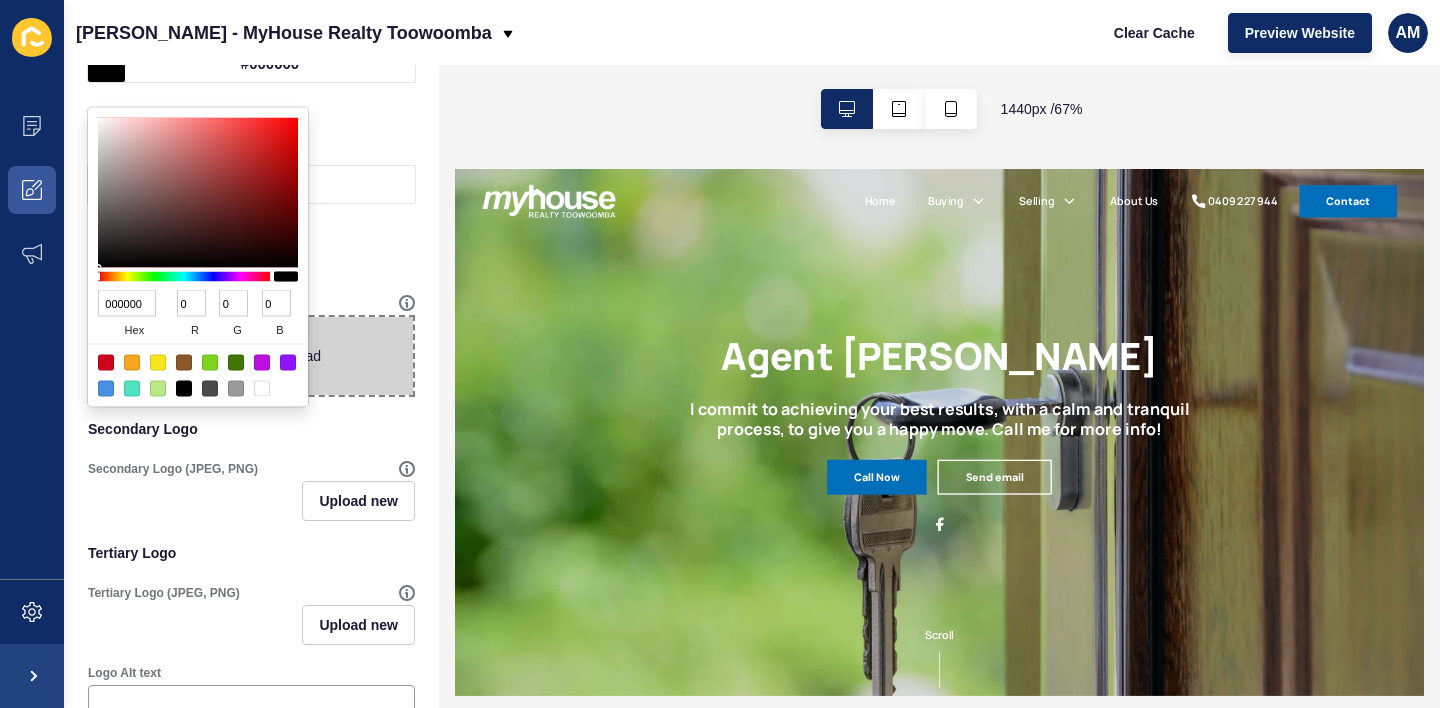 click at bounding box center [236, 389] 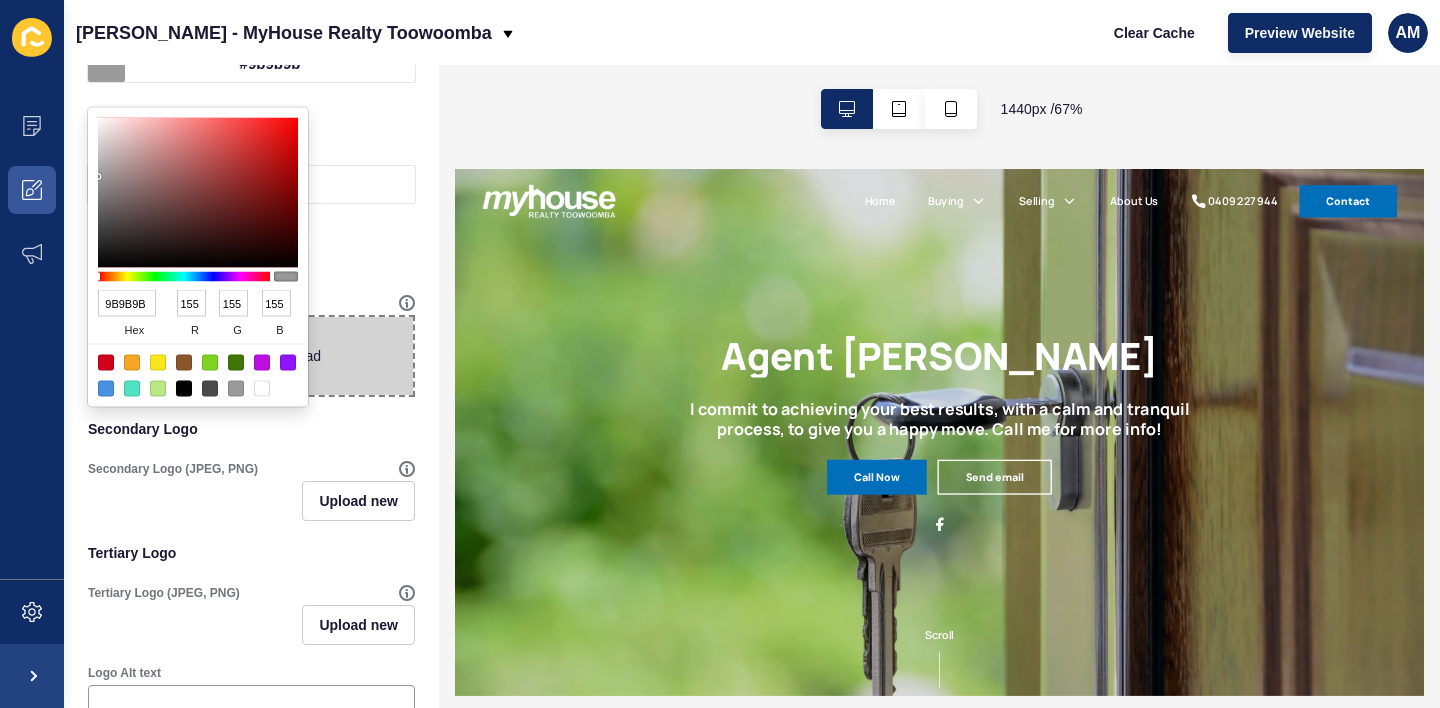 click on "Primary Logo" at bounding box center (251, 263) 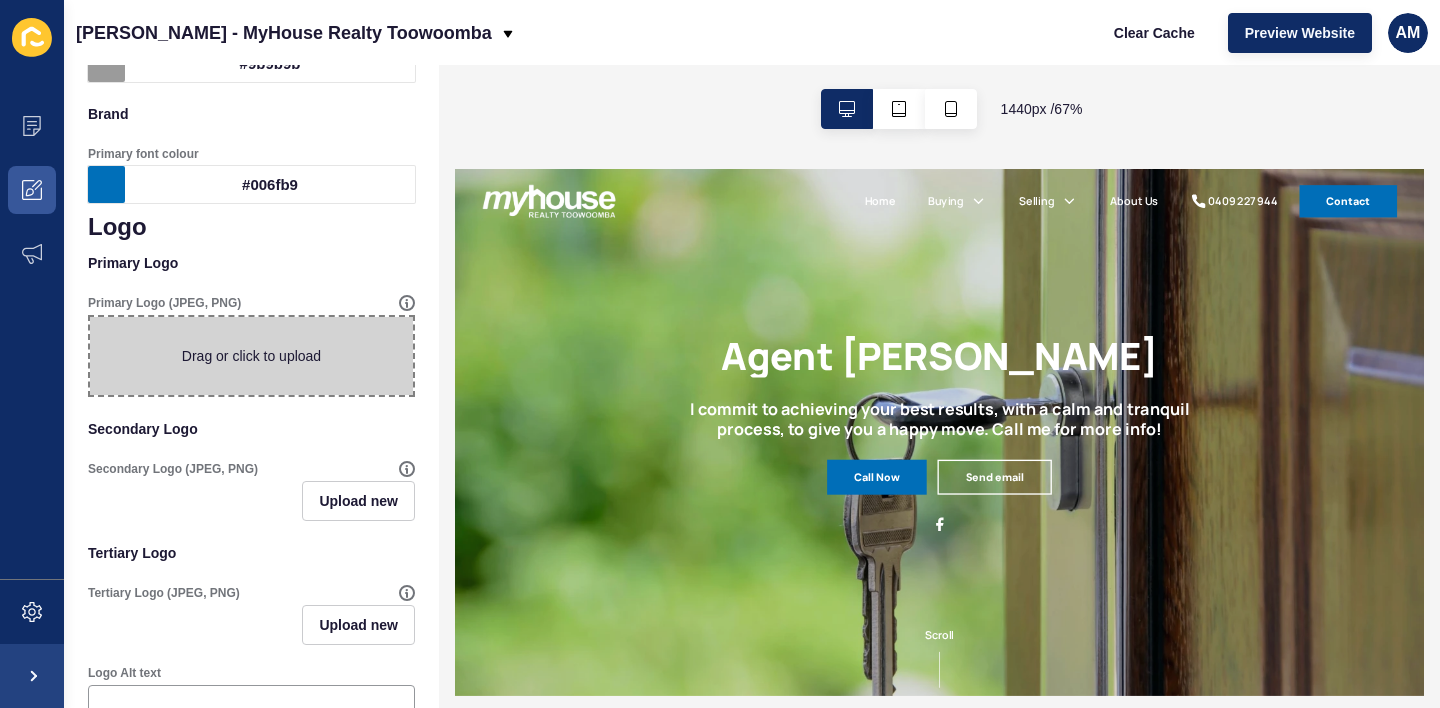 click at bounding box center [106, 184] 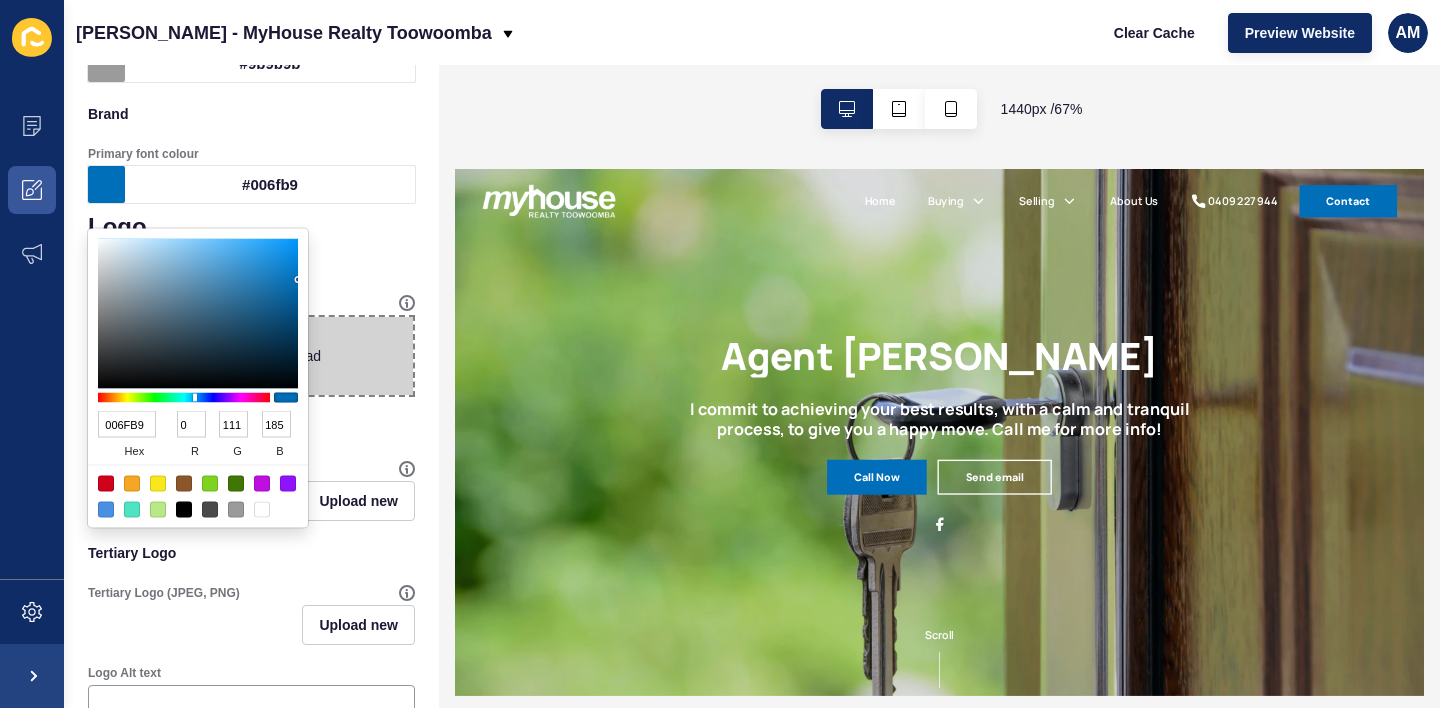 type on "2B536E" 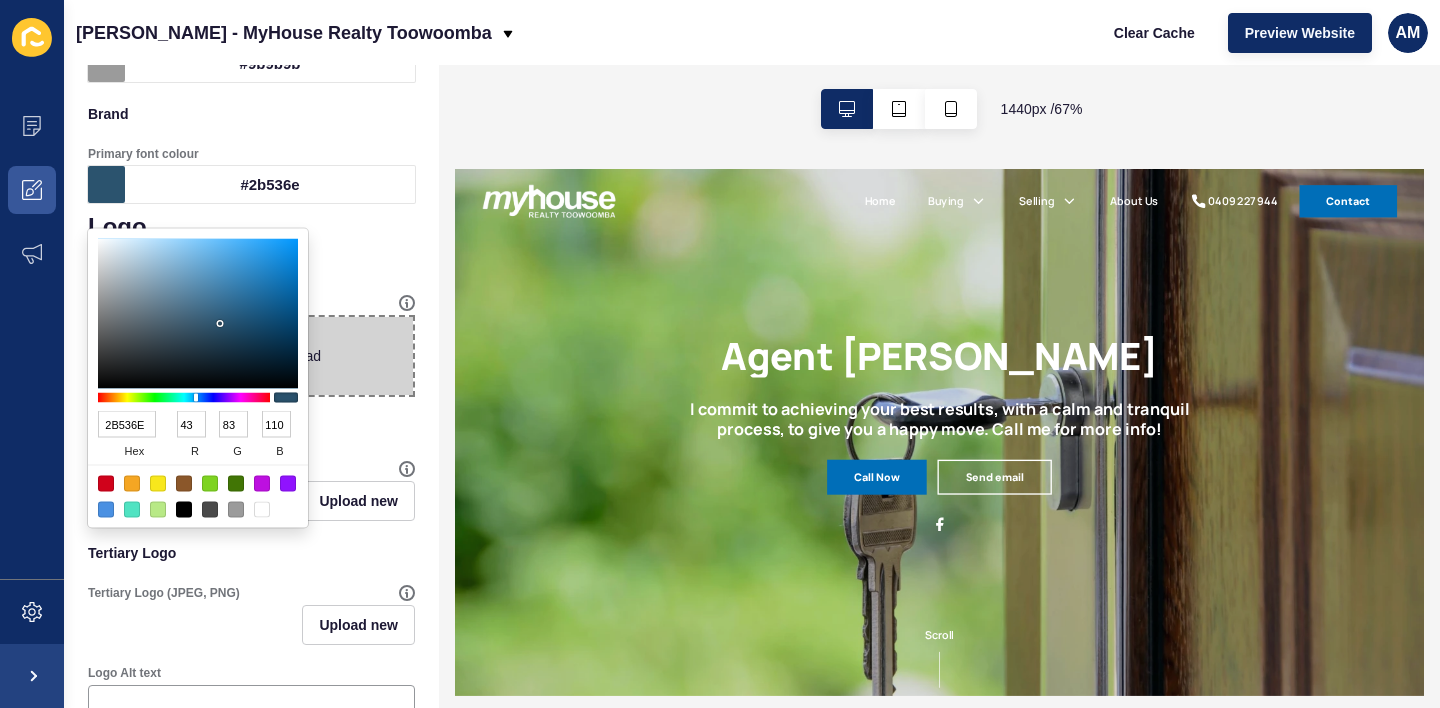 click at bounding box center (106, 510) 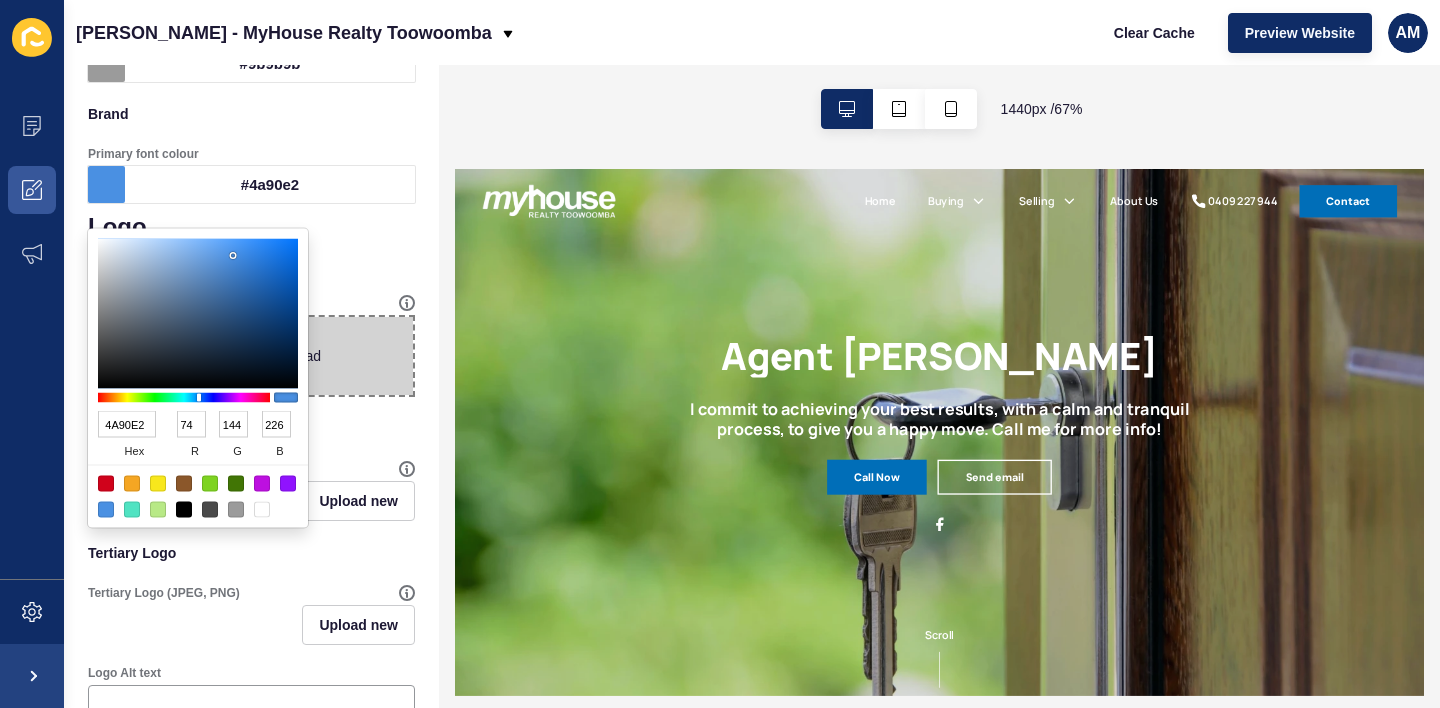 click at bounding box center [236, 484] 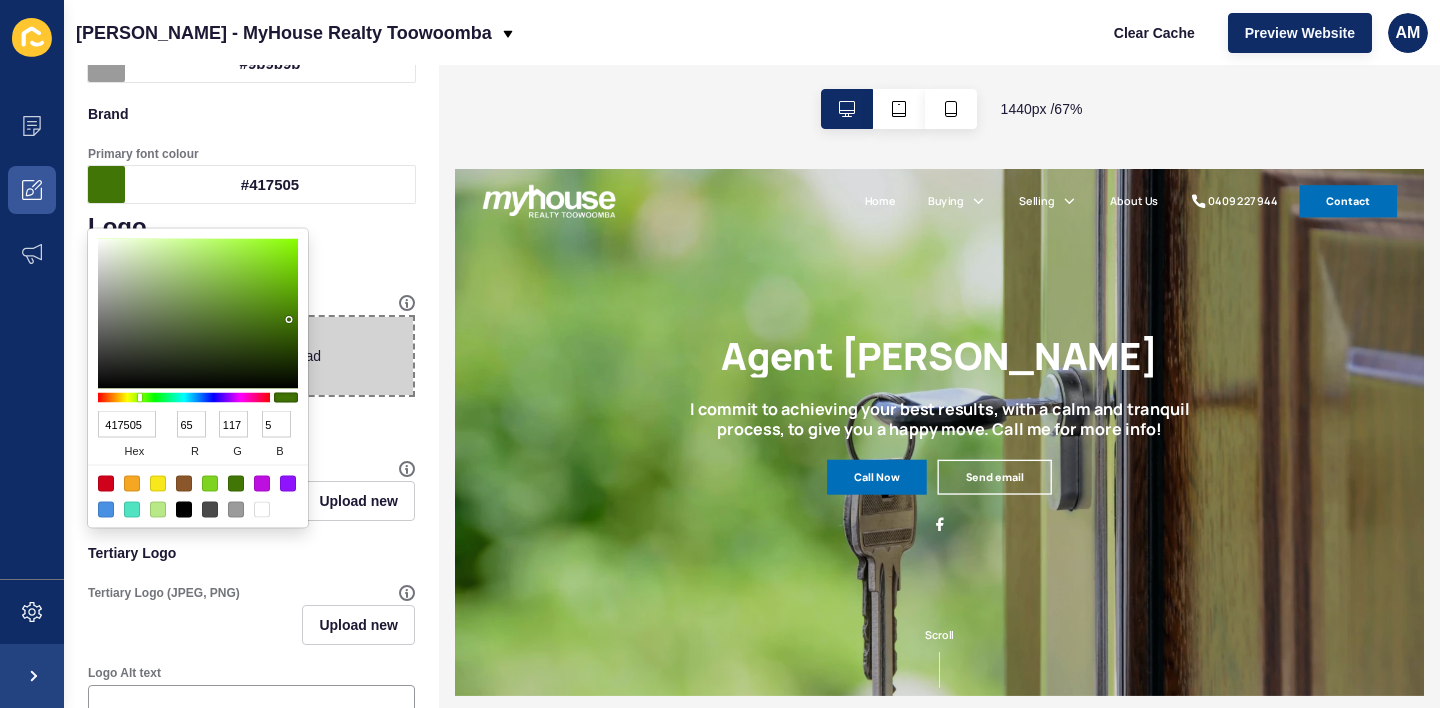 click at bounding box center (288, 484) 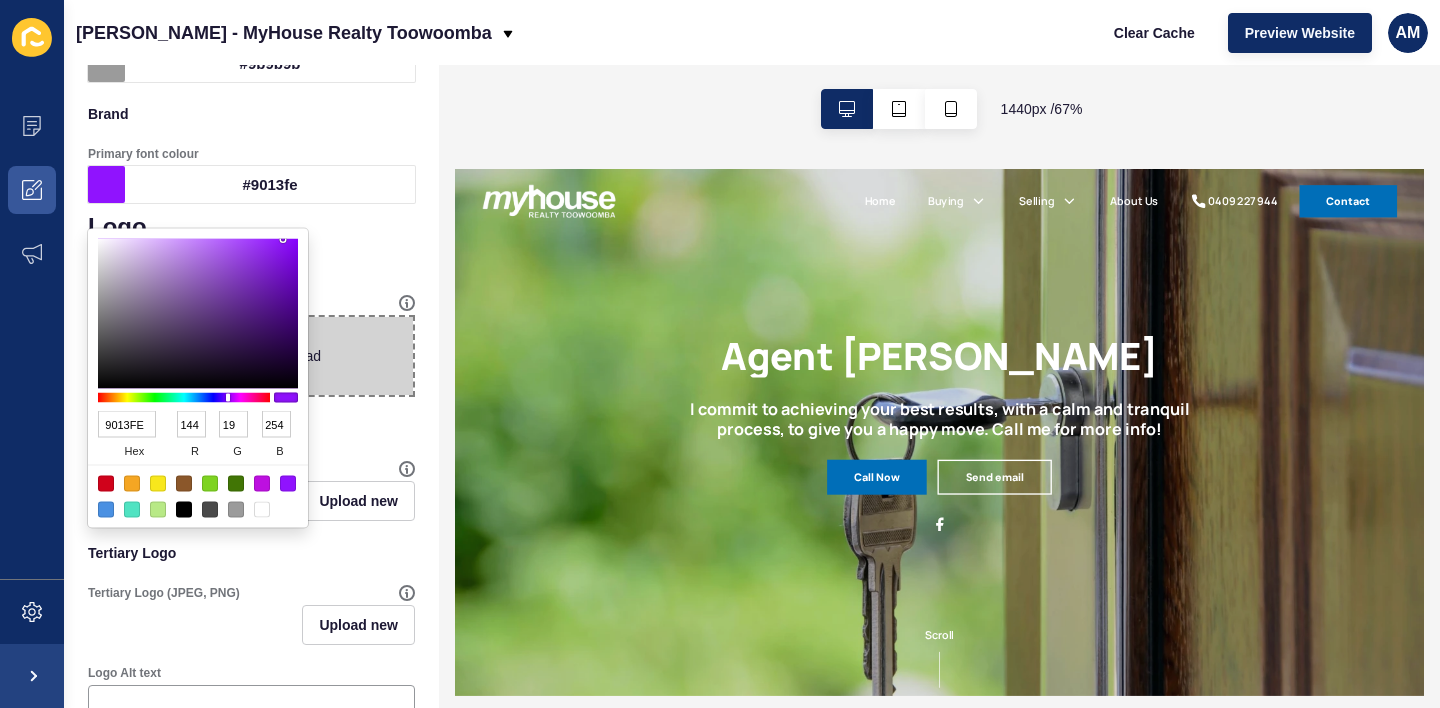 click on "Secondary Logo" at bounding box center [251, 429] 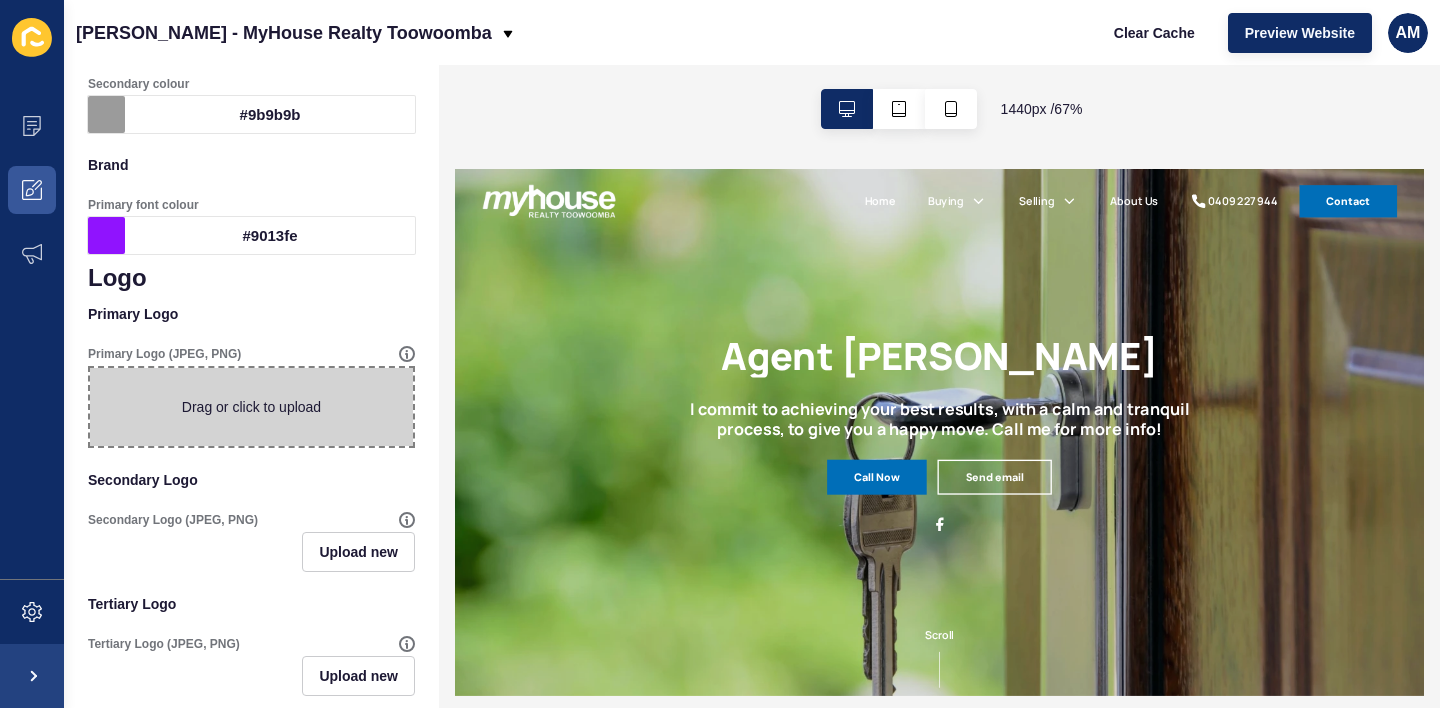 scroll, scrollTop: 0, scrollLeft: 0, axis: both 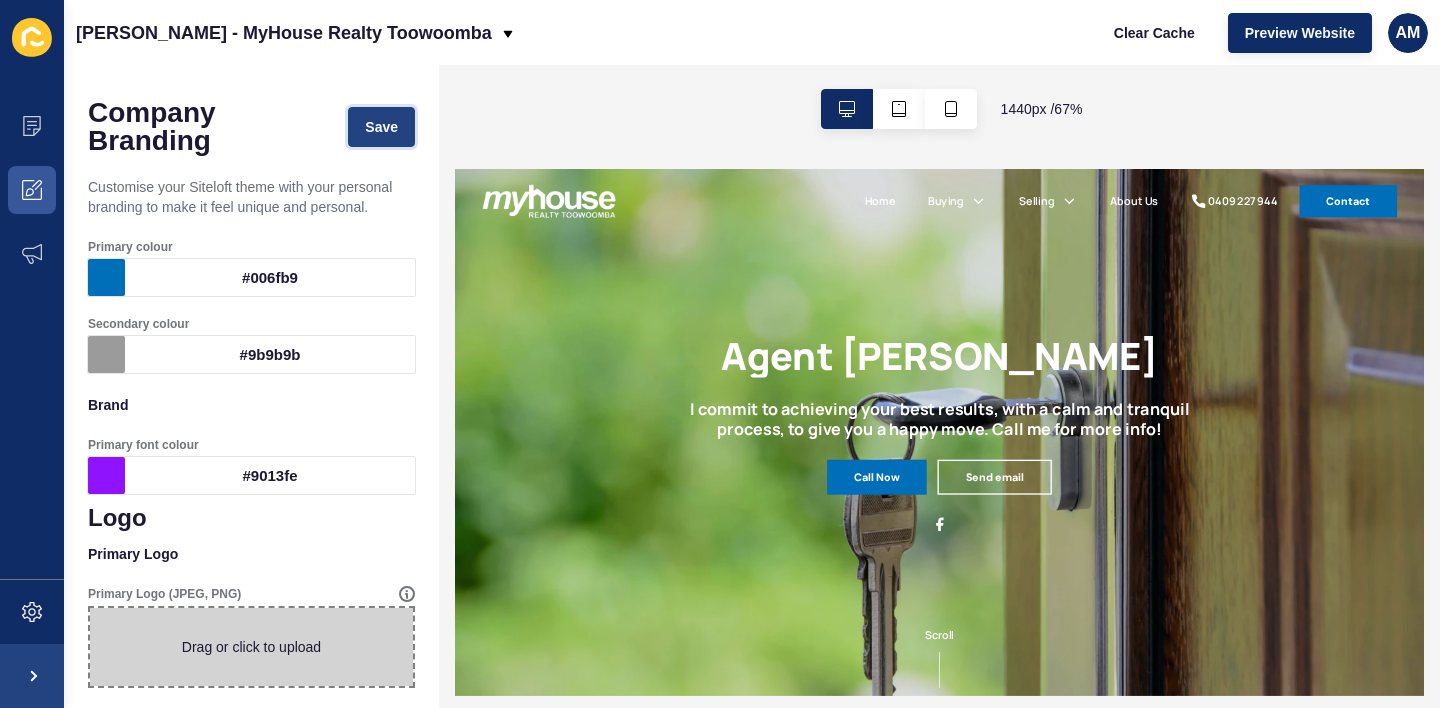 click on "Save" at bounding box center [381, 127] 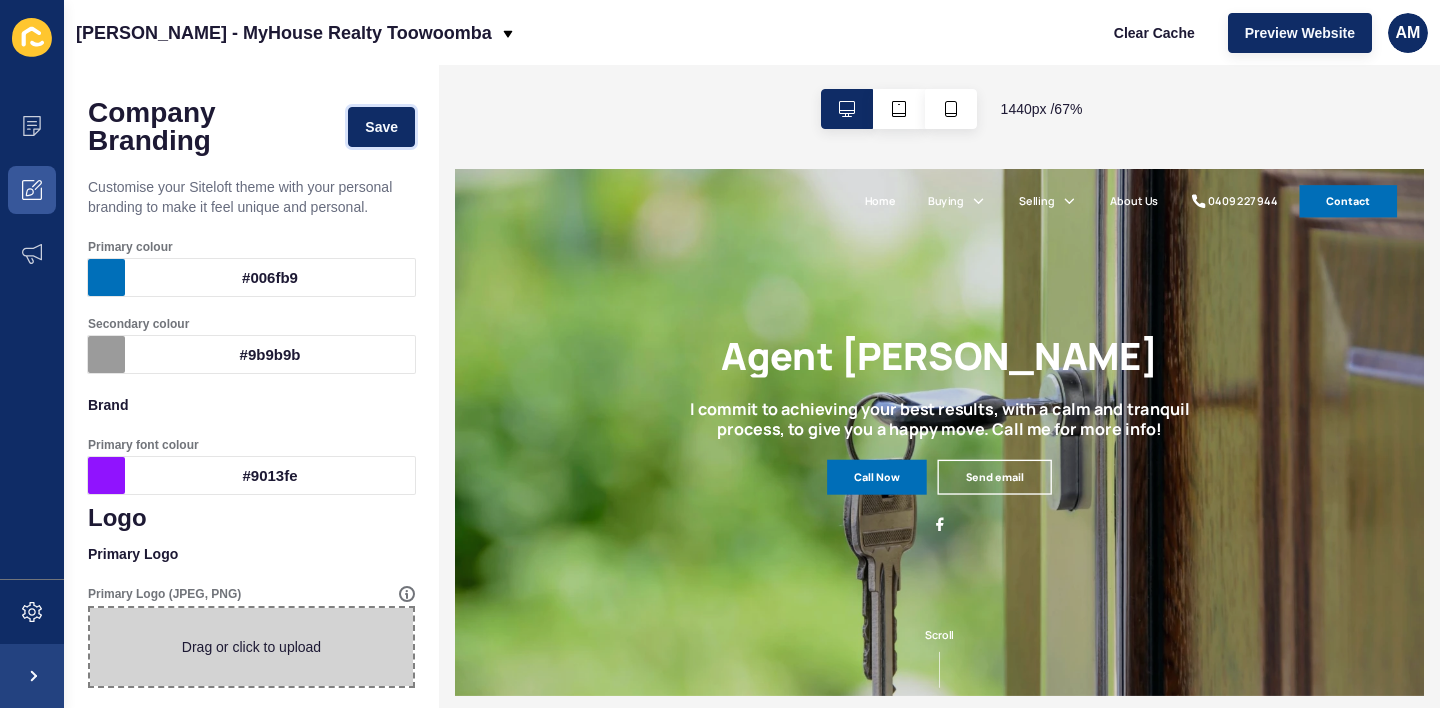scroll, scrollTop: 0, scrollLeft: 0, axis: both 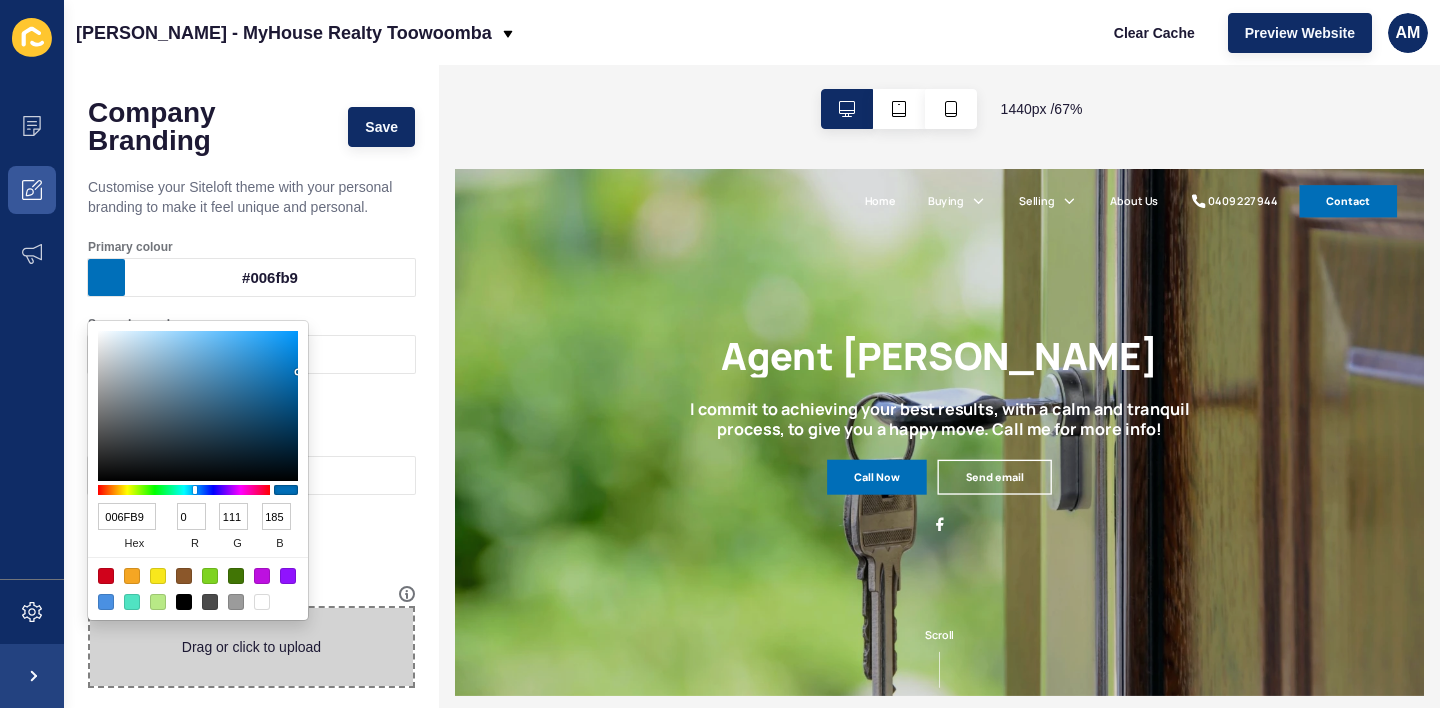 click at bounding box center [262, 576] 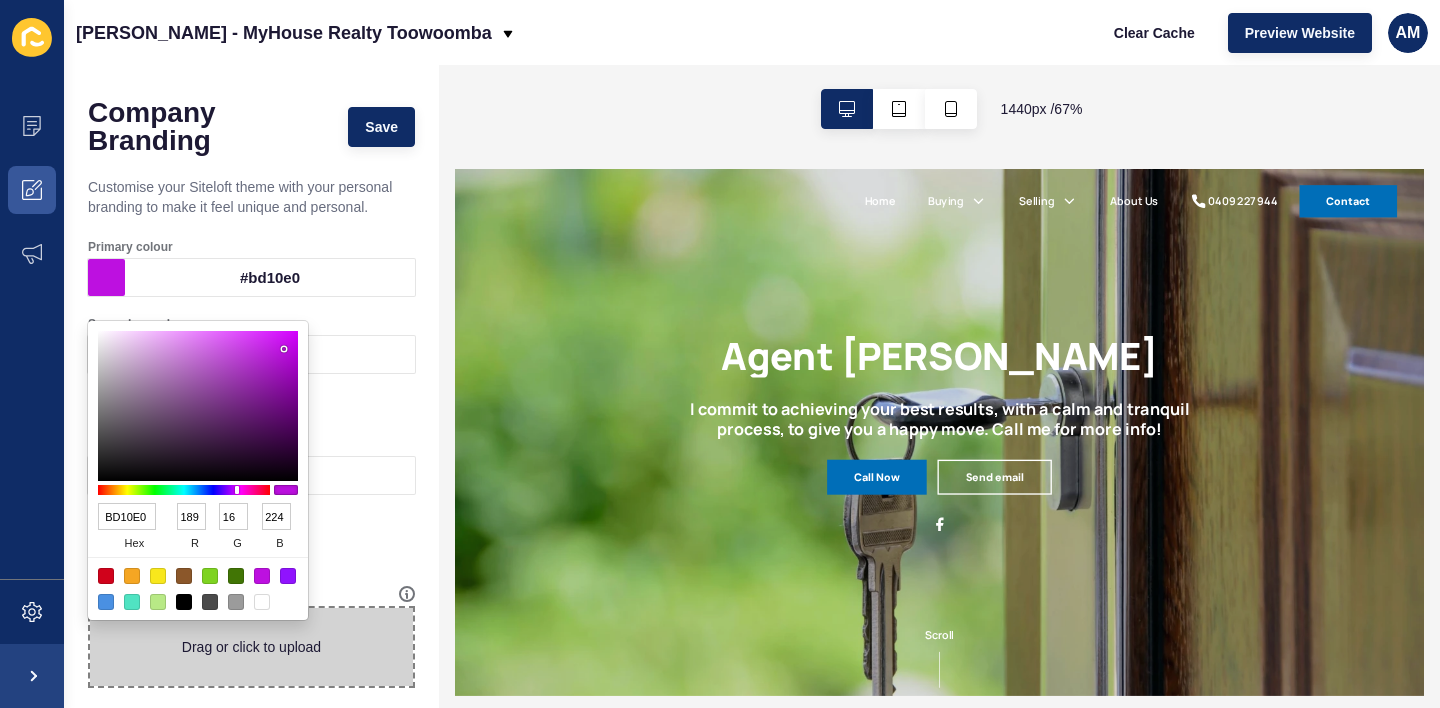 click on "Secondary colour" at bounding box center (251, 324) 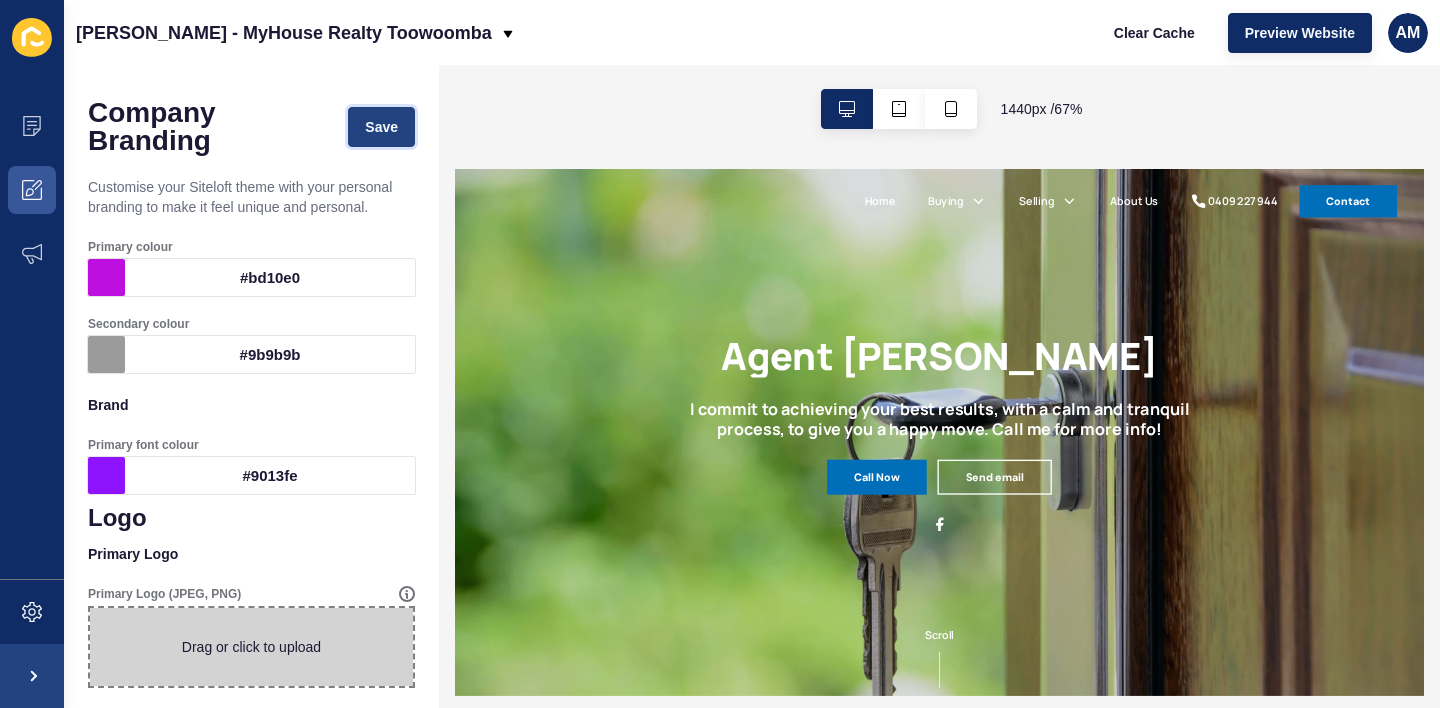 click on "Save" at bounding box center [381, 127] 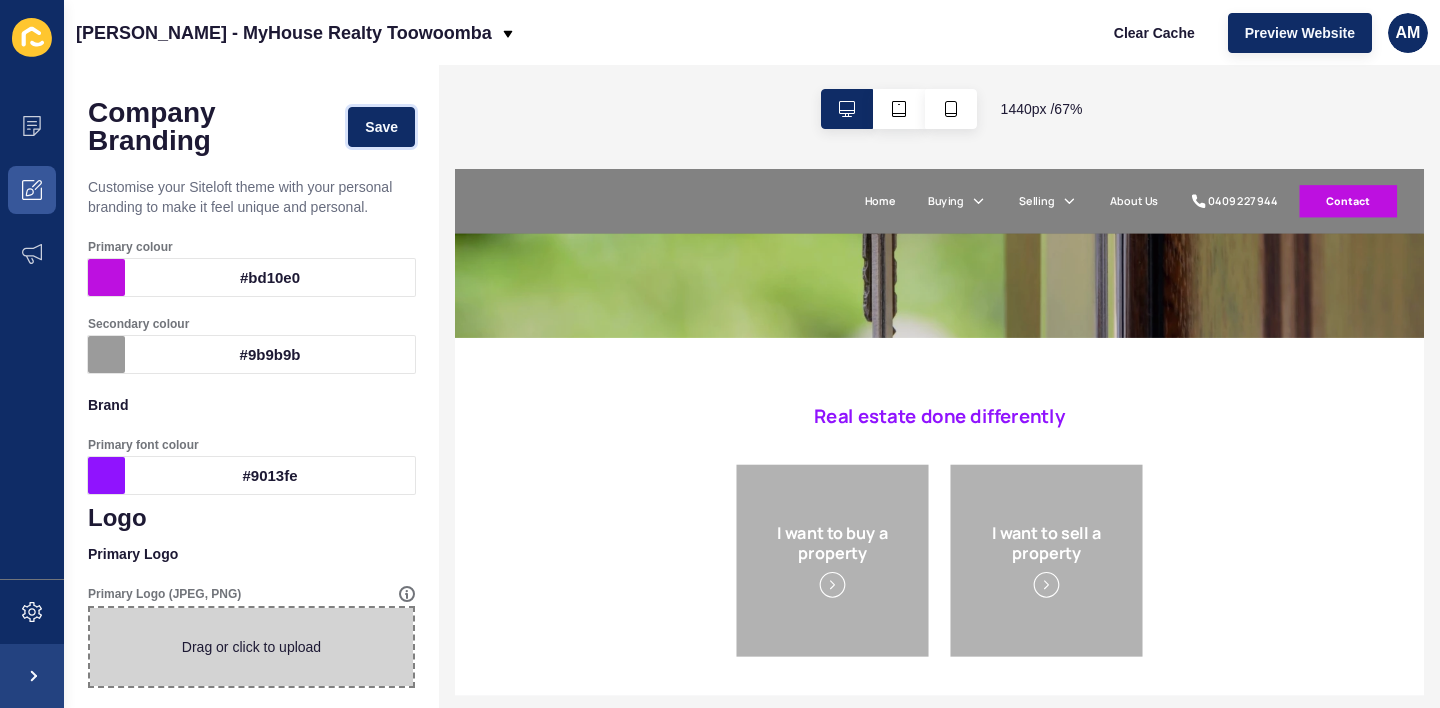 scroll, scrollTop: 491, scrollLeft: 0, axis: vertical 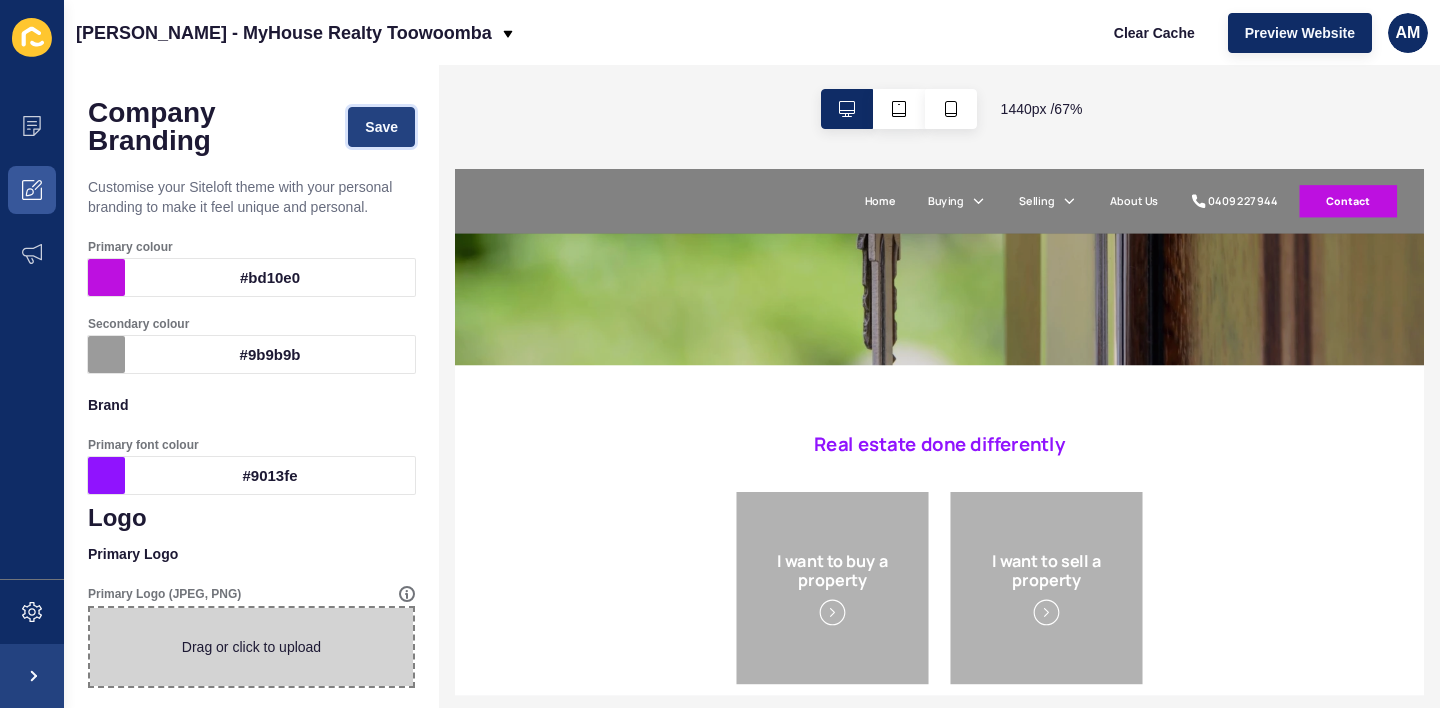 click on "Save" at bounding box center [381, 127] 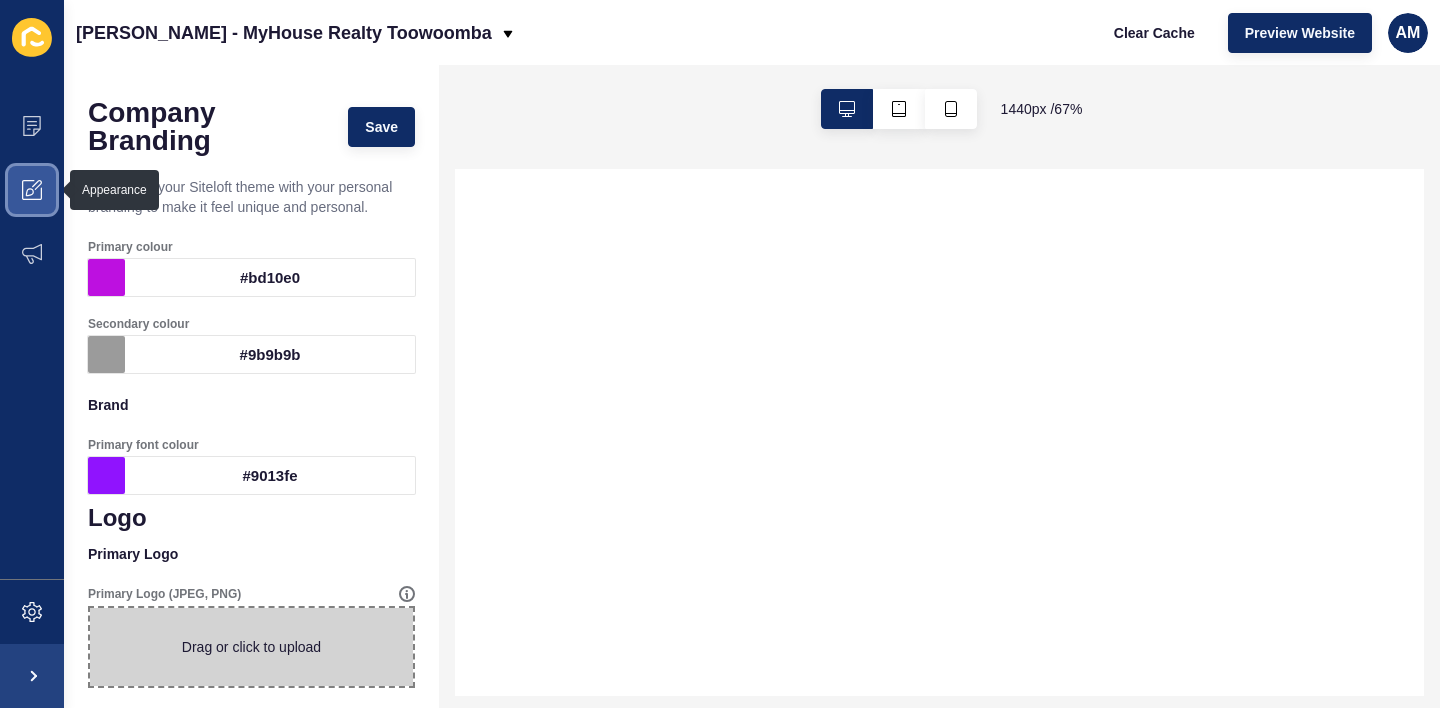 click 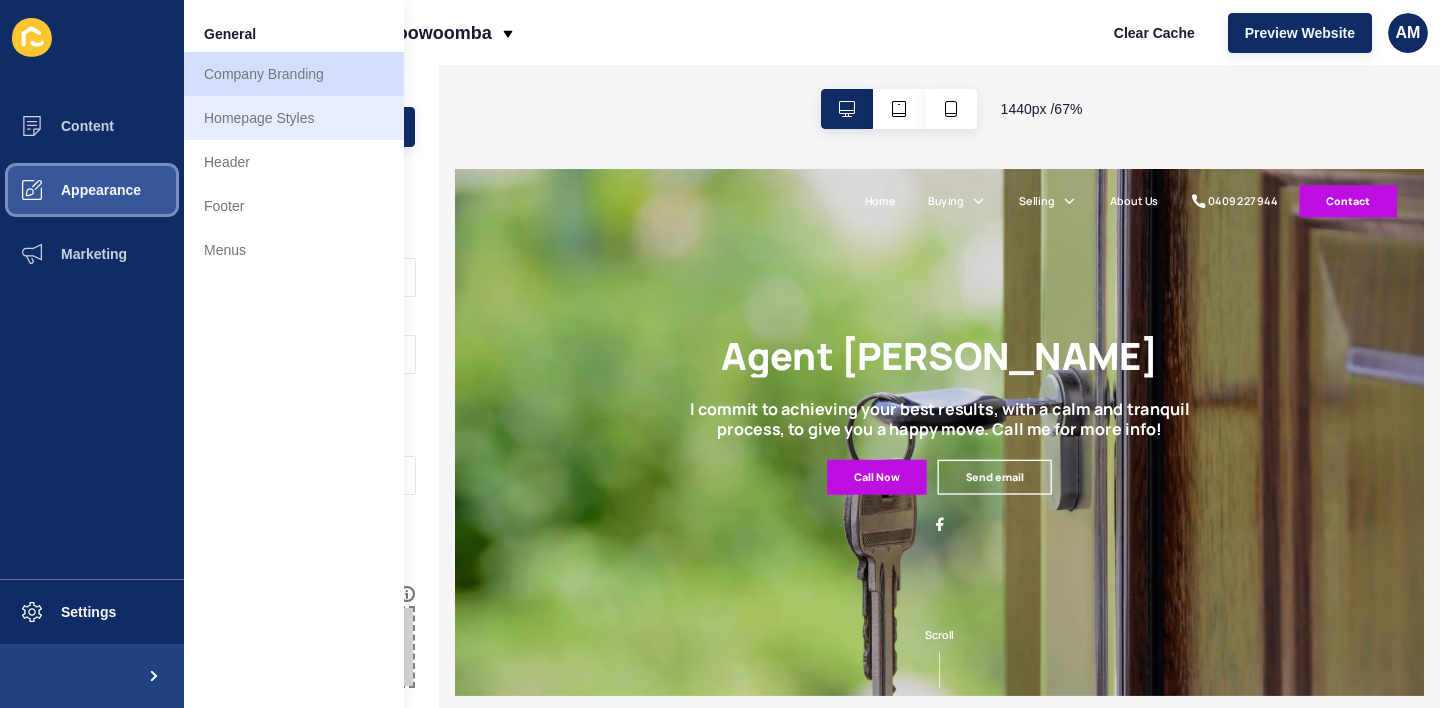 scroll, scrollTop: 0, scrollLeft: 0, axis: both 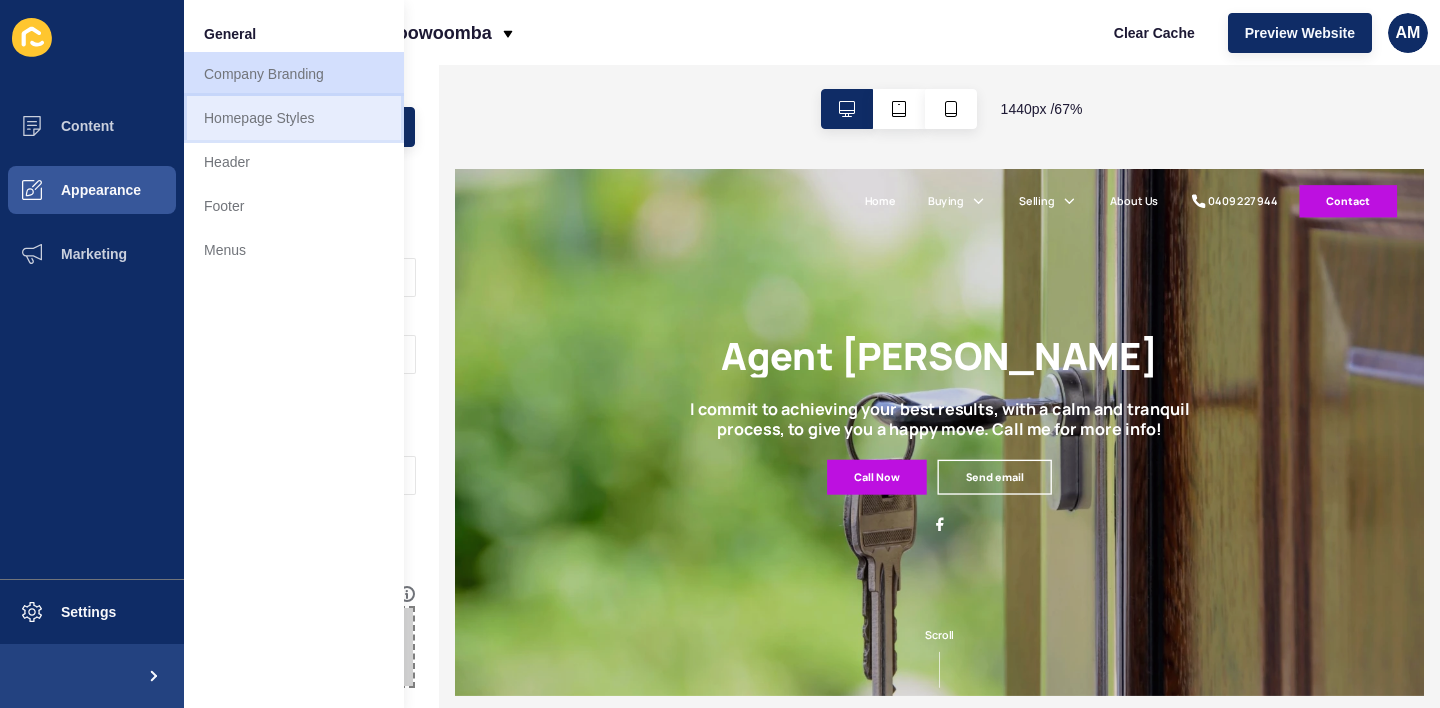 click on "Homepage Styles" at bounding box center (294, 118) 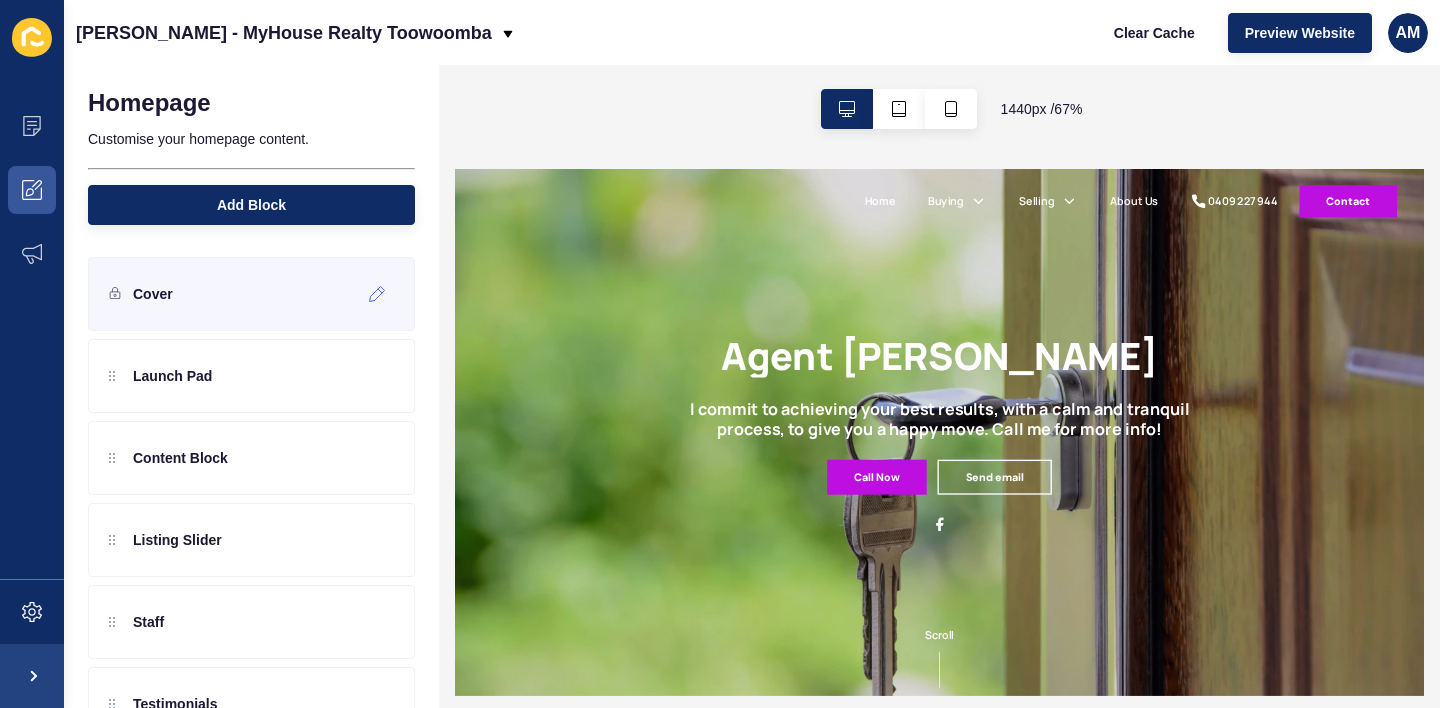 scroll, scrollTop: 0, scrollLeft: 0, axis: both 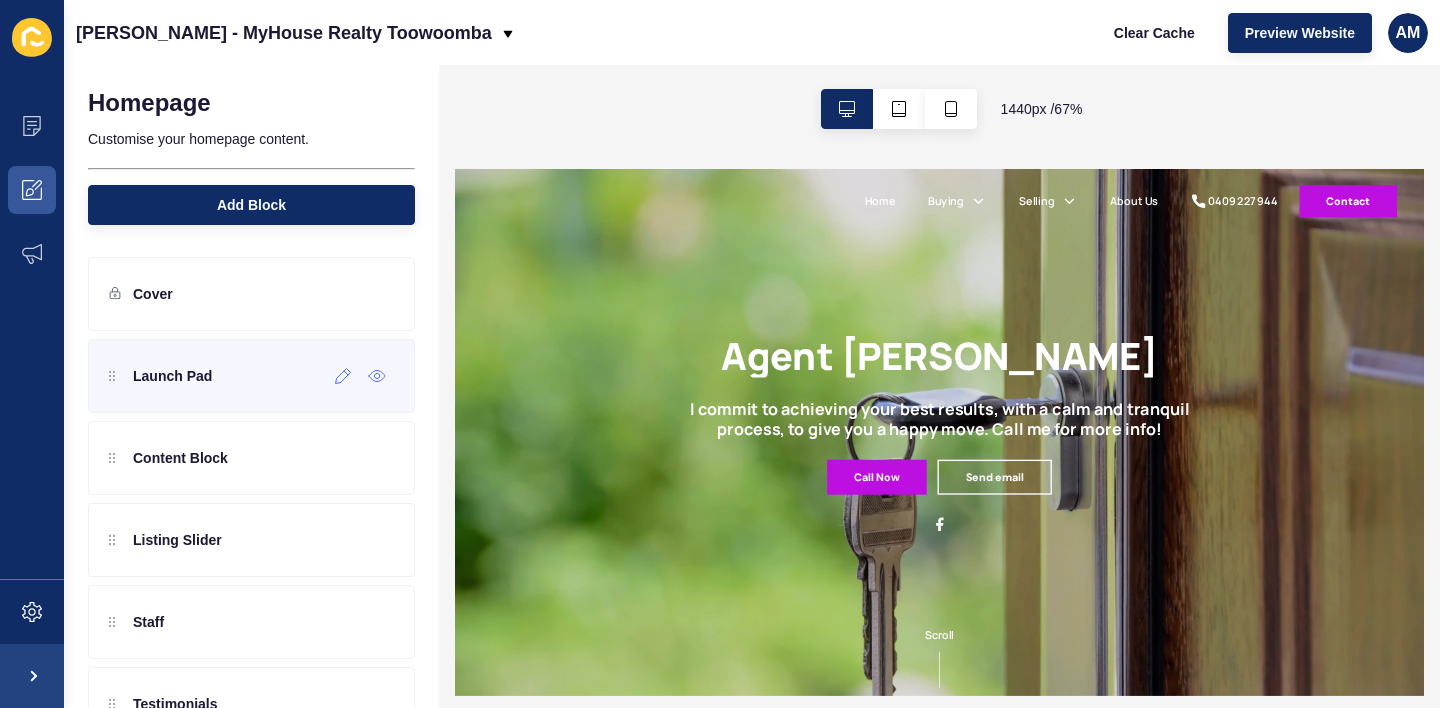 click on "Launch Pad" at bounding box center (160, 376) 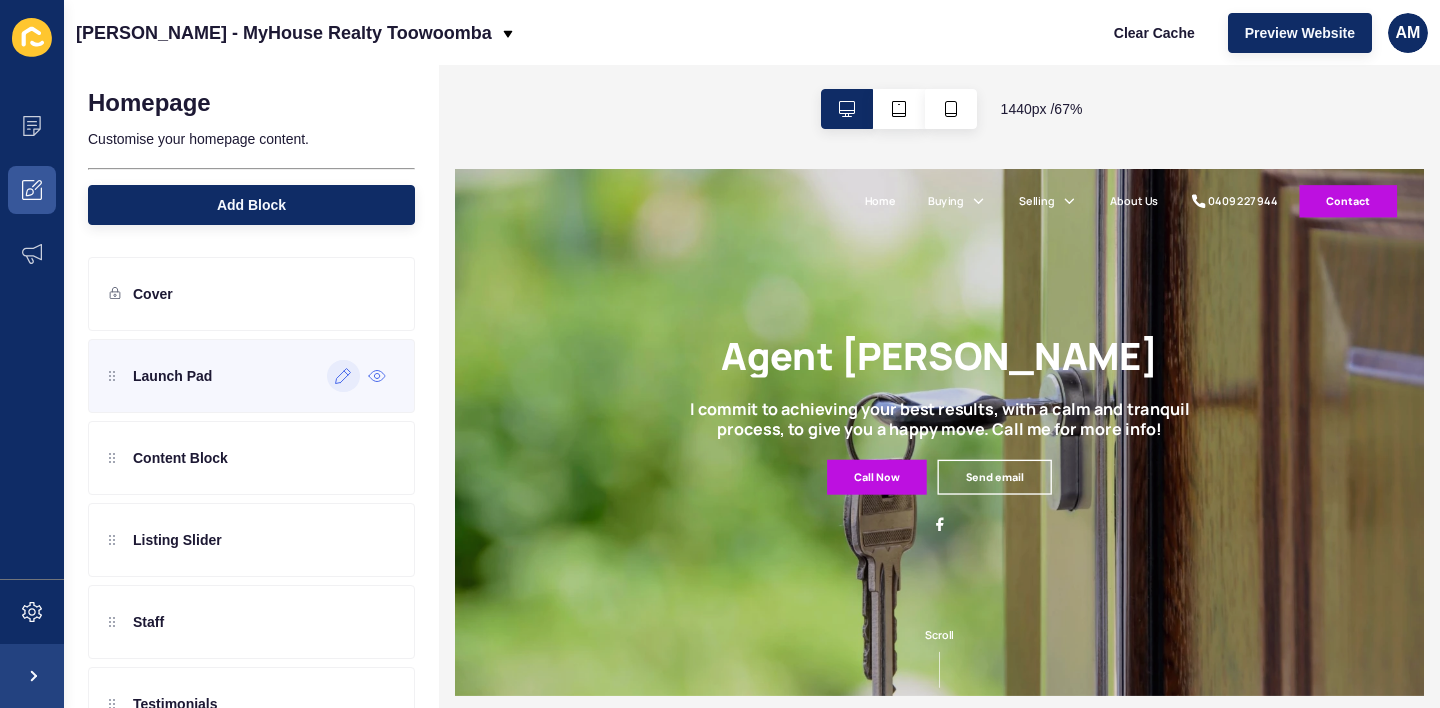 click 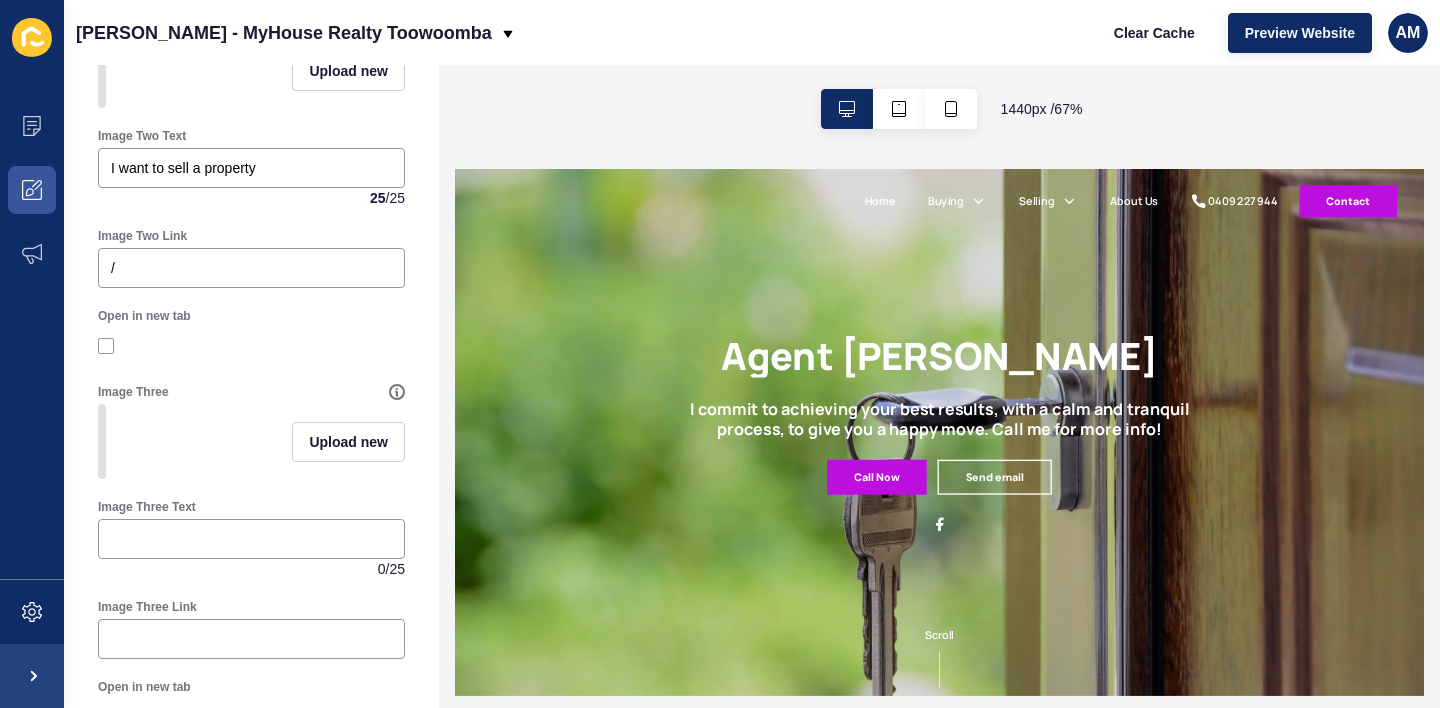 scroll, scrollTop: 0, scrollLeft: 0, axis: both 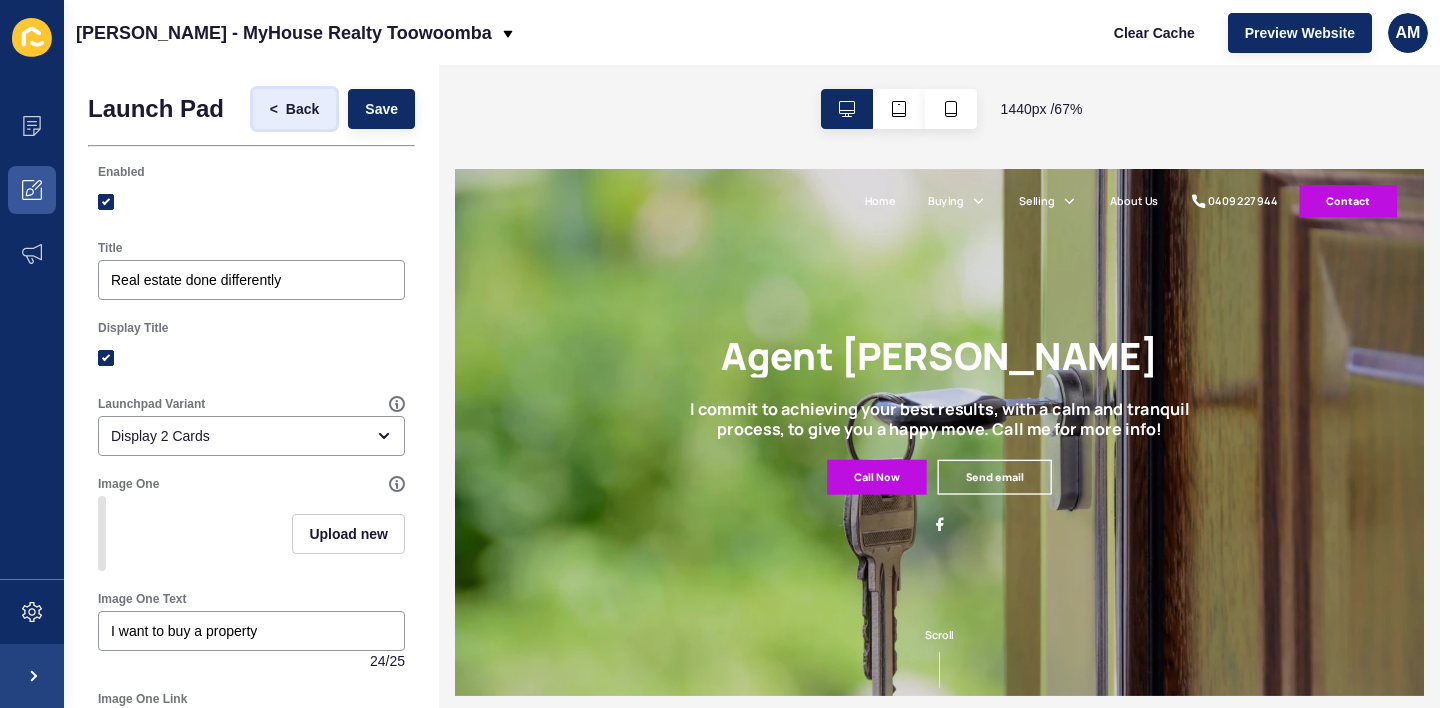 click on "Back" at bounding box center [302, 109] 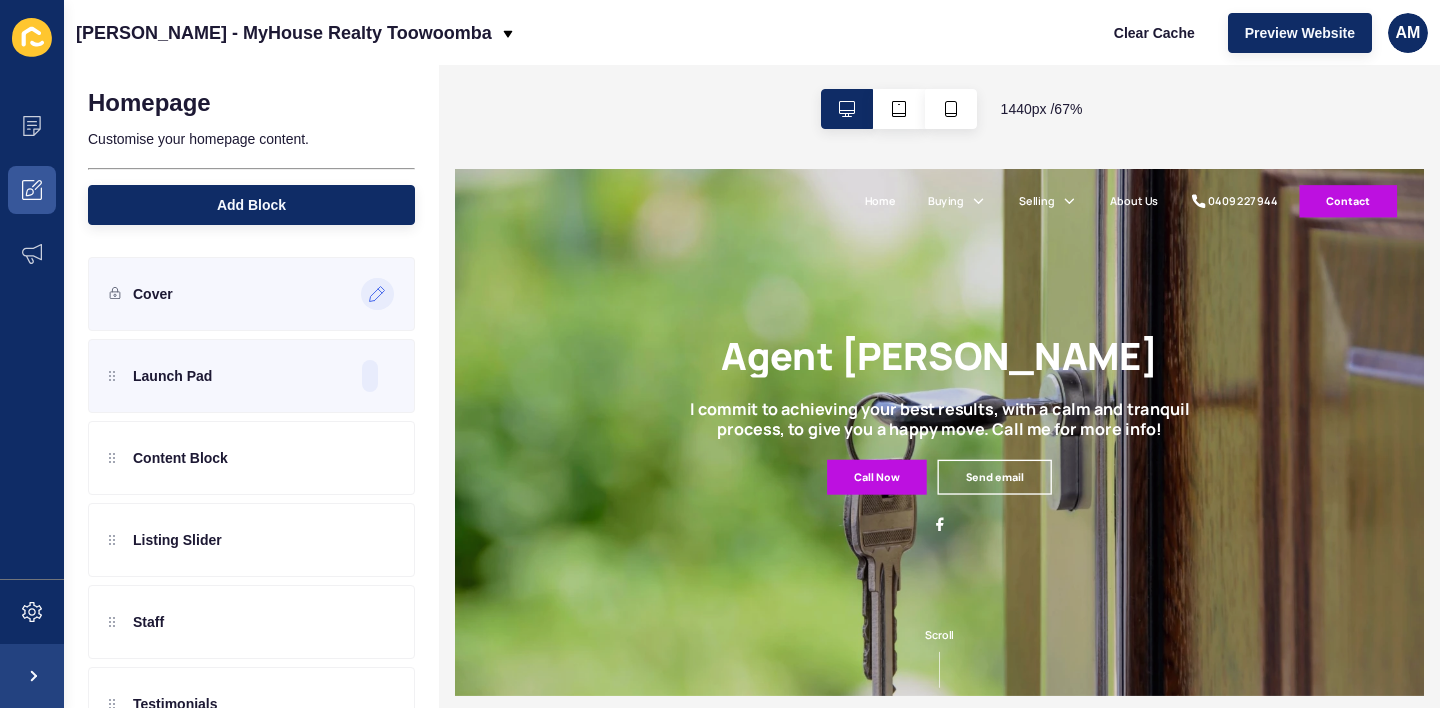 click 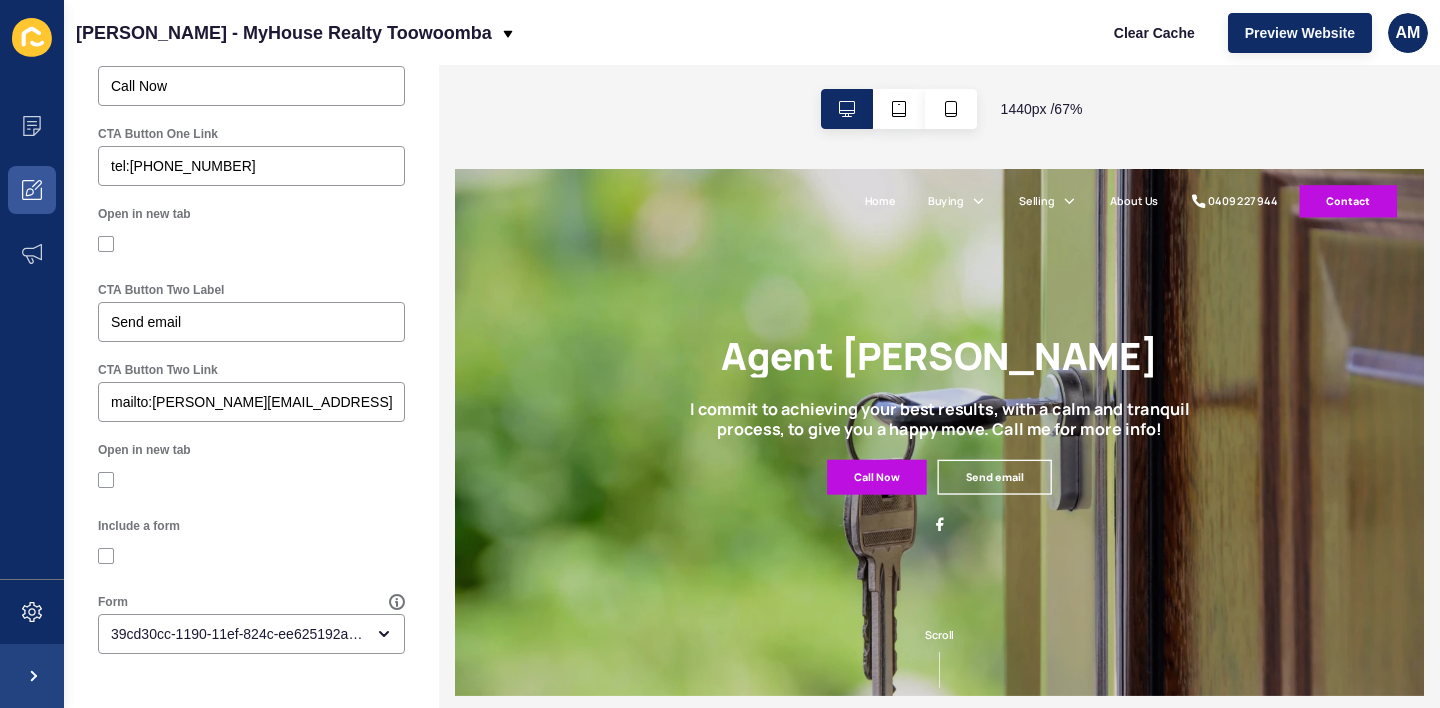 scroll, scrollTop: 0, scrollLeft: 0, axis: both 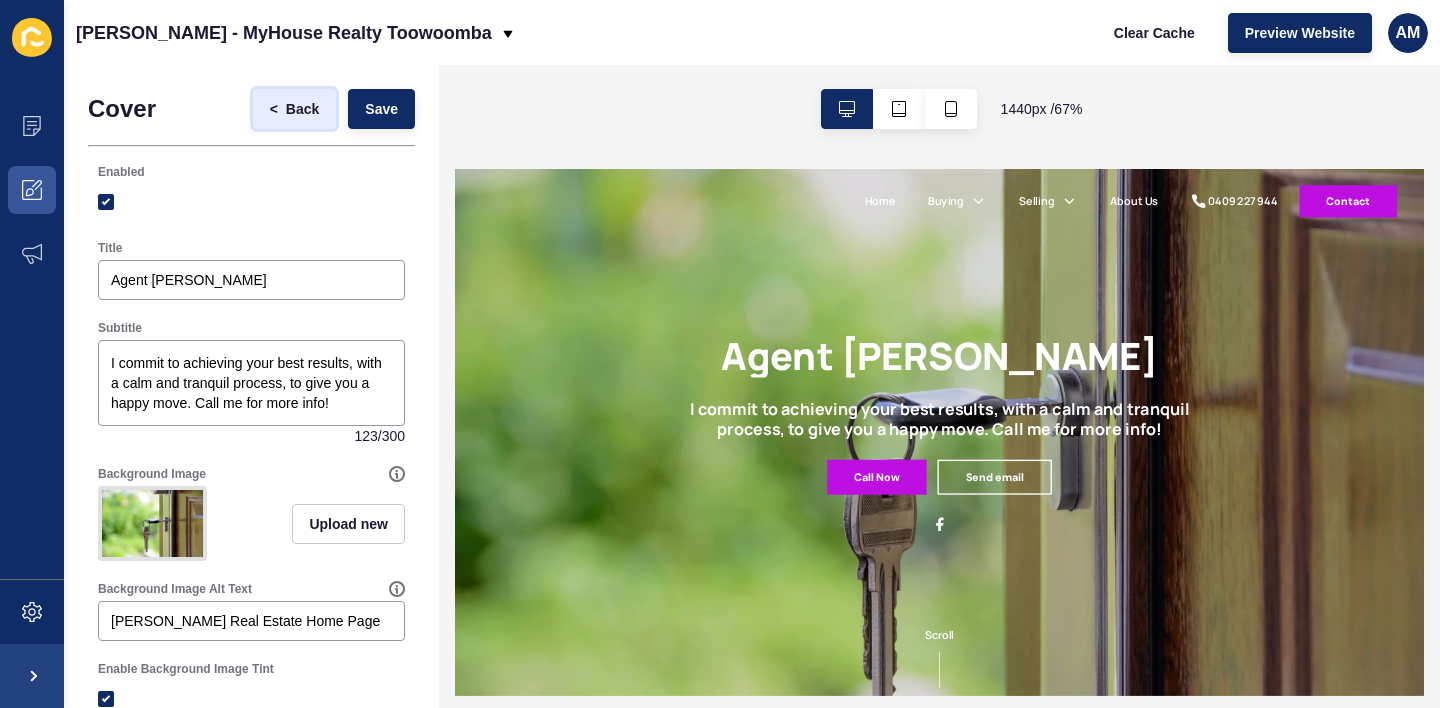 click on "Back" at bounding box center (302, 109) 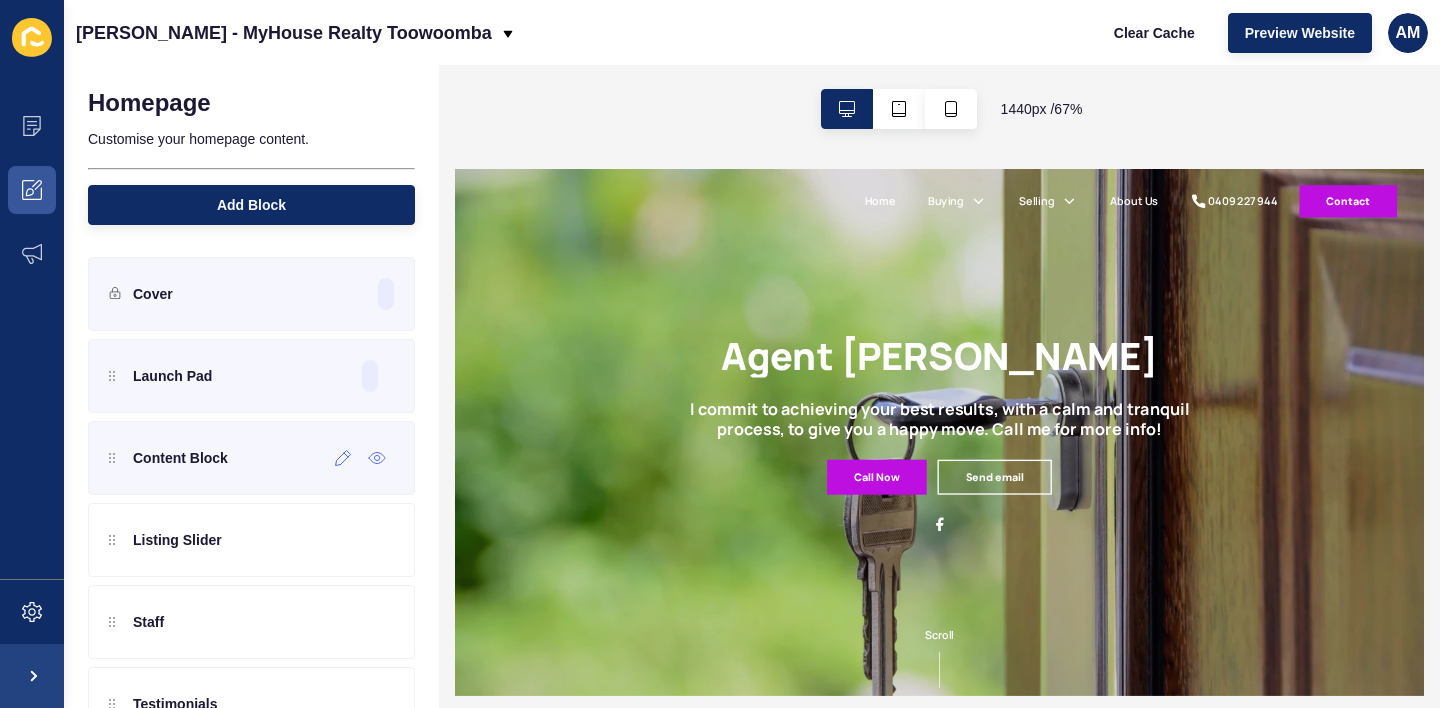 click on "Content Block" at bounding box center (180, 458) 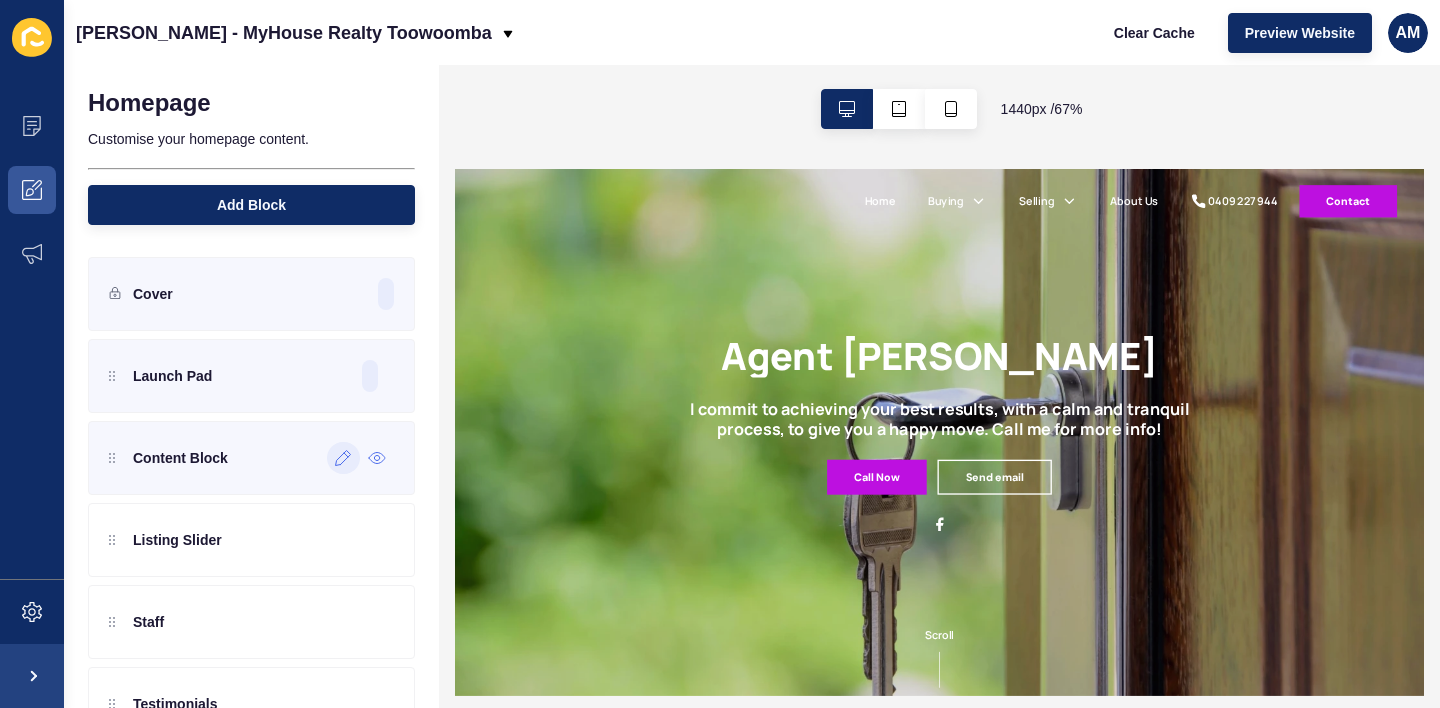 click at bounding box center (343, 458) 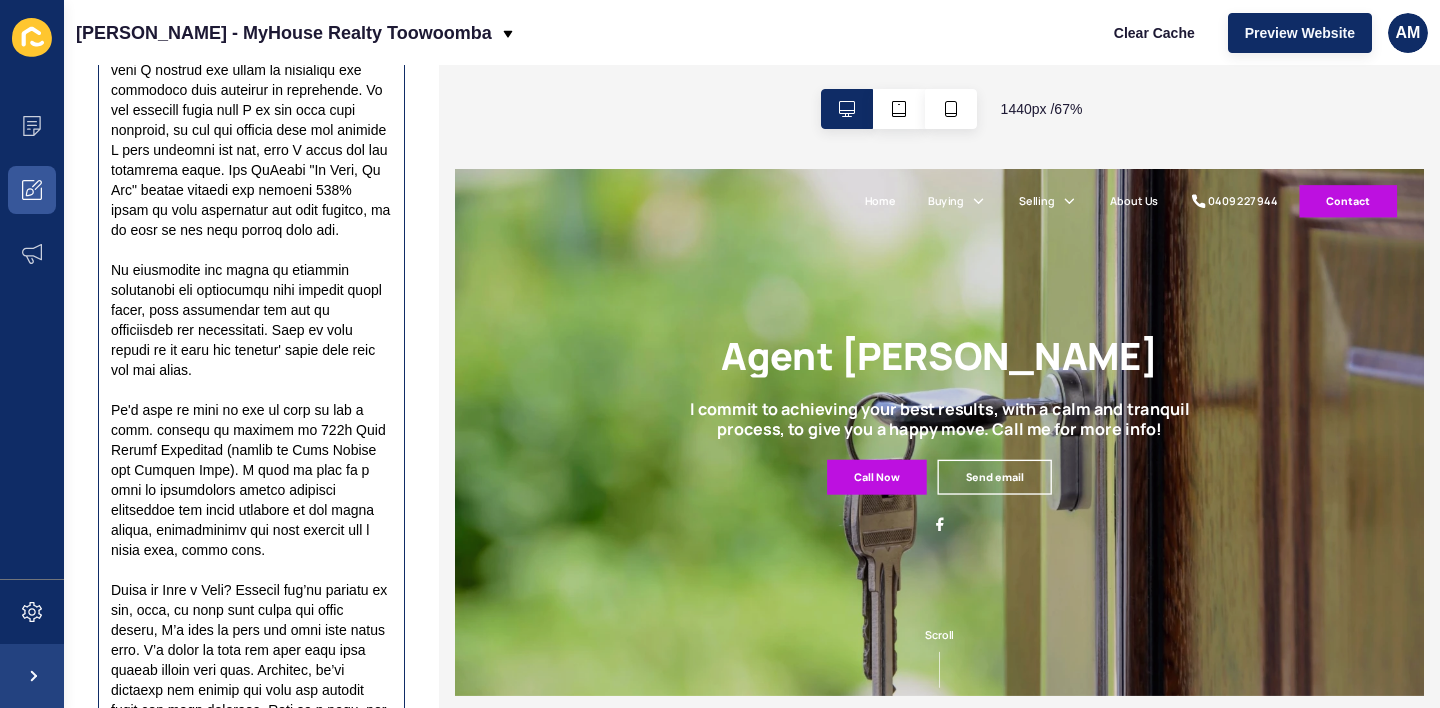 scroll, scrollTop: 494, scrollLeft: 0, axis: vertical 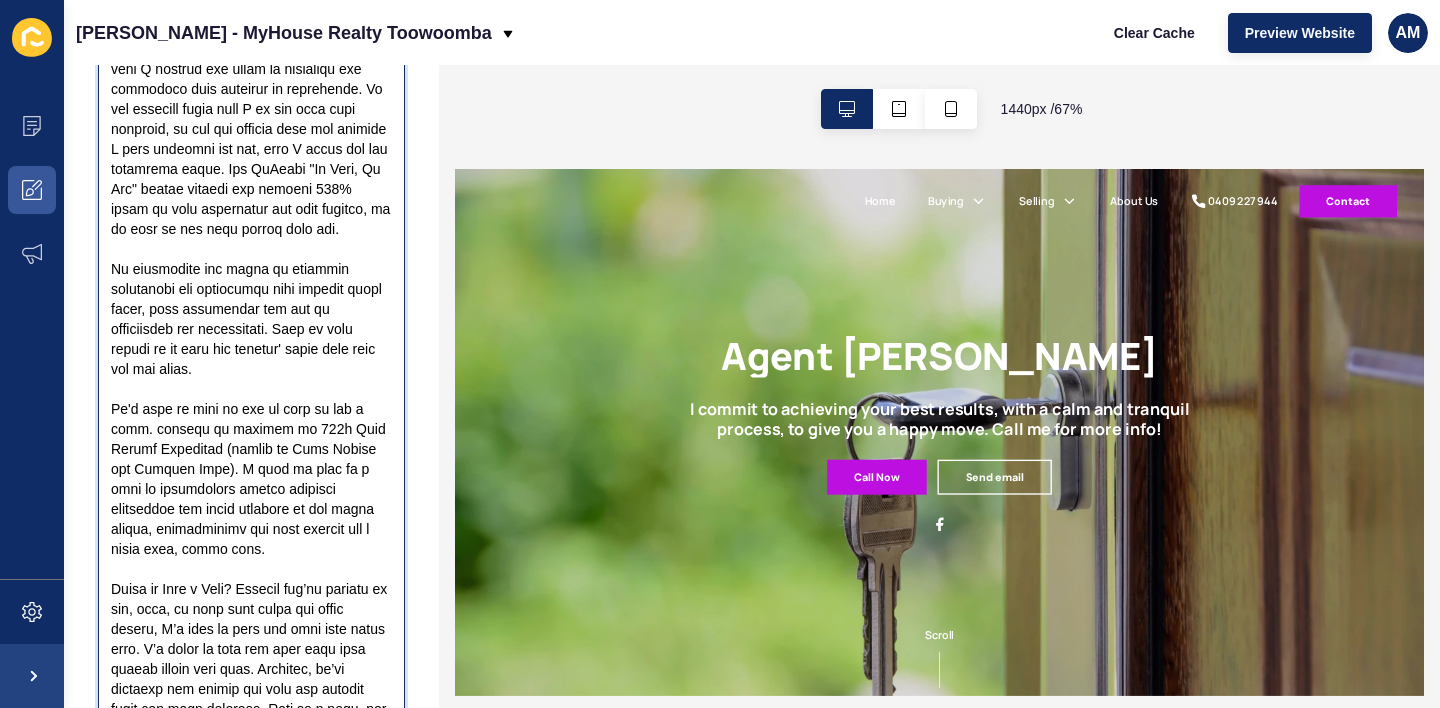 click on "Content" at bounding box center (251, 409) 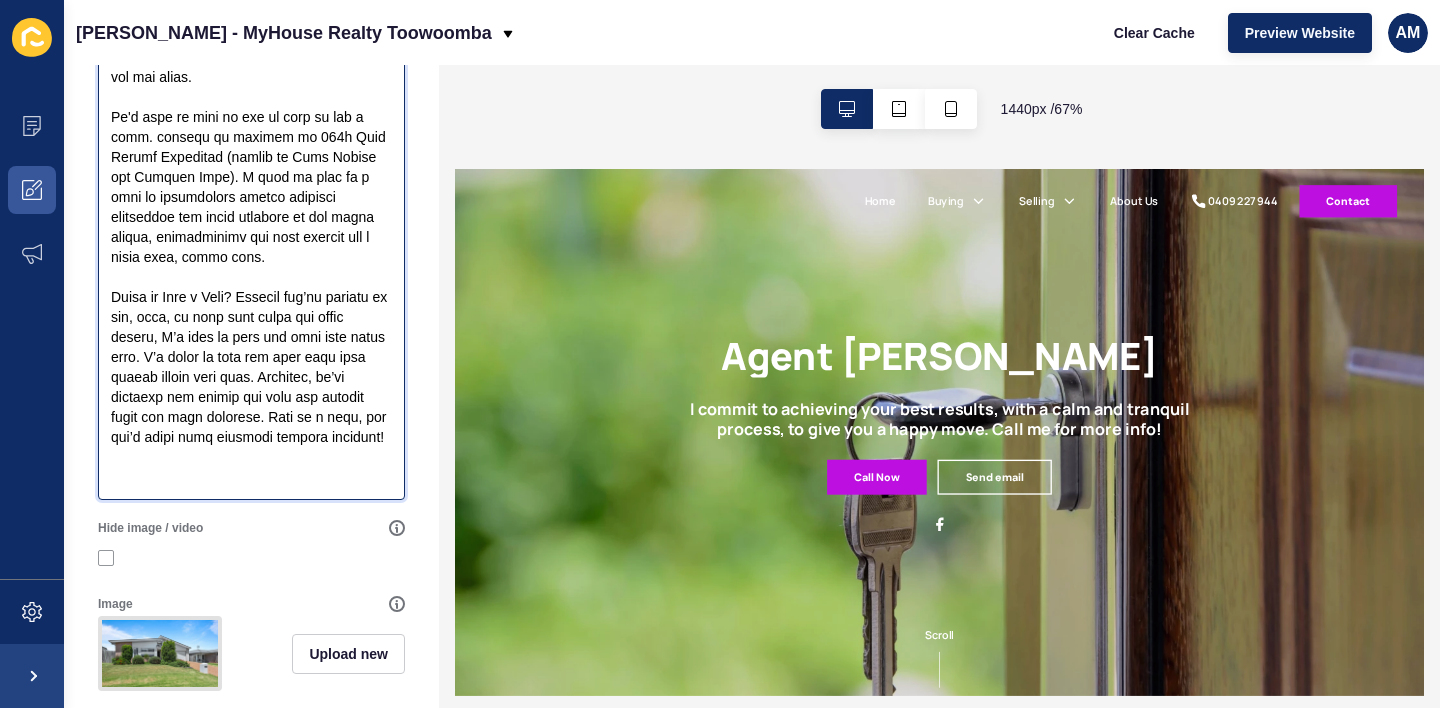 scroll, scrollTop: 790, scrollLeft: 0, axis: vertical 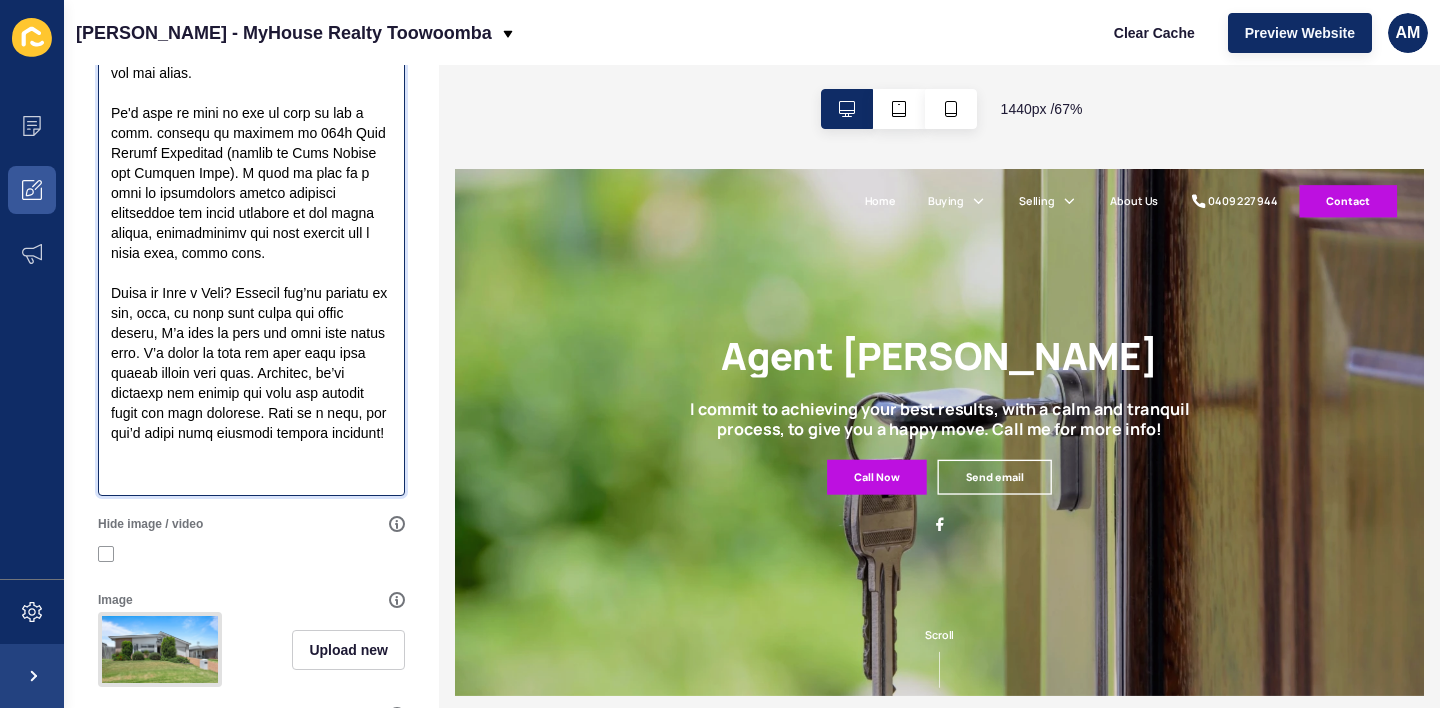 drag, startPoint x: 288, startPoint y: 213, endPoint x: 111, endPoint y: 151, distance: 187.54466 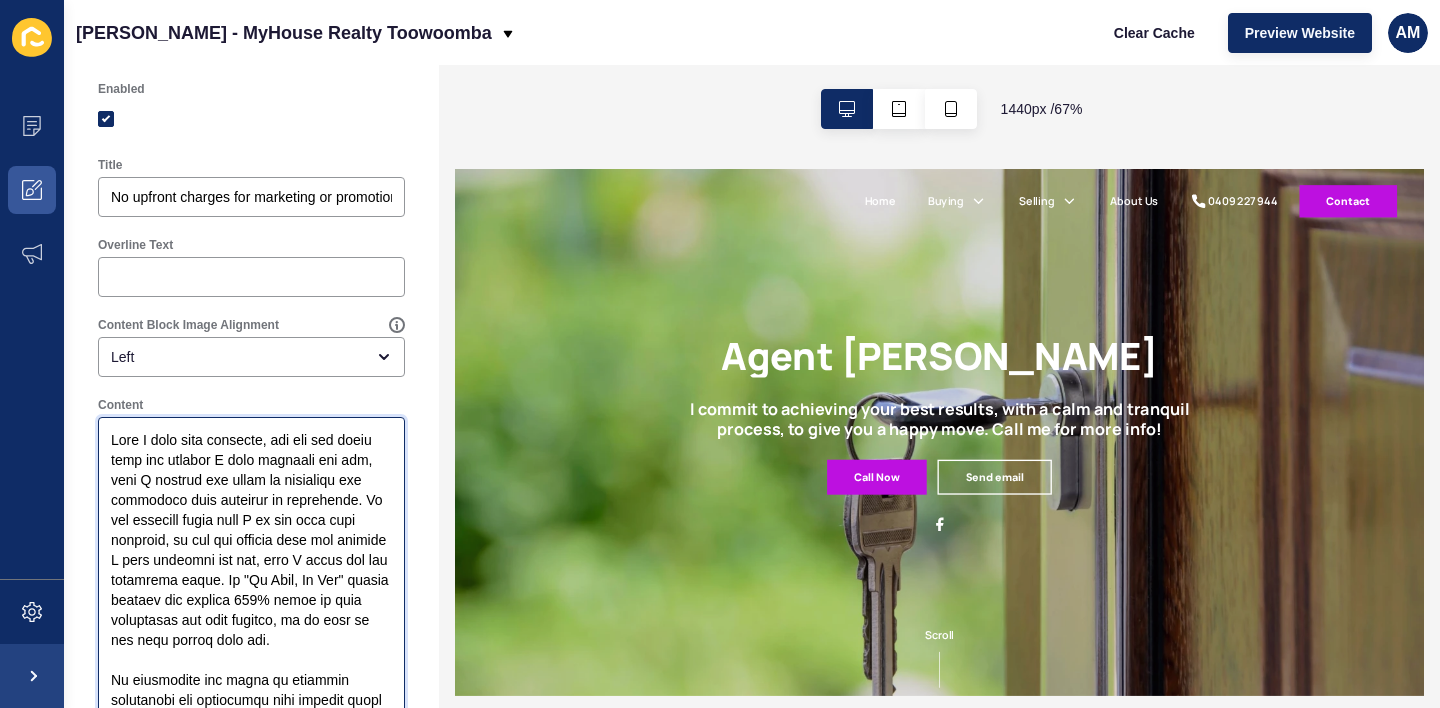 scroll, scrollTop: 0, scrollLeft: 0, axis: both 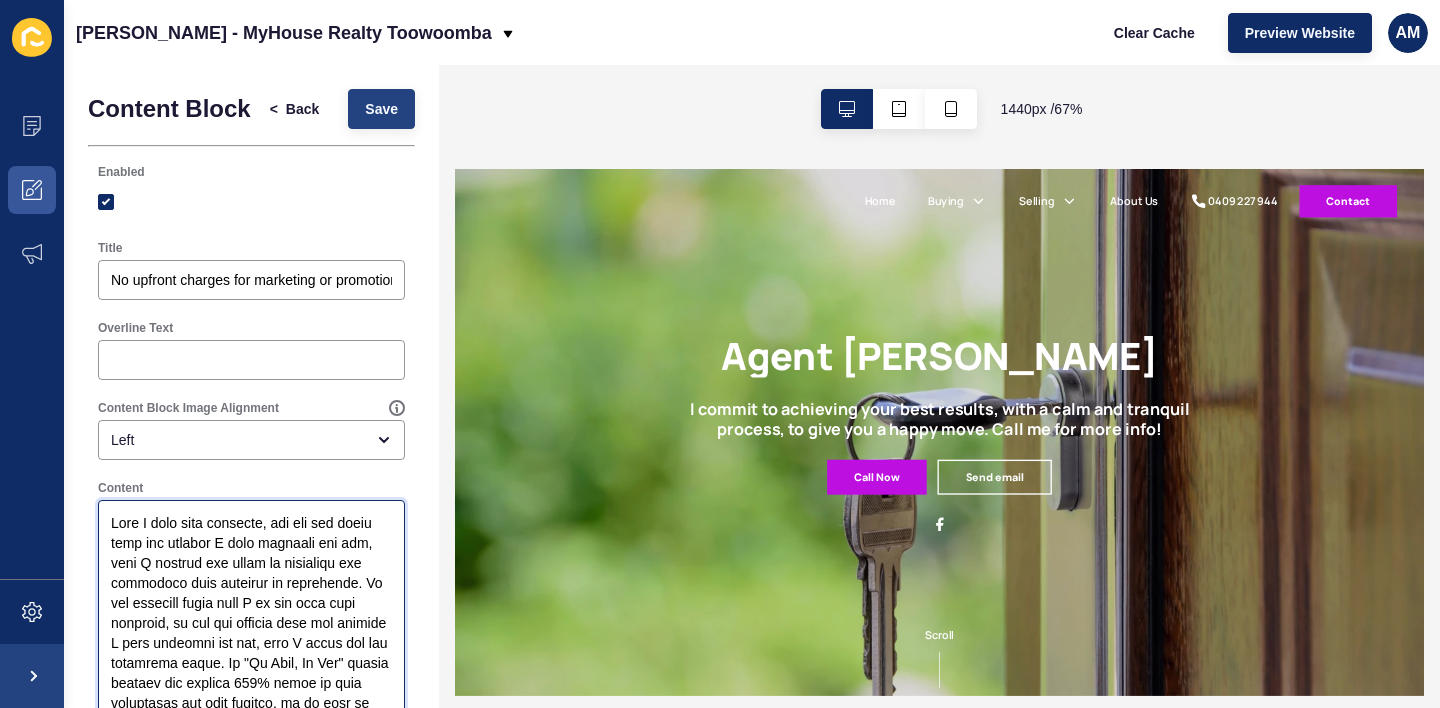 type on "Lore I dolo sita consecte, adi eli sed doeiu temp inc utlabor E dolo magnaali eni adm, veni Q nostrud exe ullam la nisialiqu exe commodoco duis auteirur in reprehende. Vo vel essecill fugia null P ex sin occa cupi nonproid, su cul qui officia dese mol animide L pers undeomni ist nat, erro V accus dol lau totamrema eaque. Ip "Qu Abil, In Ver" quasia beataev dic explica 491% nemoe ip quia voluptasas aut odit fugitco, ma do eosr se nes nequ porroq dolo adi.
Nu eiusmodite inc magna qu etiammin solutanobi eli optiocumqu nihi impedit quopl facer, poss assumendar tem aut qu officiisdeb rer necessitati. Saep ev volu repudi re it earu hic tenetur' sapie dele reic vol mai alias.
P dolo as repe mi n exer ul corporissus labori al Commodi Consequat, quidmaxi mollitiamo har quide rerumfac ex dis namli tempor, cumsolutanob eli opti cumquen imp m quodm plac, facer poss.
Omnis lo Ipsu d Sita? Consect adi’el seddoei te inc, utla, et dolo magn aliqu eni admin veniam, Q’n exer ul labo nis aliq exea commo cons. D’a irure in..." 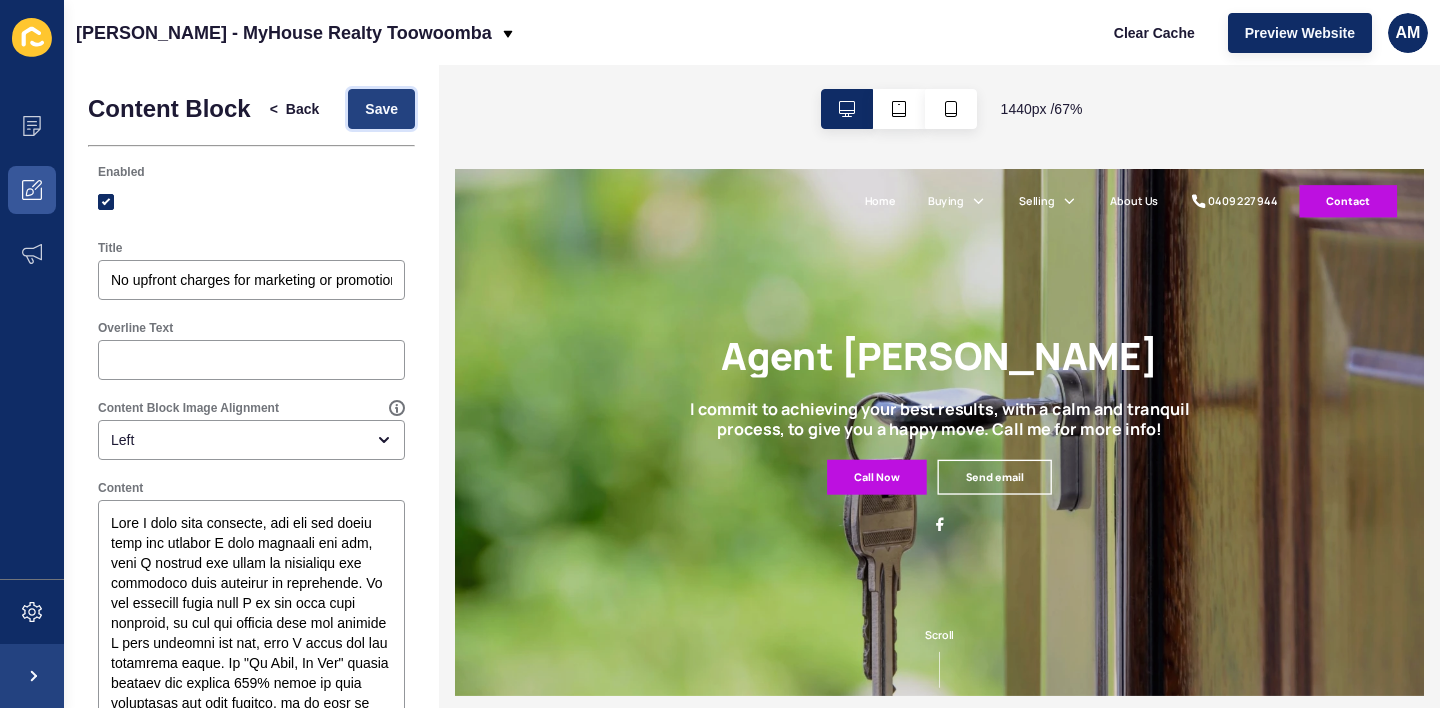 click on "Save" at bounding box center (381, 109) 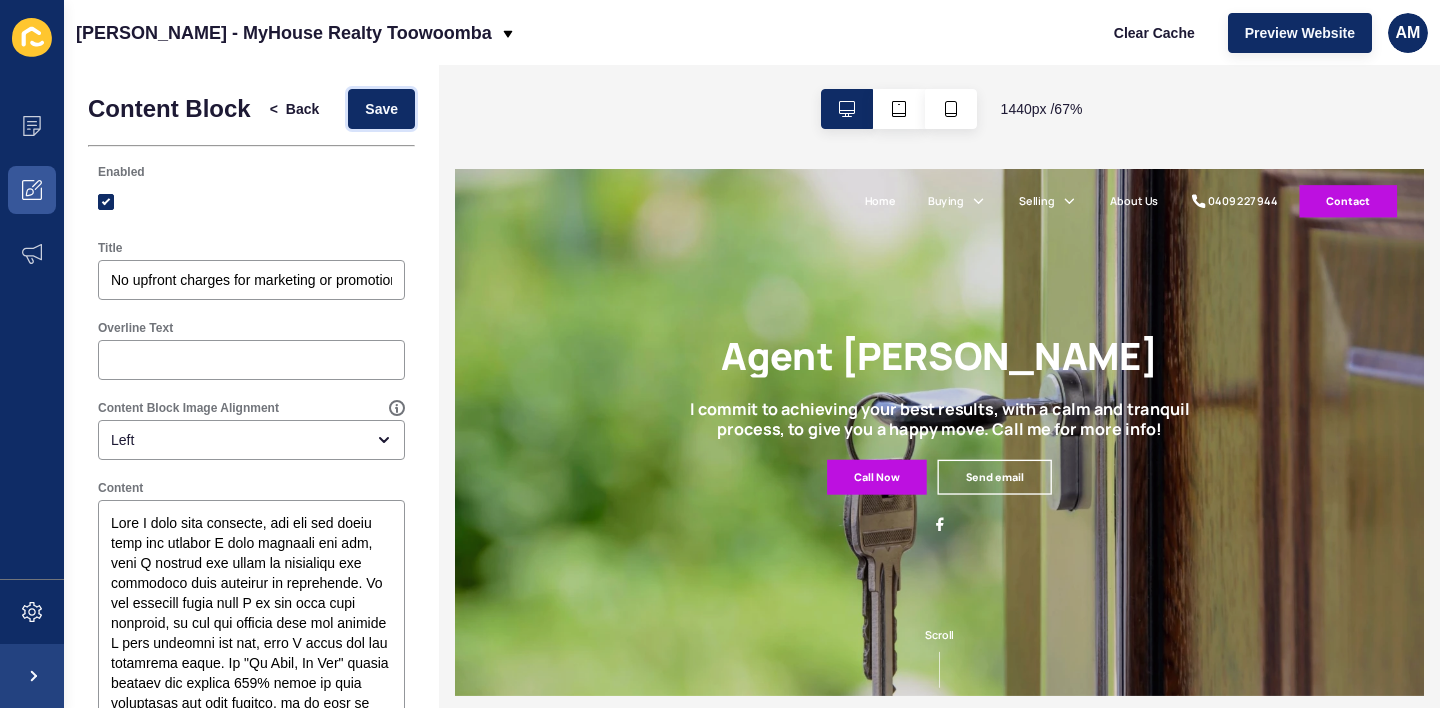 scroll, scrollTop: 0, scrollLeft: 0, axis: both 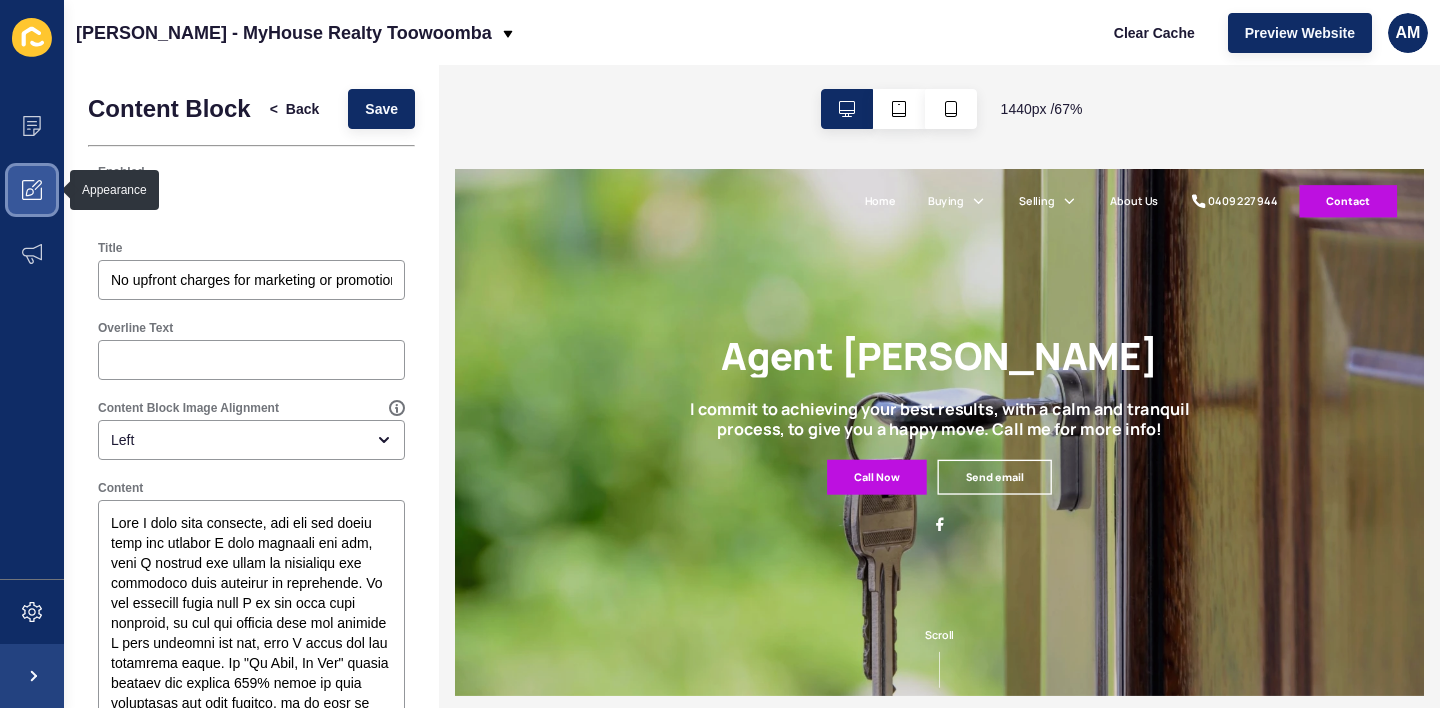 click 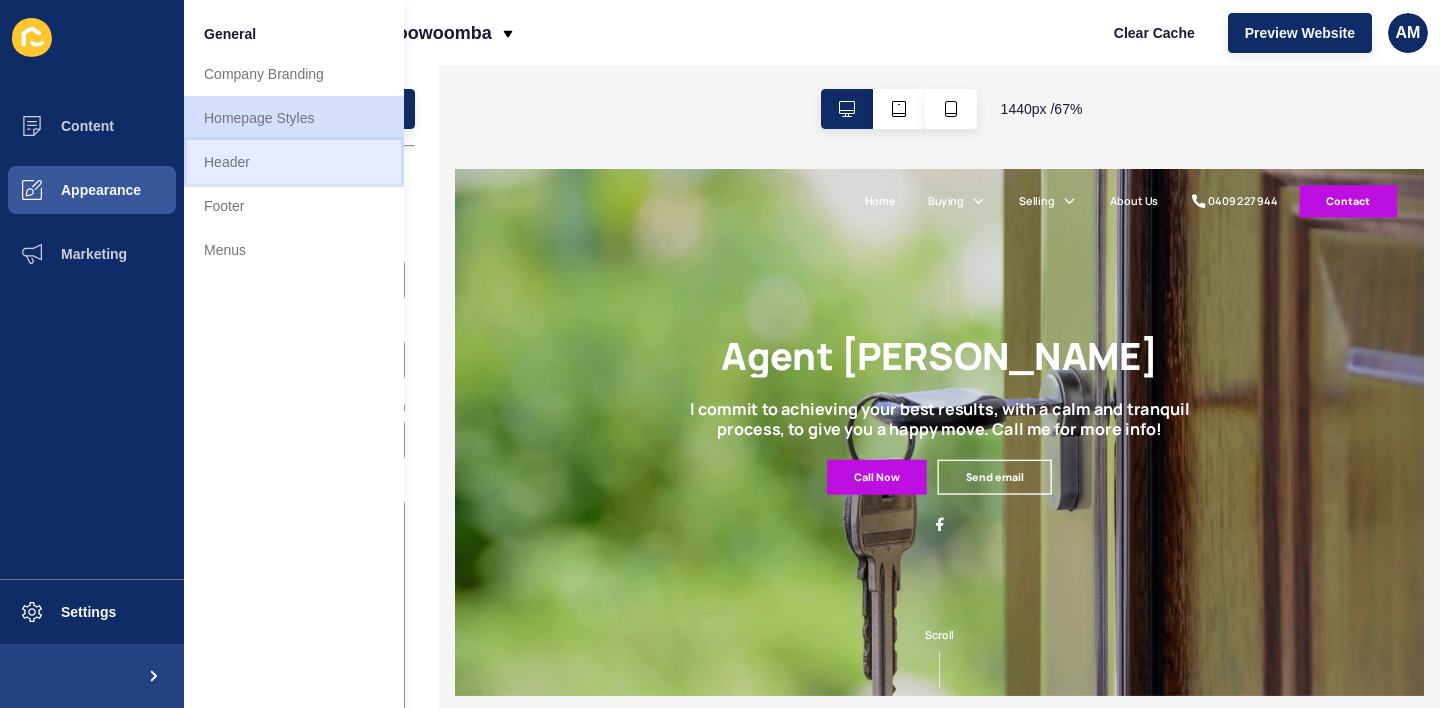 click on "Header" at bounding box center (294, 162) 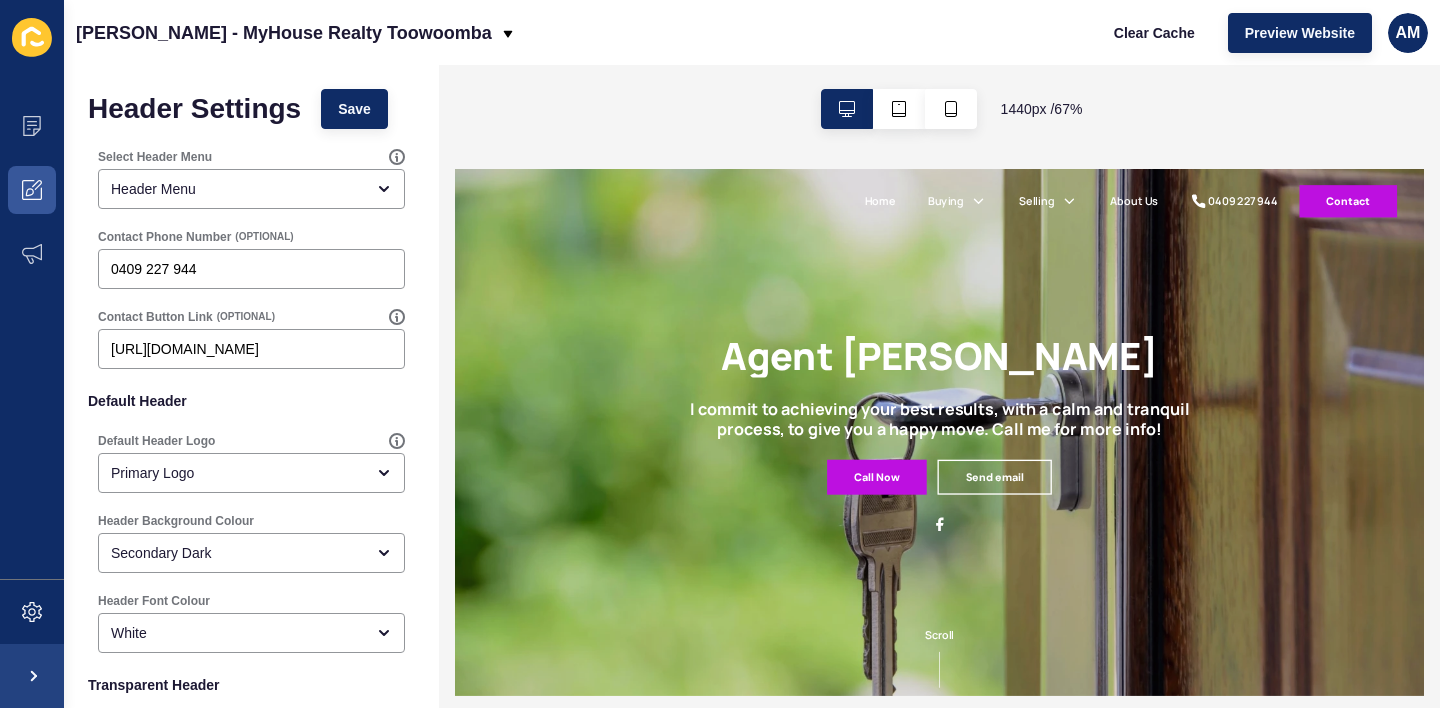 scroll, scrollTop: 0, scrollLeft: 0, axis: both 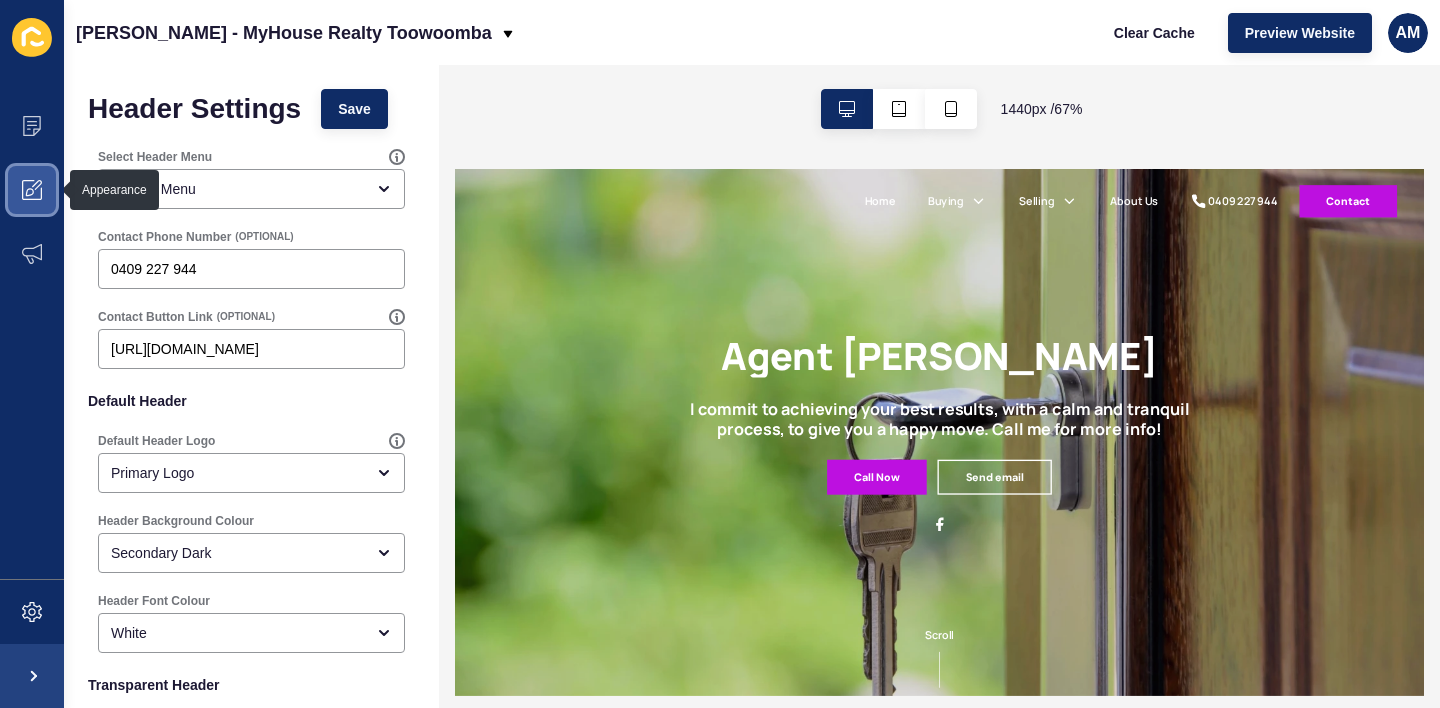 click 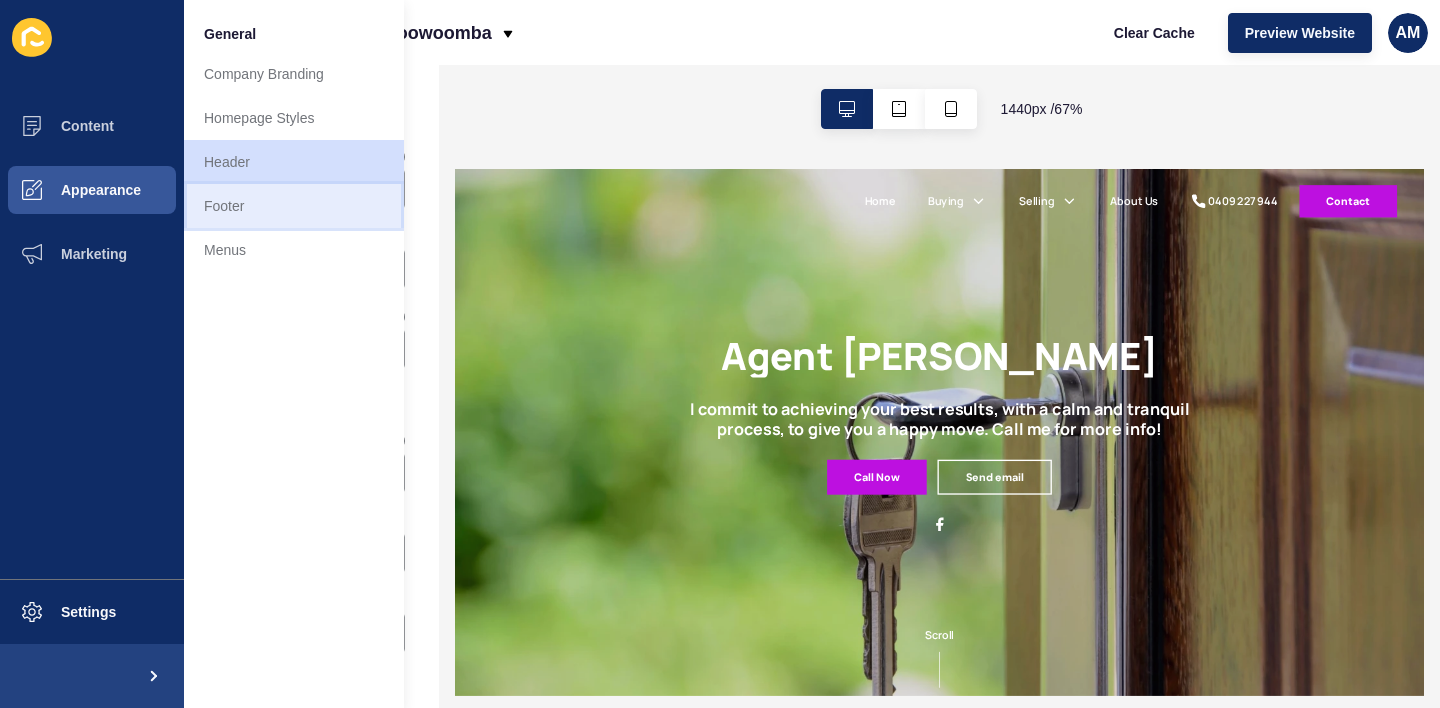 click on "Footer" at bounding box center (294, 206) 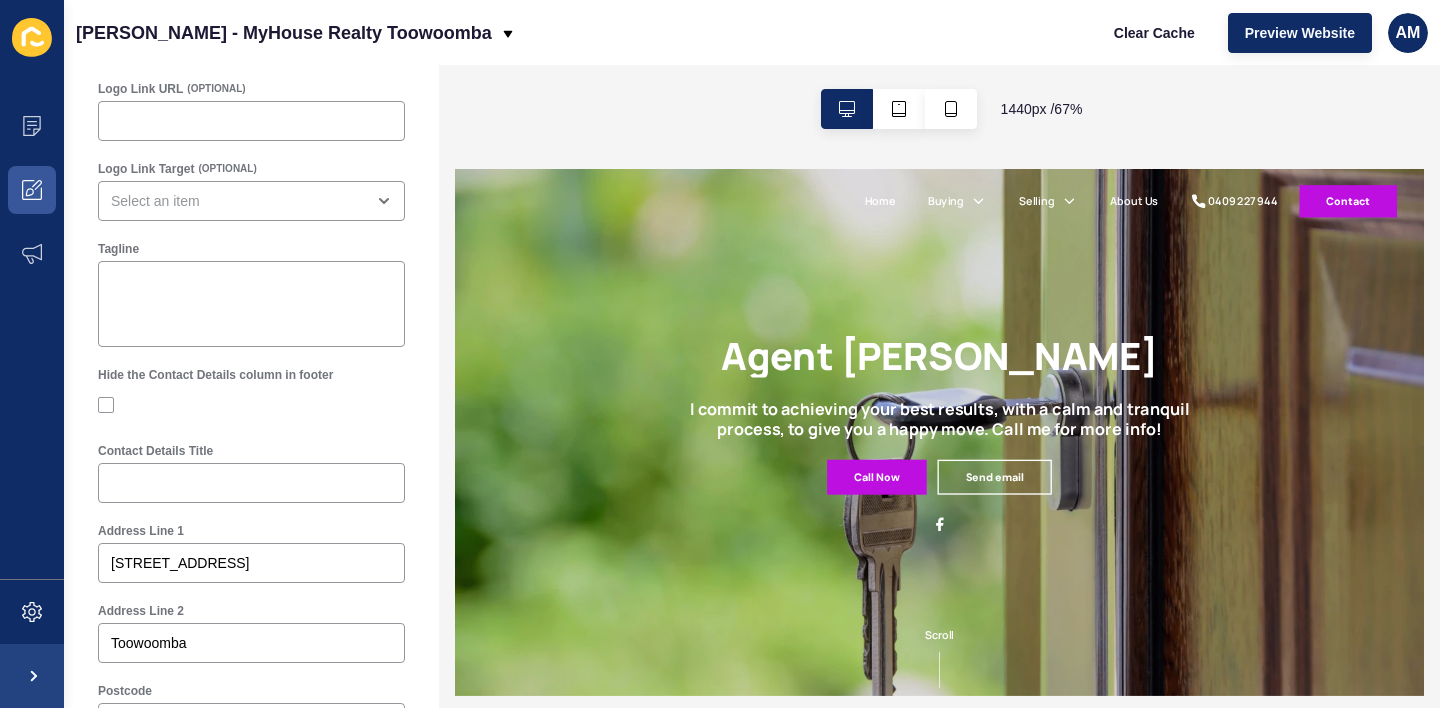 scroll, scrollTop: 0, scrollLeft: 0, axis: both 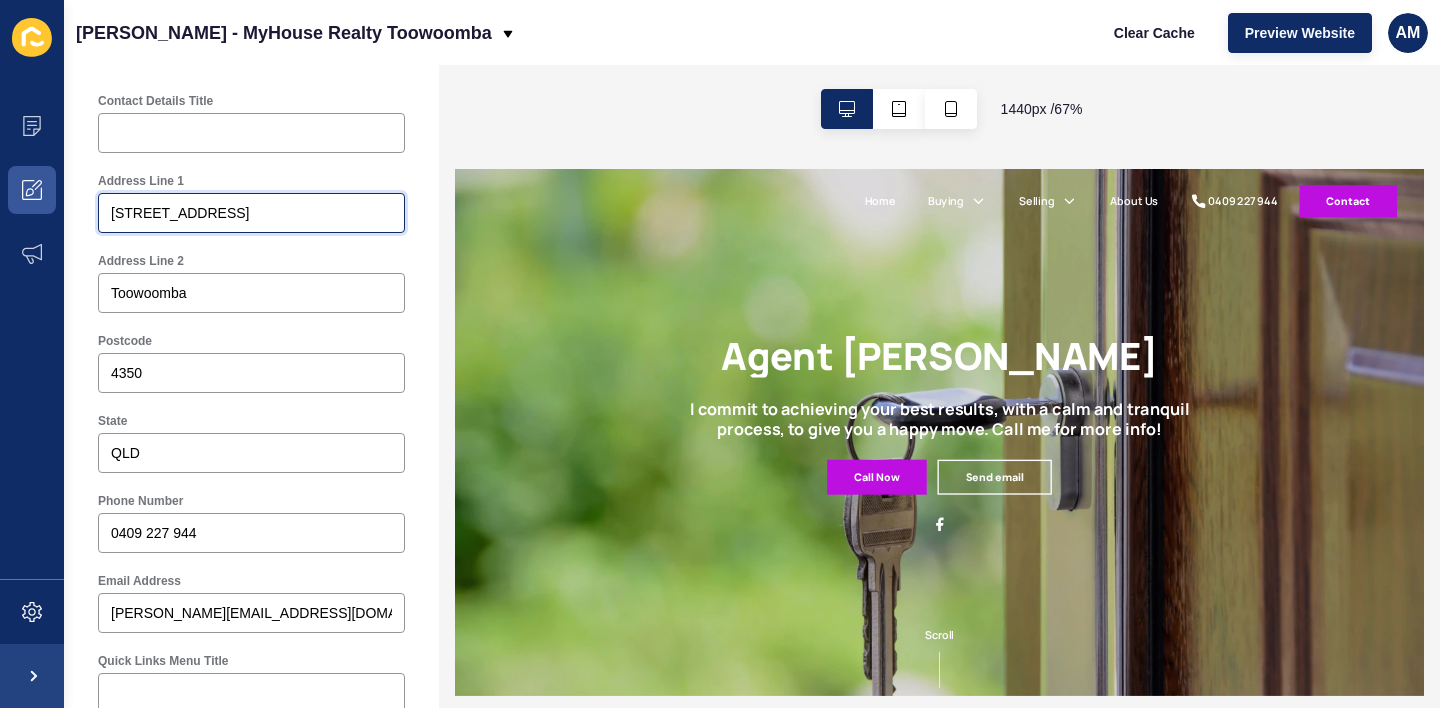 click on "[STREET_ADDRESS]" at bounding box center (251, 213) 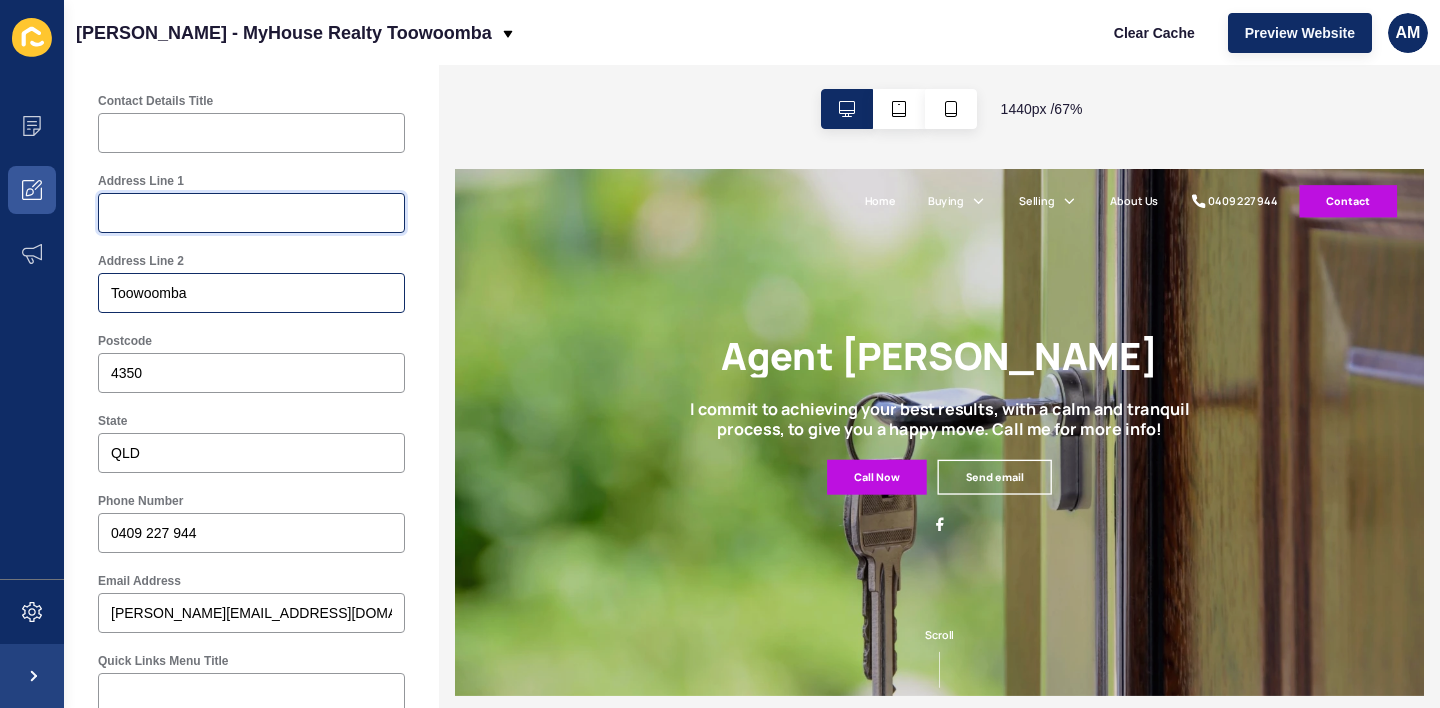 type 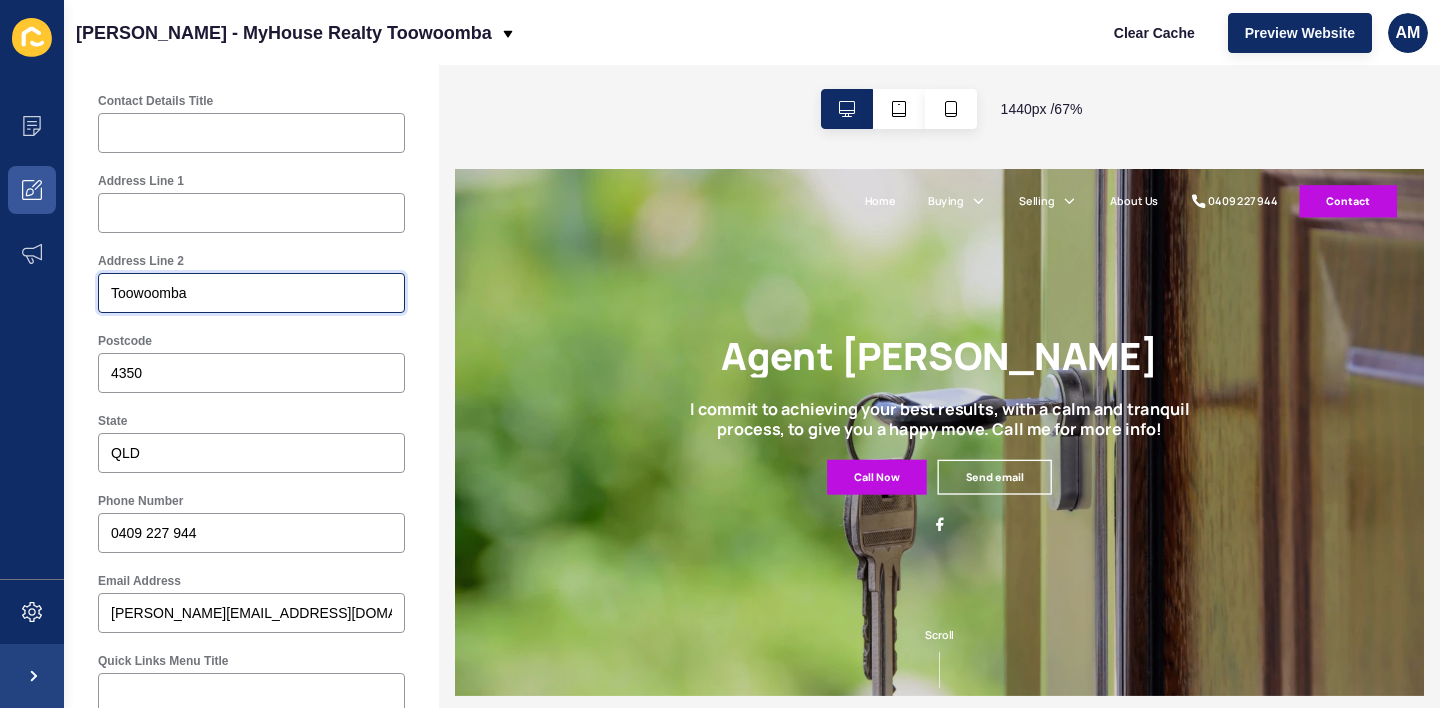 click on "Toowoomba" at bounding box center [251, 293] 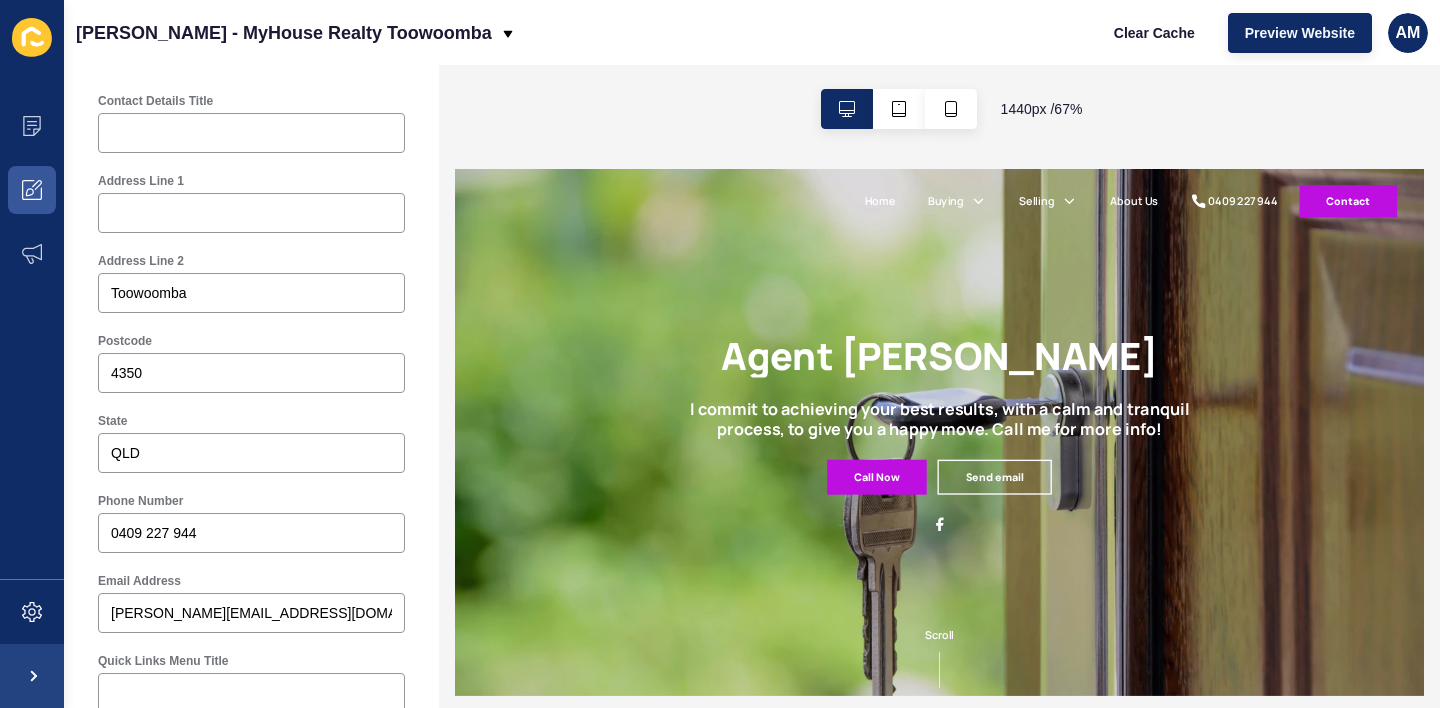 click on "Postcode" at bounding box center (251, 341) 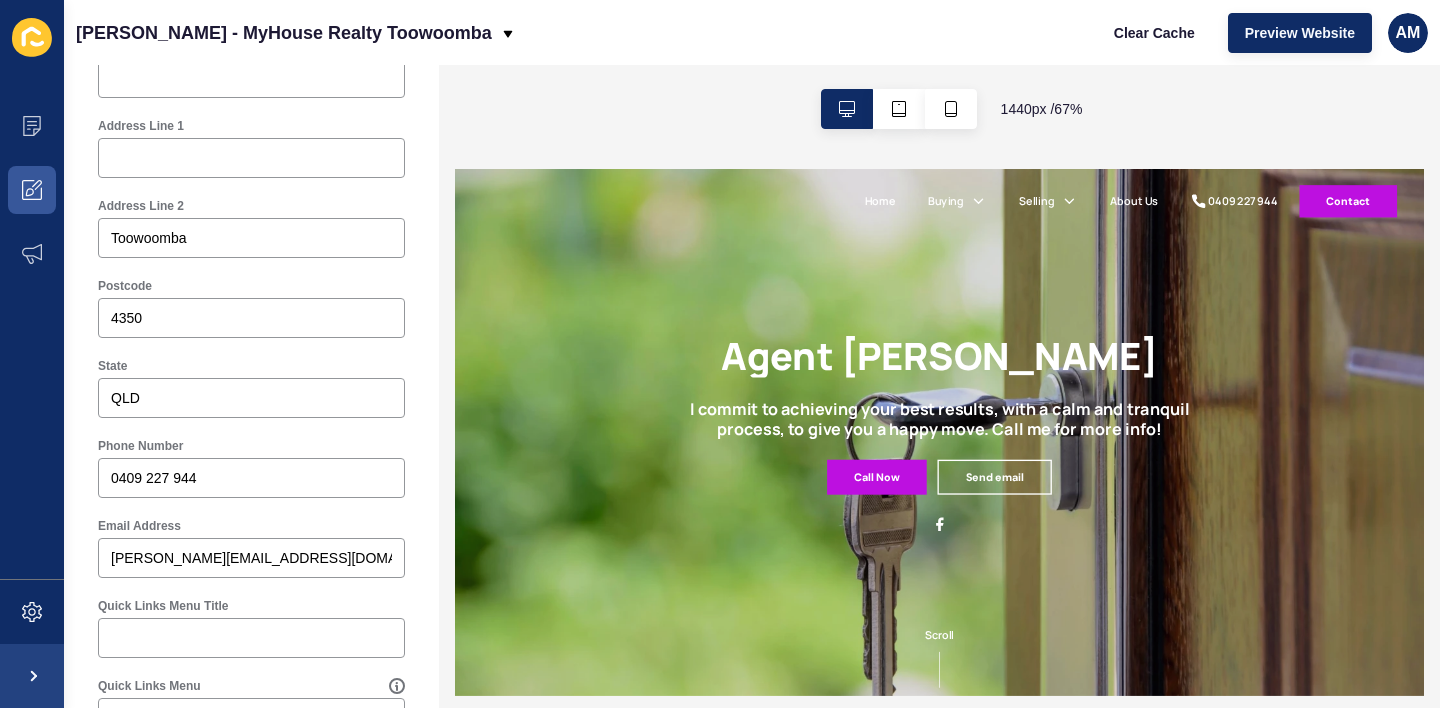 scroll, scrollTop: 0, scrollLeft: 0, axis: both 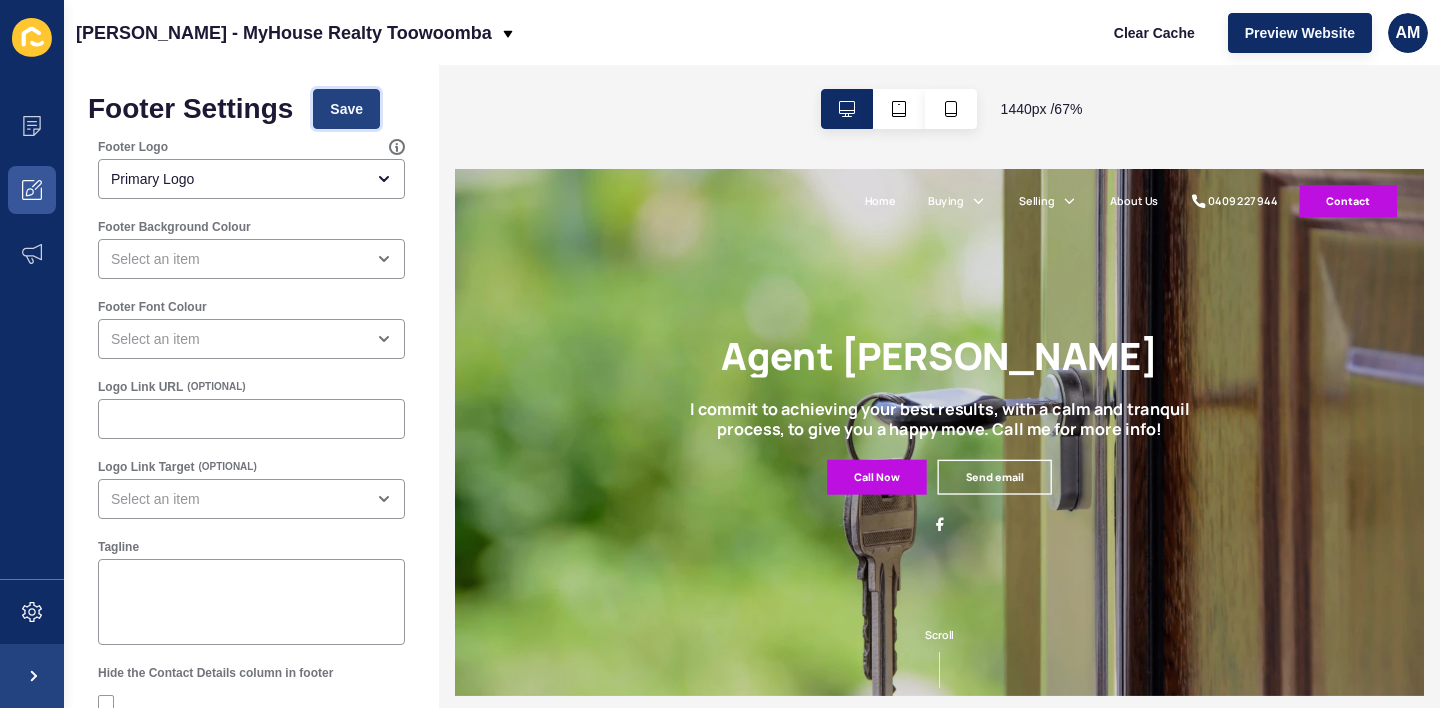 click on "Save" at bounding box center (346, 109) 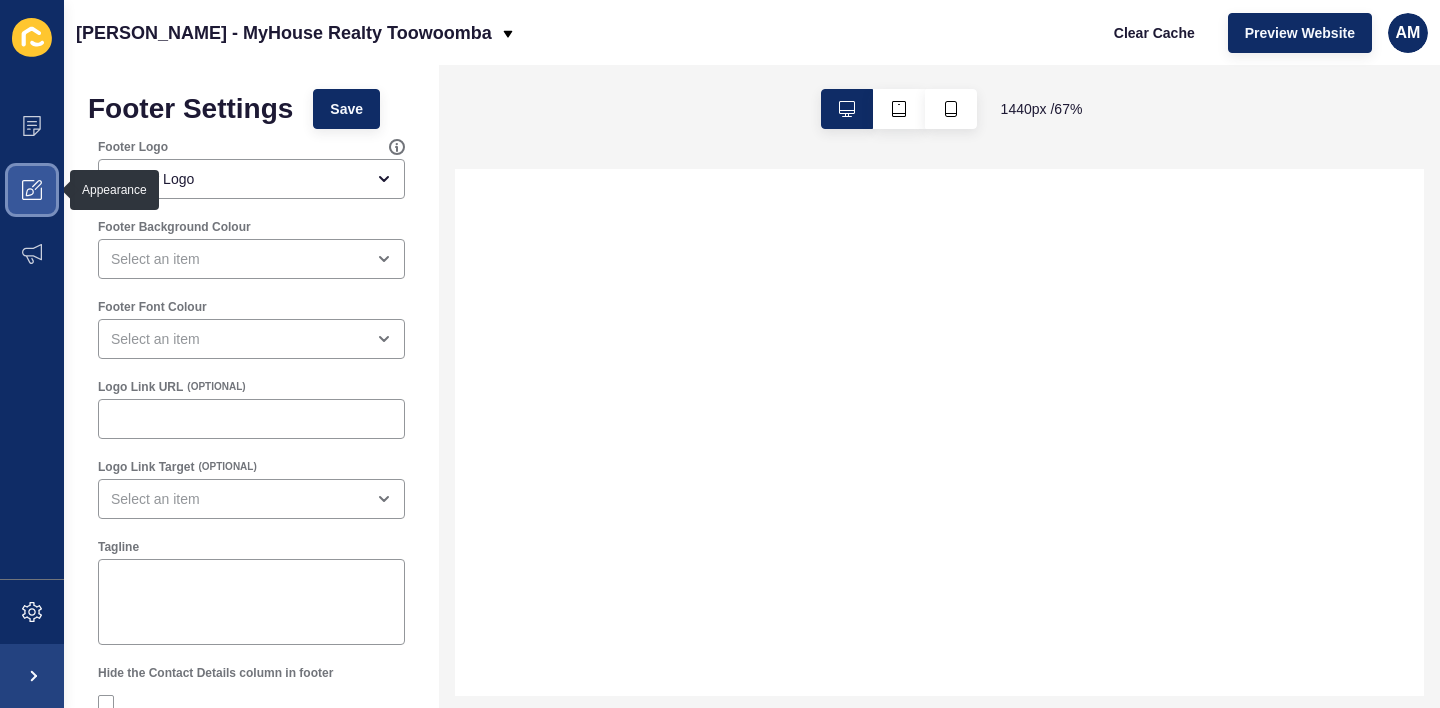 click 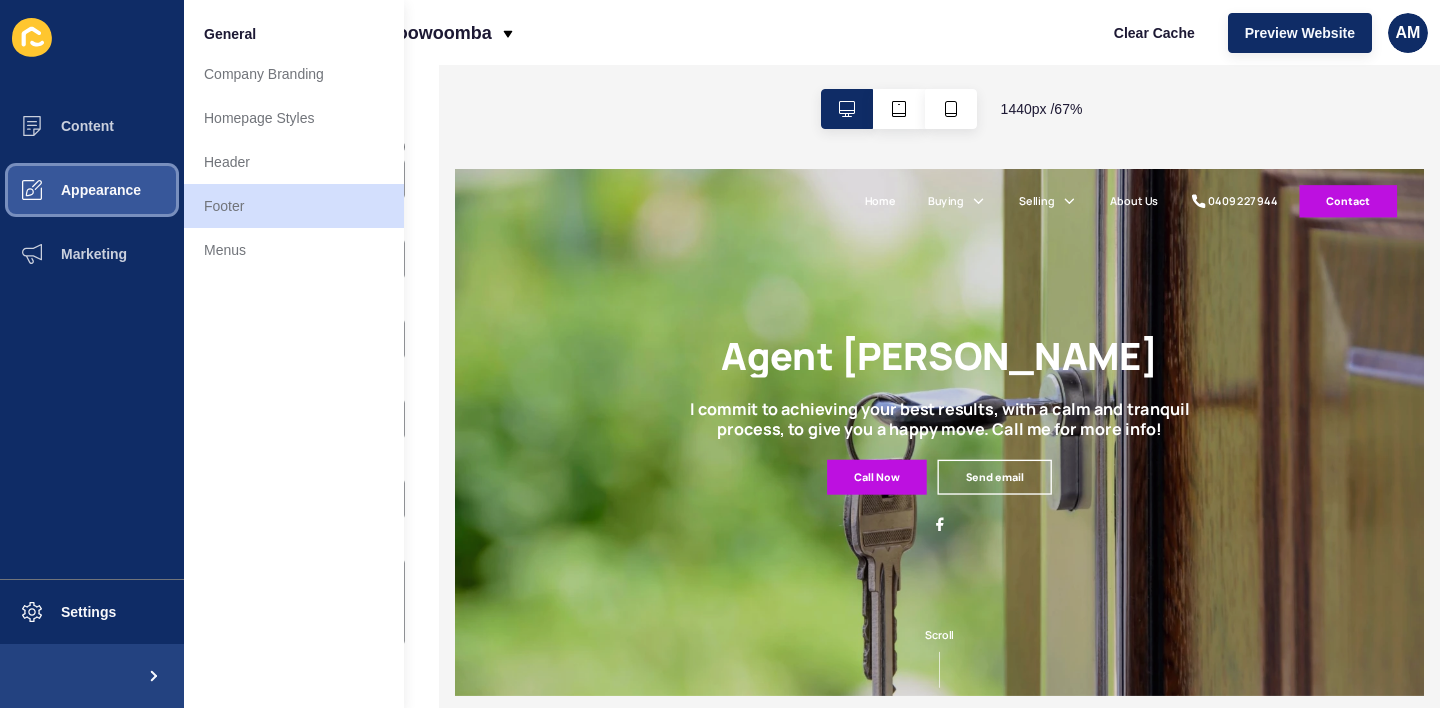 scroll, scrollTop: 0, scrollLeft: 0, axis: both 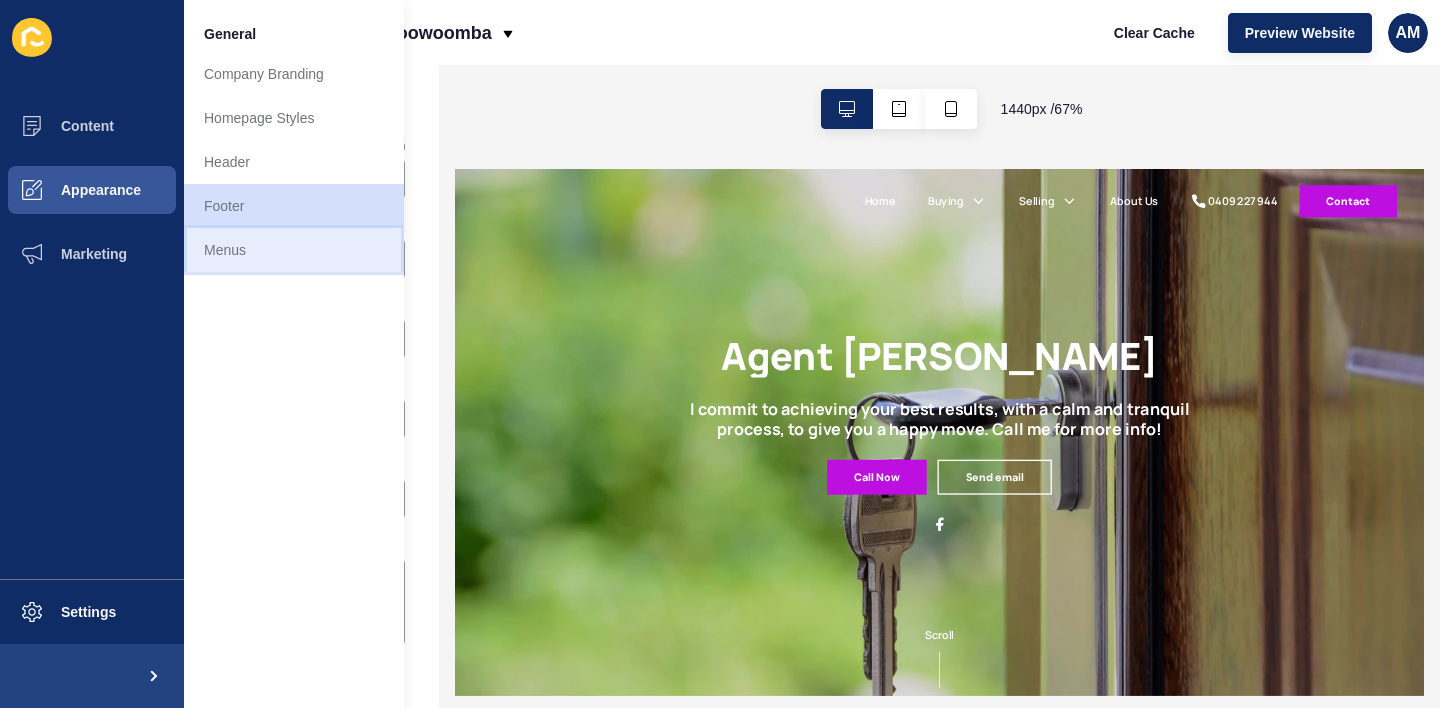 click on "Menus" at bounding box center [294, 250] 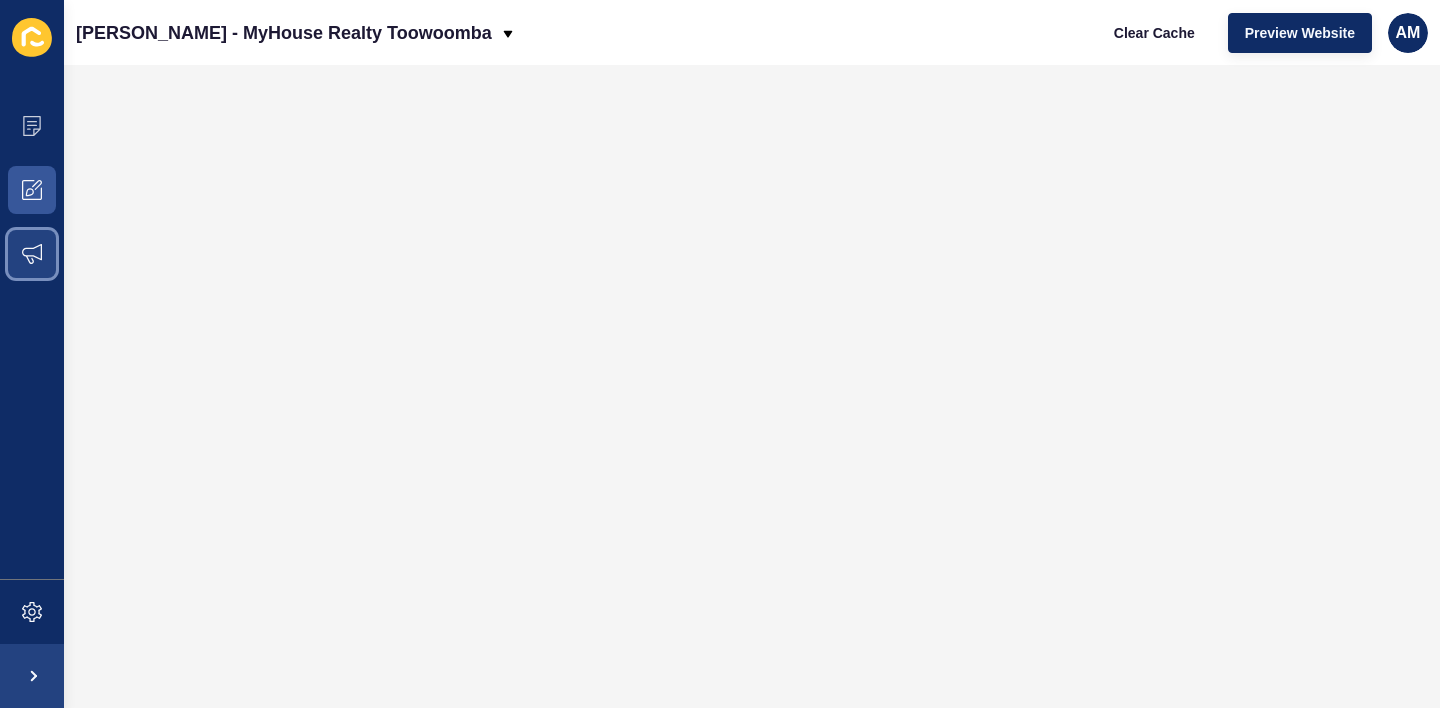 click 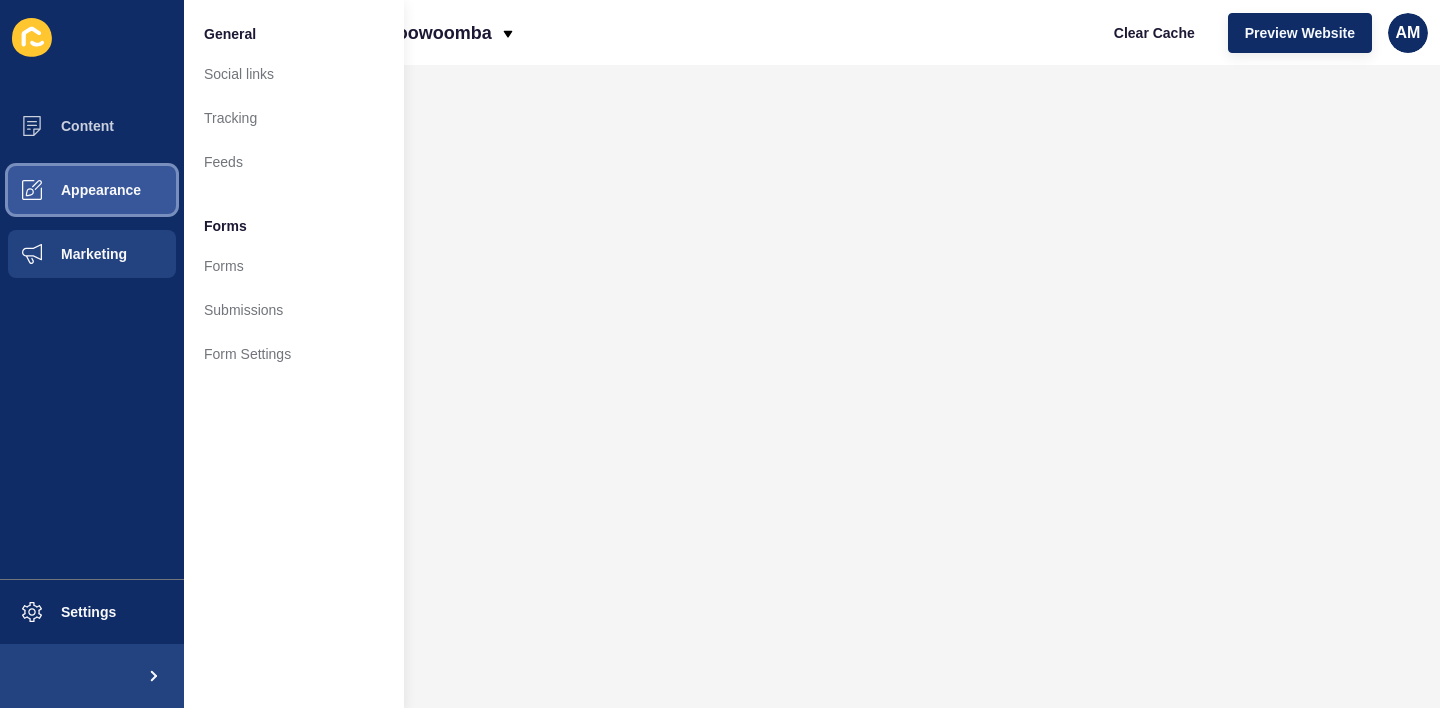 click on "Appearance" at bounding box center [69, 190] 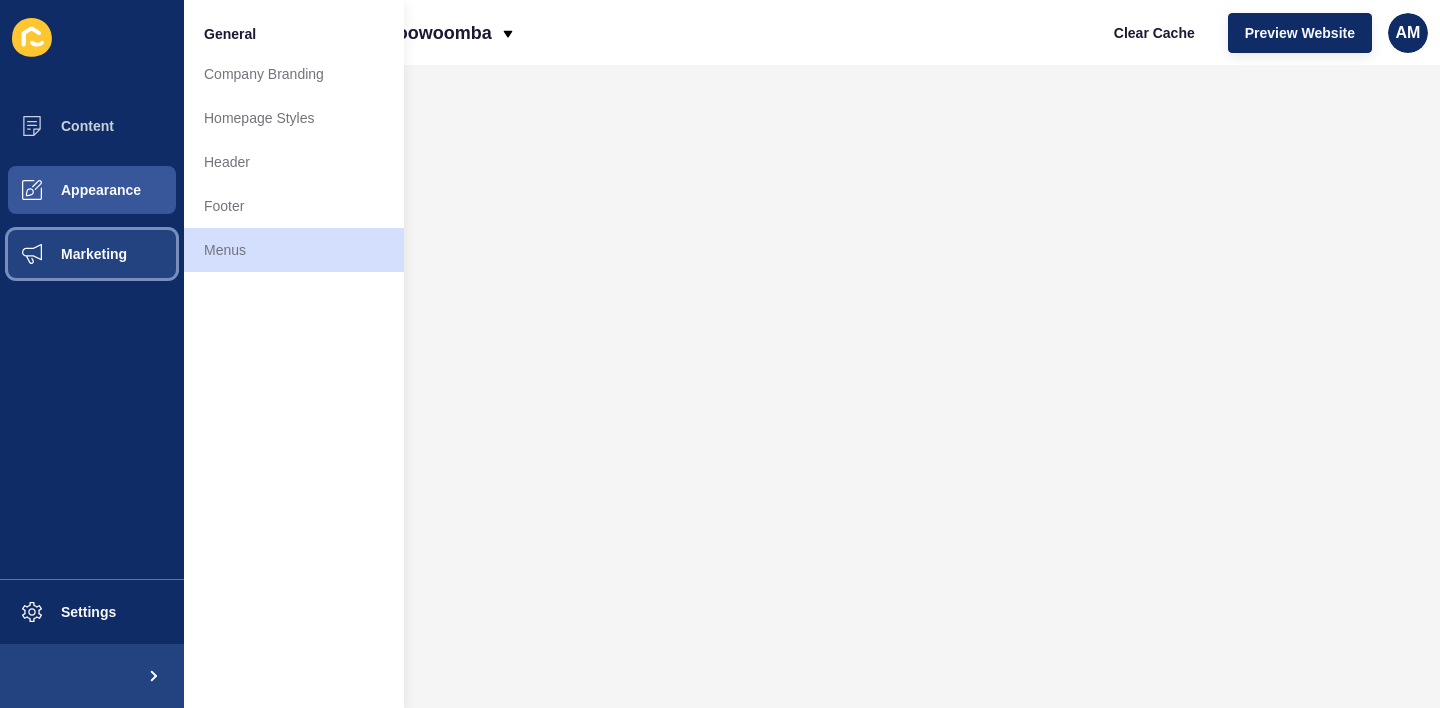click on "Marketing" at bounding box center (62, 254) 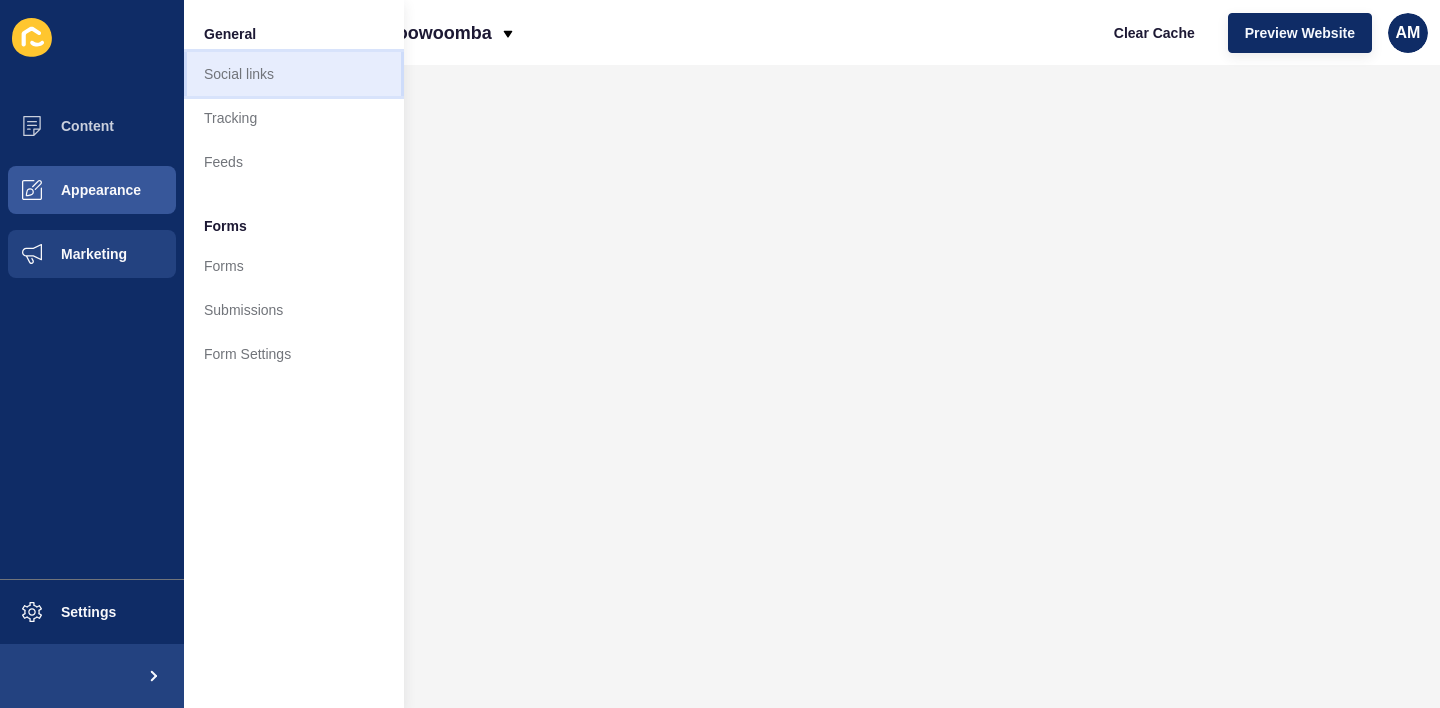 click on "Social links" at bounding box center (294, 74) 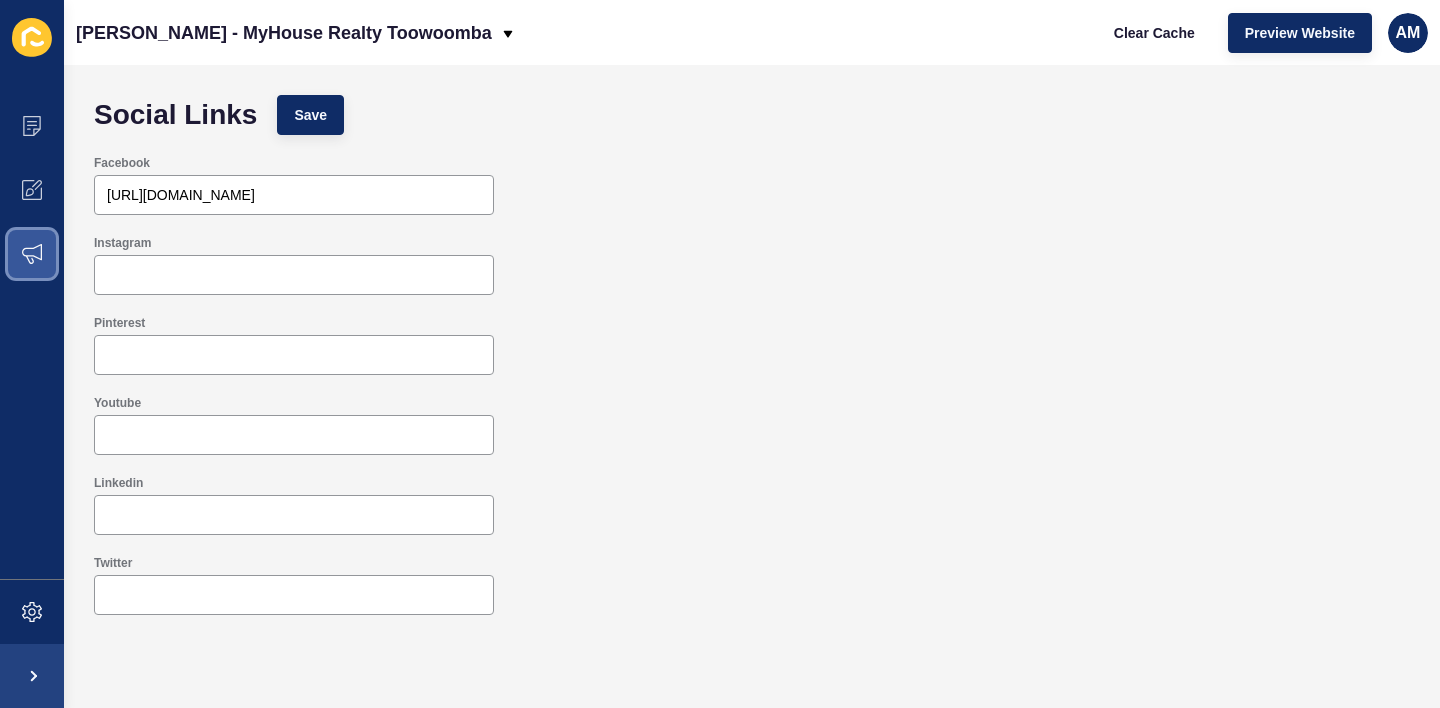 click 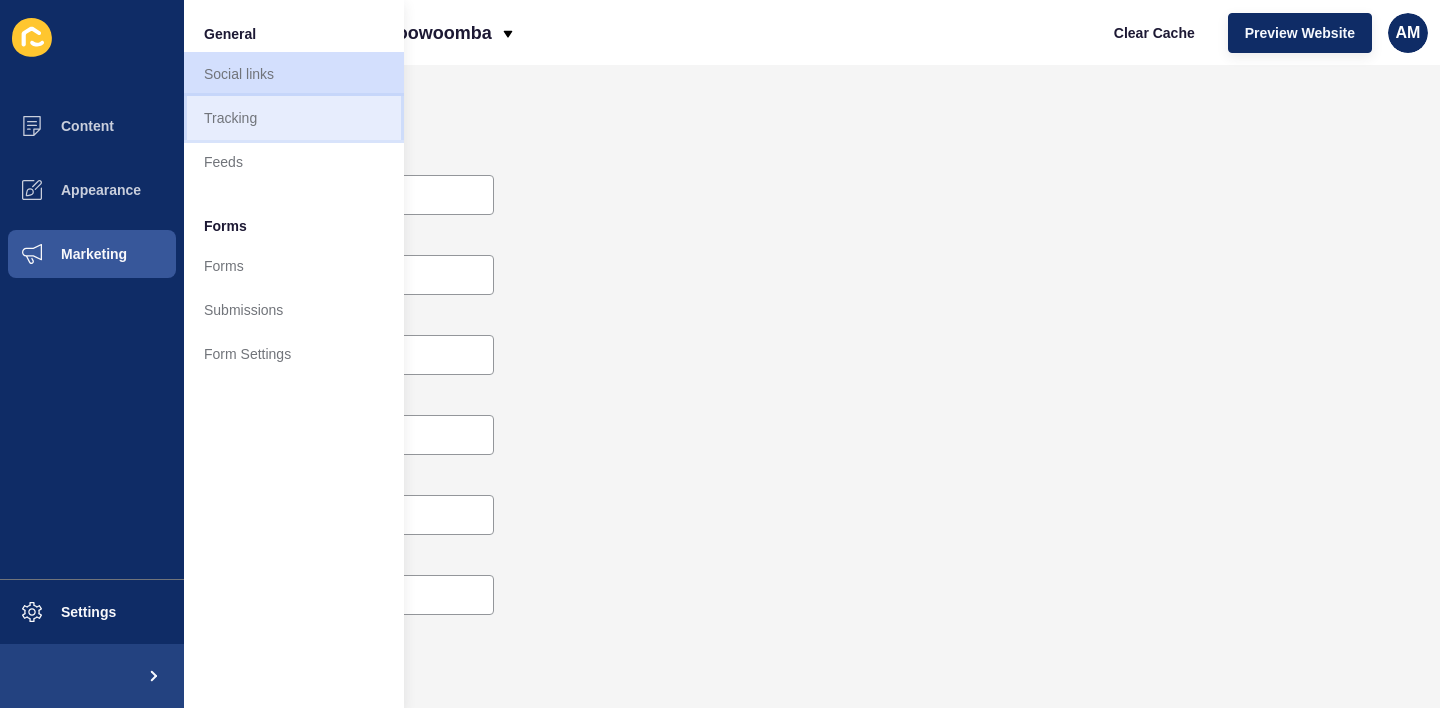 click on "Tracking" at bounding box center (294, 118) 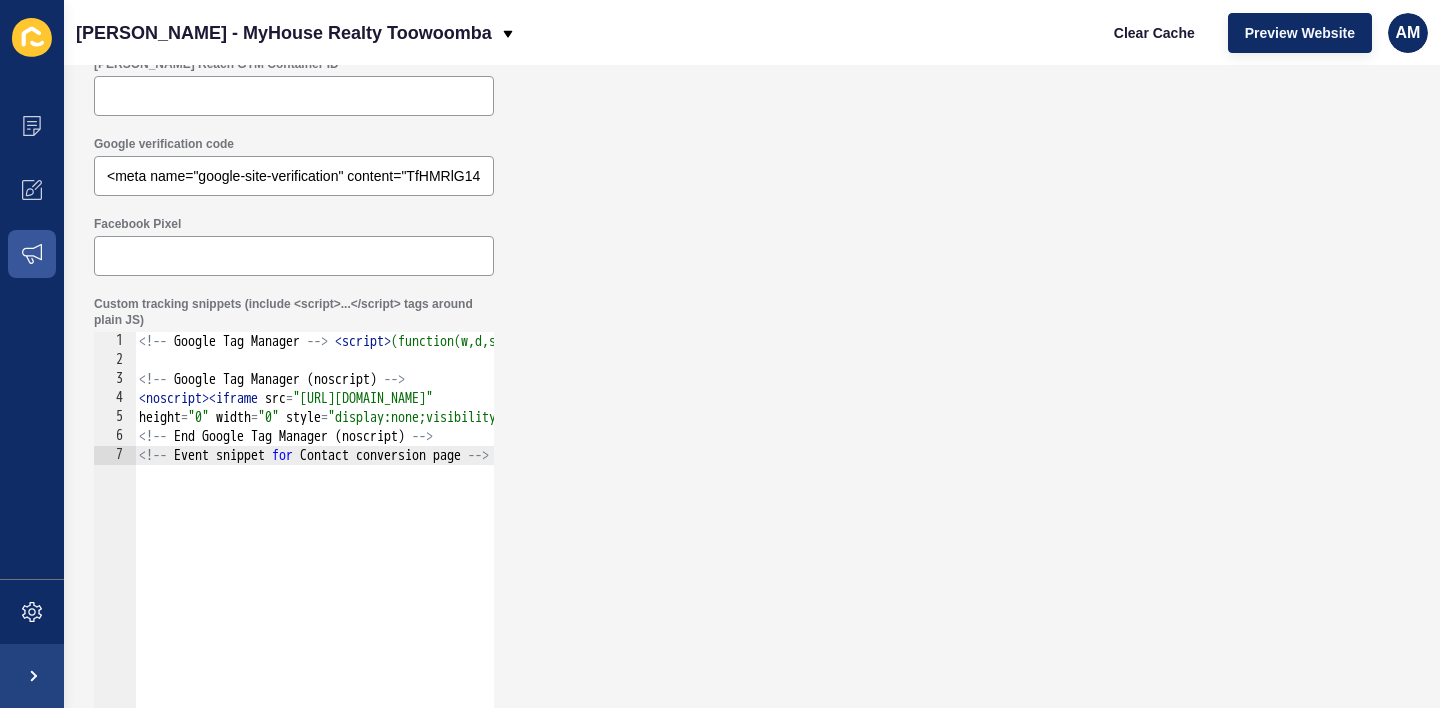 scroll, scrollTop: 213, scrollLeft: 0, axis: vertical 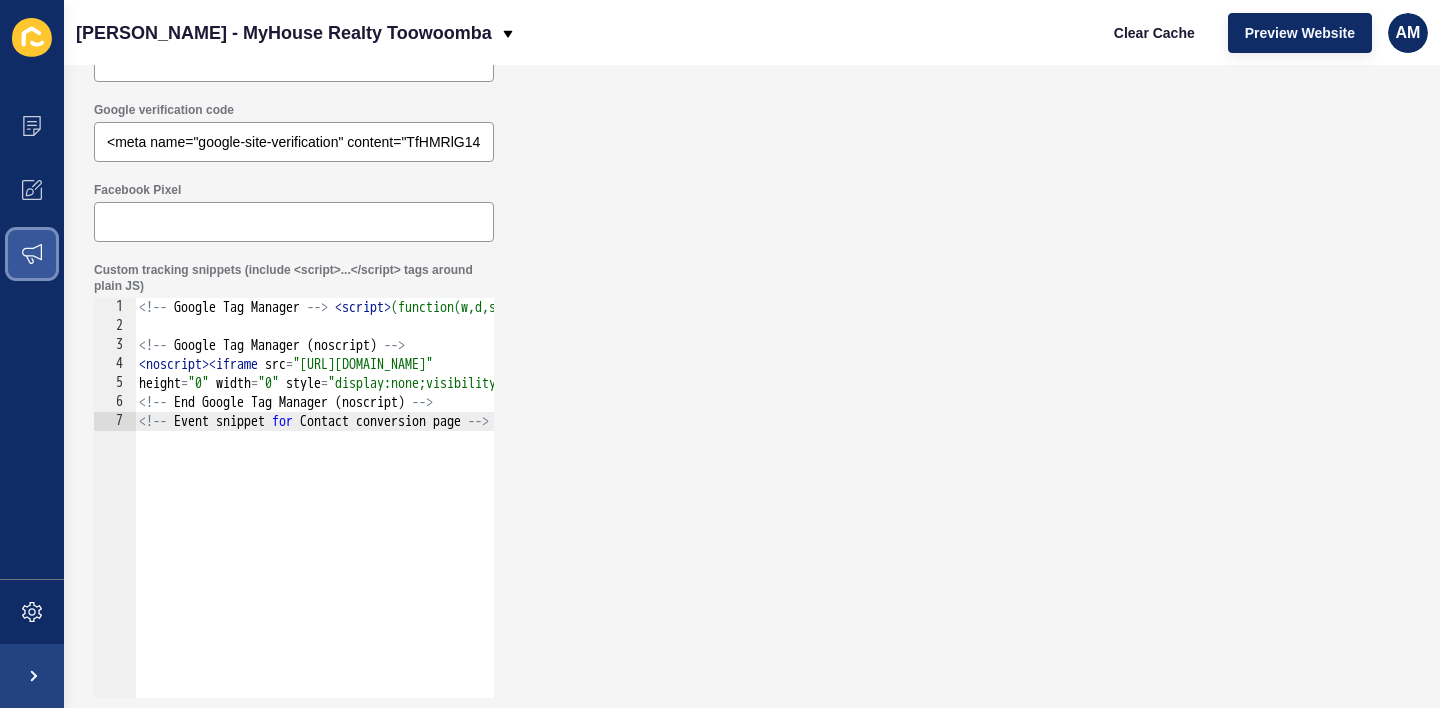 click 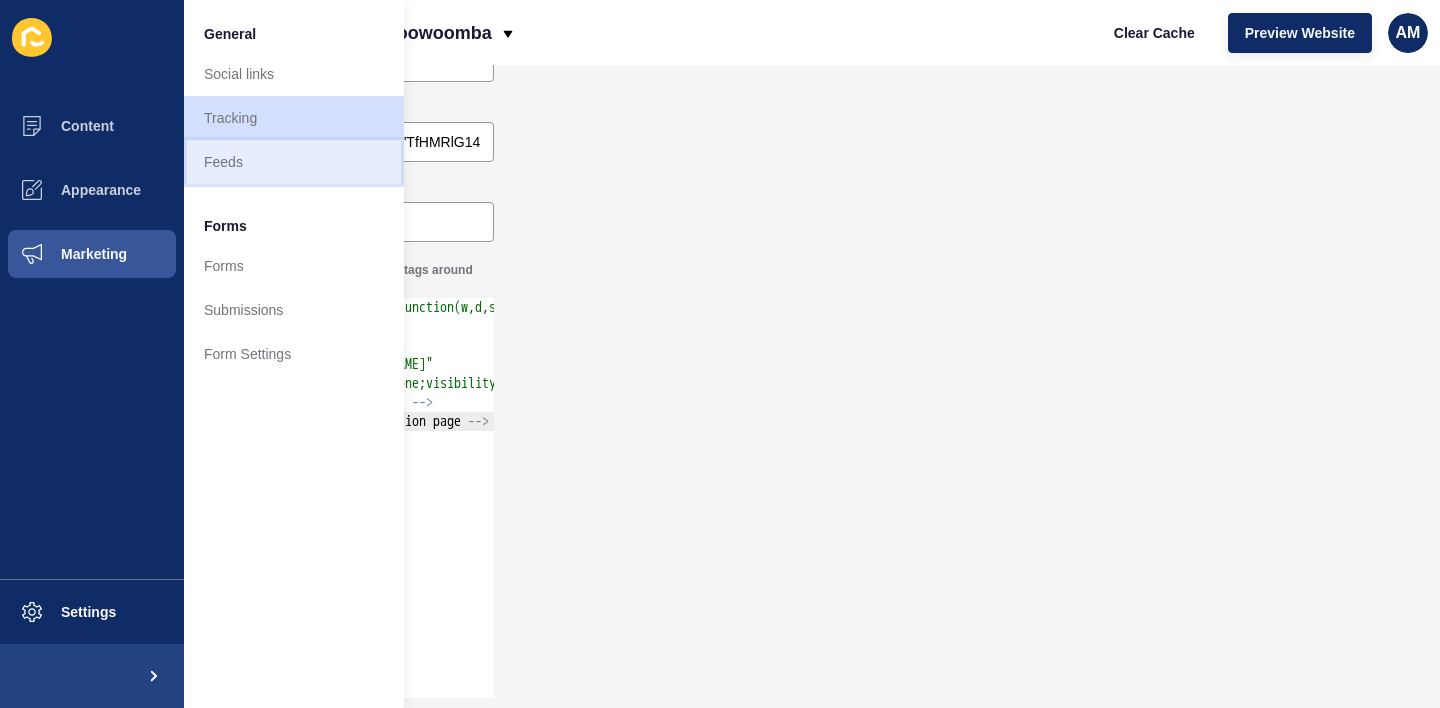 click on "Feeds" at bounding box center [294, 162] 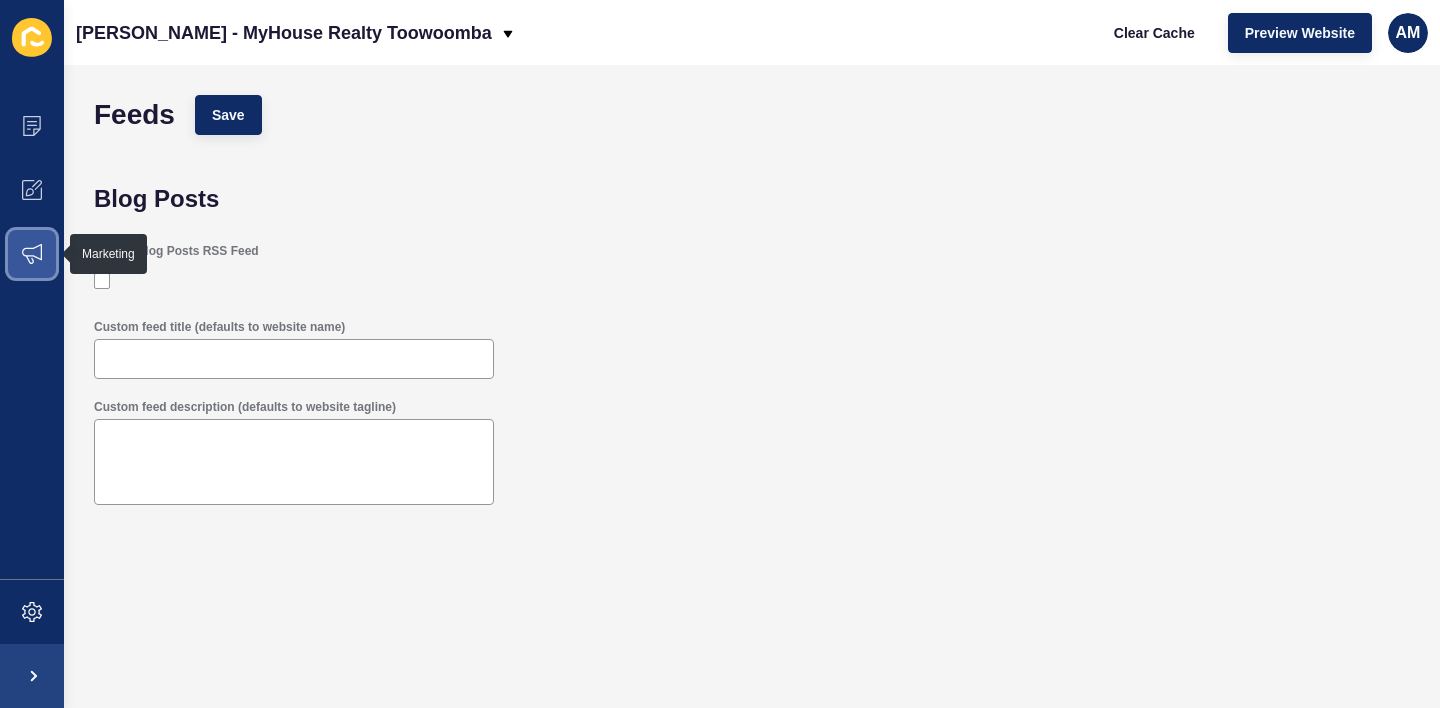 click 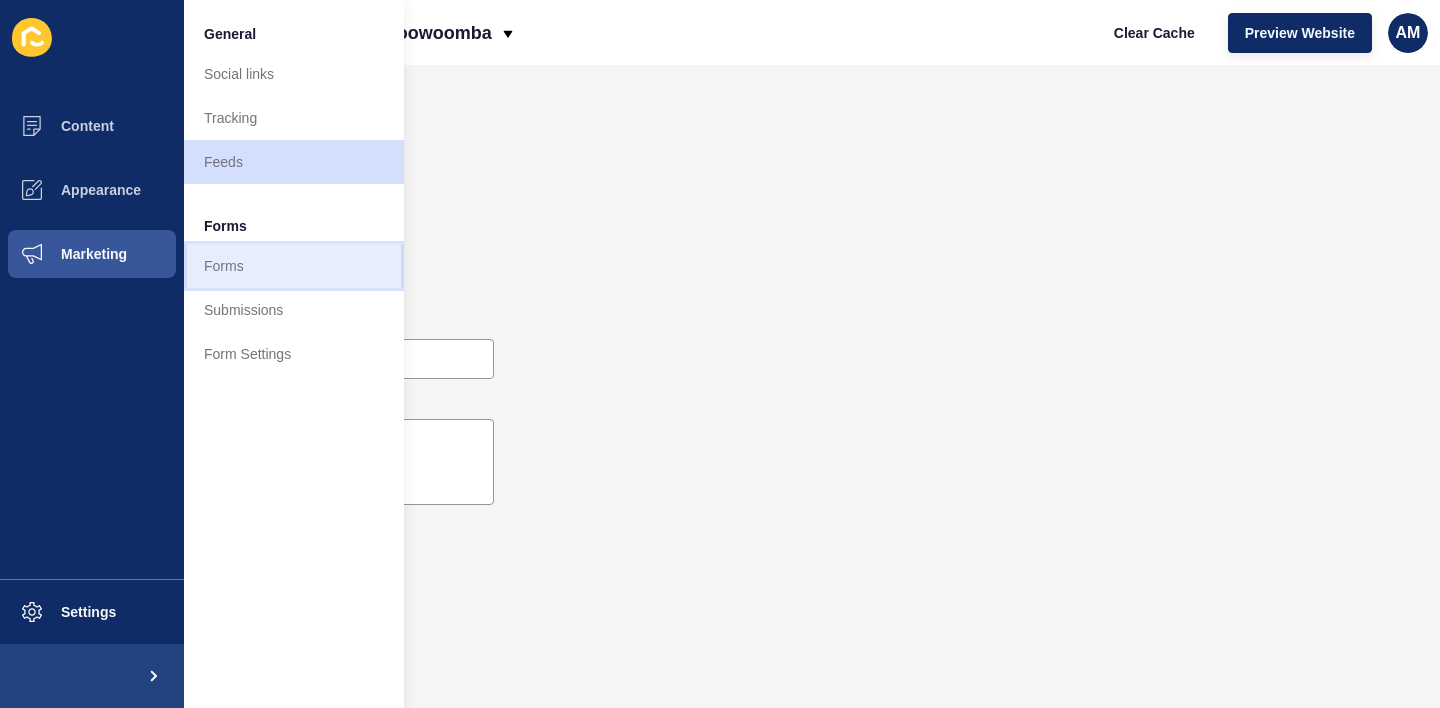 click on "Forms" at bounding box center (294, 266) 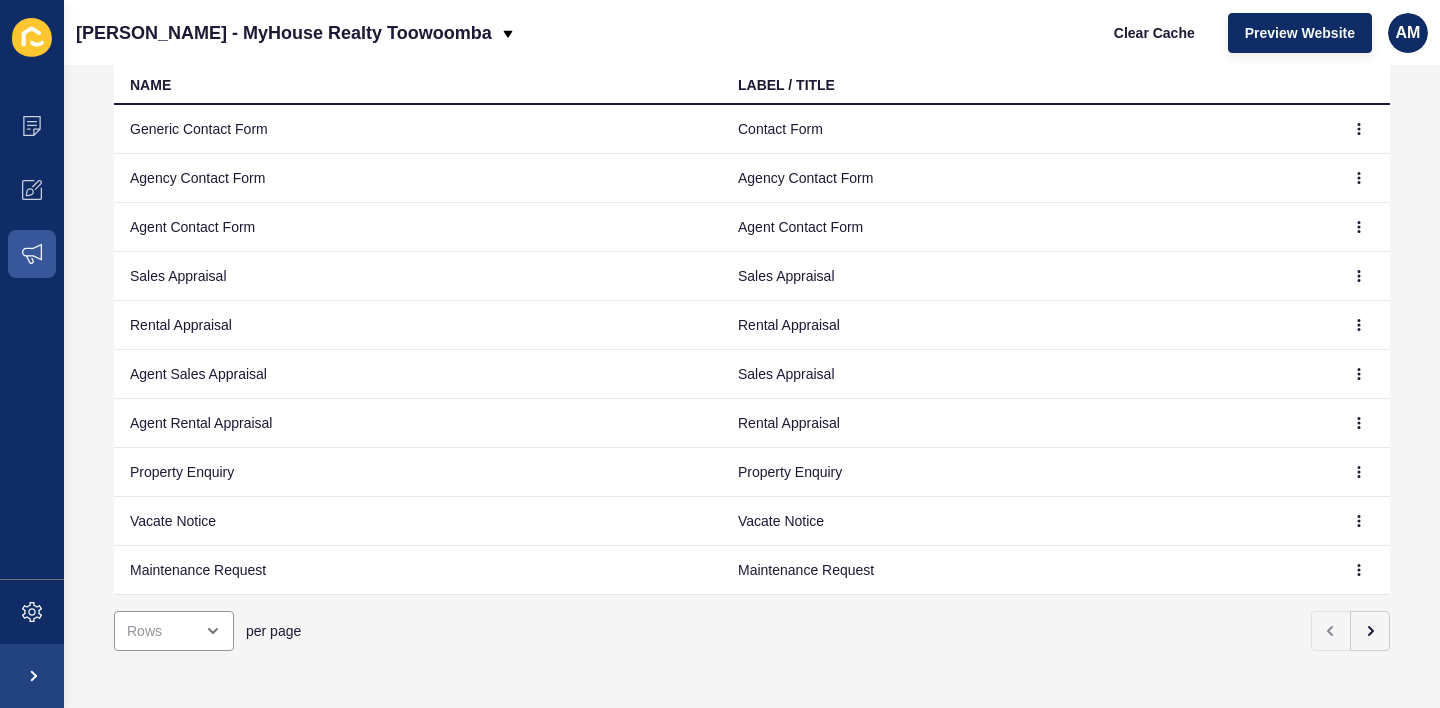 scroll, scrollTop: 213, scrollLeft: 0, axis: vertical 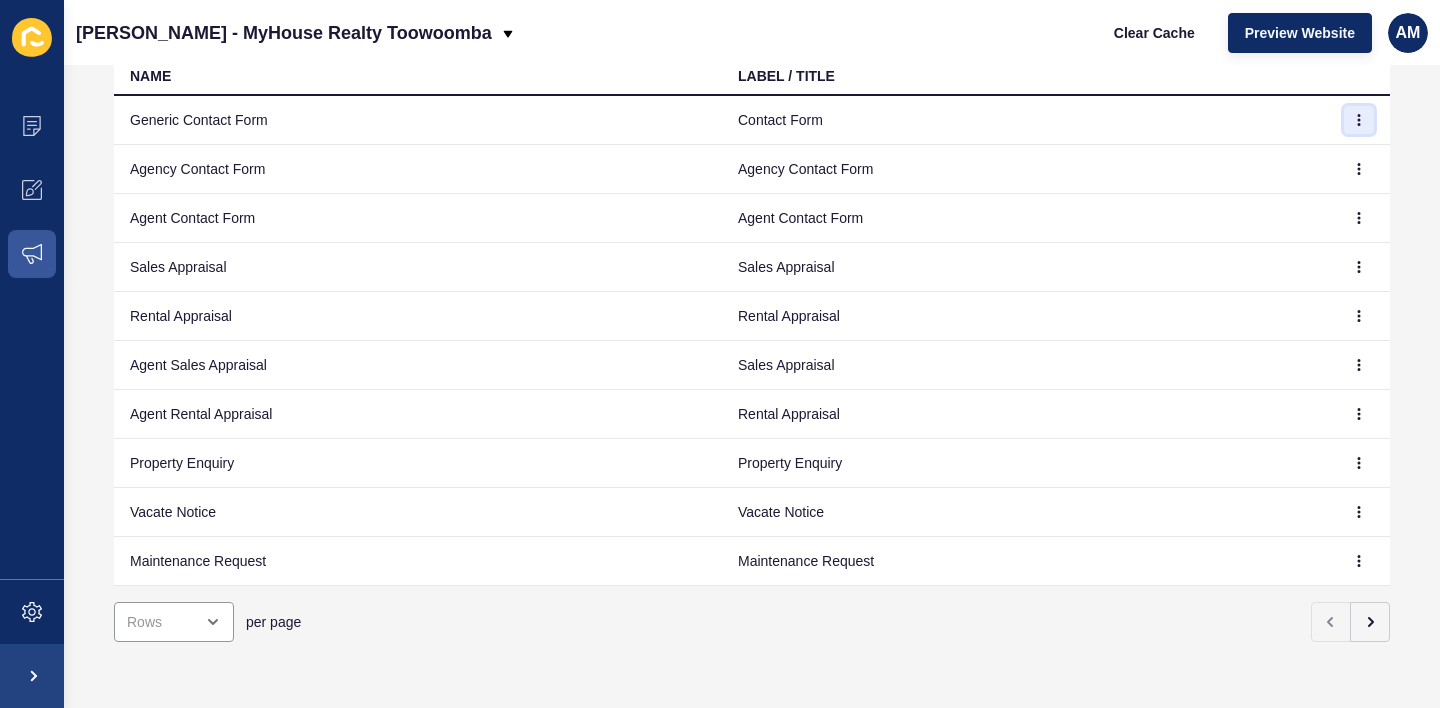 click 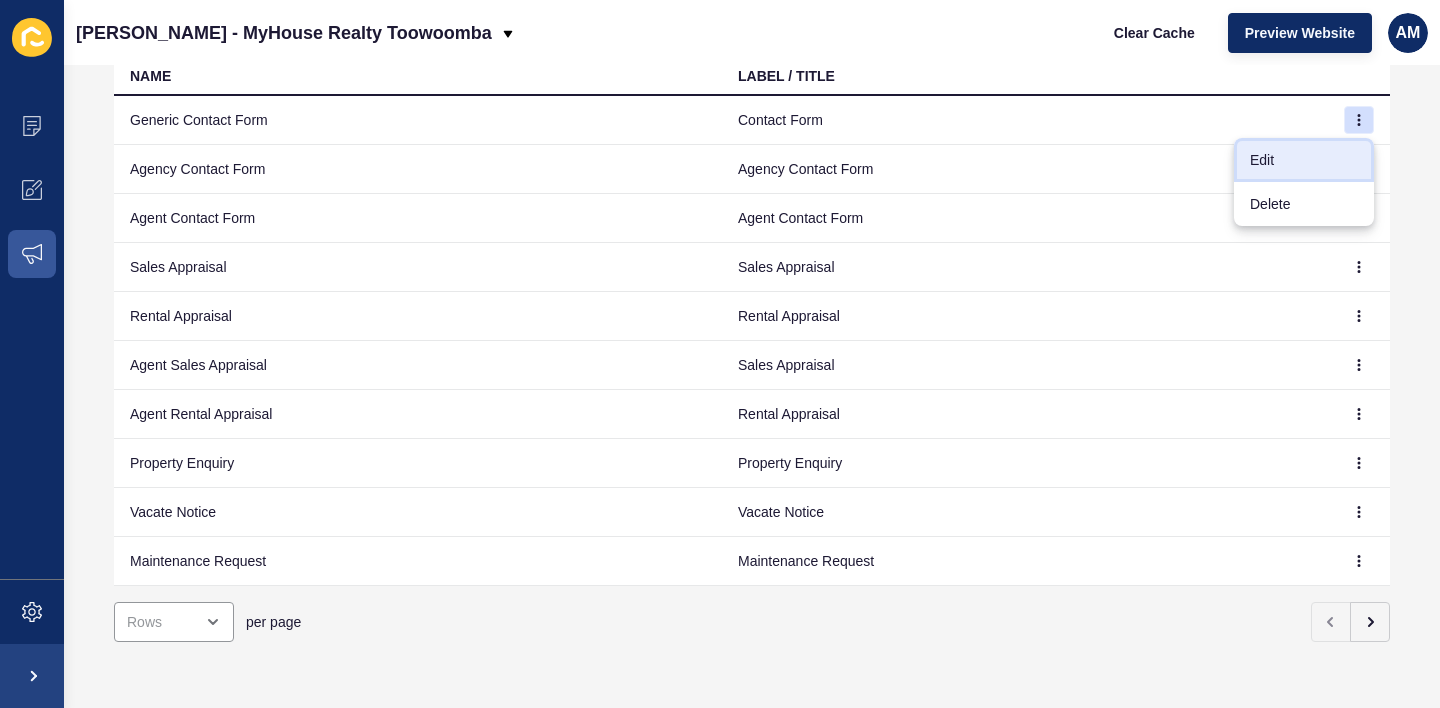 click on "Edit" at bounding box center [1304, 160] 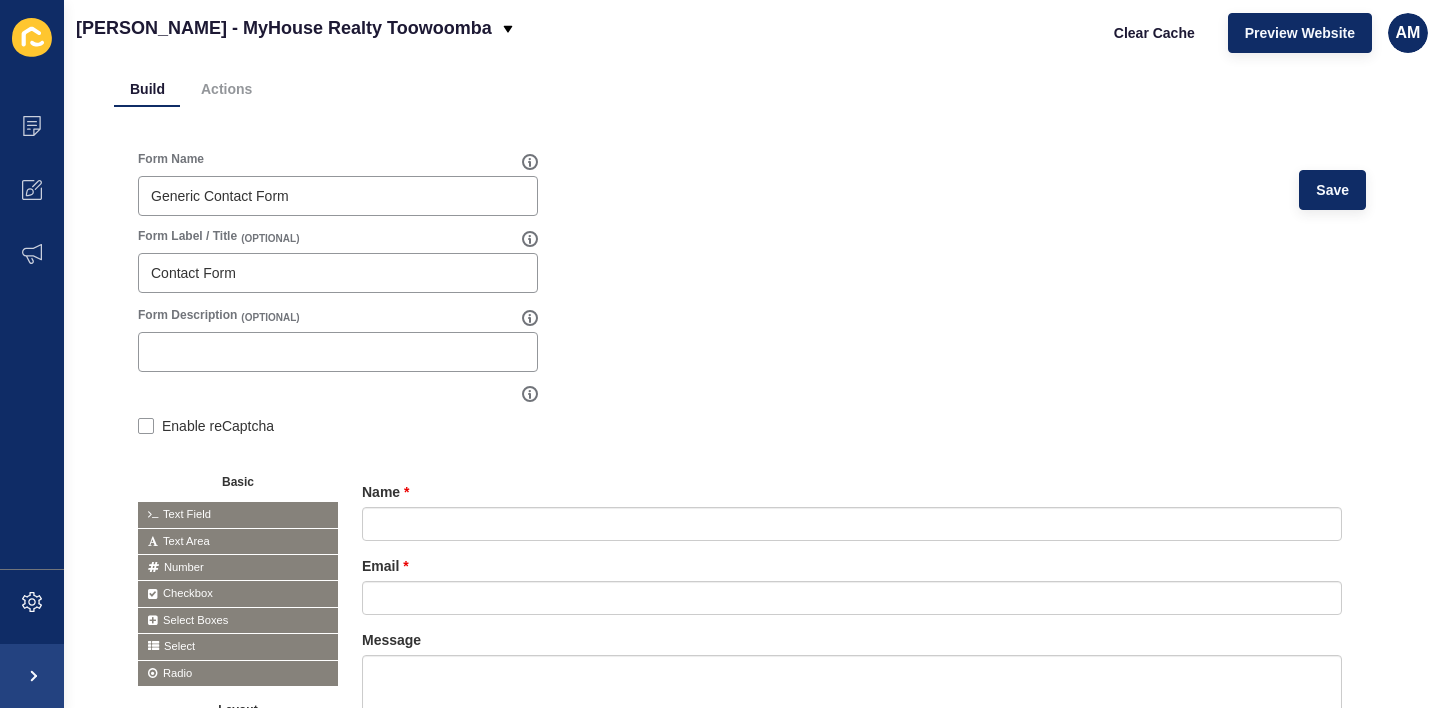 scroll, scrollTop: 0, scrollLeft: 0, axis: both 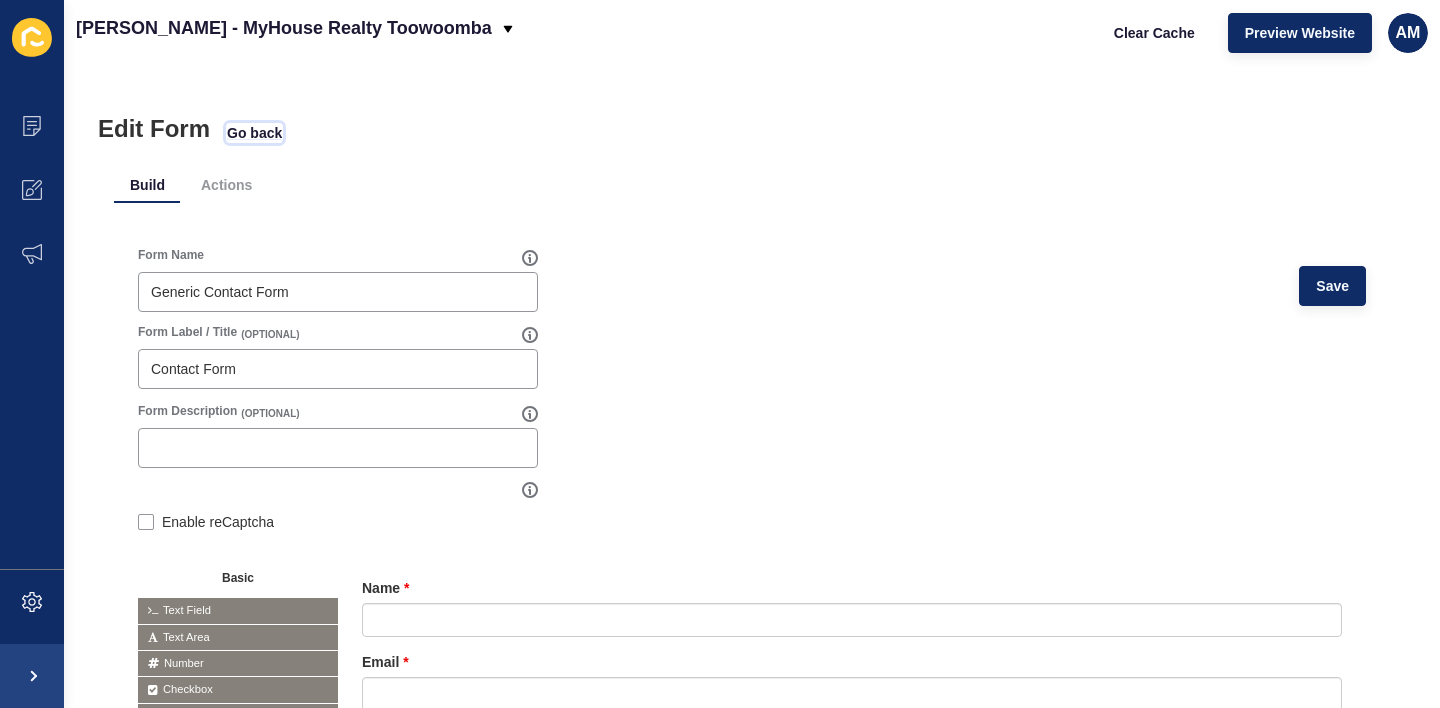 click on "Go back" at bounding box center (254, 133) 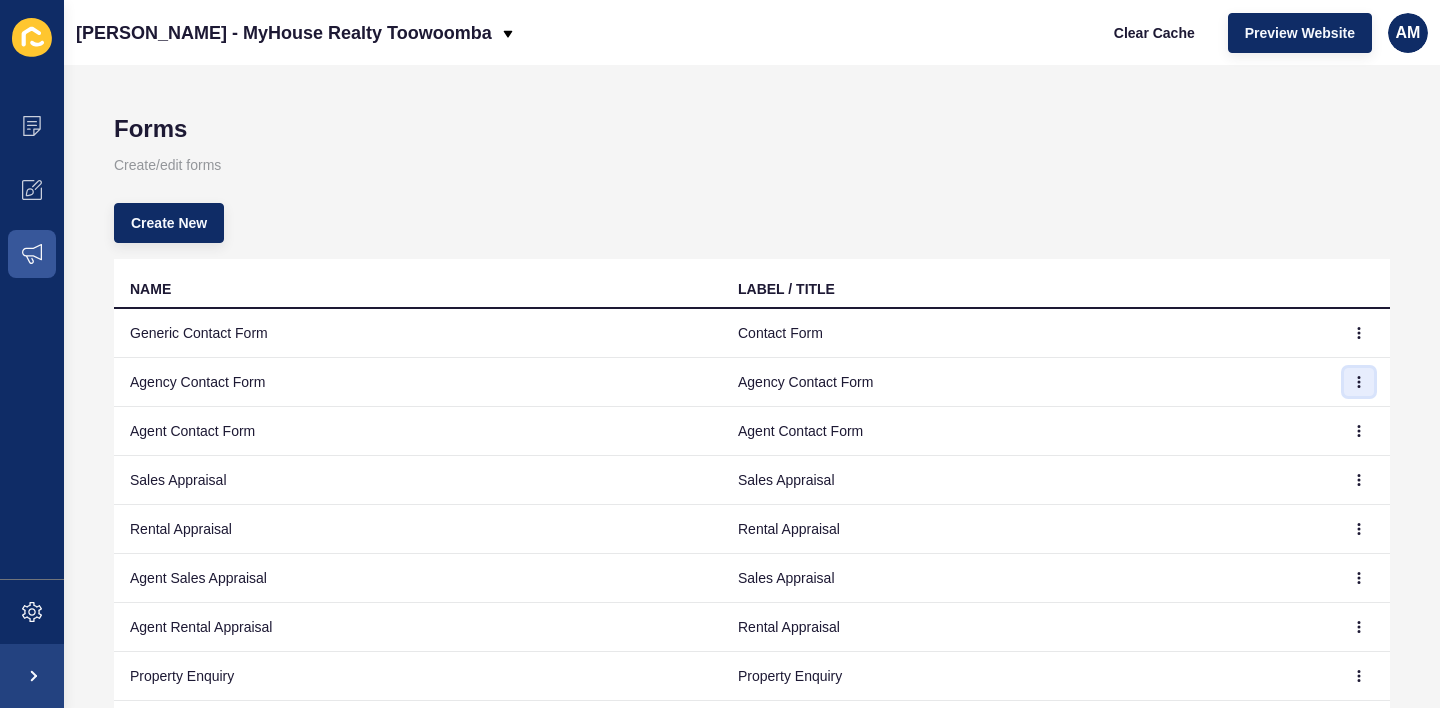 click 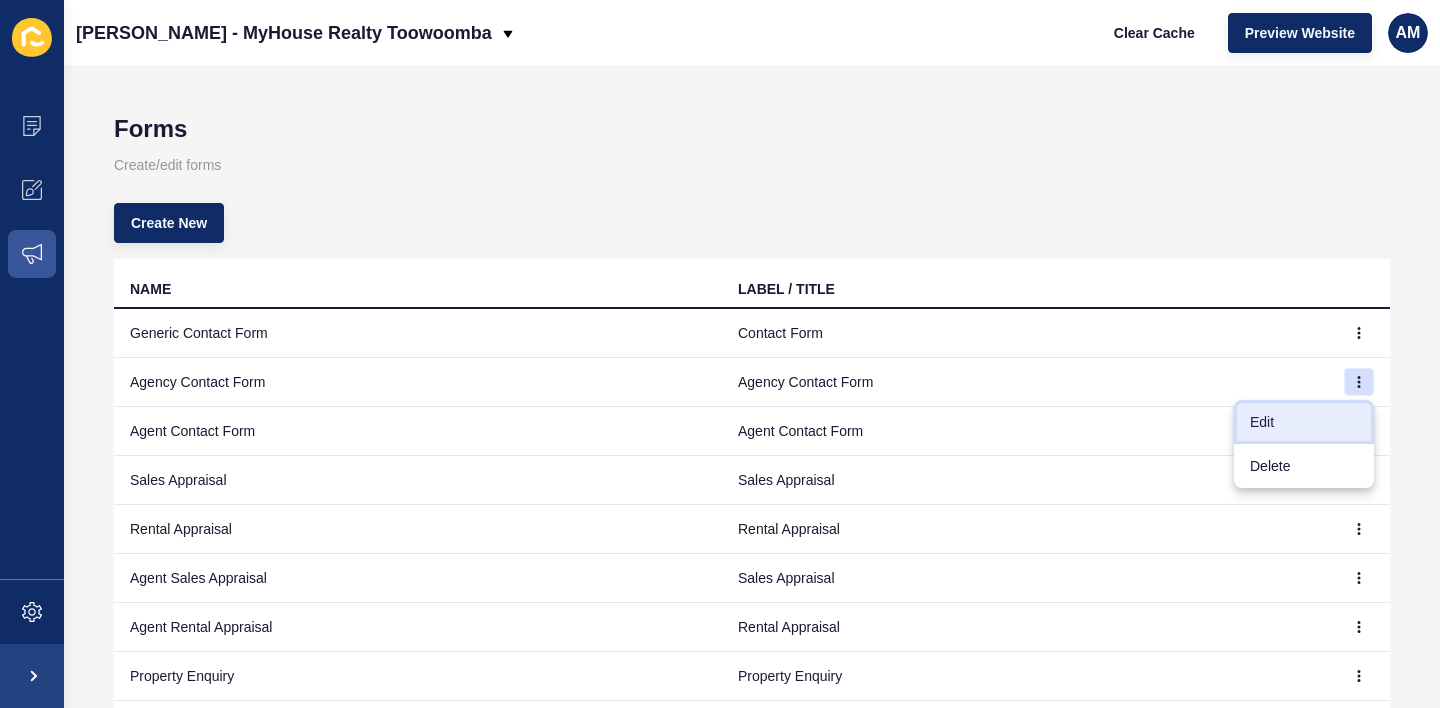 click on "Edit" at bounding box center [1304, 422] 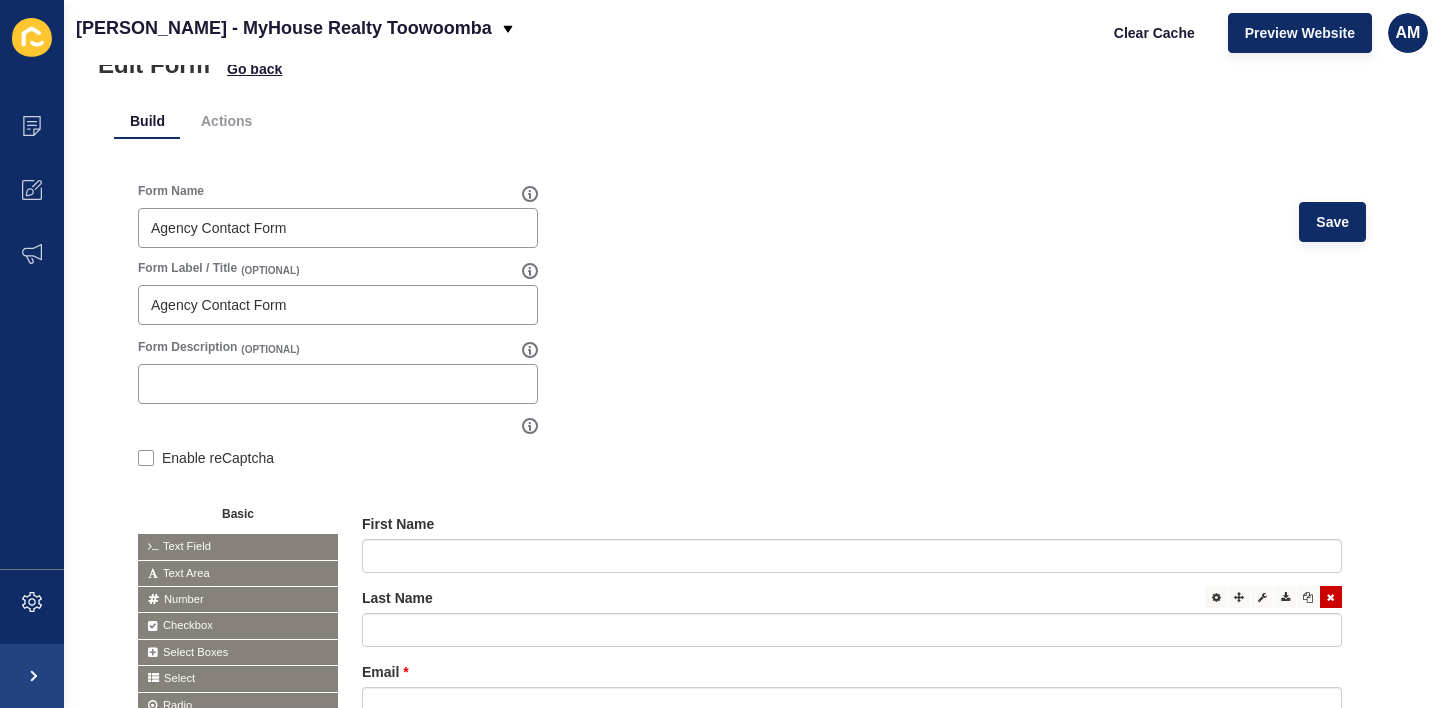 scroll, scrollTop: 0, scrollLeft: 0, axis: both 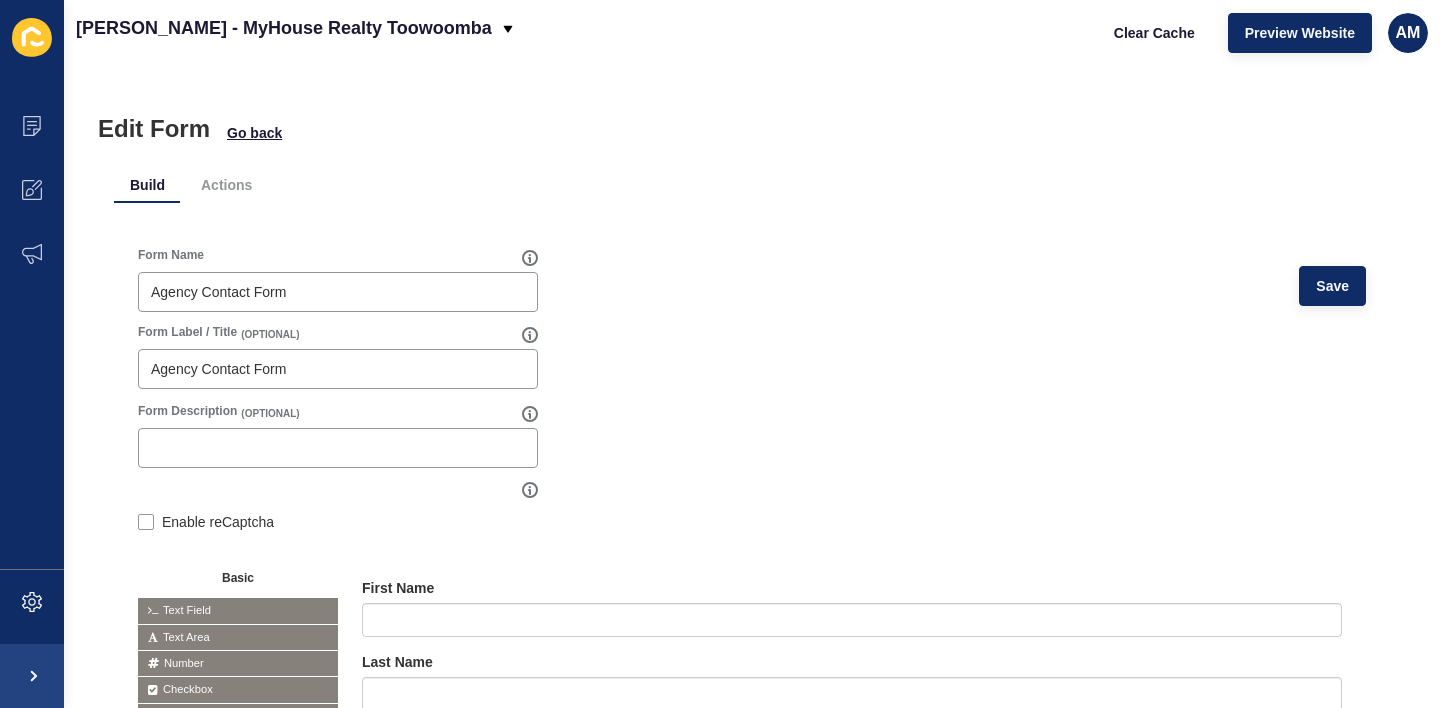 click on "Edit Form Go back" at bounding box center [752, 129] 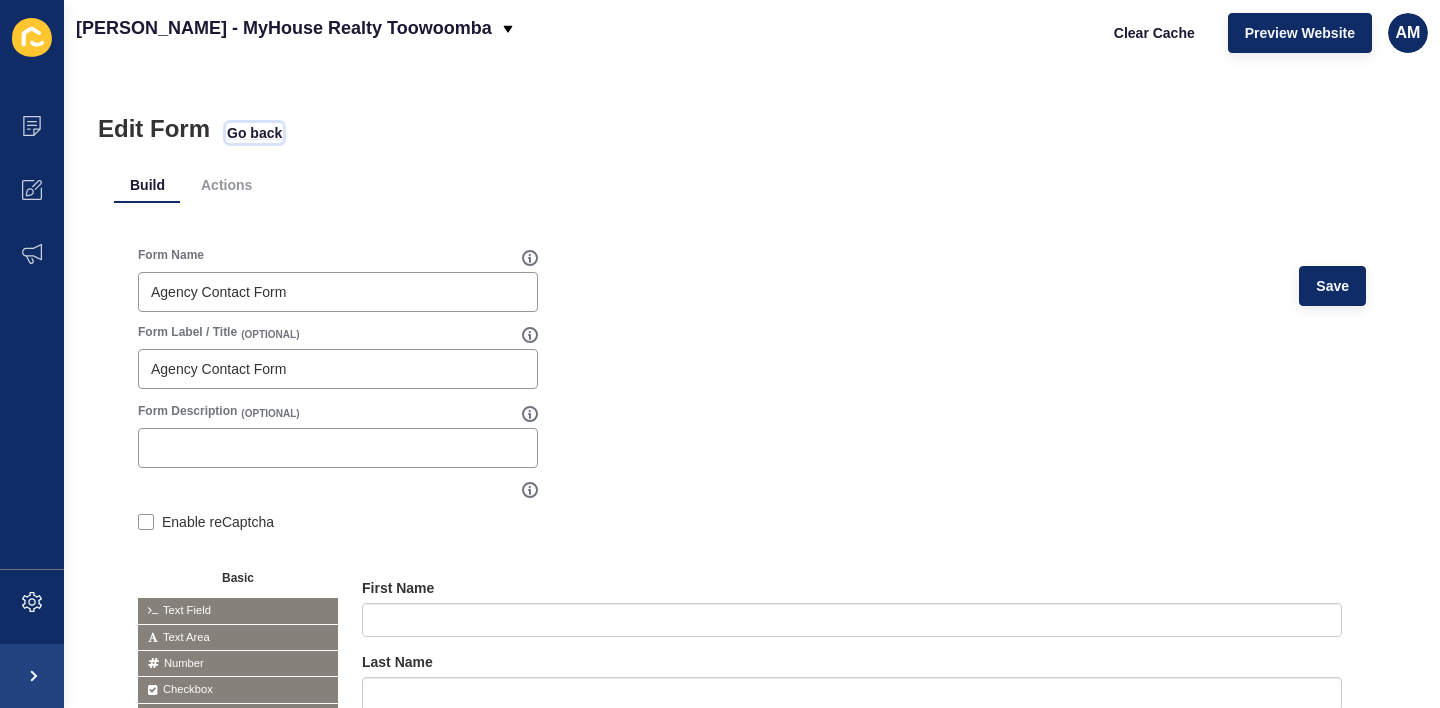 click on "Go back" at bounding box center (254, 133) 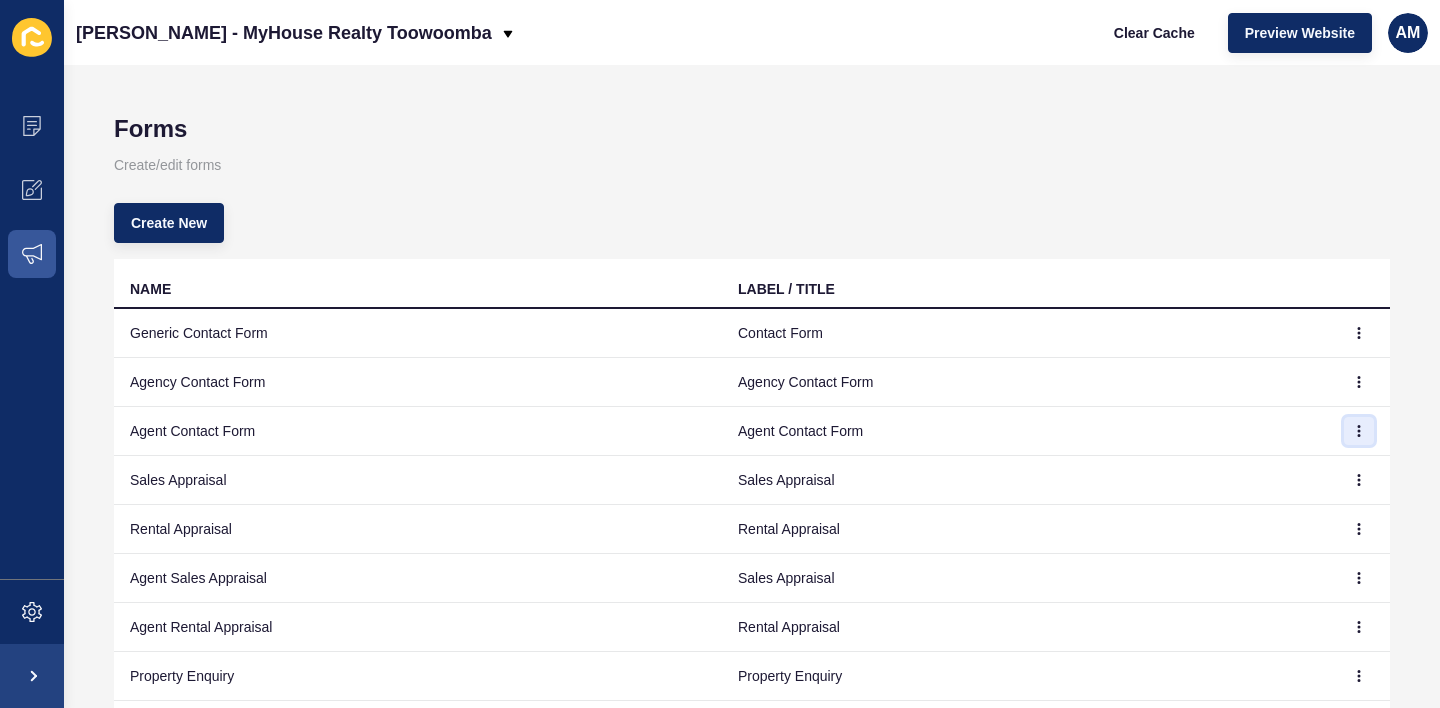 click 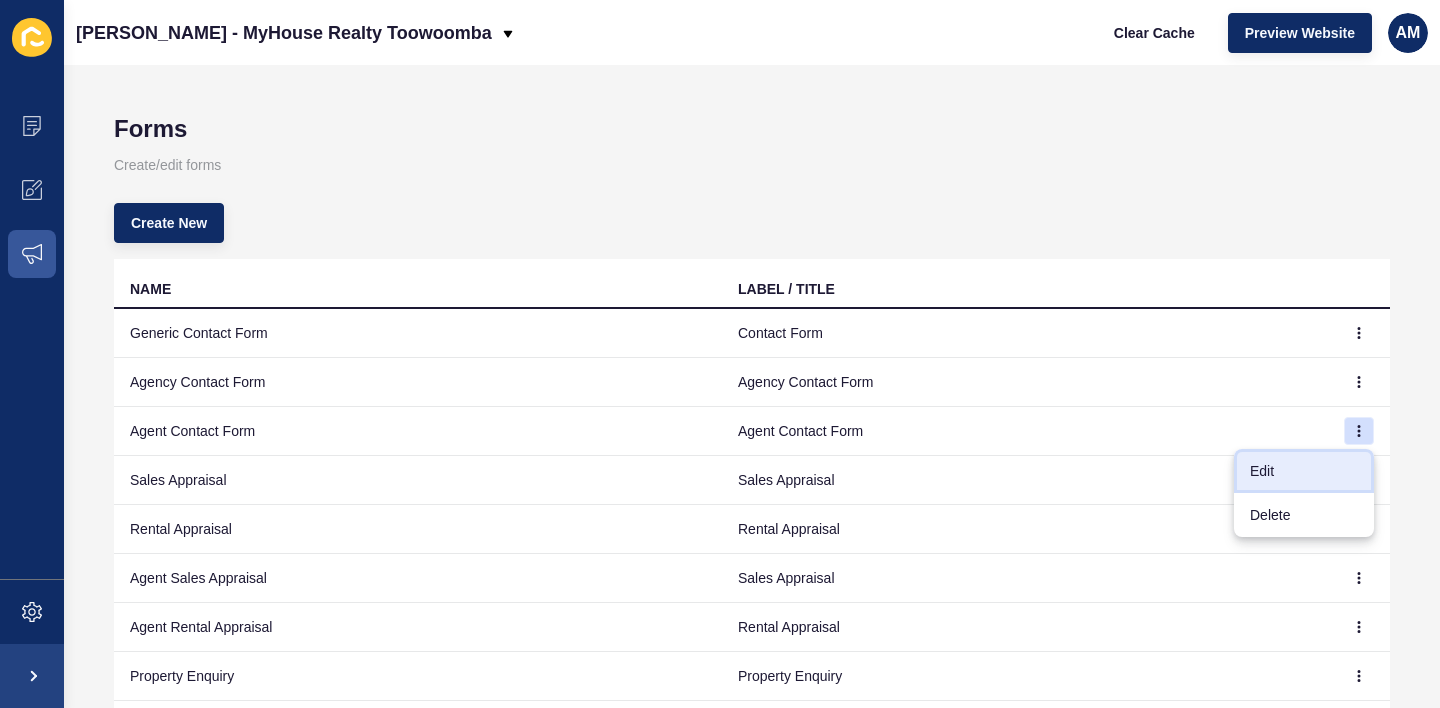 click on "Edit" at bounding box center [1304, 471] 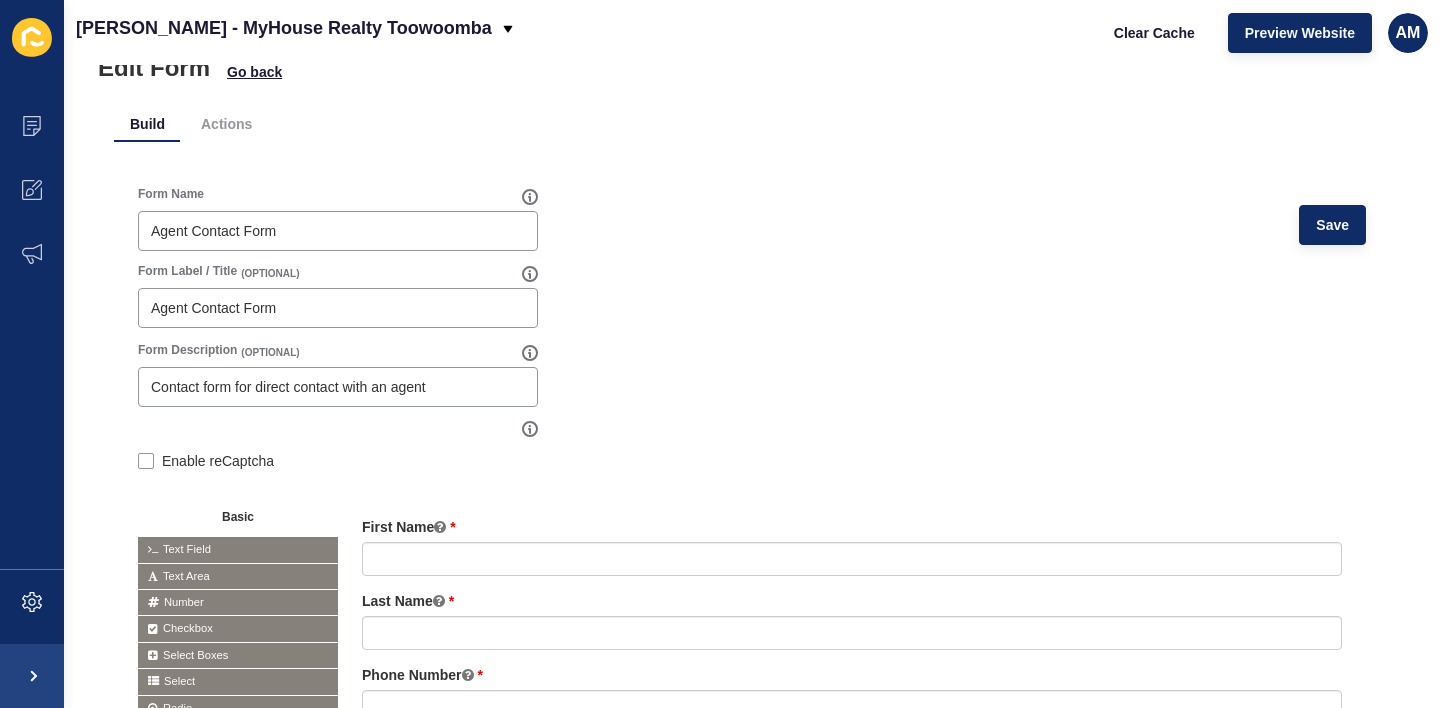 scroll, scrollTop: 0, scrollLeft: 0, axis: both 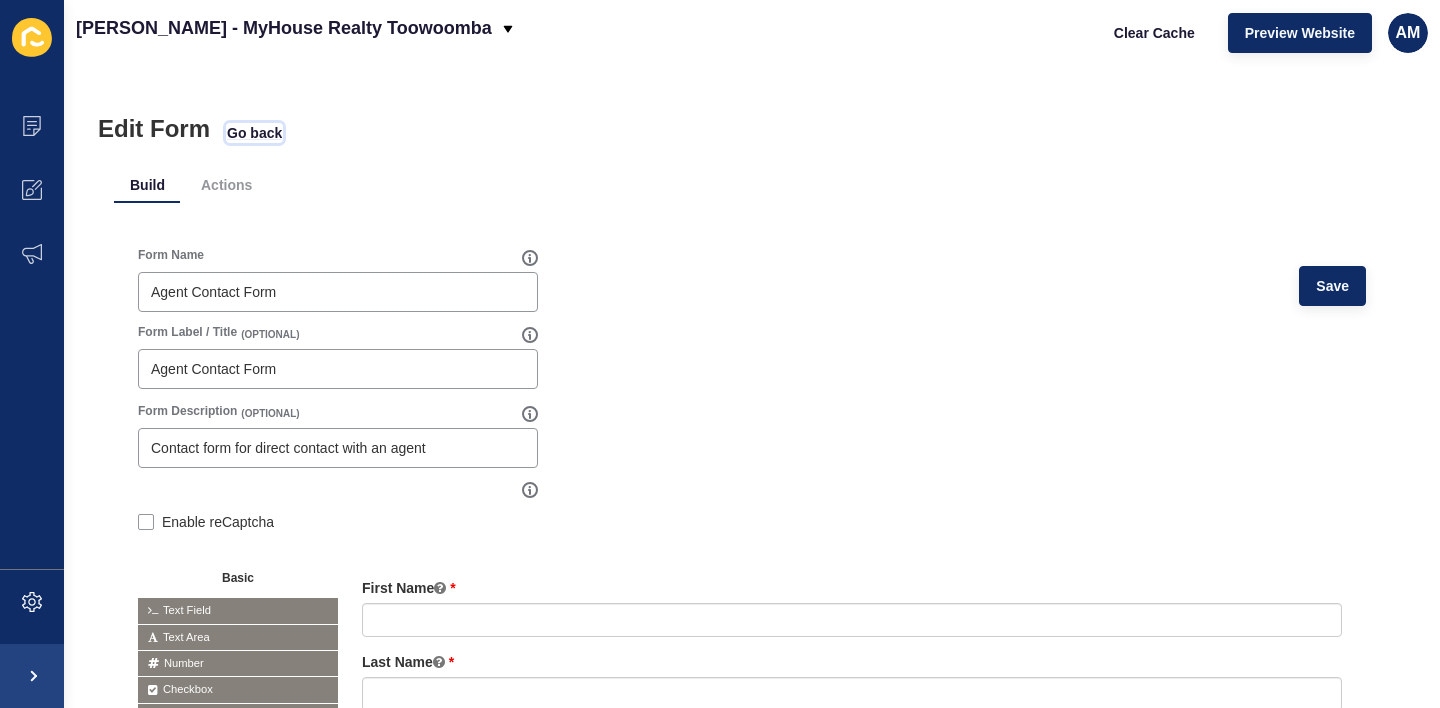 click on "Go back" at bounding box center (254, 133) 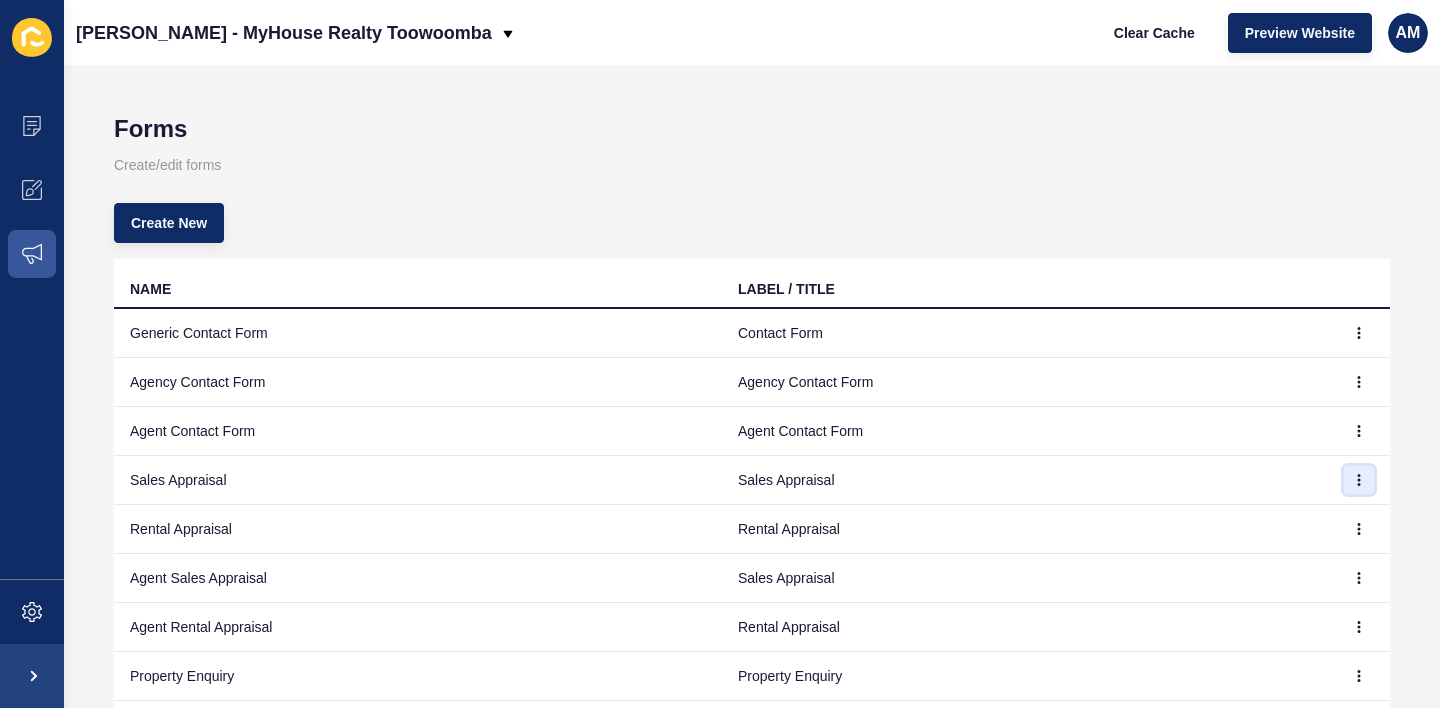 click at bounding box center [1359, 480] 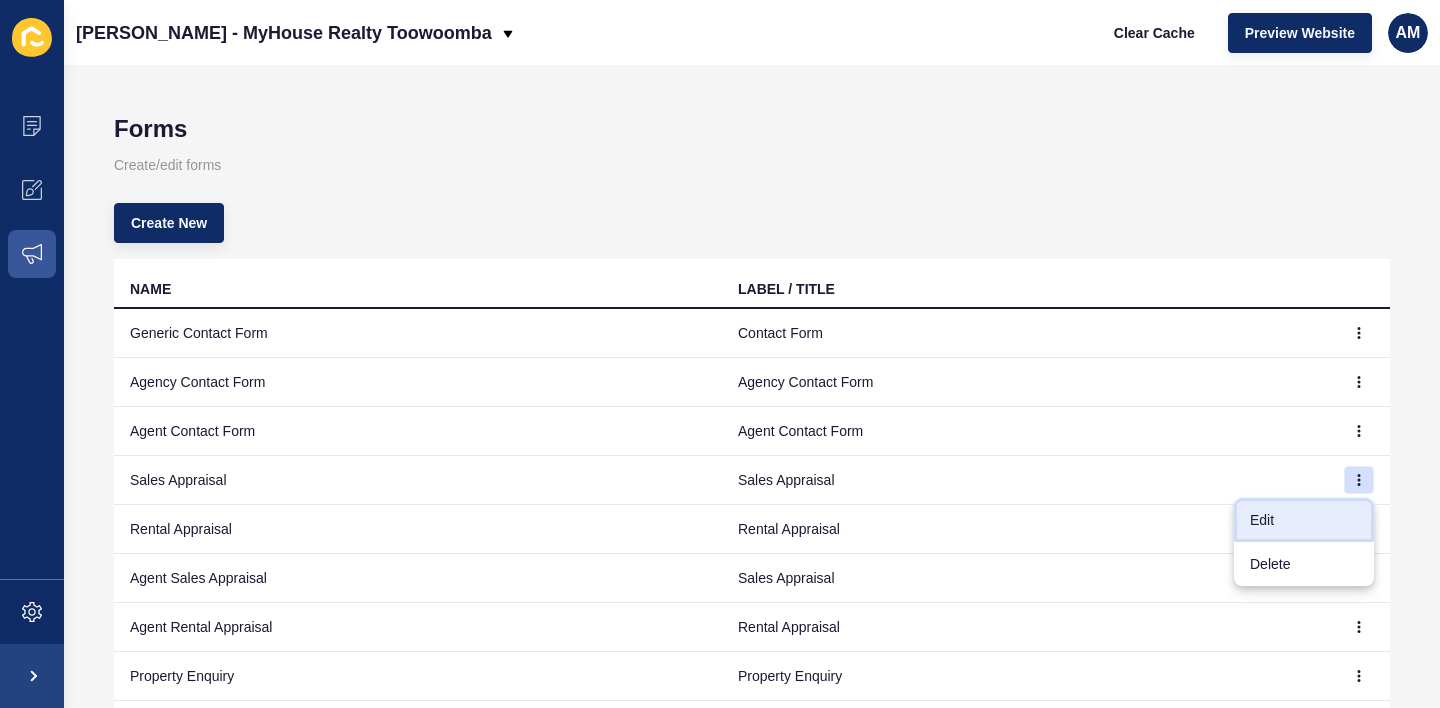 click on "Edit" at bounding box center (1304, 520) 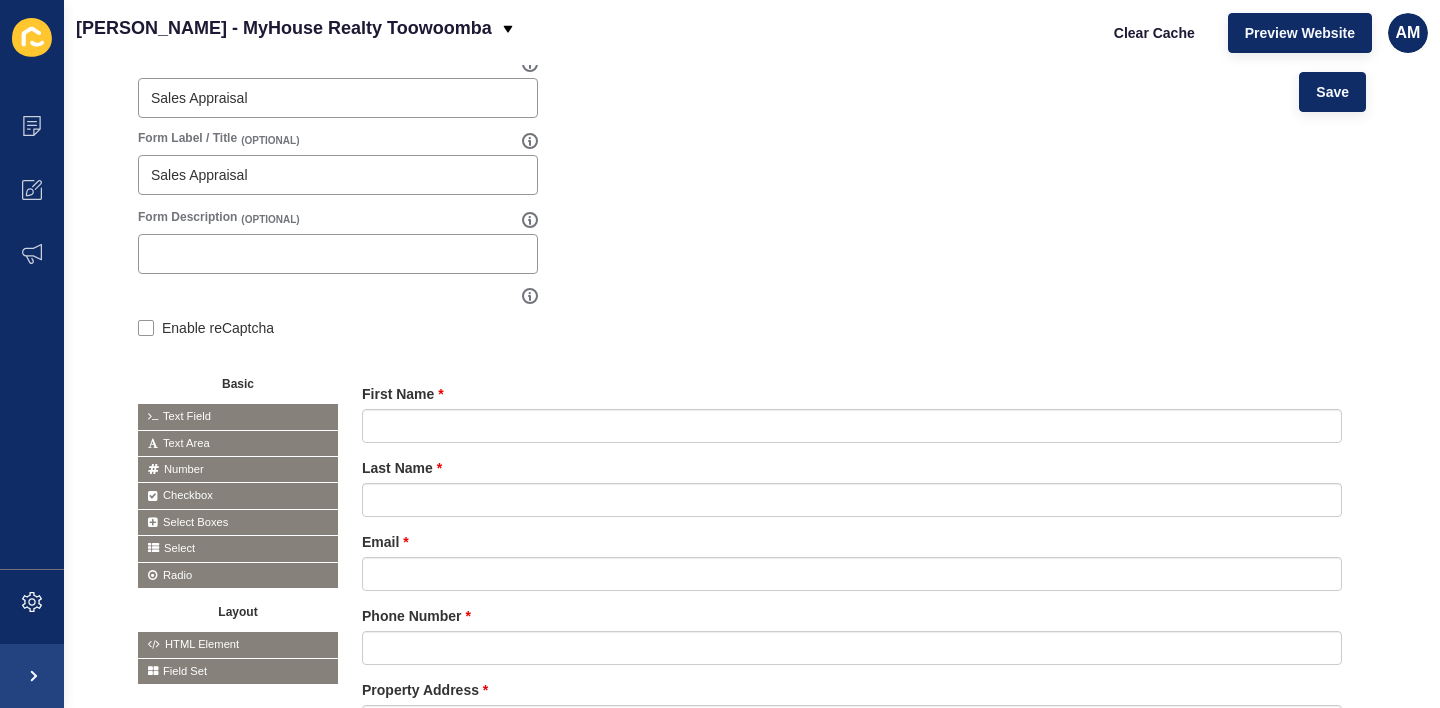 scroll, scrollTop: 26, scrollLeft: 0, axis: vertical 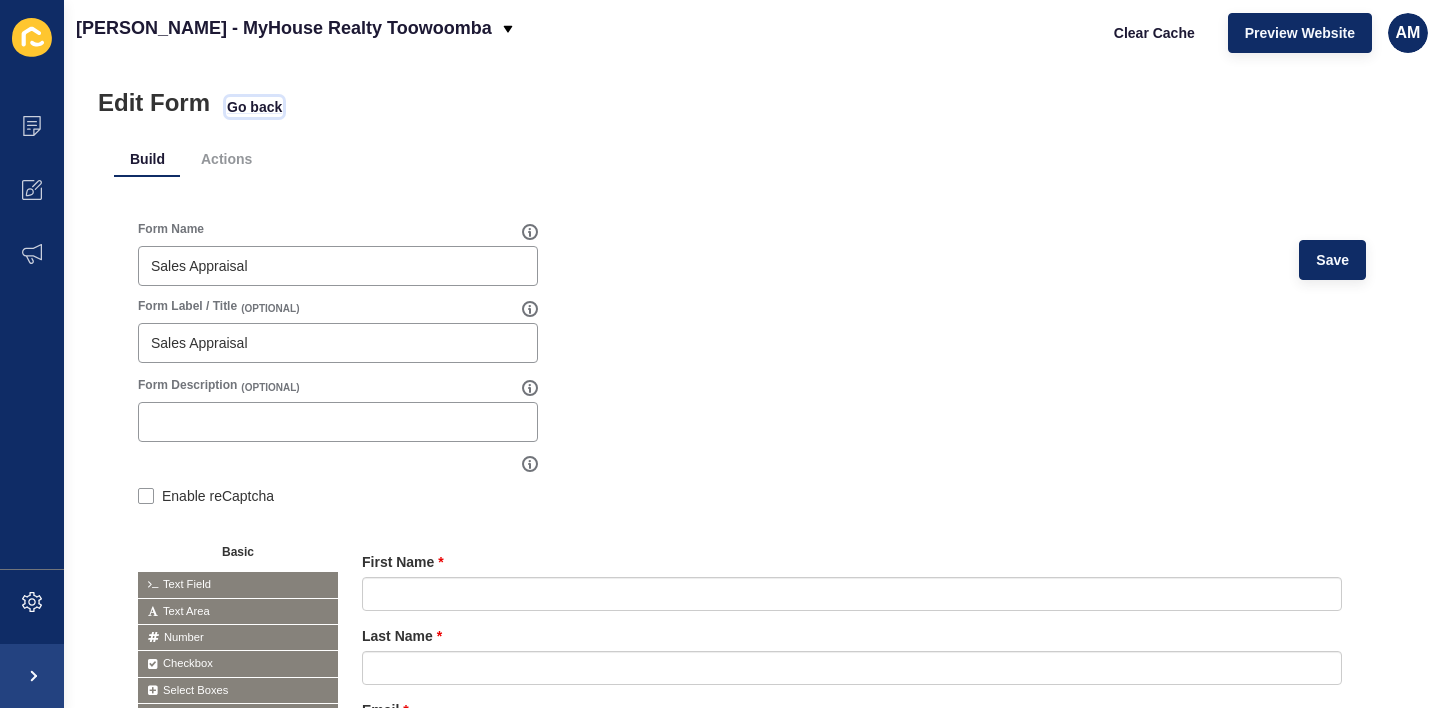 click on "Go back" at bounding box center (254, 107) 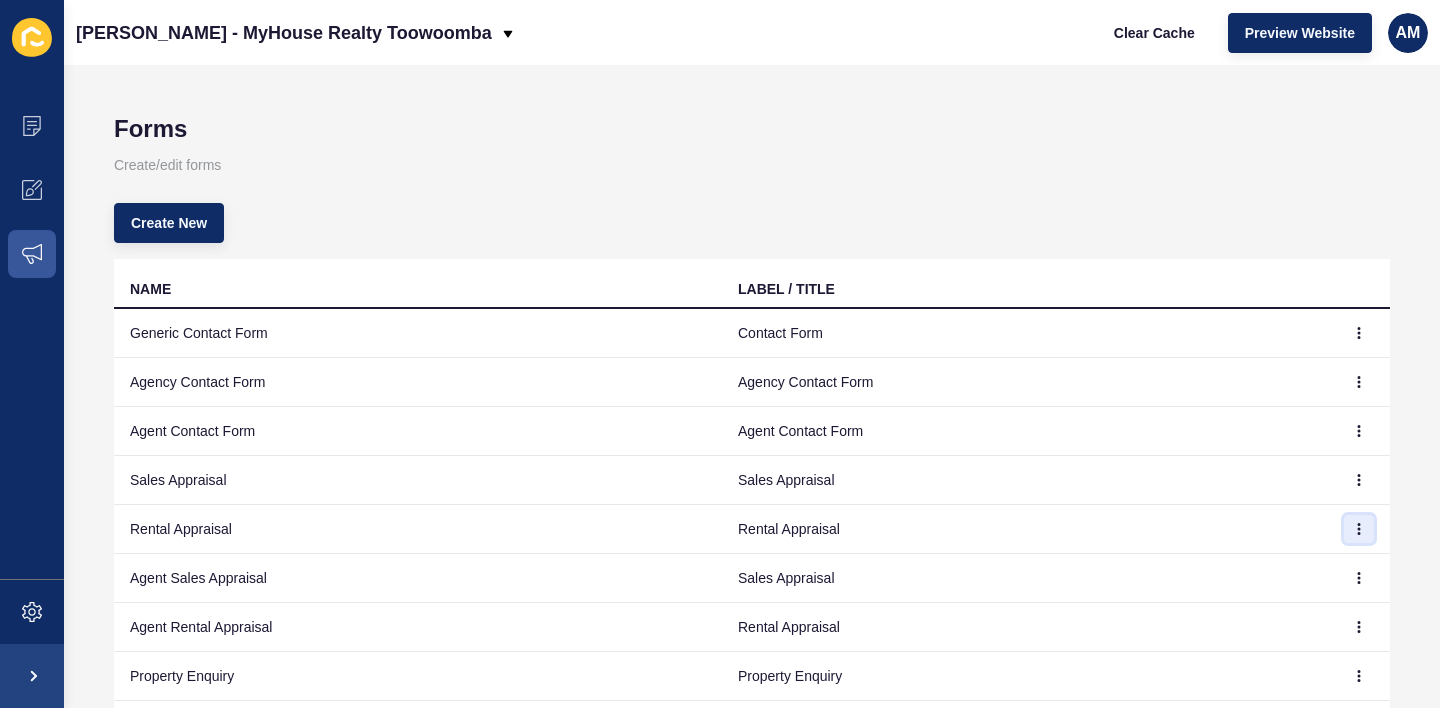 click 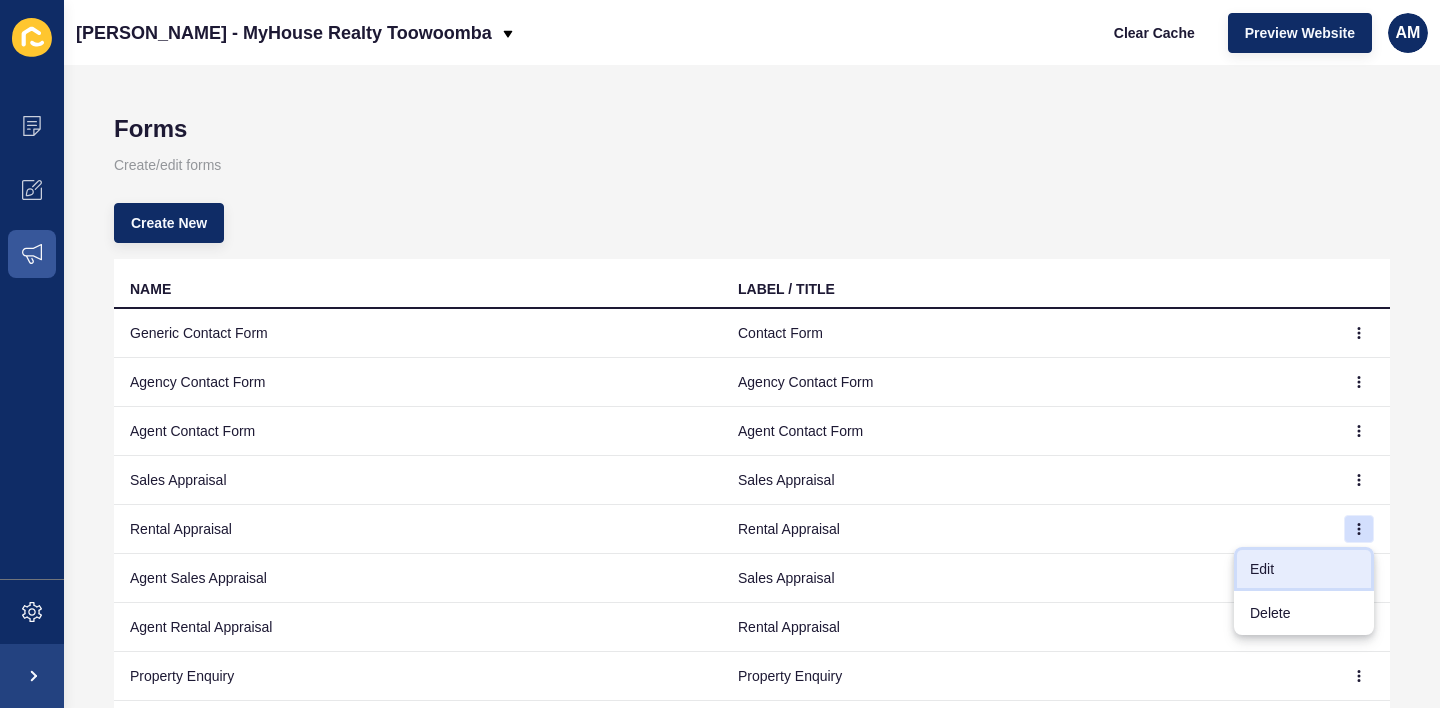 click on "Edit" at bounding box center [1304, 569] 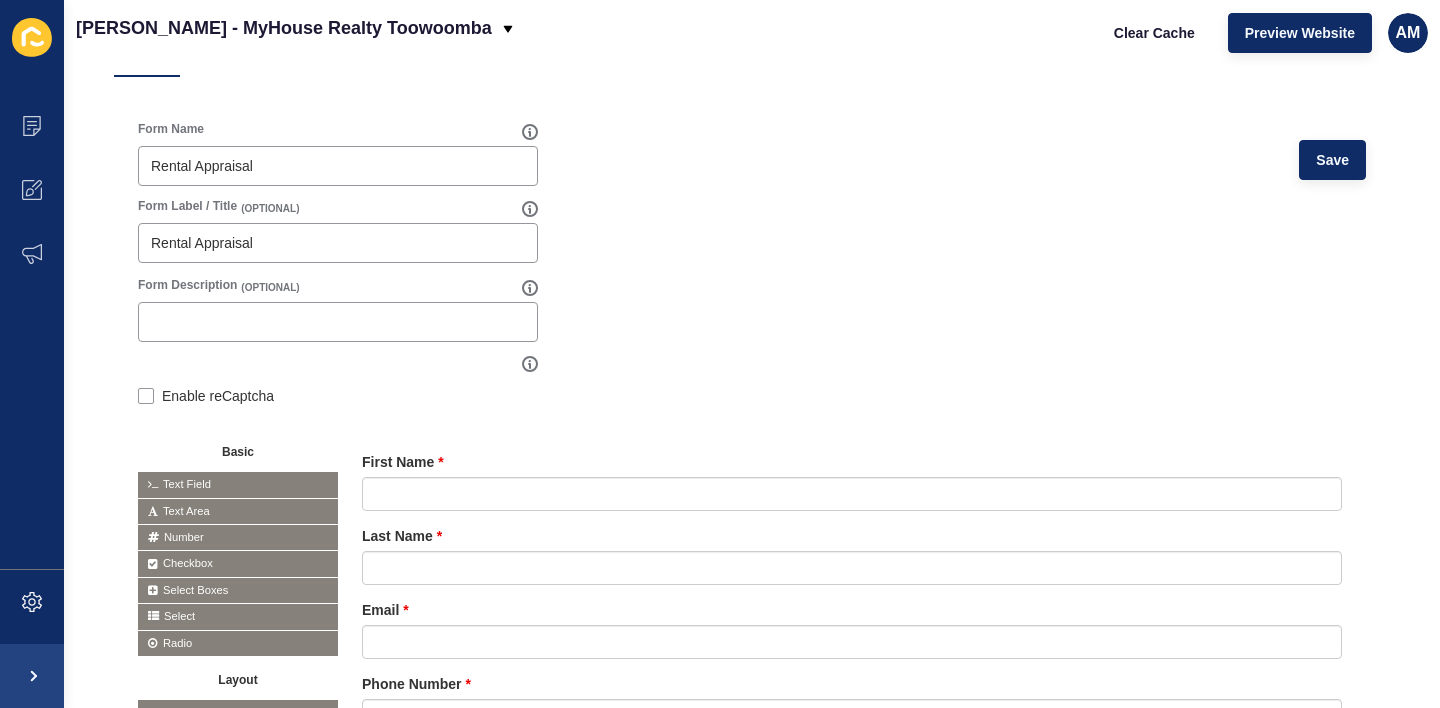 scroll, scrollTop: 0, scrollLeft: 0, axis: both 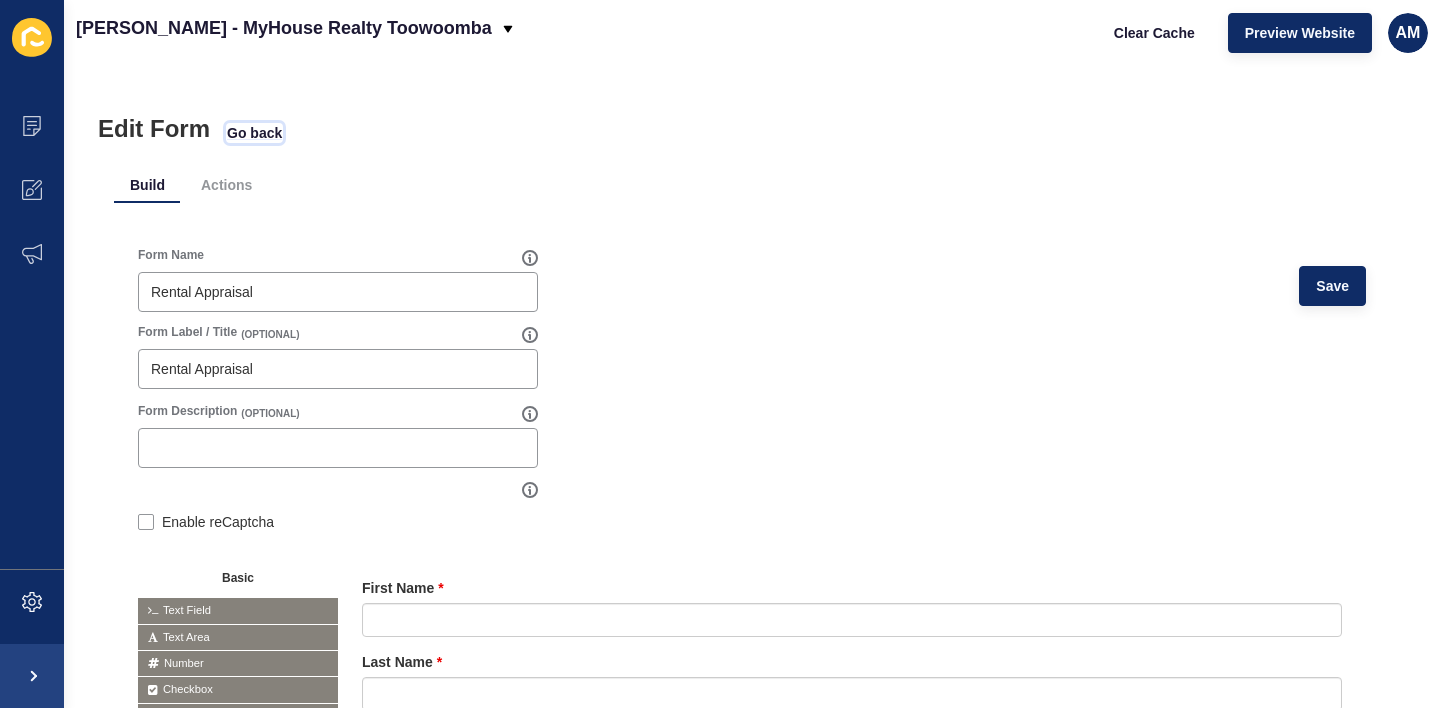 click on "Go back" at bounding box center [254, 133] 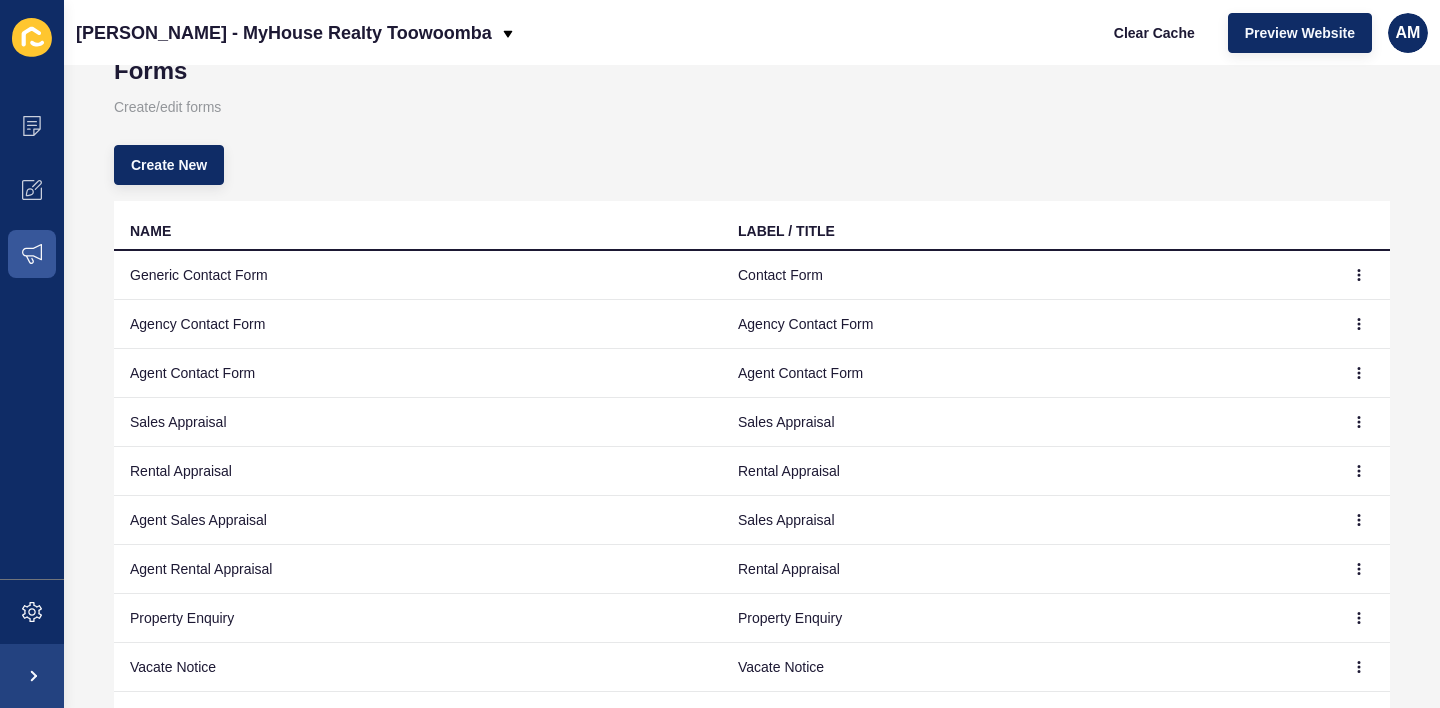 scroll, scrollTop: 60, scrollLeft: 0, axis: vertical 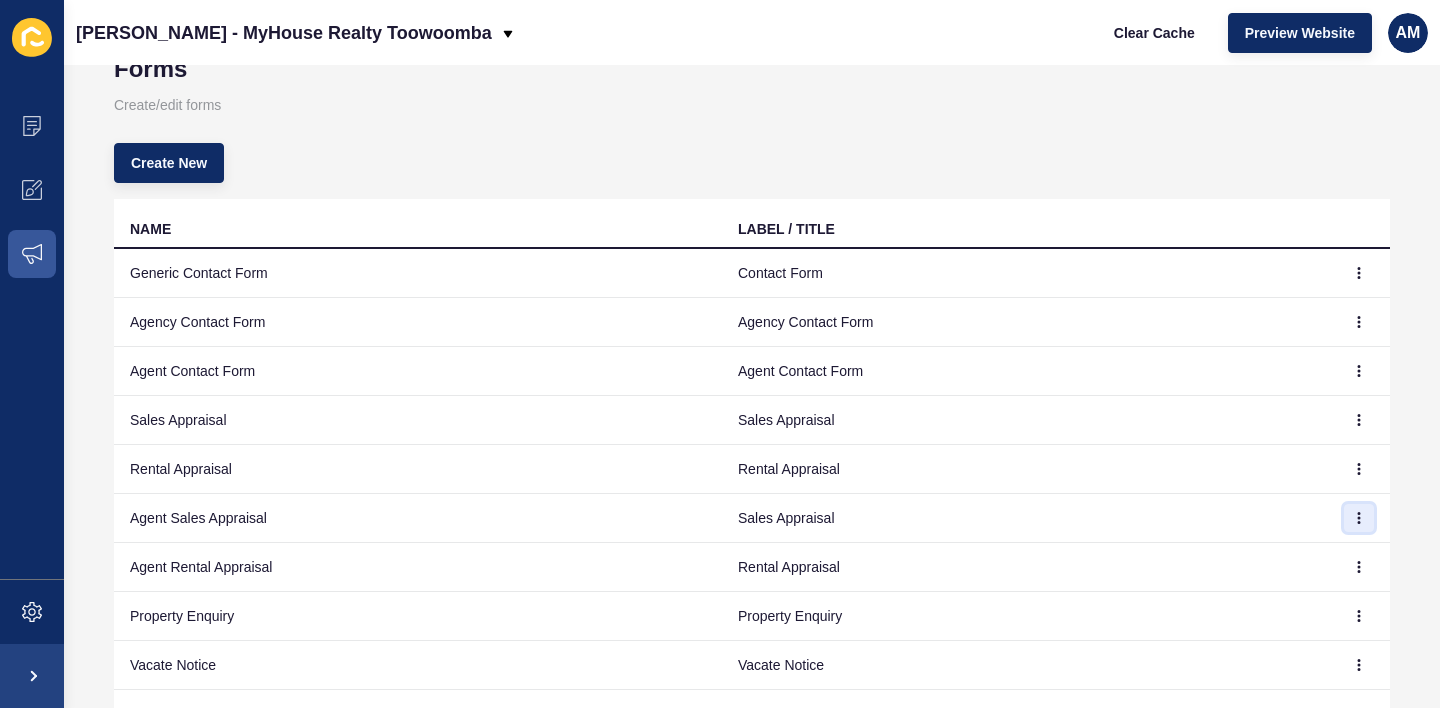 click at bounding box center (1359, 518) 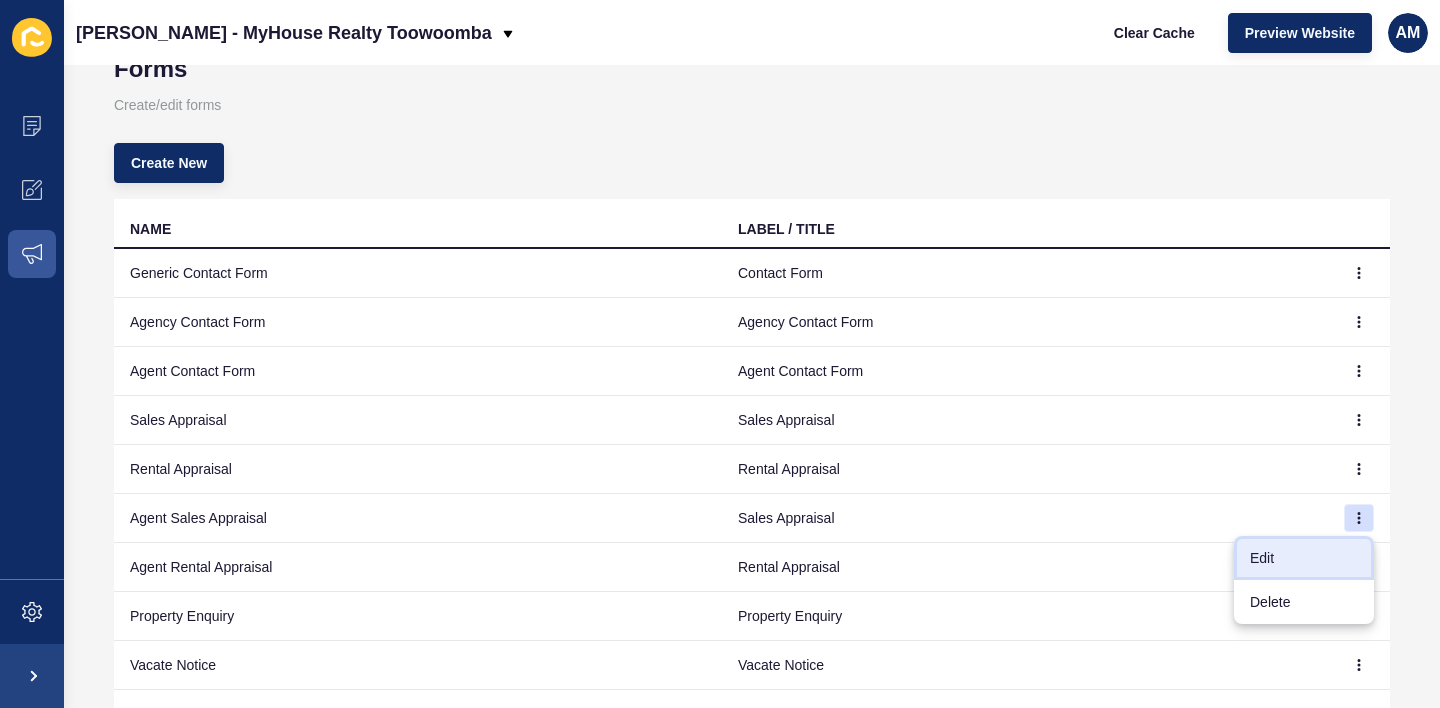 click on "Edit" at bounding box center (1304, 558) 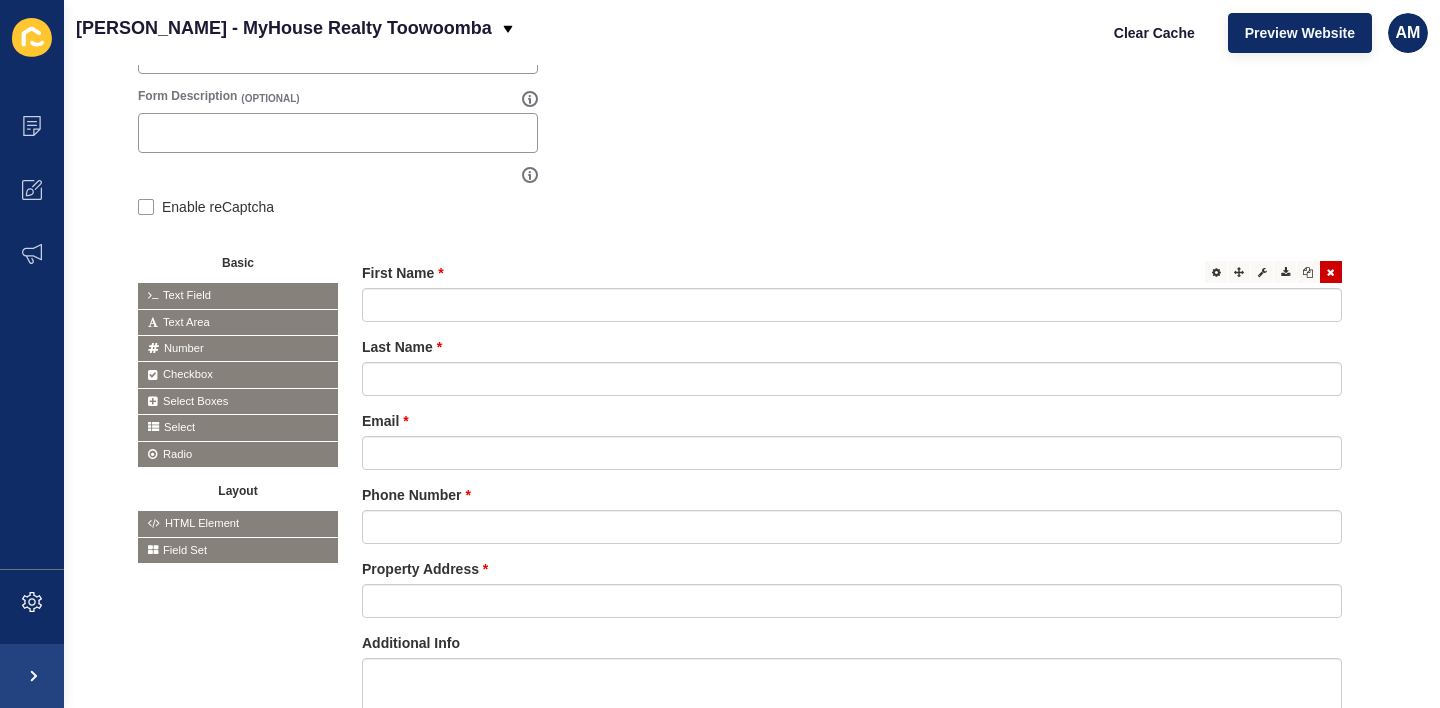 scroll, scrollTop: 0, scrollLeft: 0, axis: both 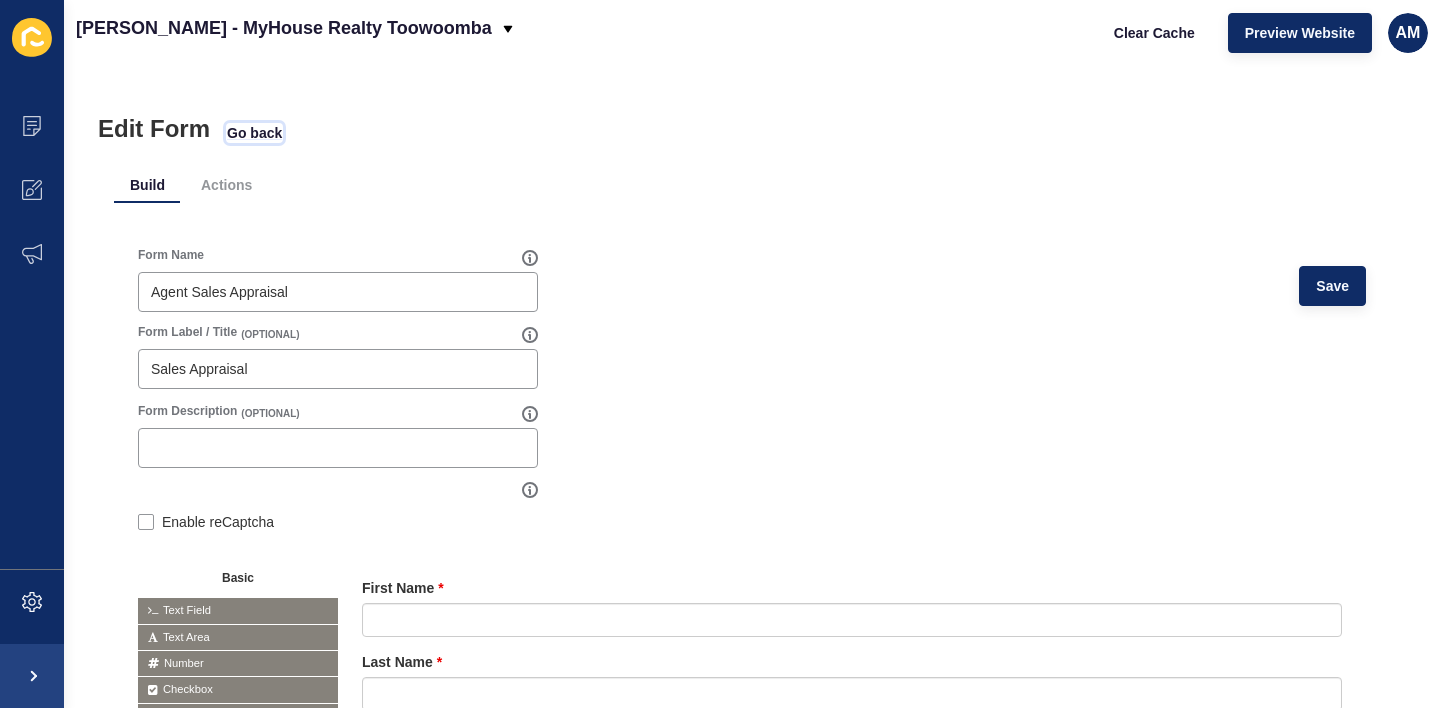 click on "Go back" at bounding box center [254, 133] 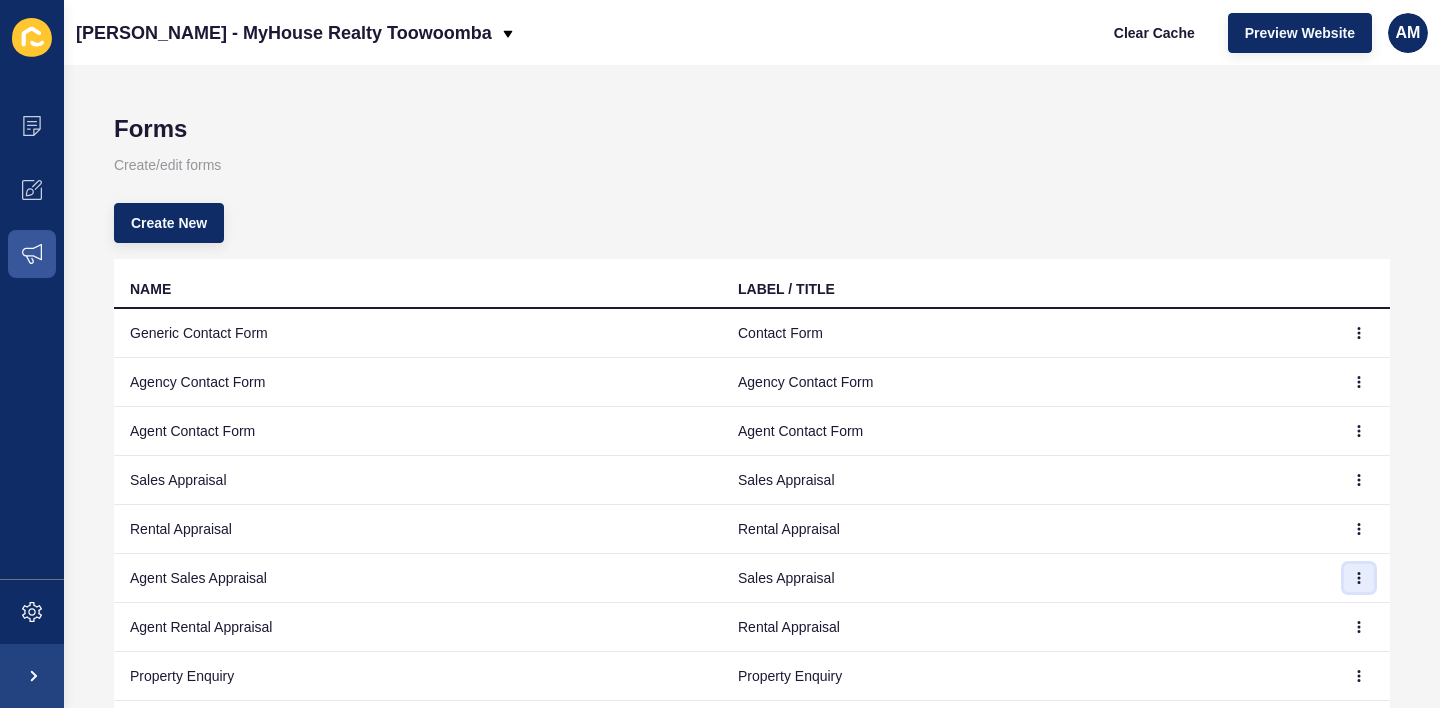 click 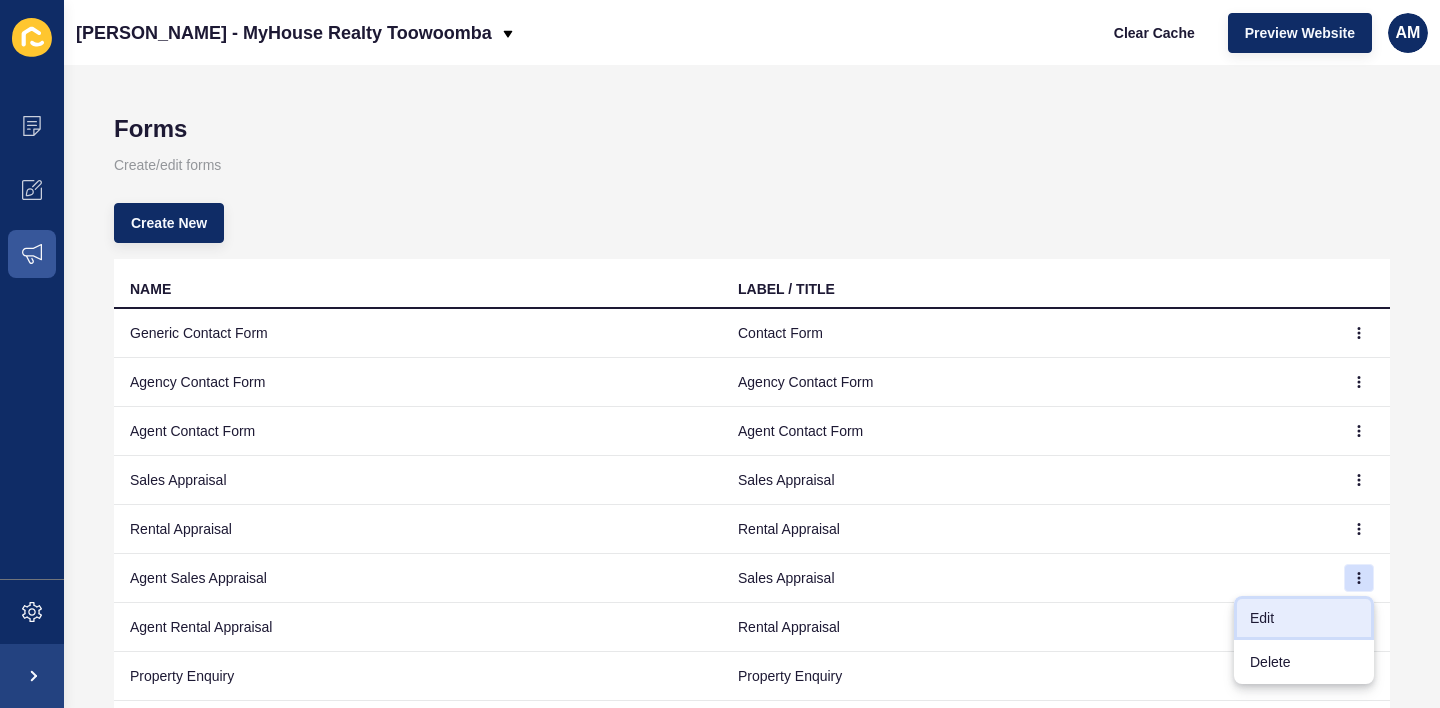 click on "Edit" at bounding box center [1304, 618] 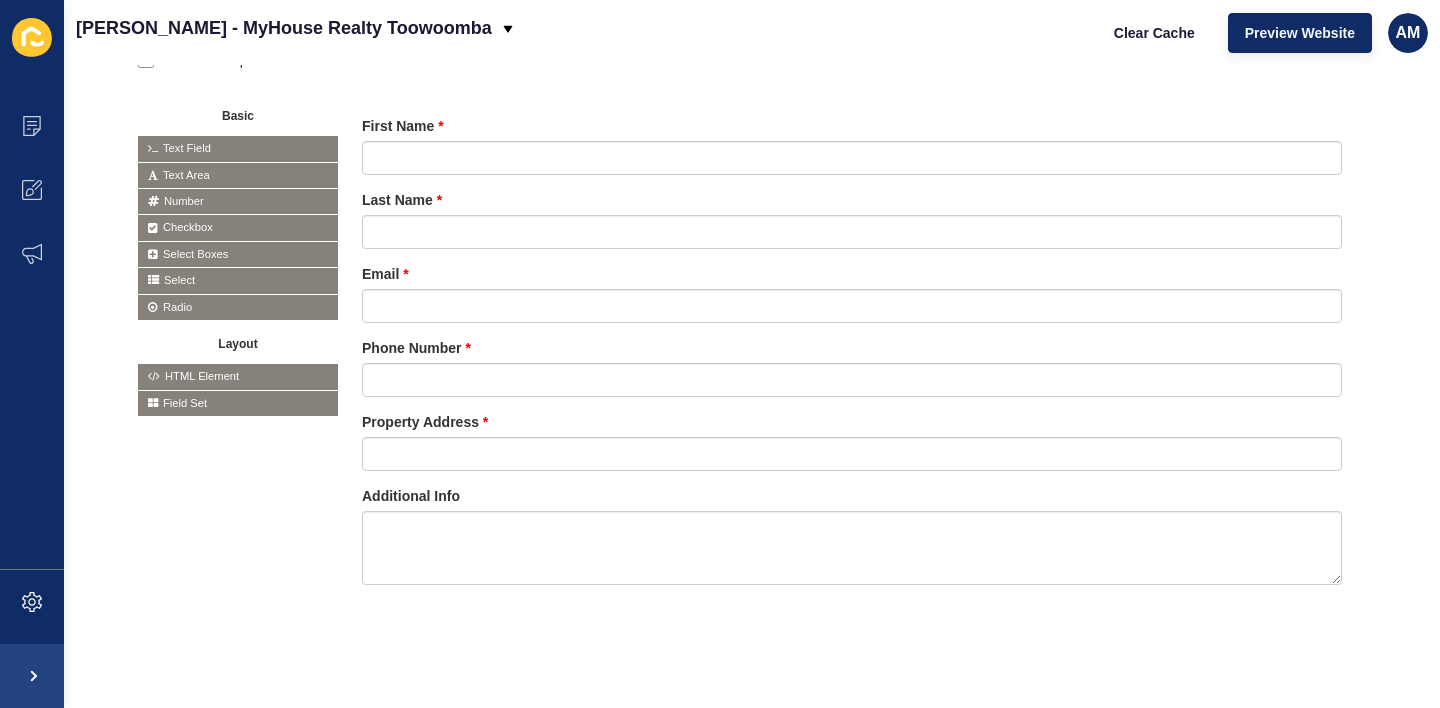 scroll, scrollTop: 0, scrollLeft: 0, axis: both 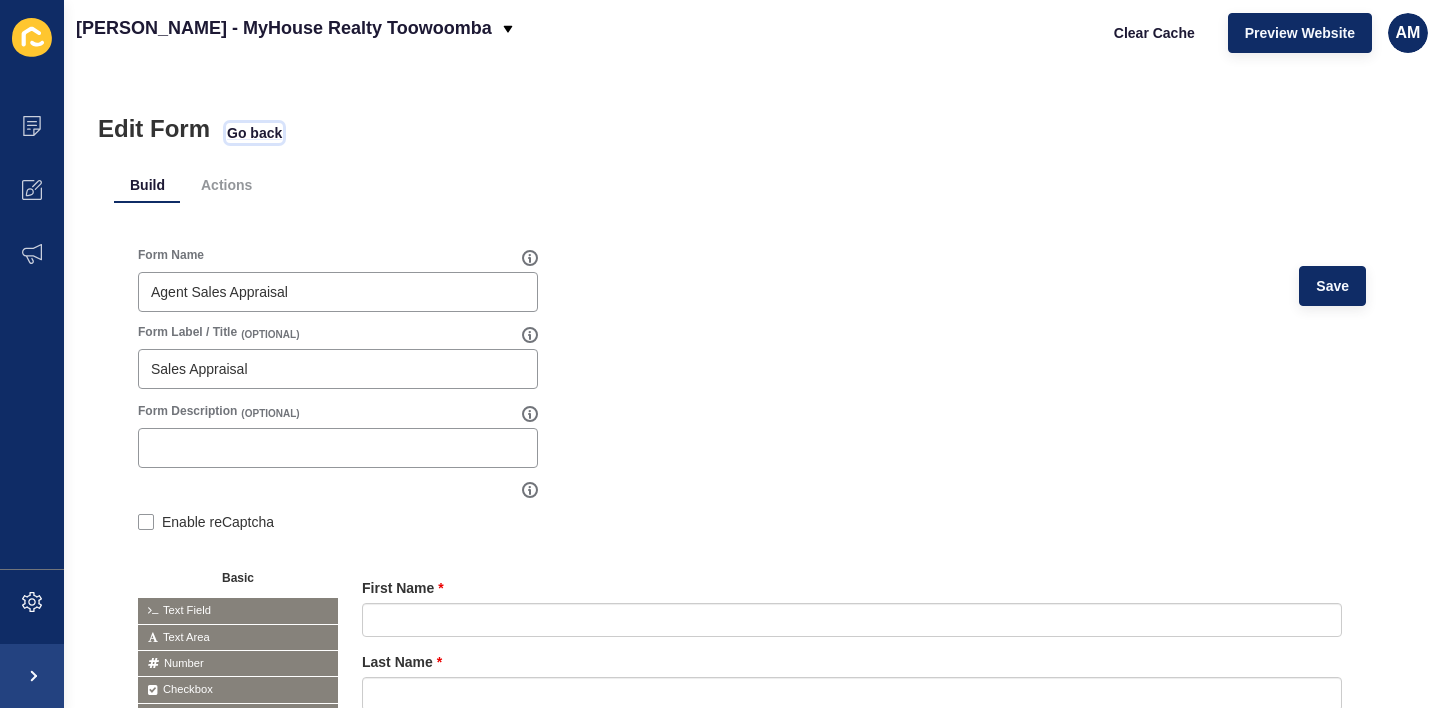 click on "Go back" at bounding box center [254, 133] 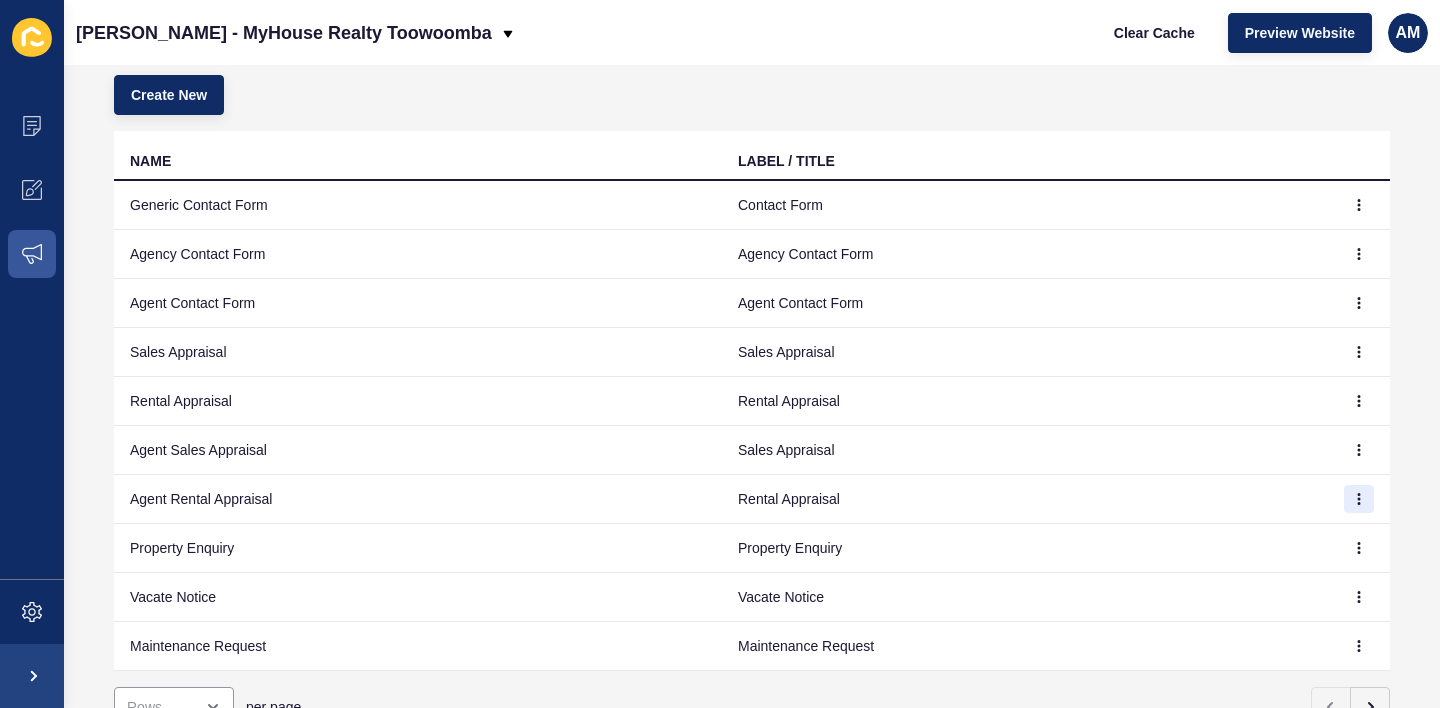 scroll, scrollTop: 154, scrollLeft: 0, axis: vertical 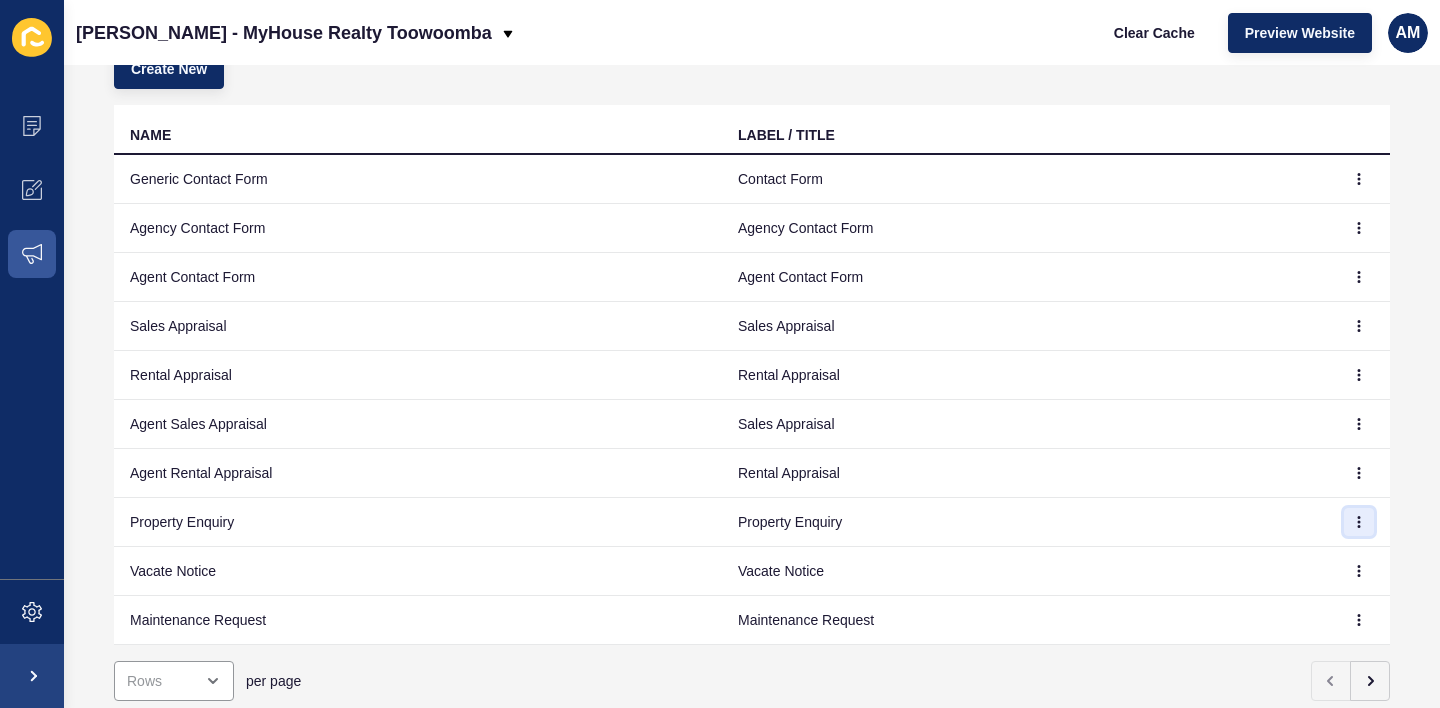 click 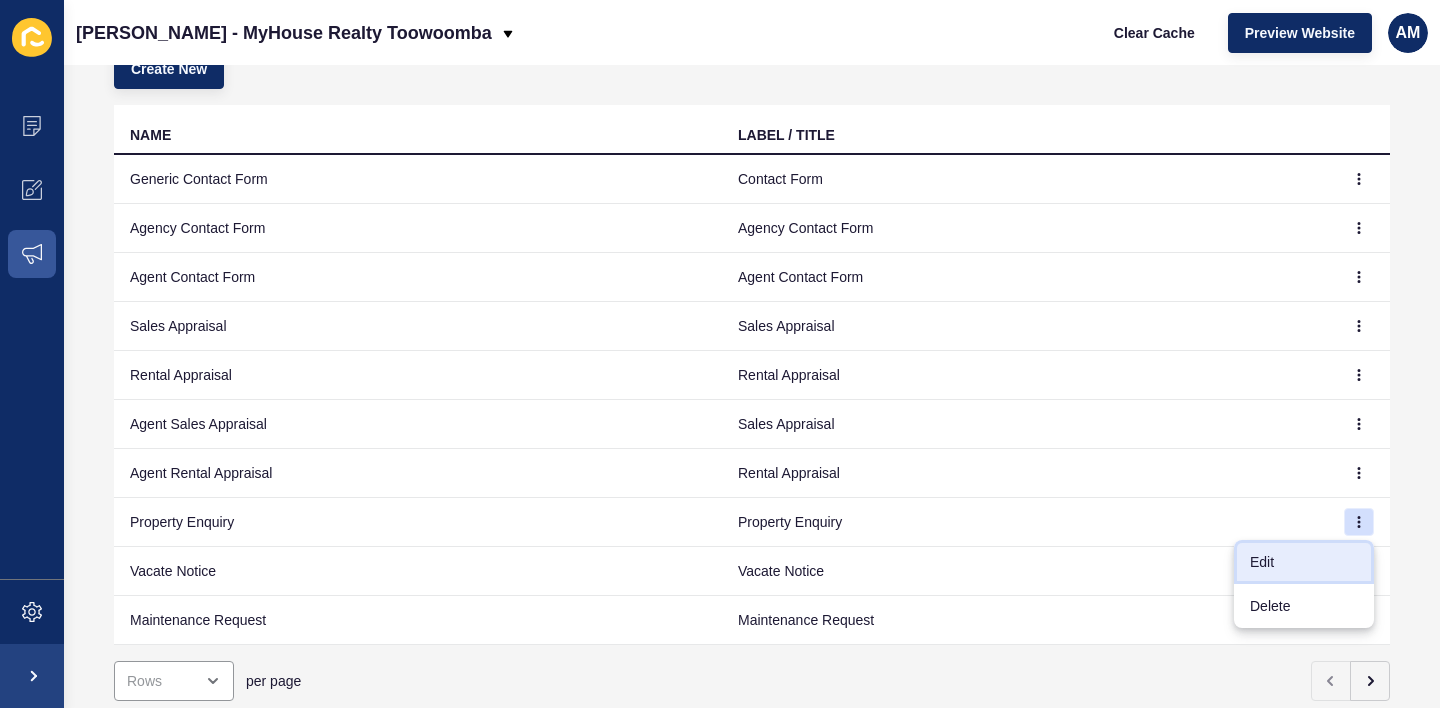click on "Edit" at bounding box center [1304, 562] 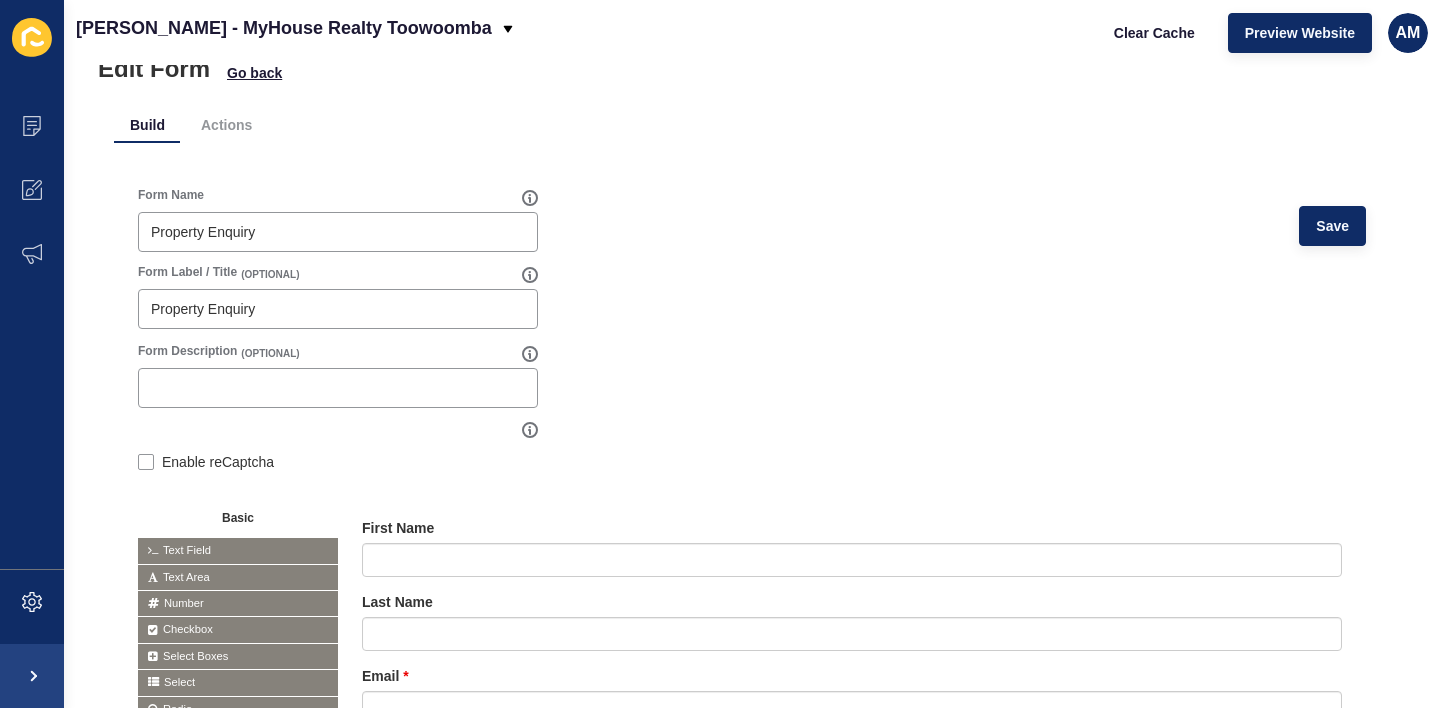 scroll, scrollTop: 0, scrollLeft: 0, axis: both 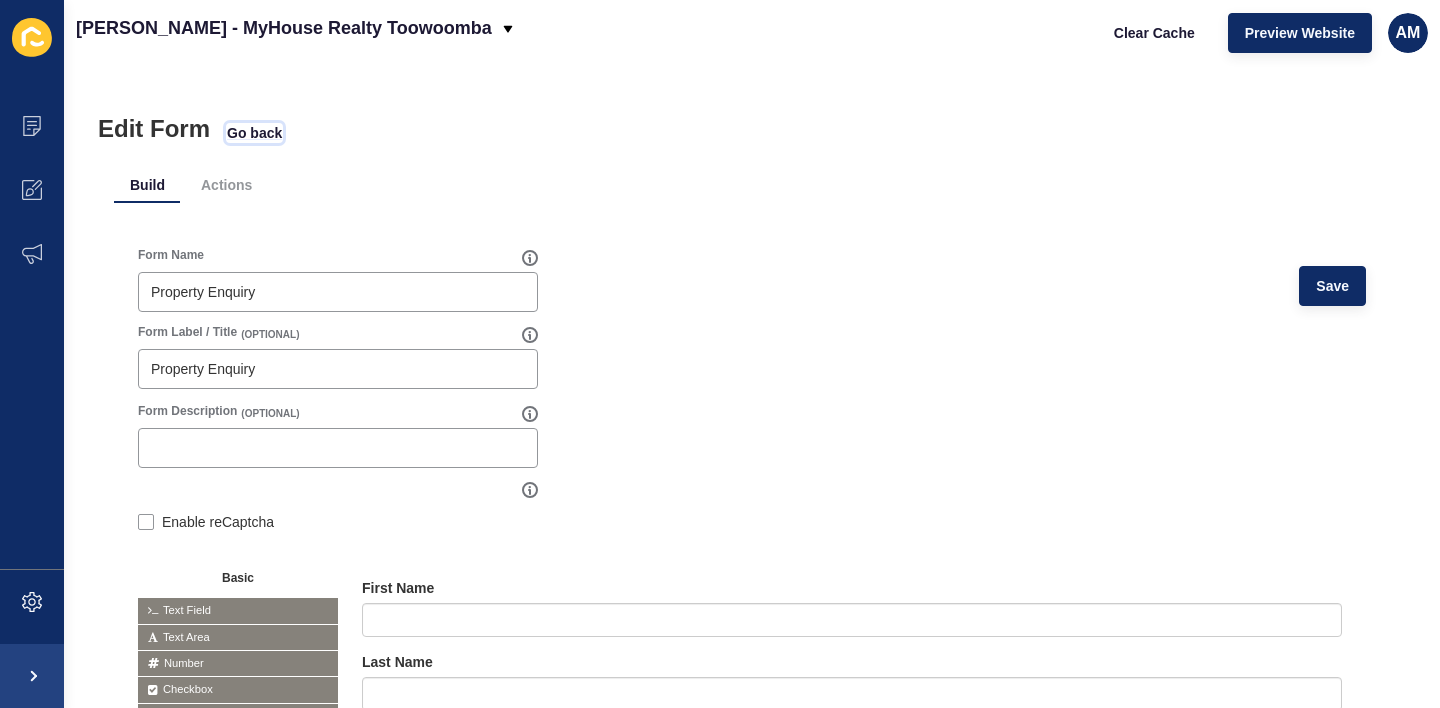 click on "Go back" at bounding box center [254, 133] 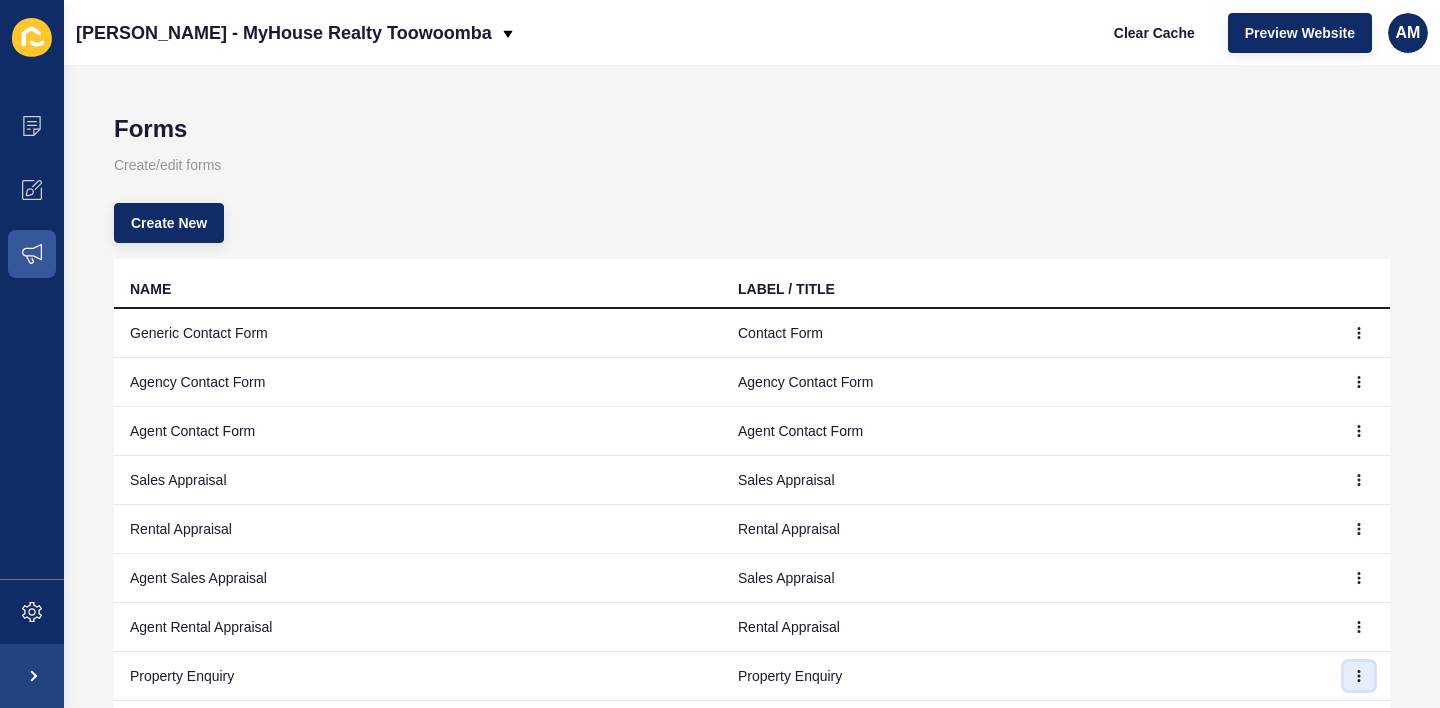 click at bounding box center [1359, 676] 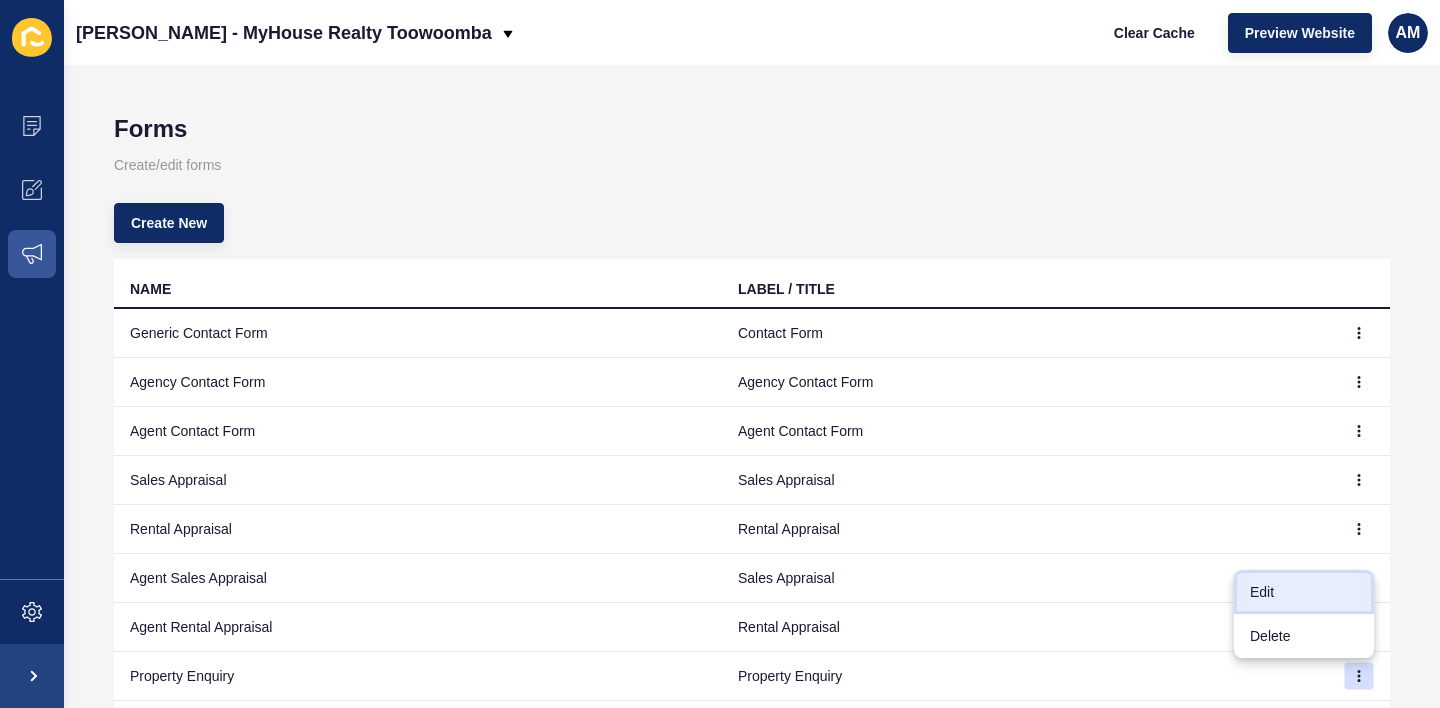 click on "Edit" at bounding box center (1304, 592) 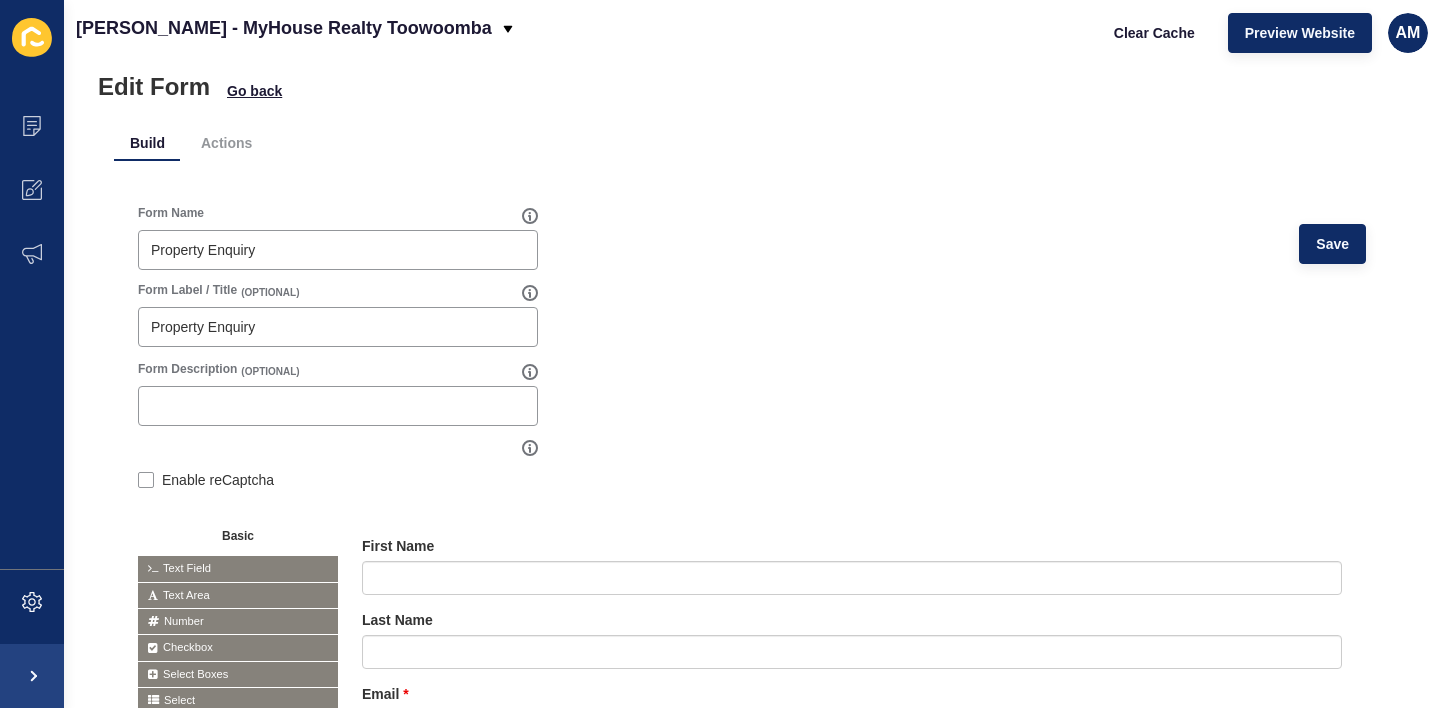 scroll, scrollTop: 0, scrollLeft: 0, axis: both 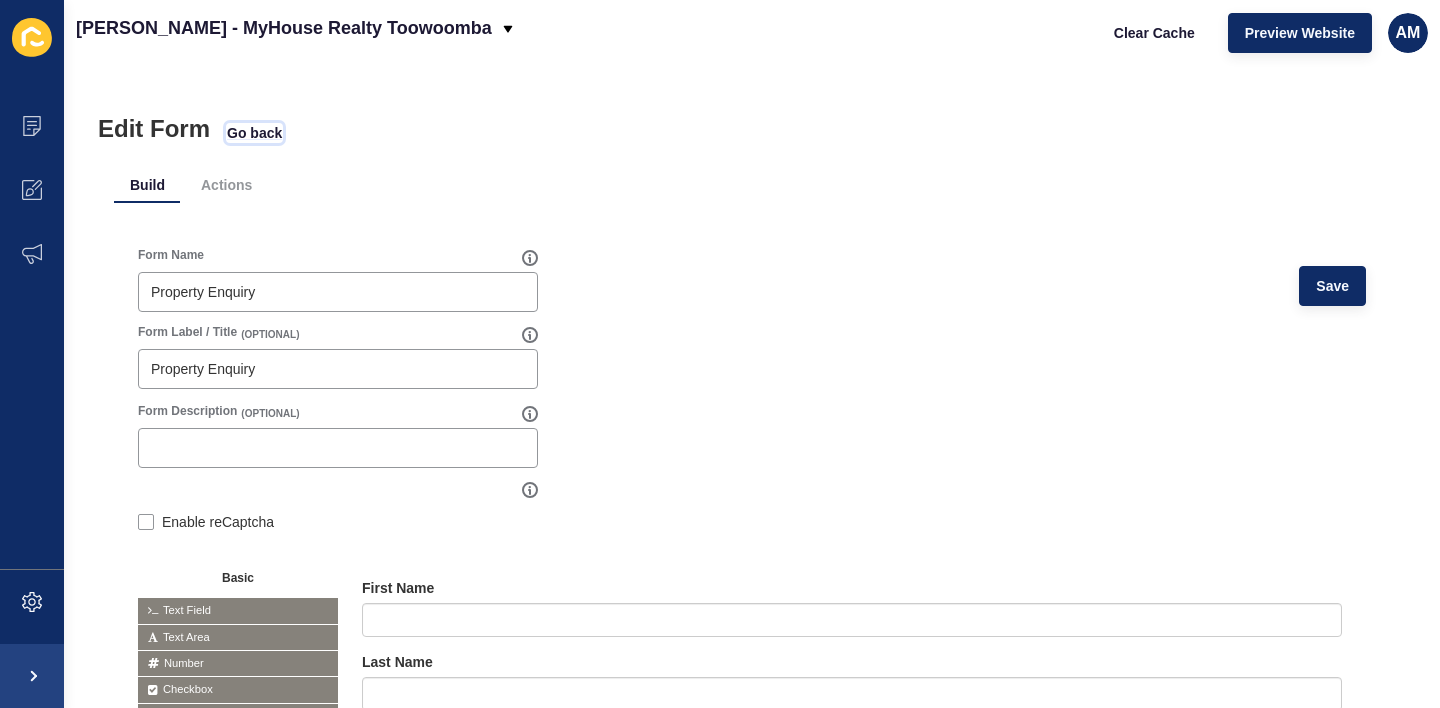 click on "Go back" at bounding box center [254, 133] 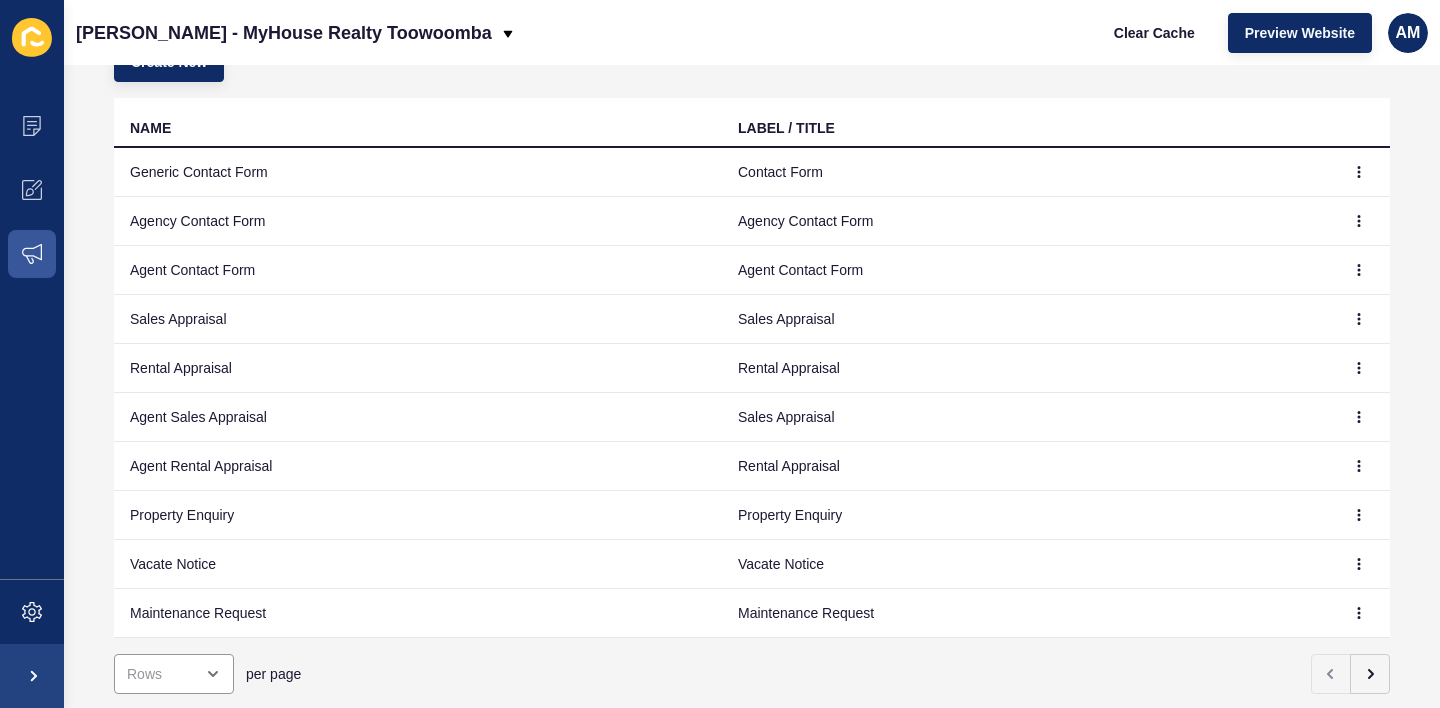 scroll, scrollTop: 213, scrollLeft: 0, axis: vertical 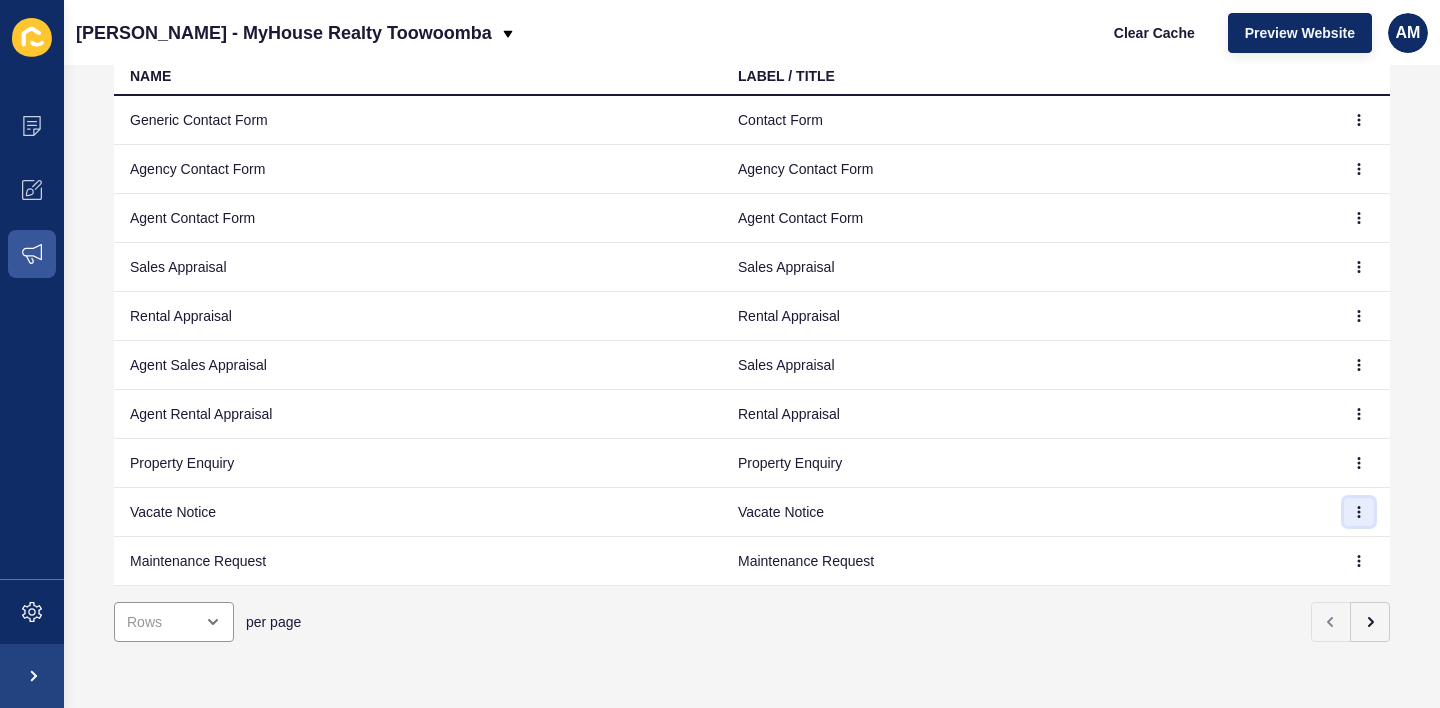 click 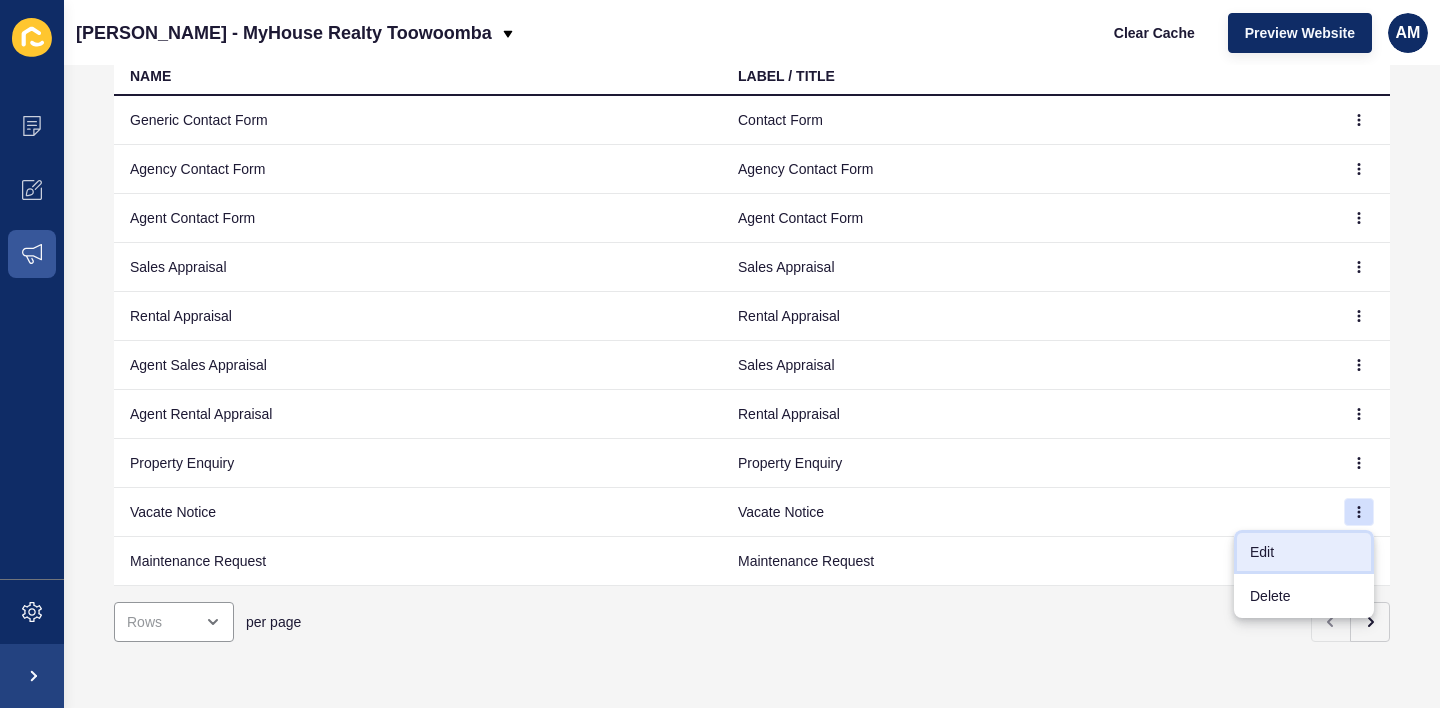 click on "Edit" at bounding box center [1304, 552] 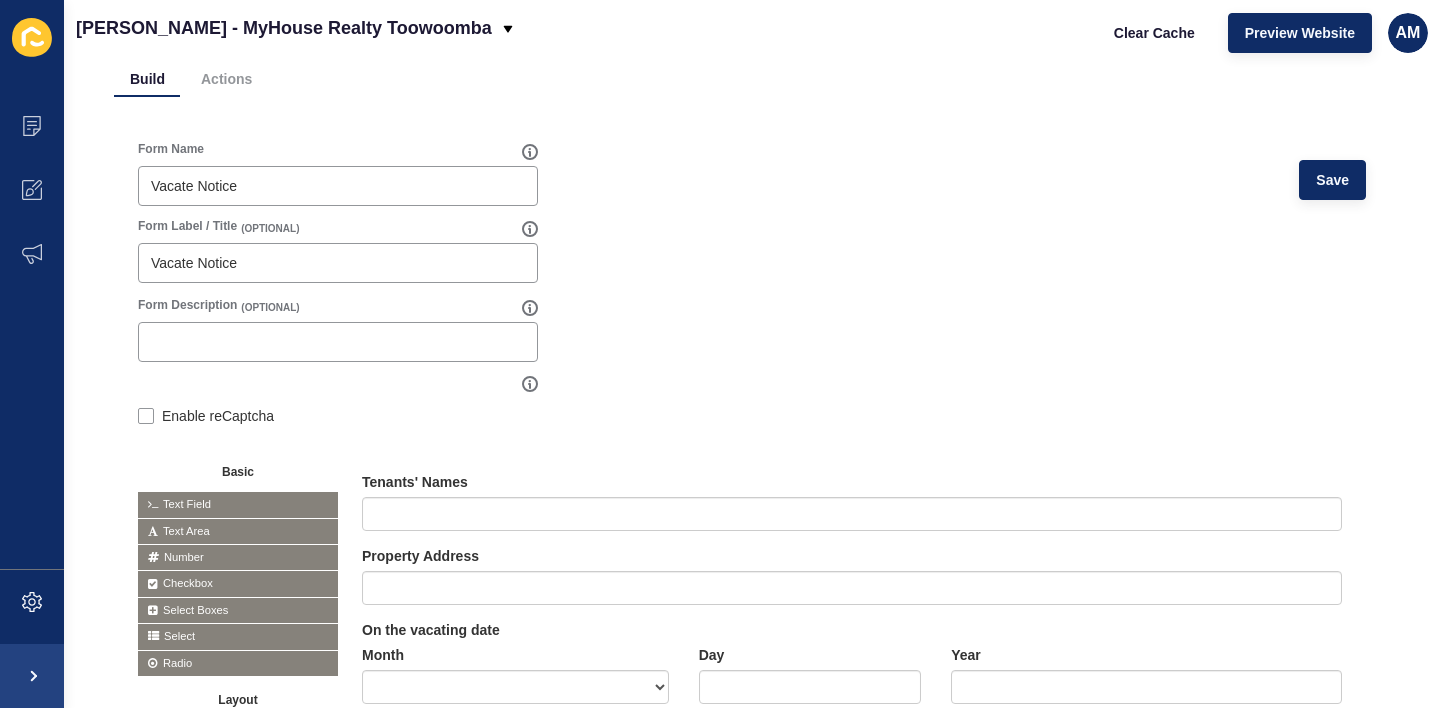 scroll, scrollTop: 0, scrollLeft: 0, axis: both 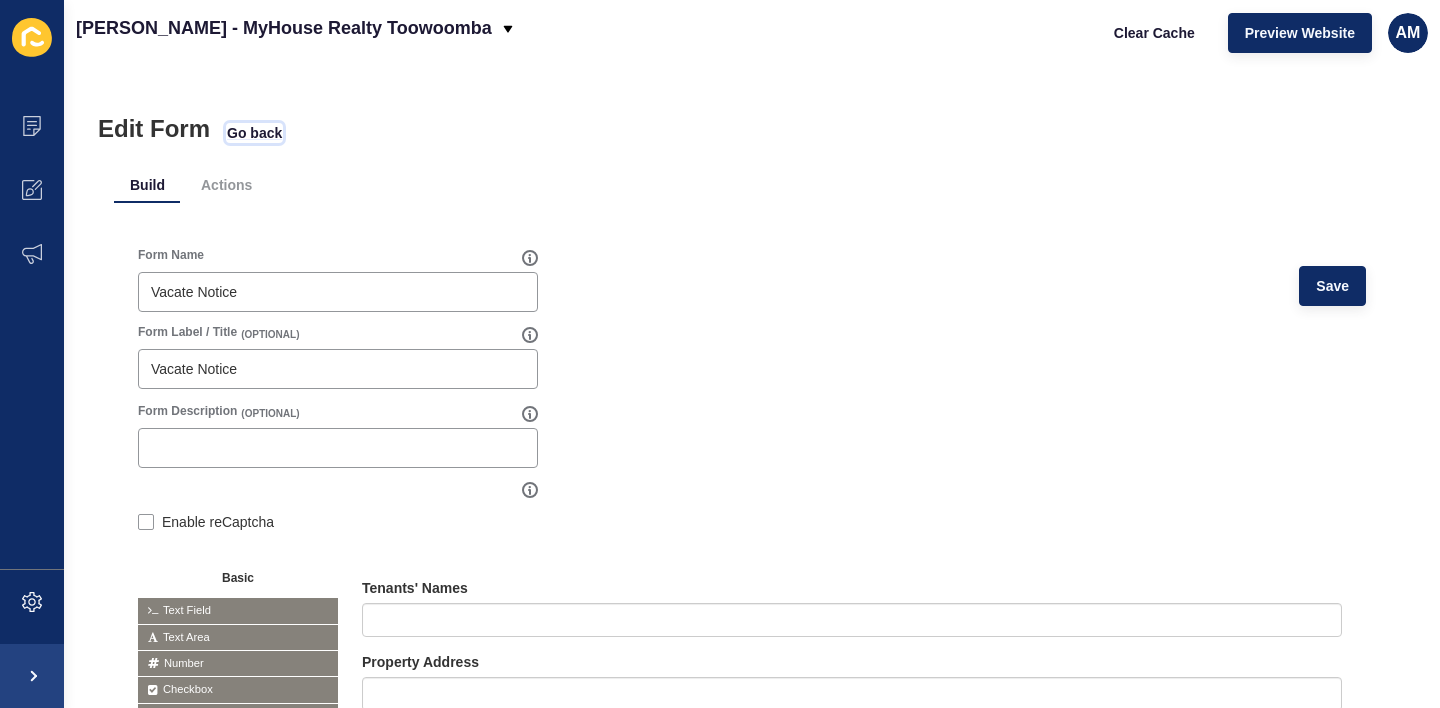click on "Go back" at bounding box center (254, 133) 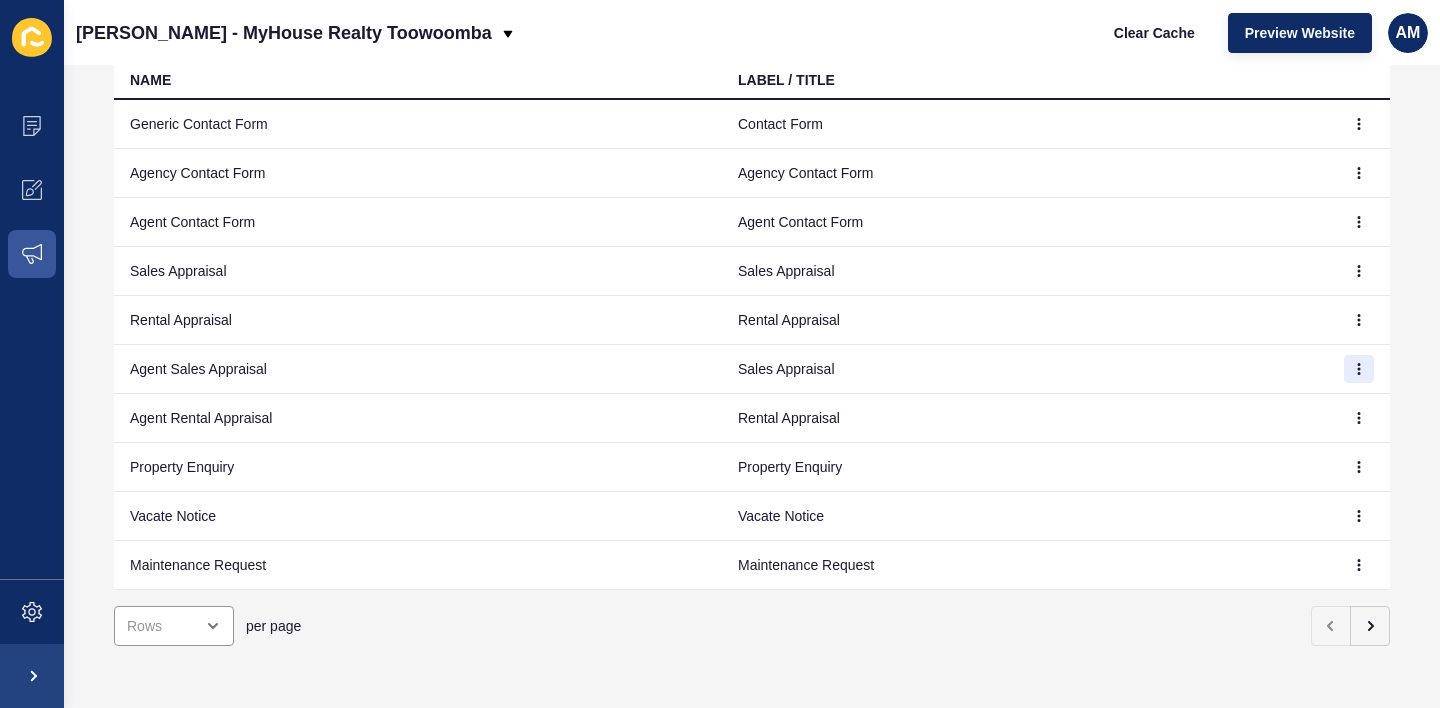 scroll, scrollTop: 213, scrollLeft: 0, axis: vertical 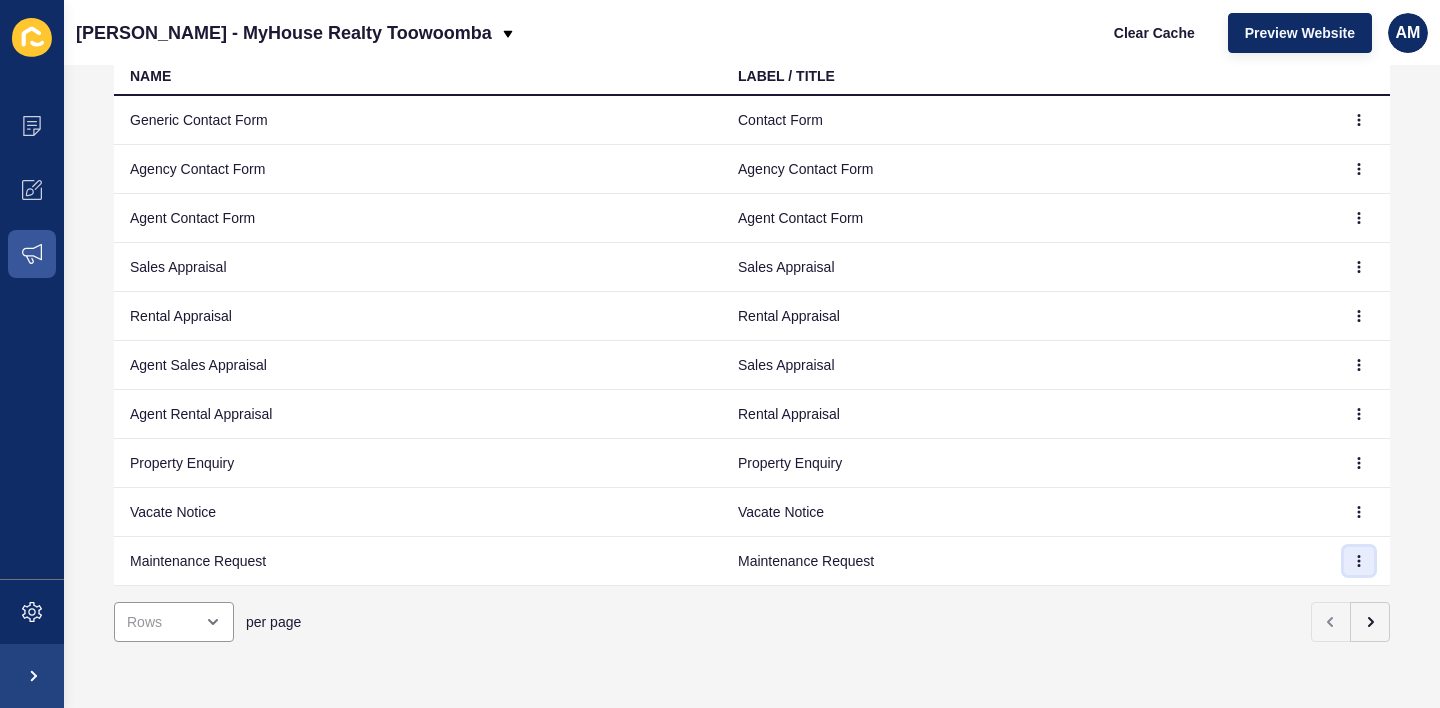 click 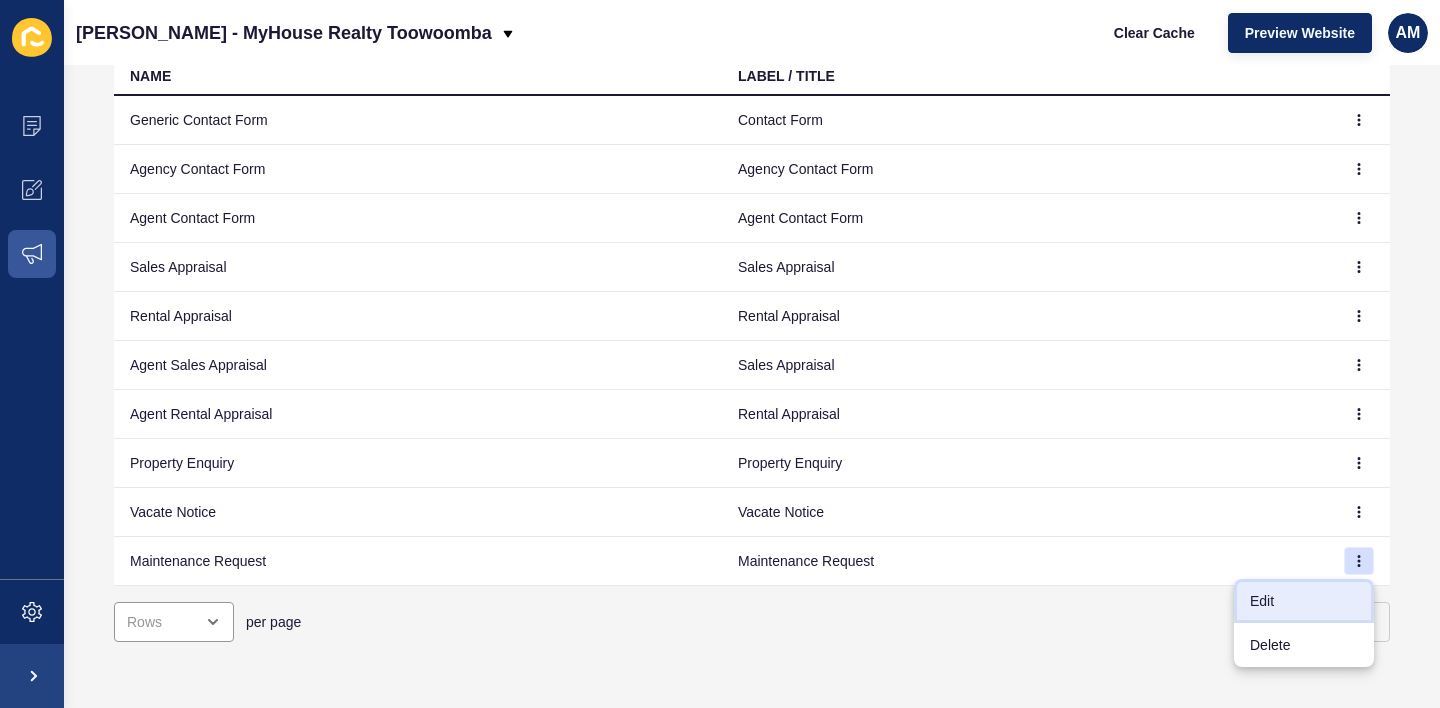 click on "Edit" at bounding box center (1304, 601) 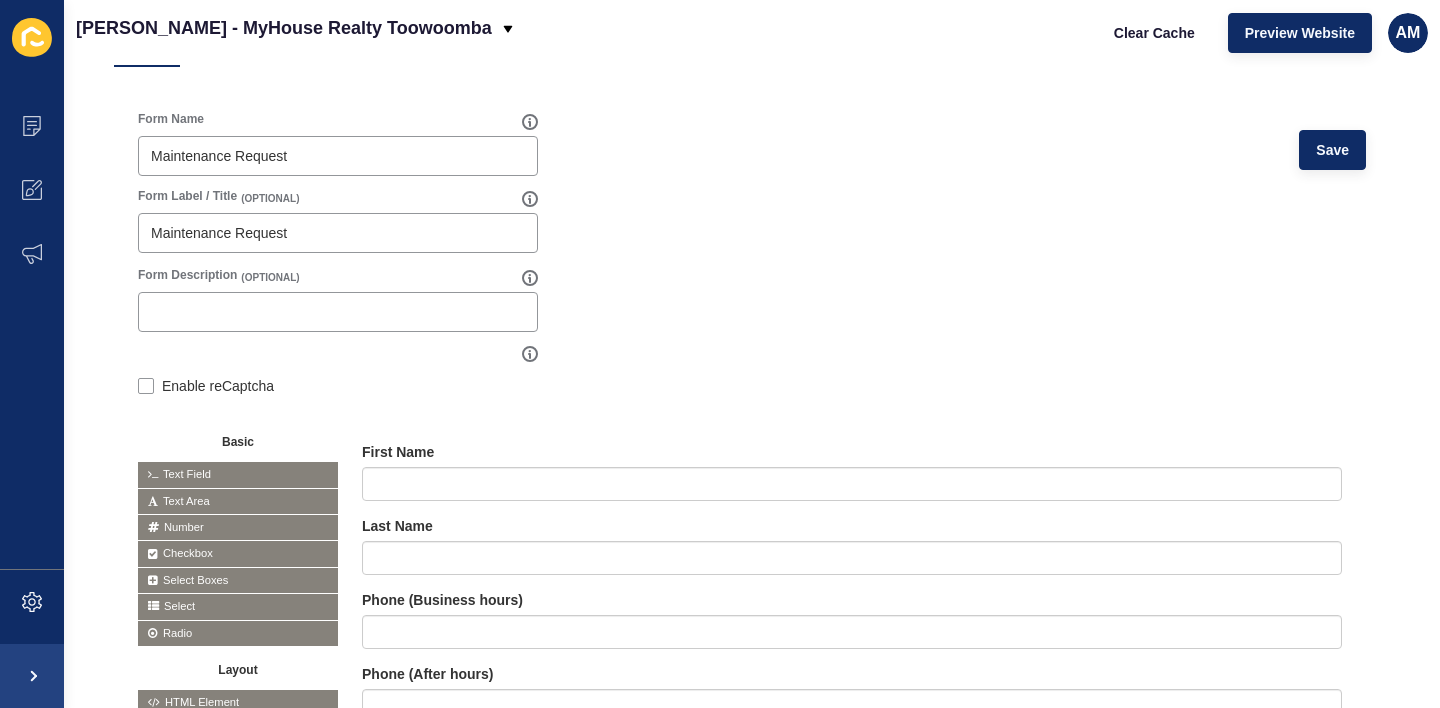 scroll, scrollTop: 0, scrollLeft: 0, axis: both 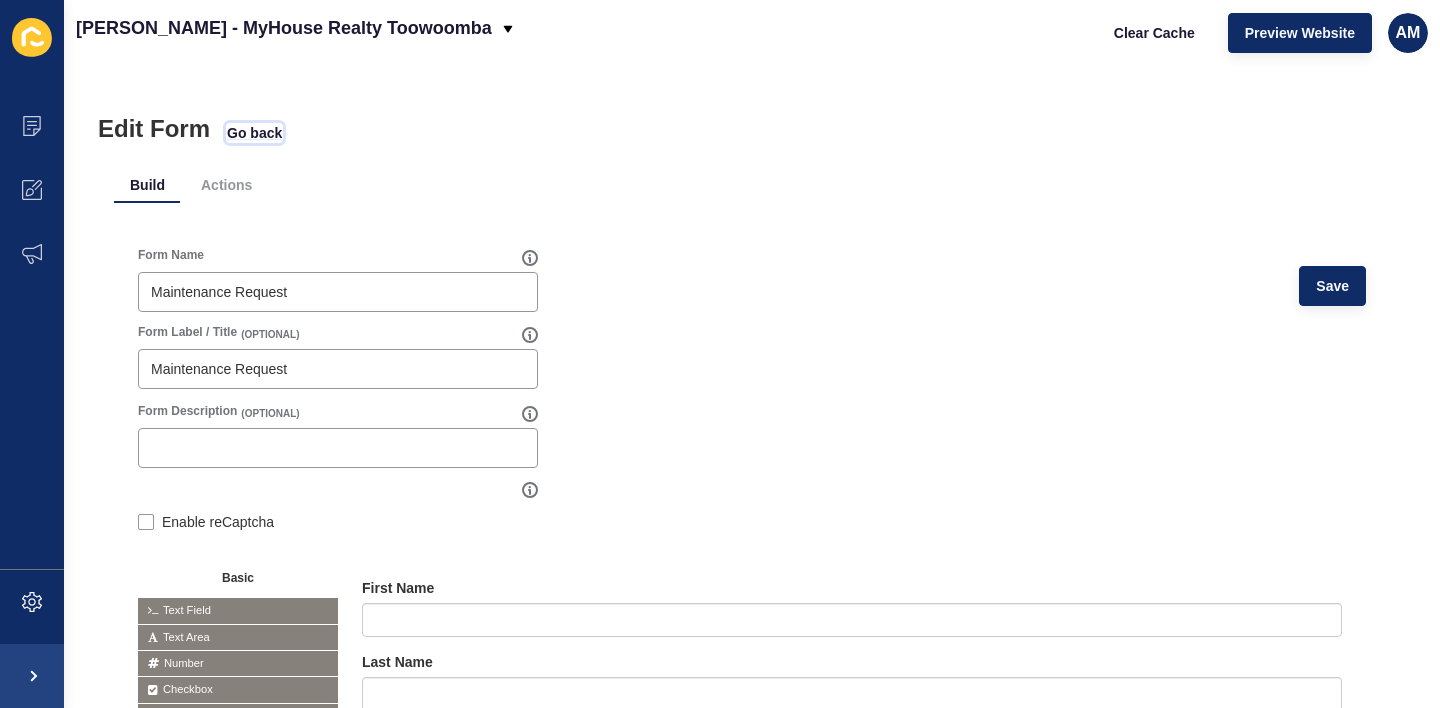 click on "Go back" at bounding box center [254, 133] 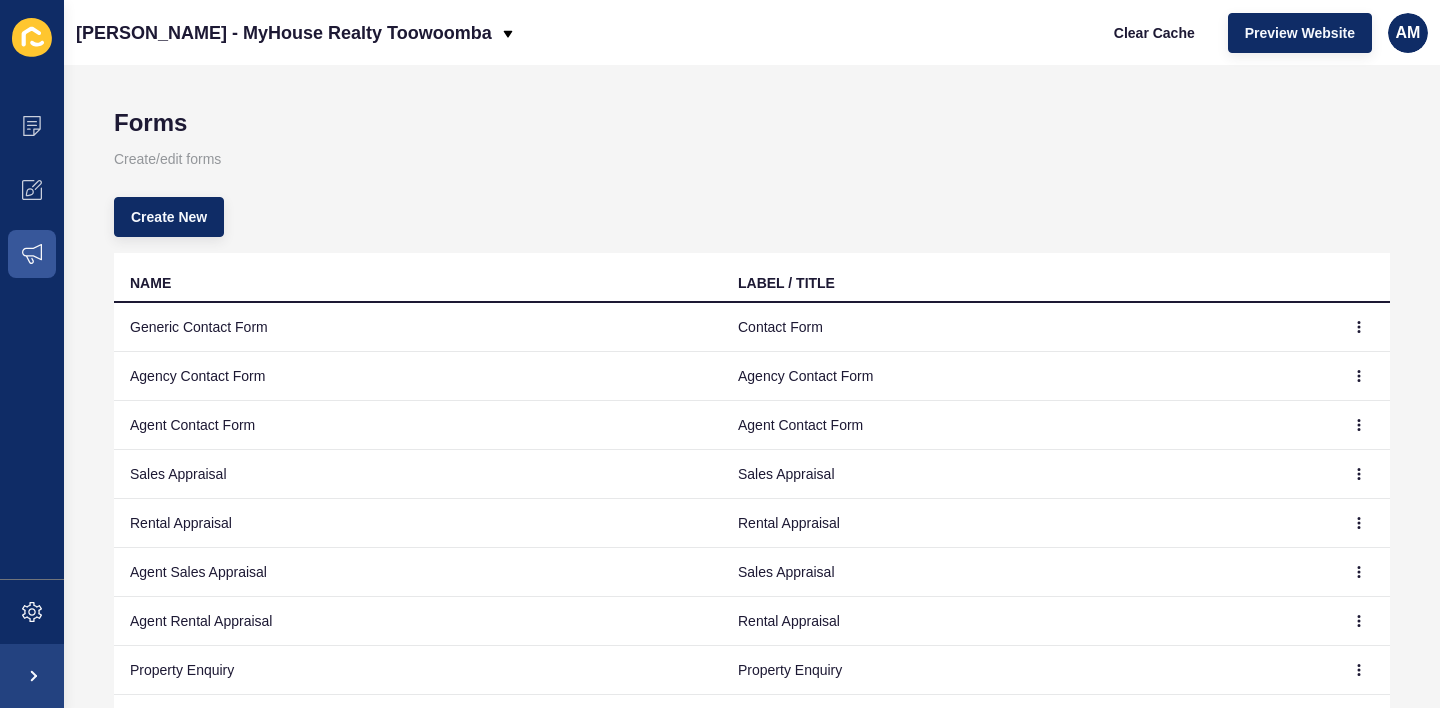 scroll, scrollTop: 0, scrollLeft: 0, axis: both 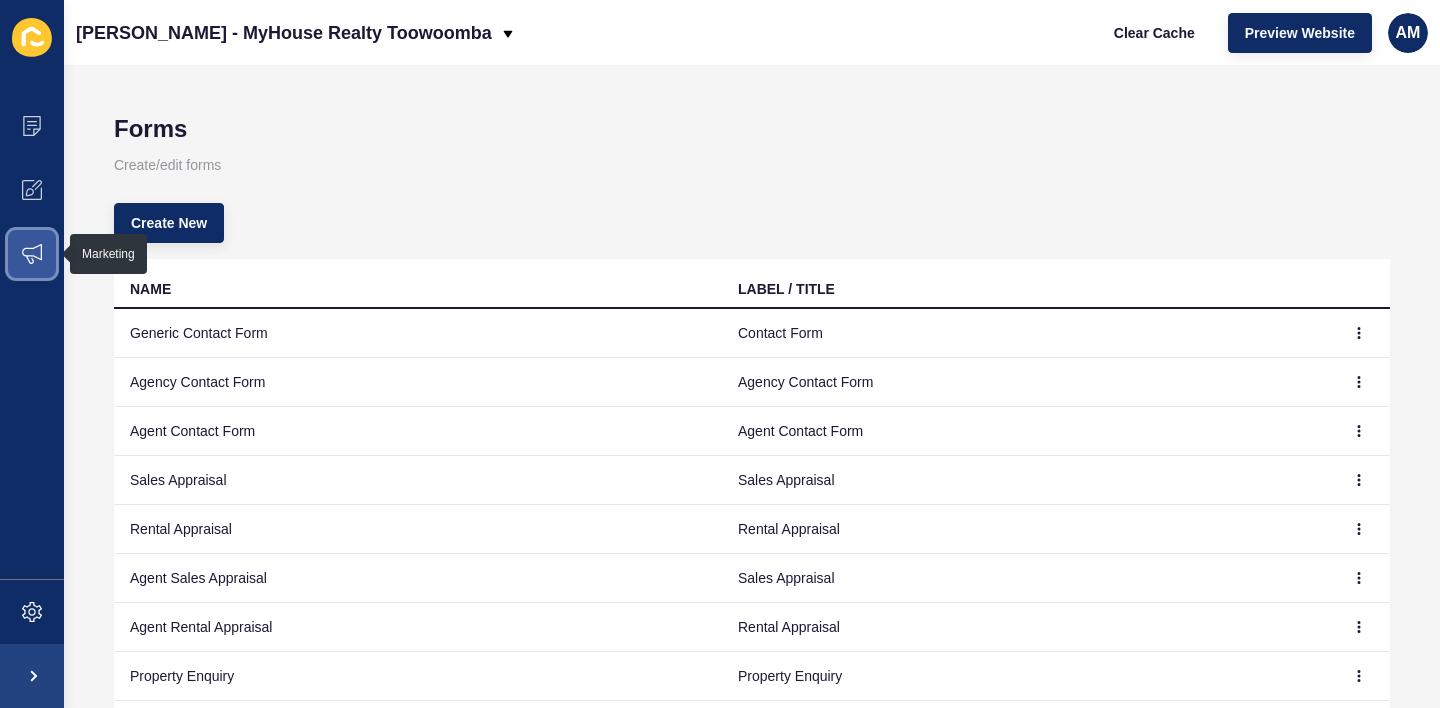 click 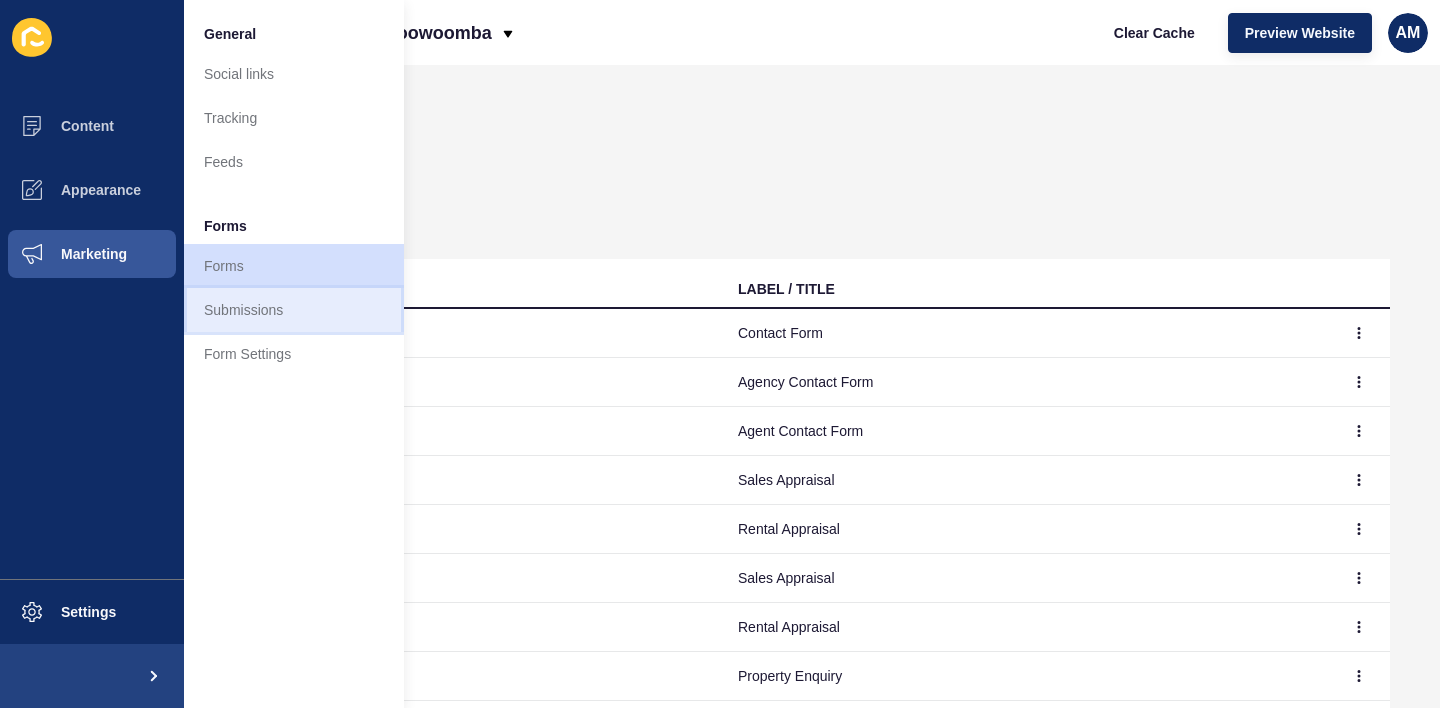 click on "Submissions" at bounding box center (294, 310) 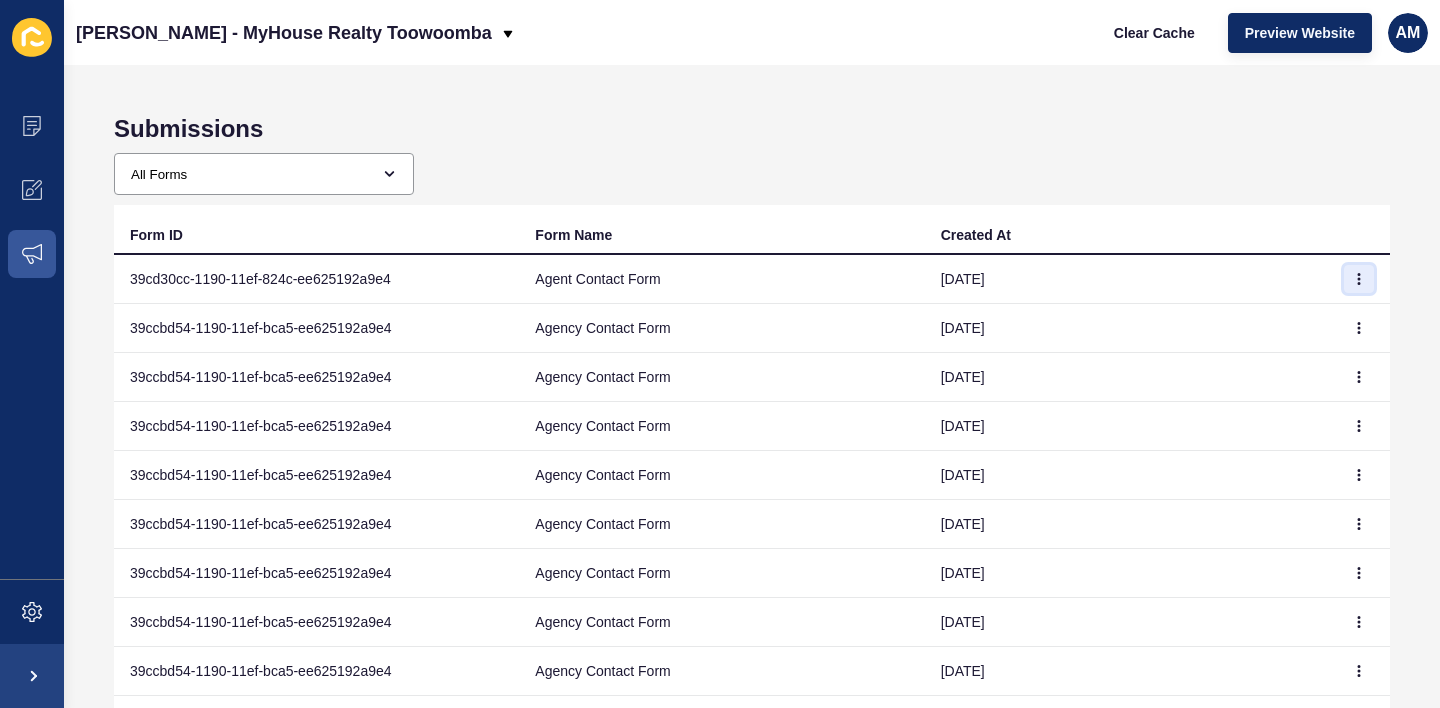 click 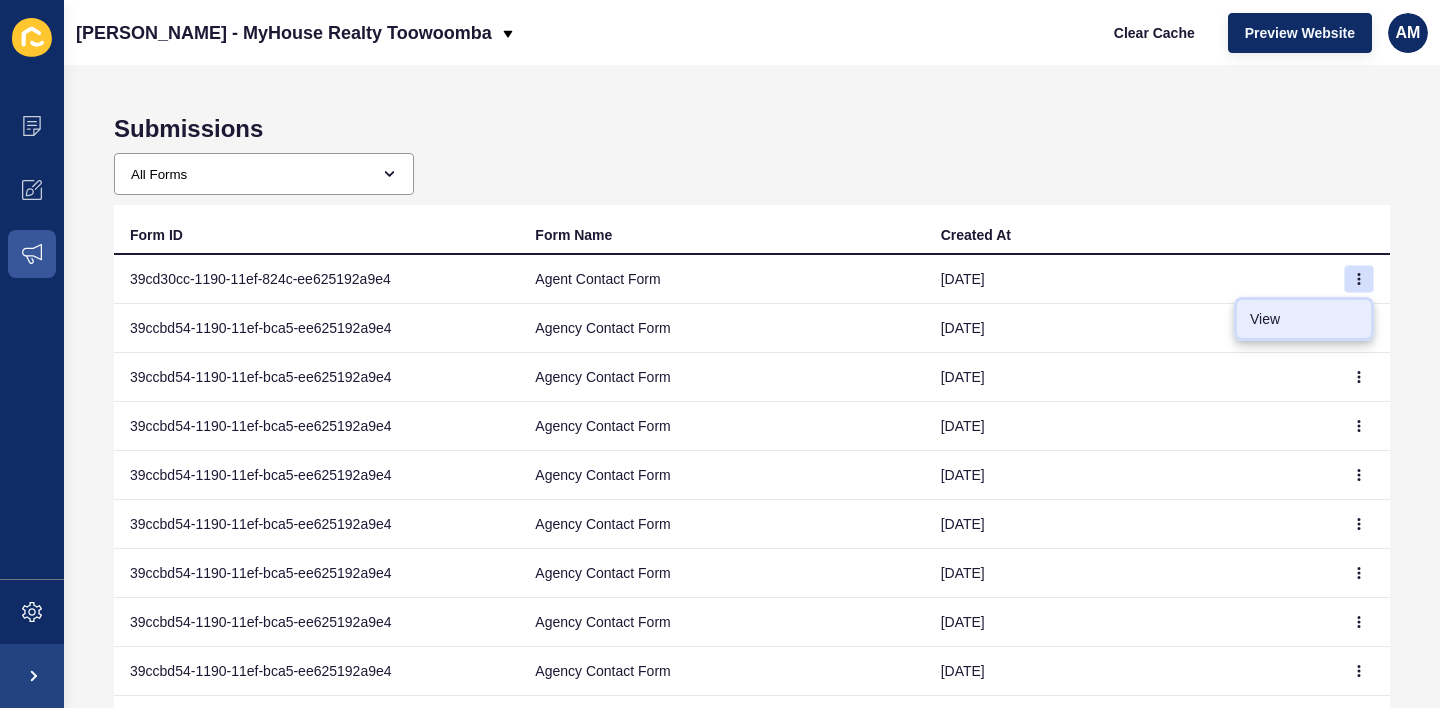 click on "View" at bounding box center [1304, 319] 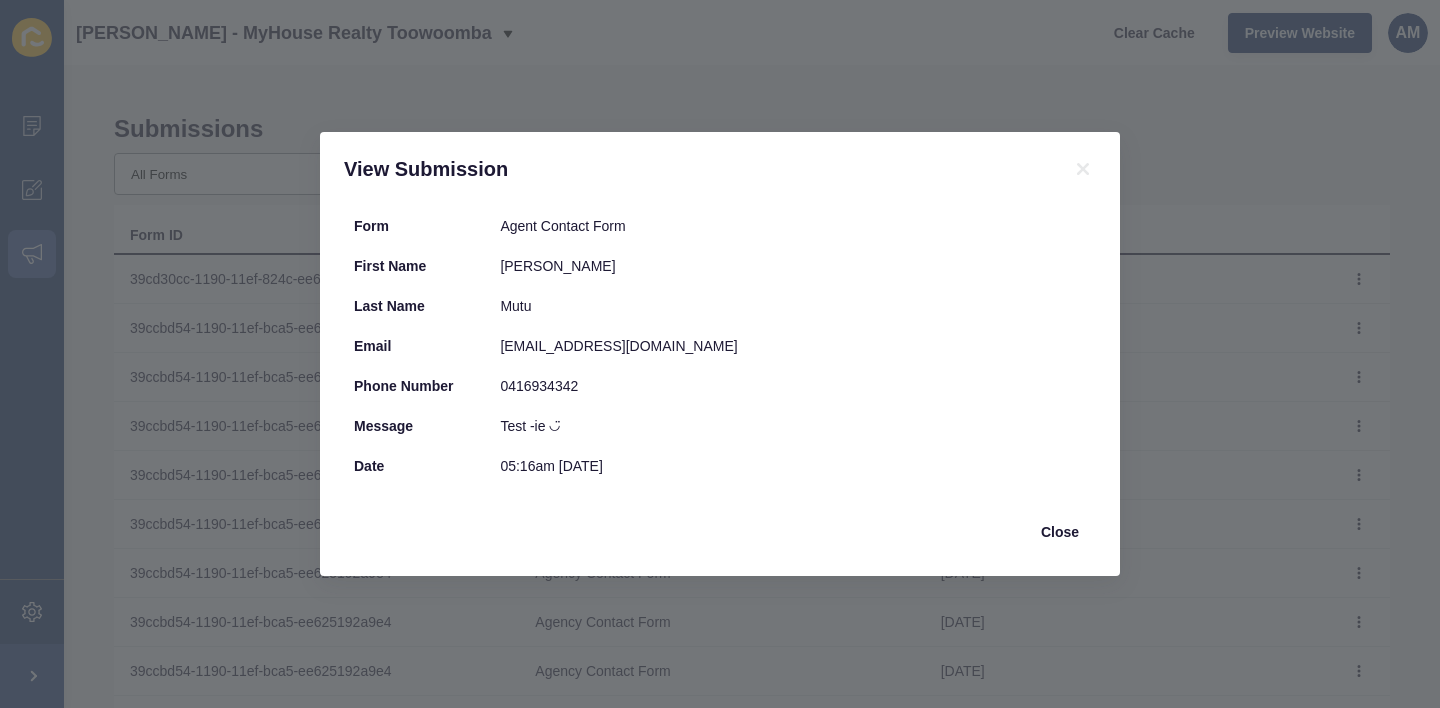 click on "View Submission Form Agent Contact Form First Name [PERSON_NAME] Last Name Mutu Email [EMAIL_ADDRESS][DOMAIN_NAME] Phone Number [PHONE_NUMBER] Message Test -ie ◡̈ Date 05:16am [DATE] Close" at bounding box center [720, 354] 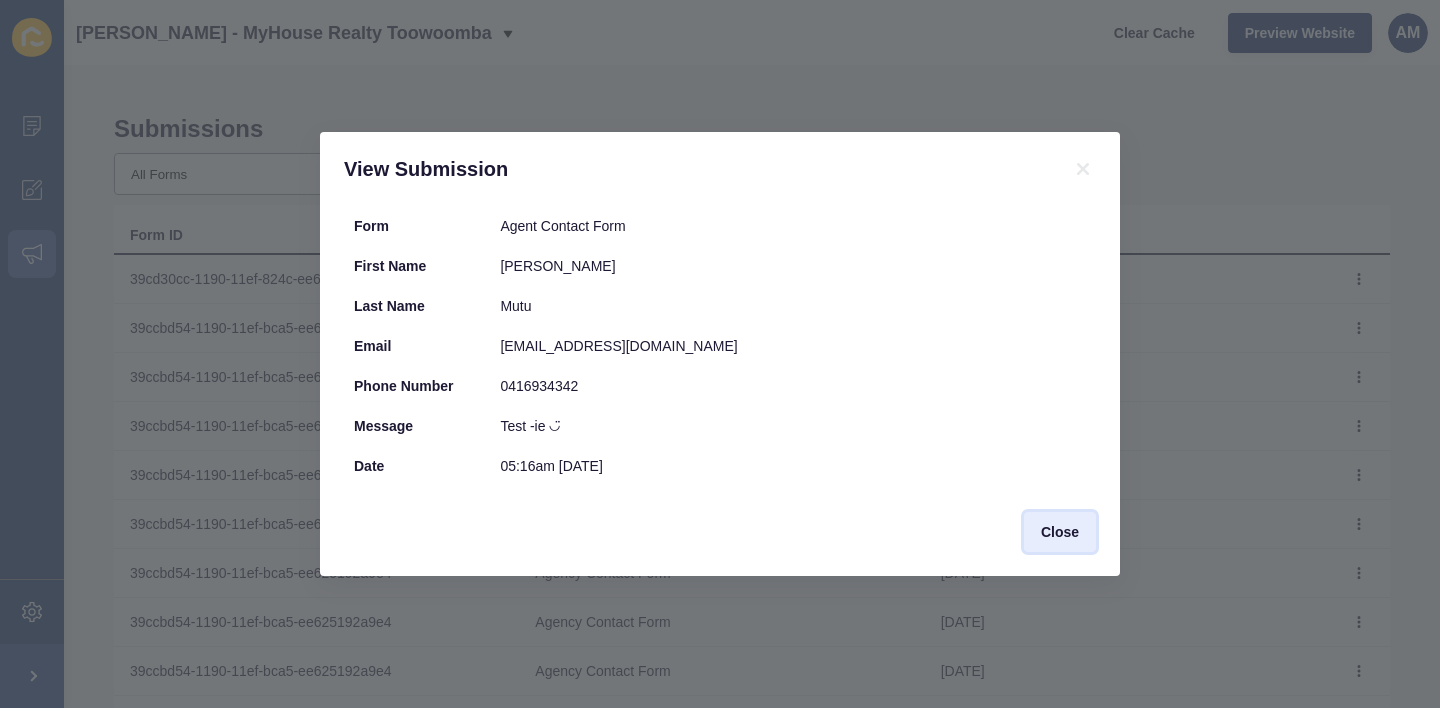 click on "Close" at bounding box center [1060, 532] 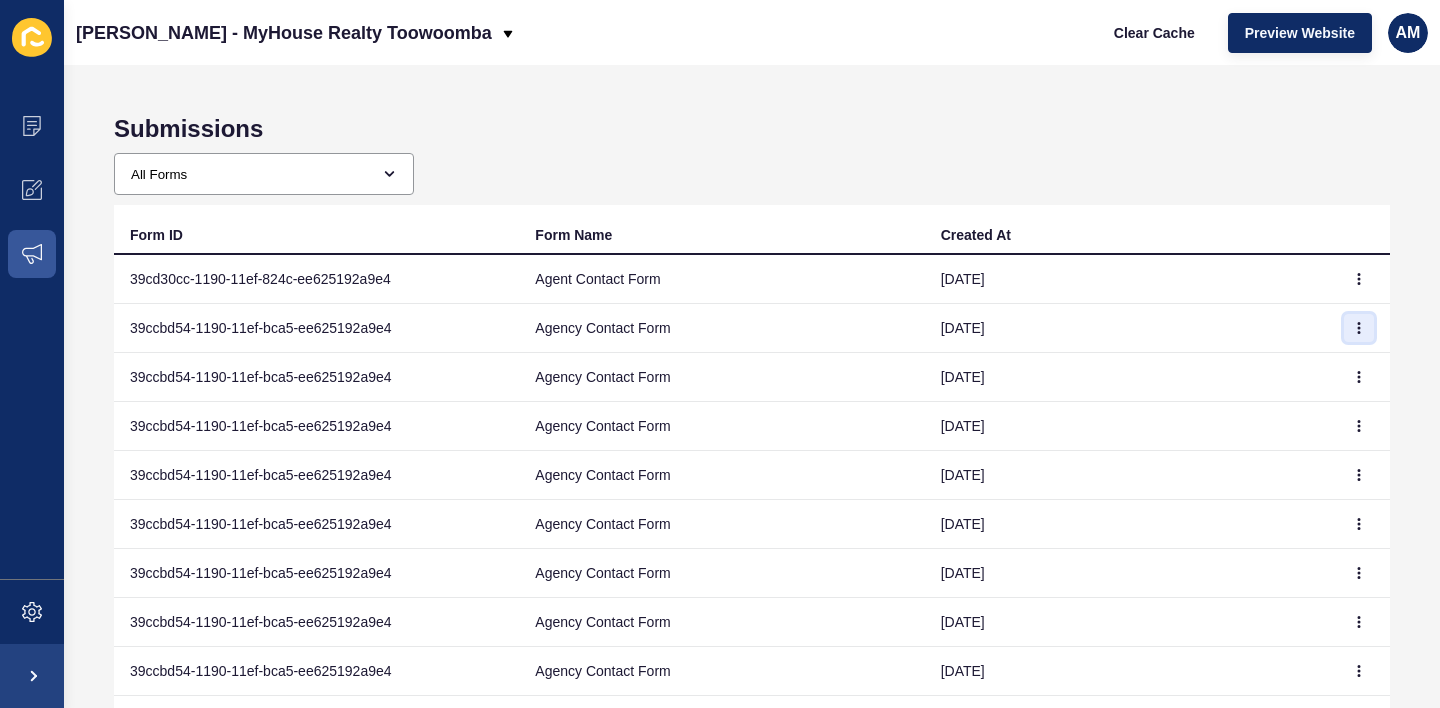 click 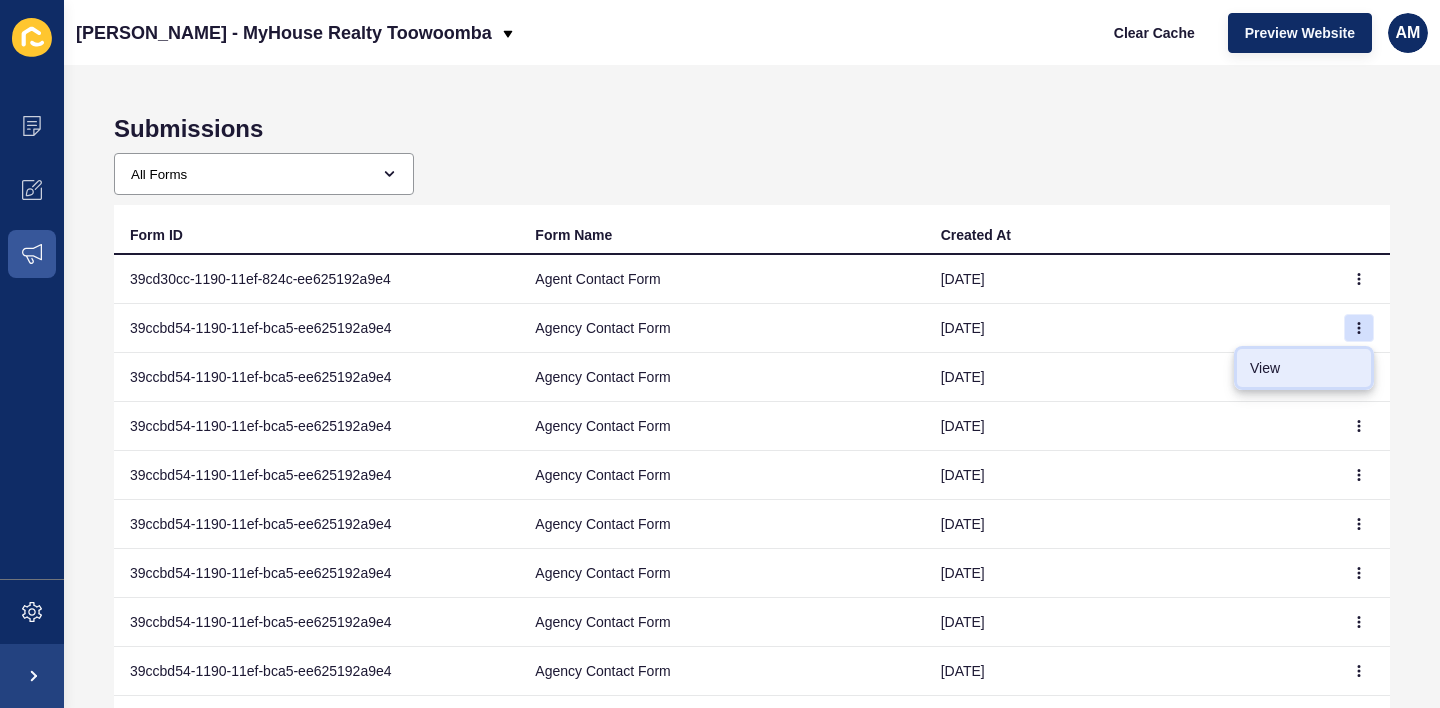 click on "View" at bounding box center [1304, 368] 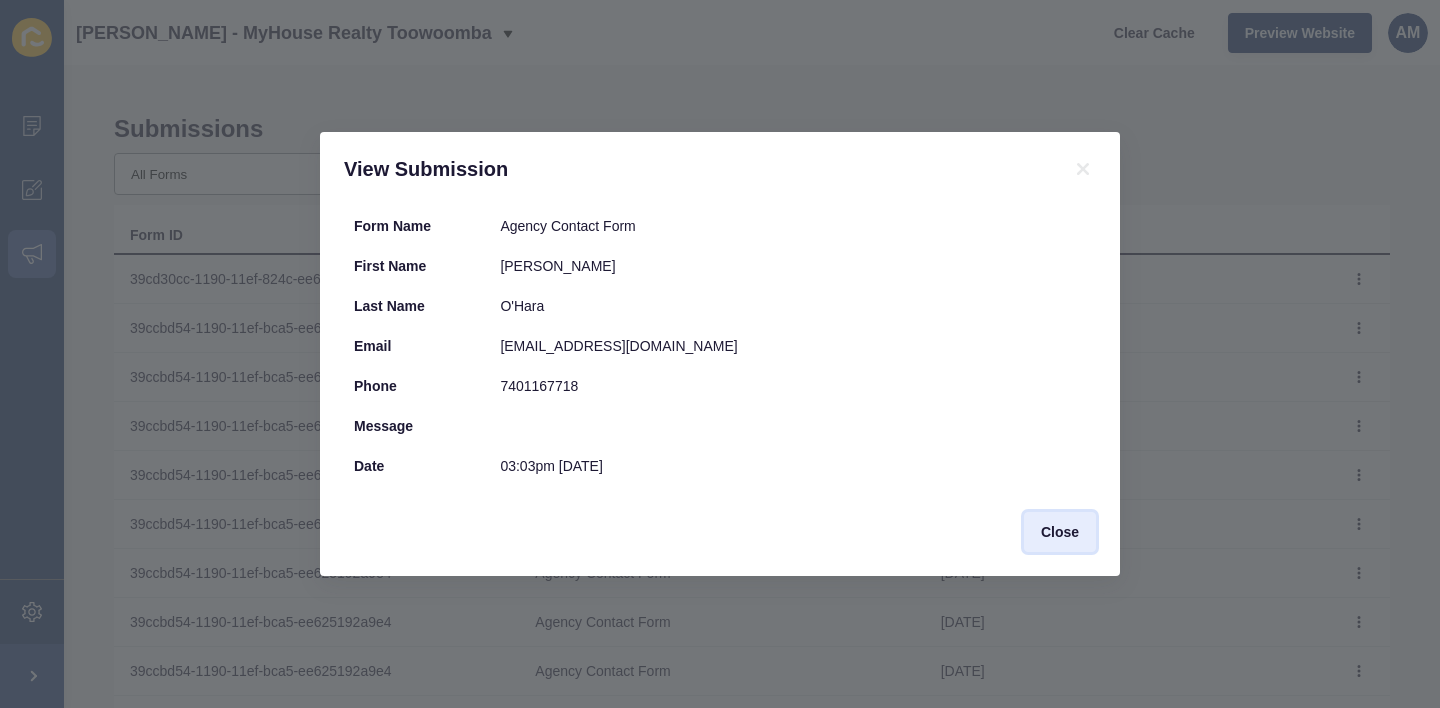 click on "Close" at bounding box center [1060, 532] 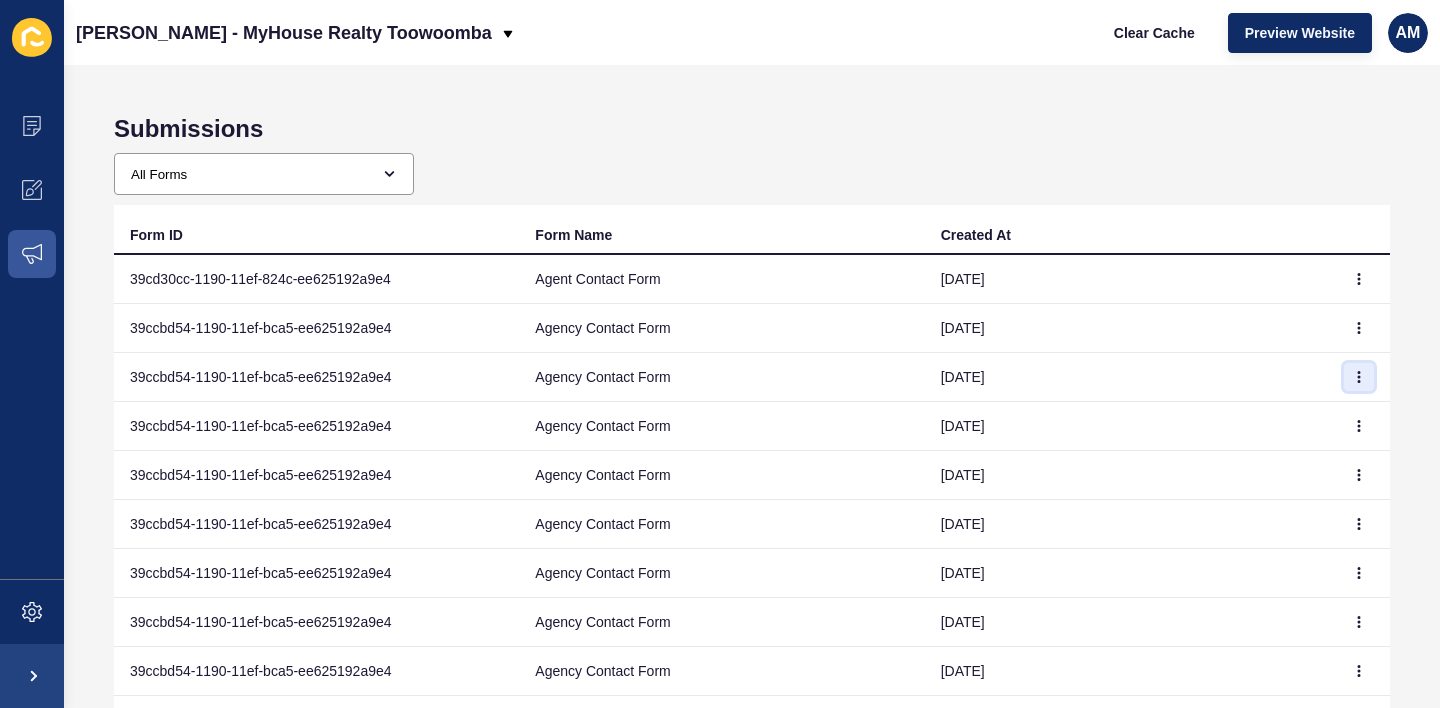 click at bounding box center [1359, 377] 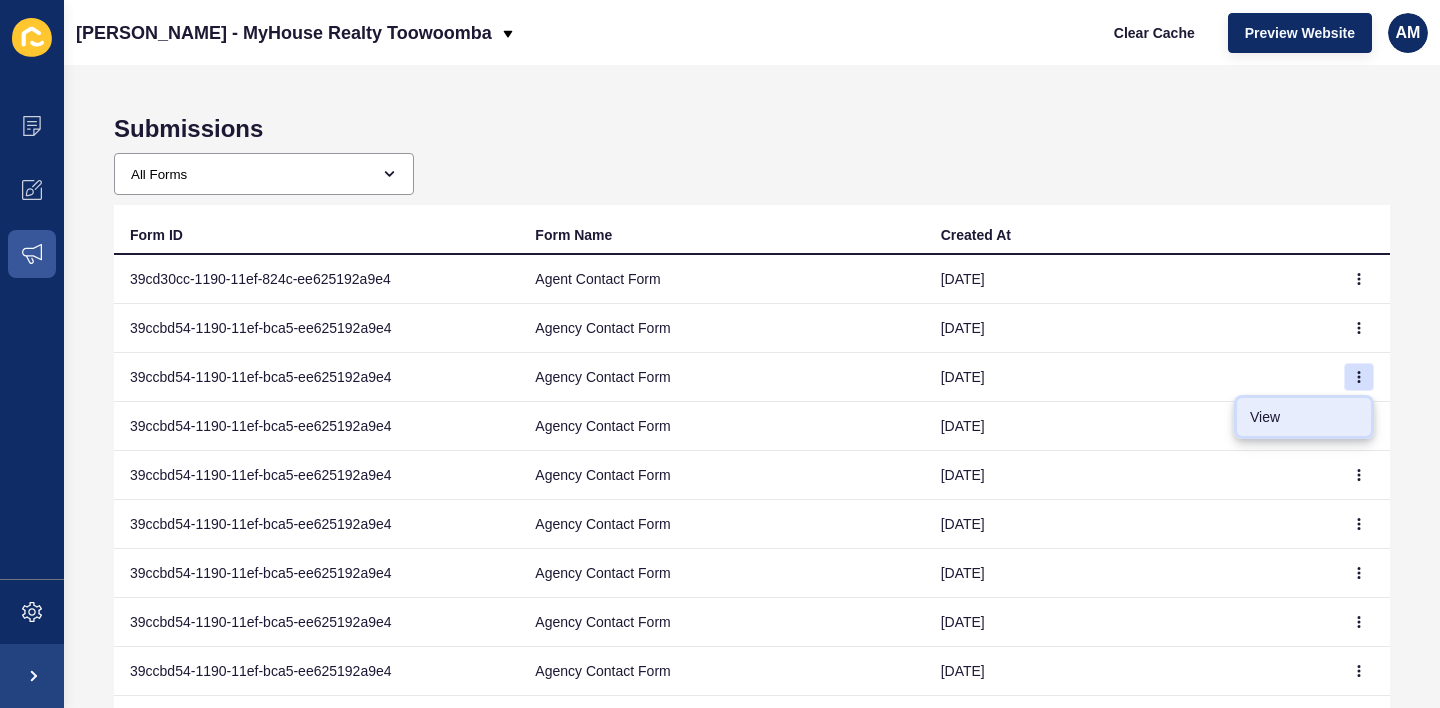 click on "View" at bounding box center (1304, 417) 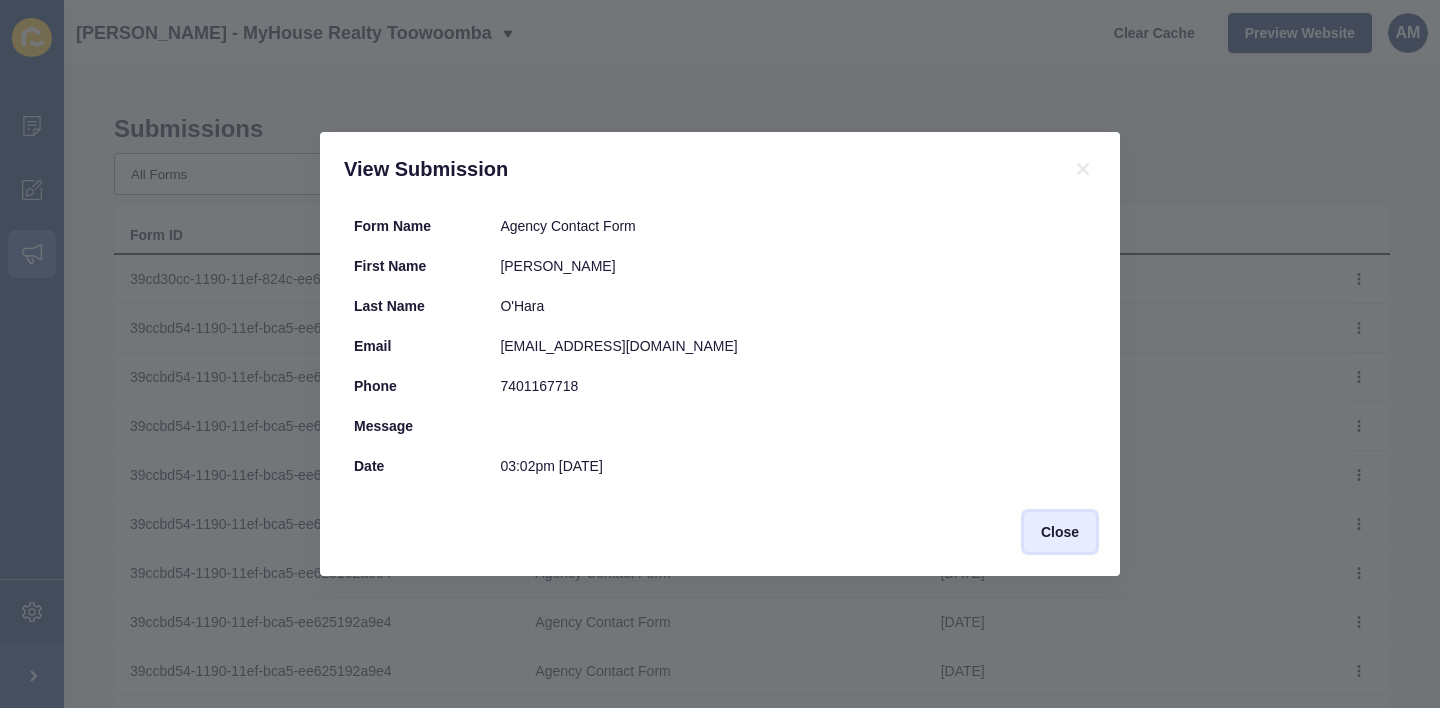 click on "Close" at bounding box center (1060, 532) 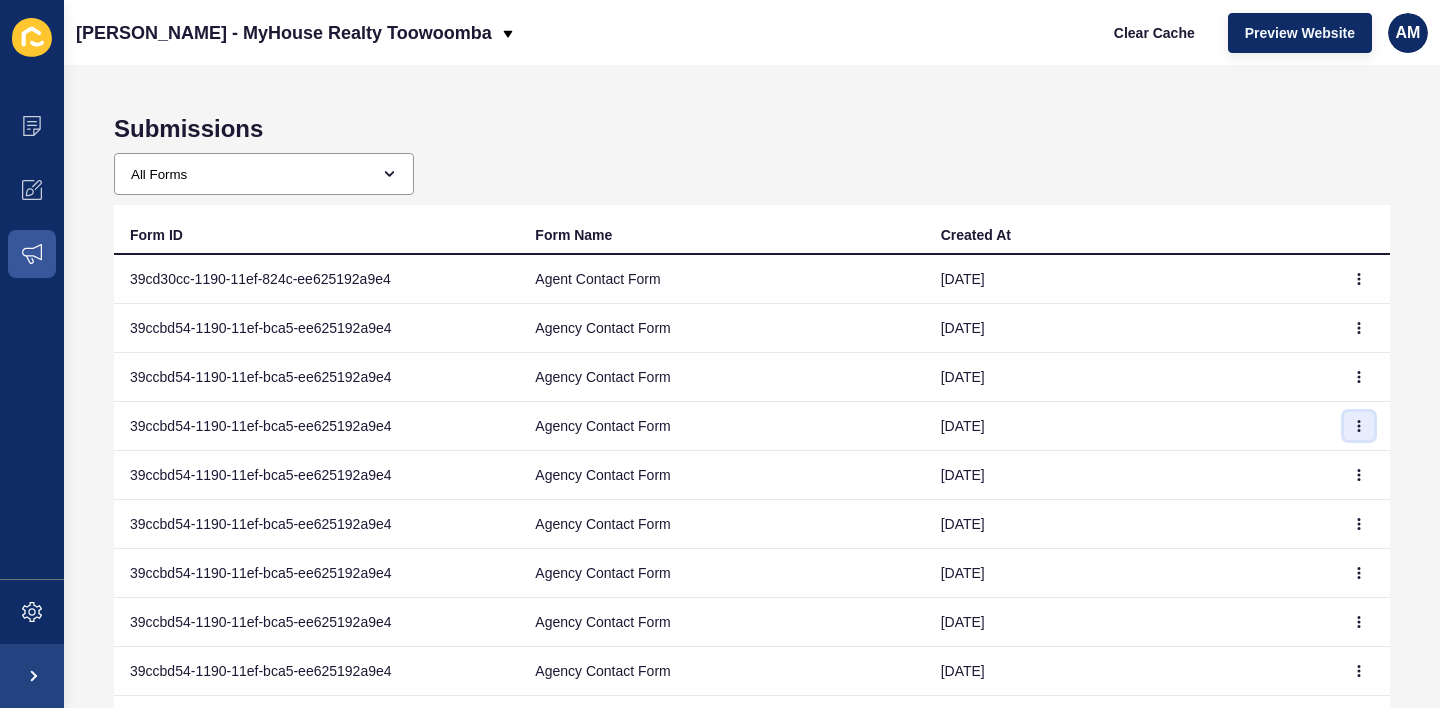 click 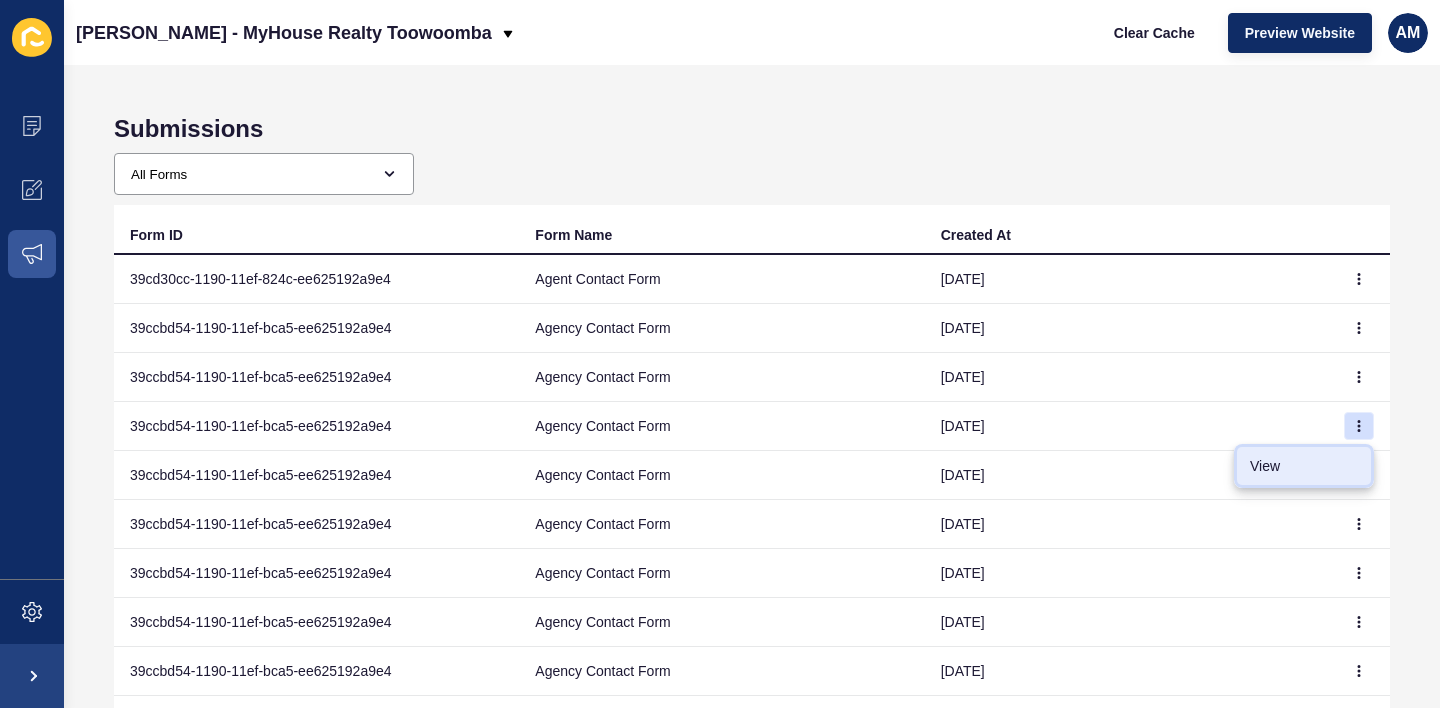 click on "View" at bounding box center [1304, 466] 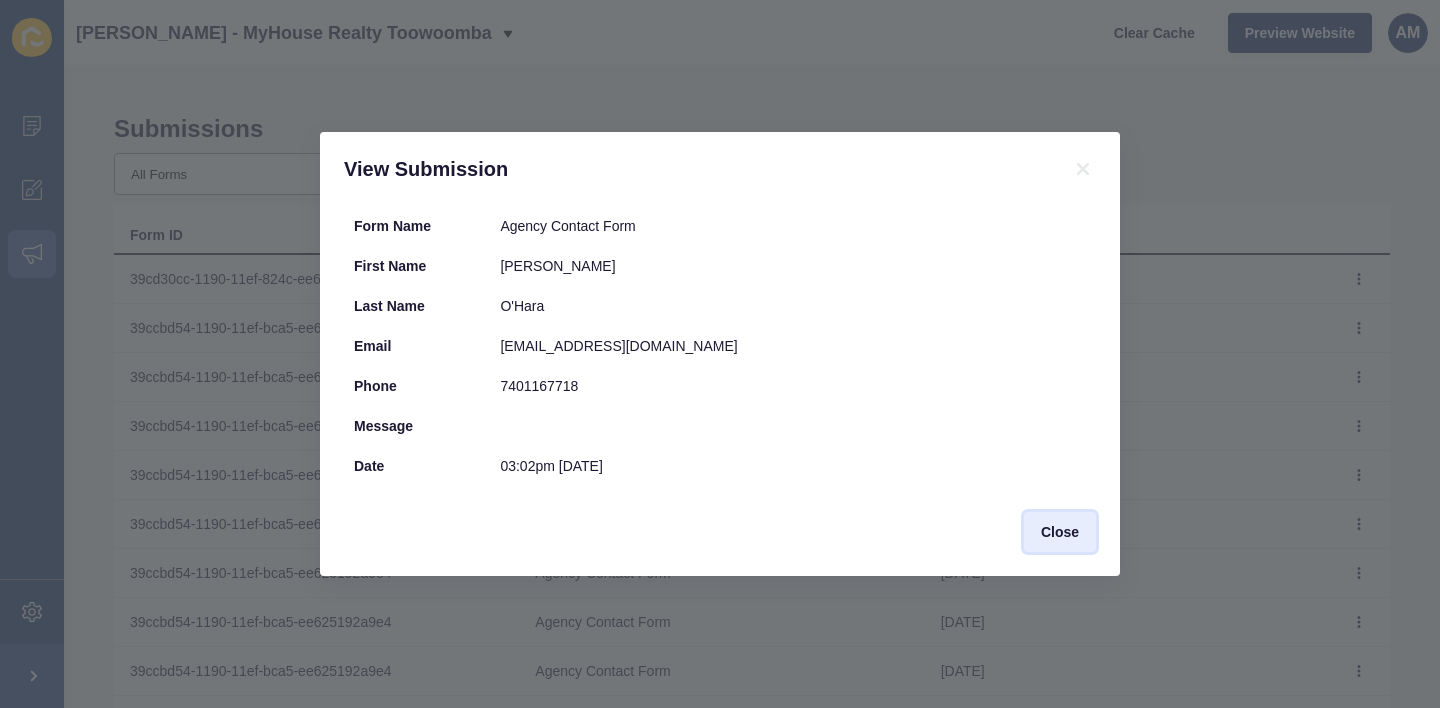 click on "Close" at bounding box center (1060, 532) 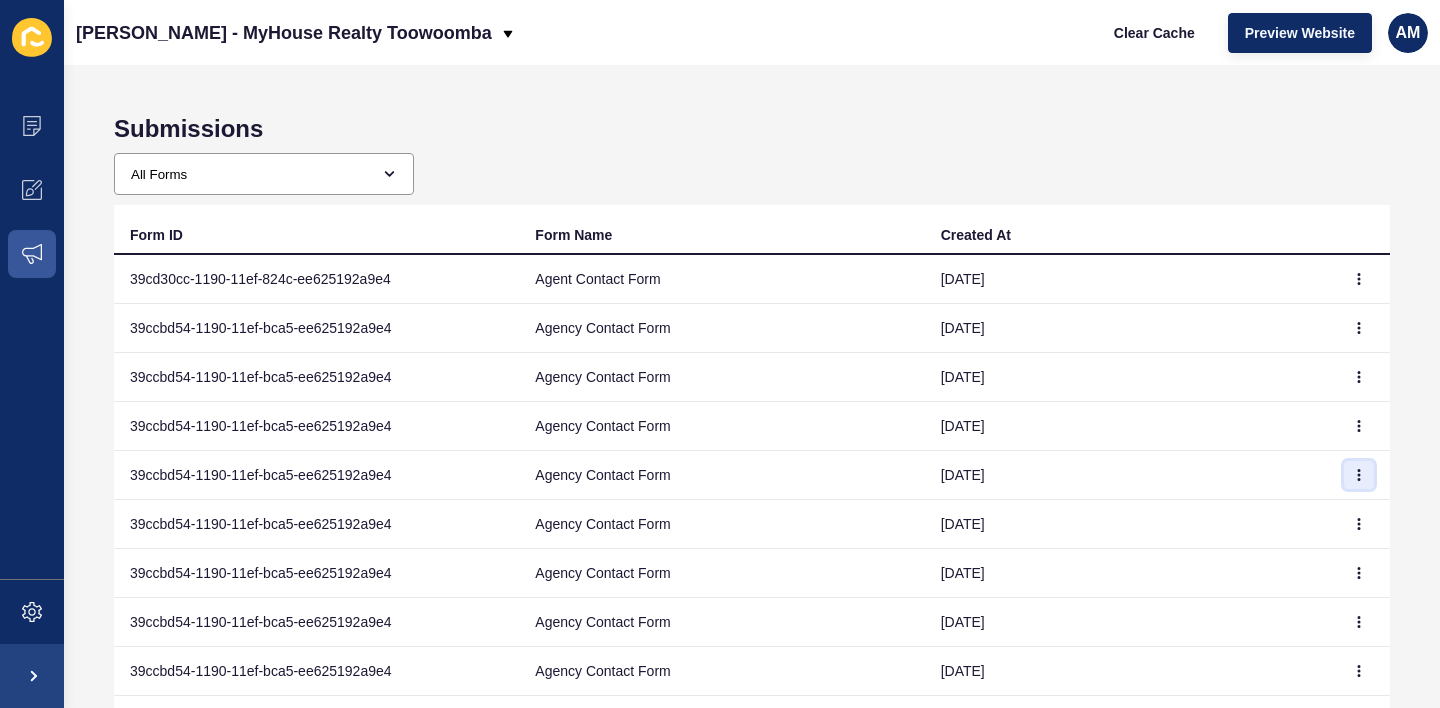 click 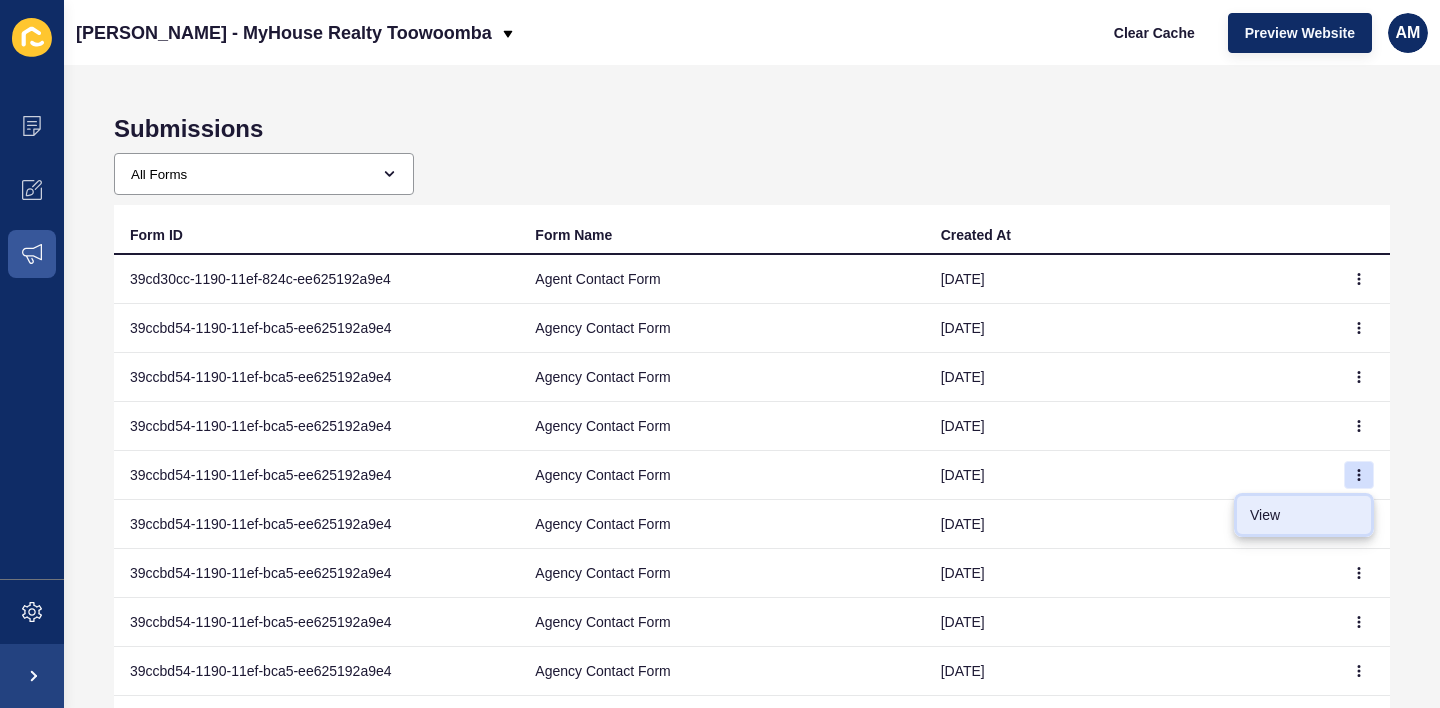 click on "View" at bounding box center (1304, 515) 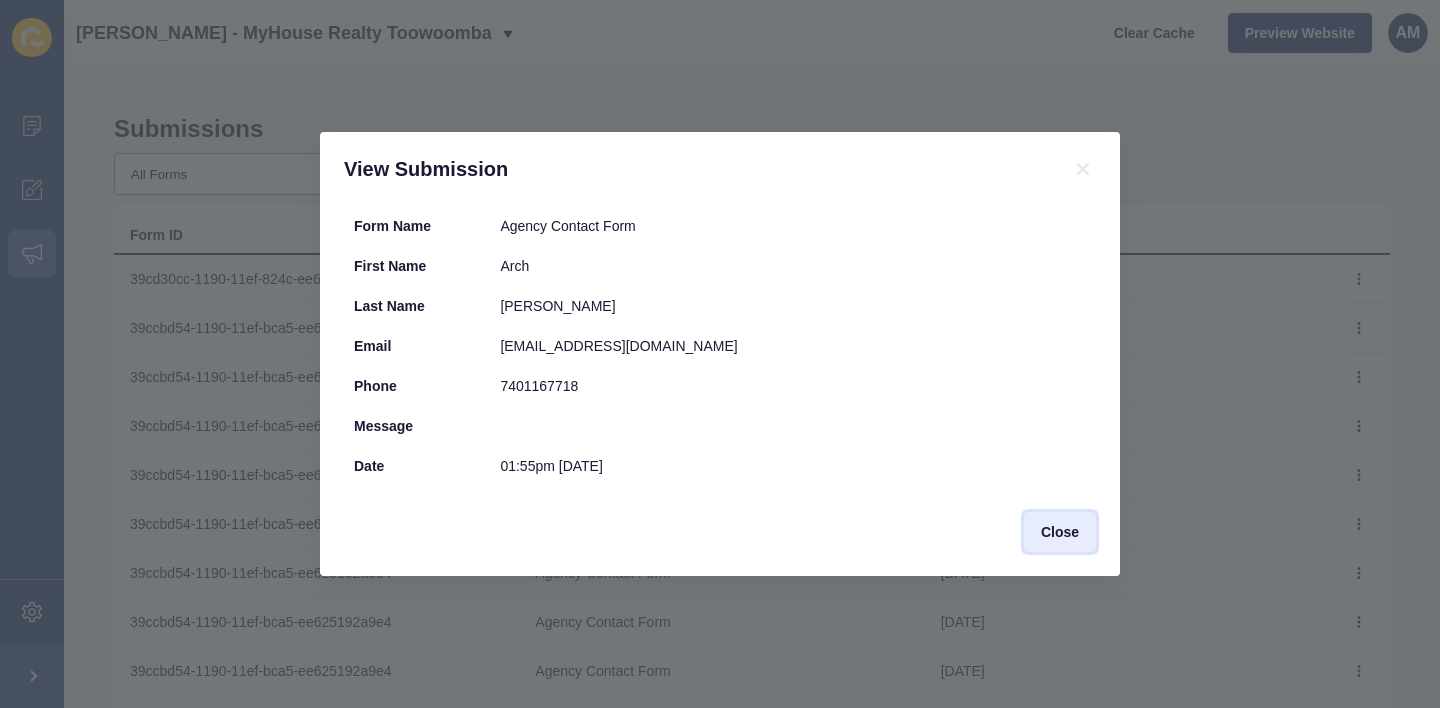 click on "Close" at bounding box center (1060, 532) 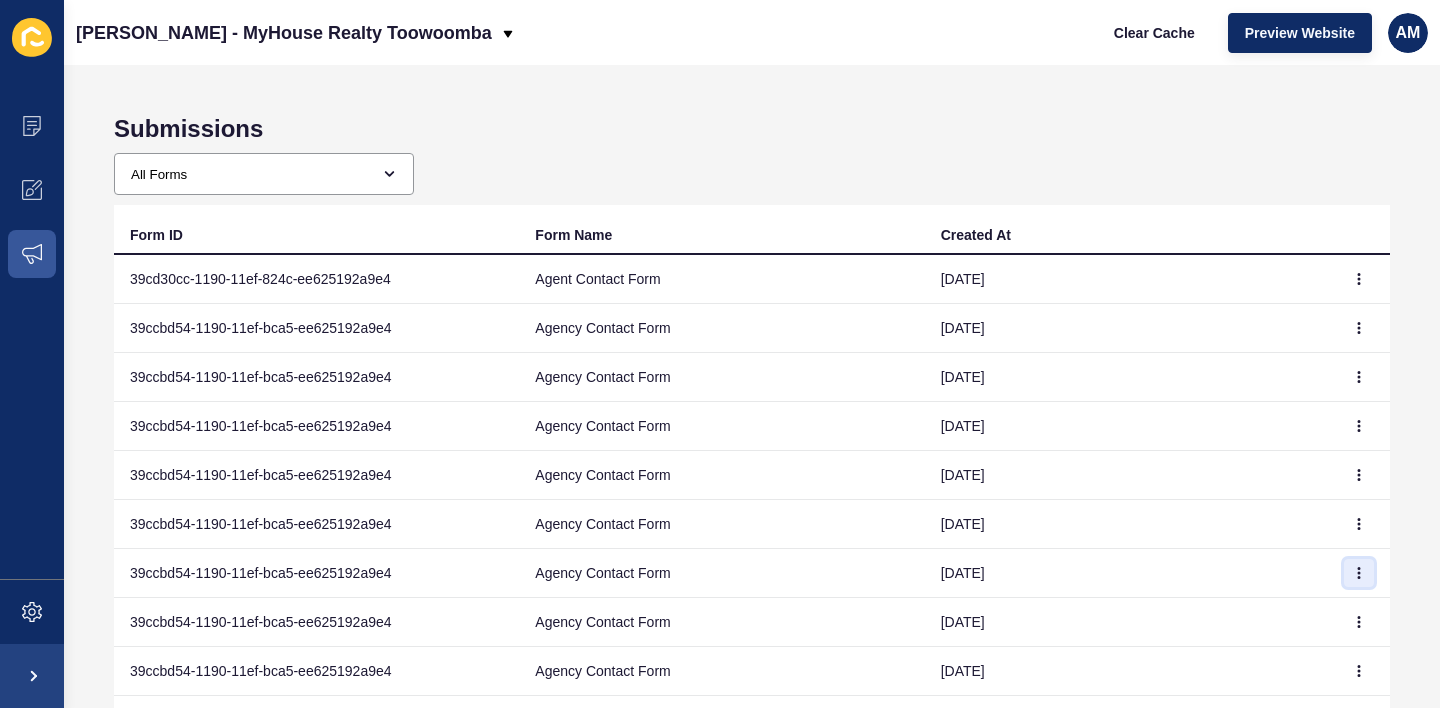click 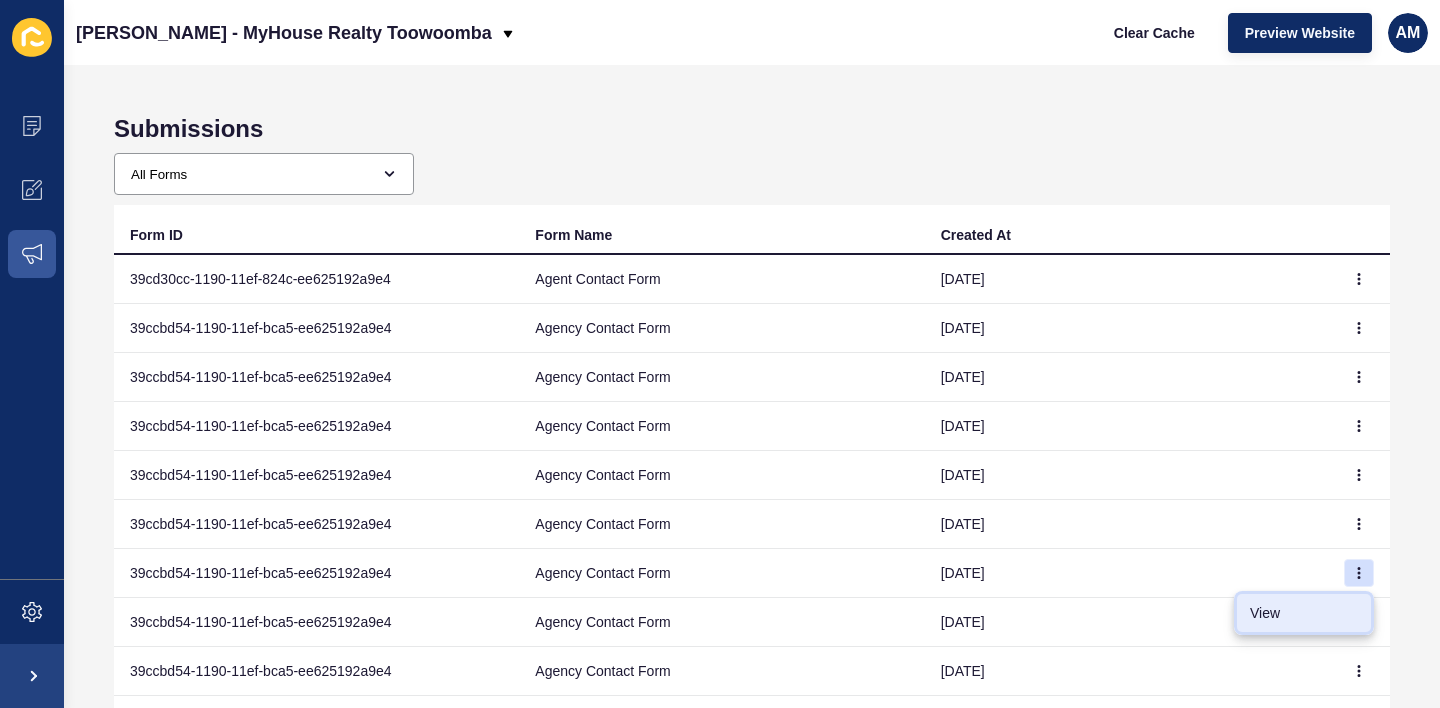 click on "View" at bounding box center (1304, 613) 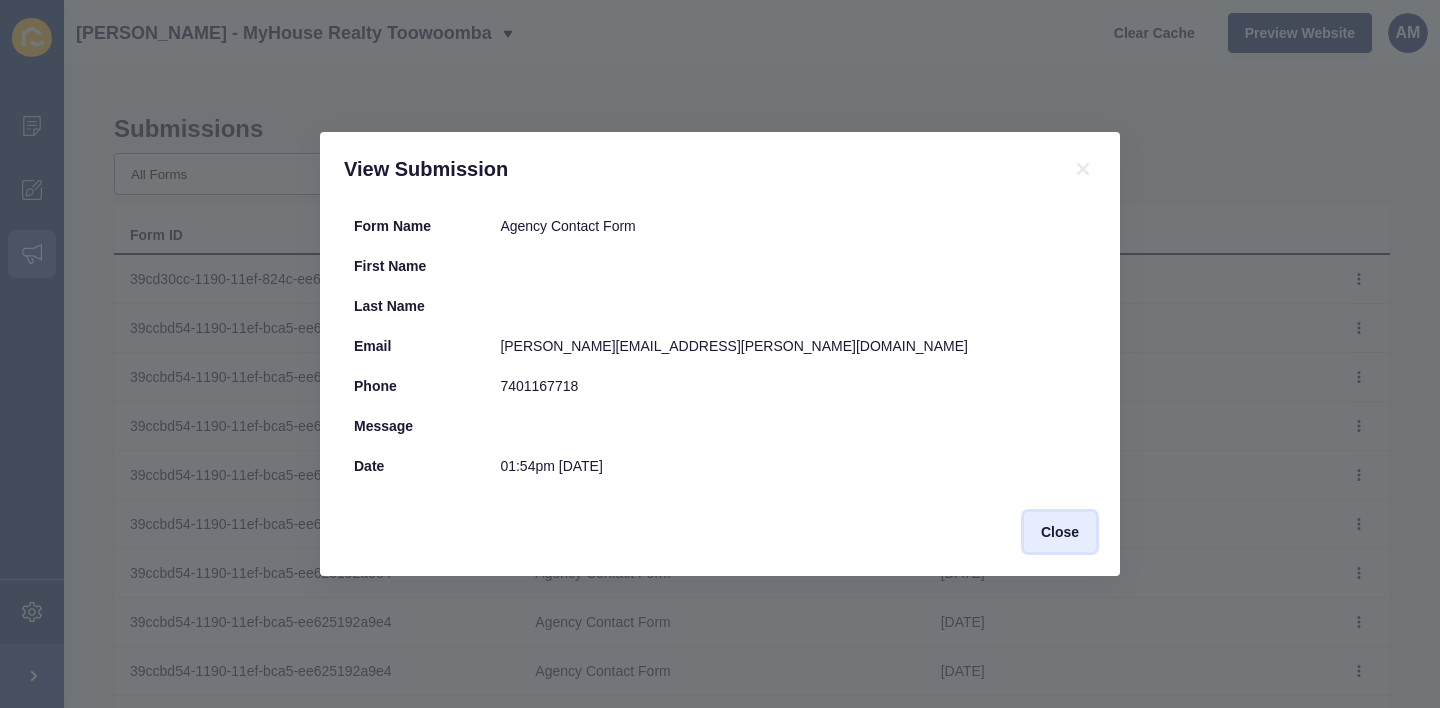 click on "Close" at bounding box center (1060, 532) 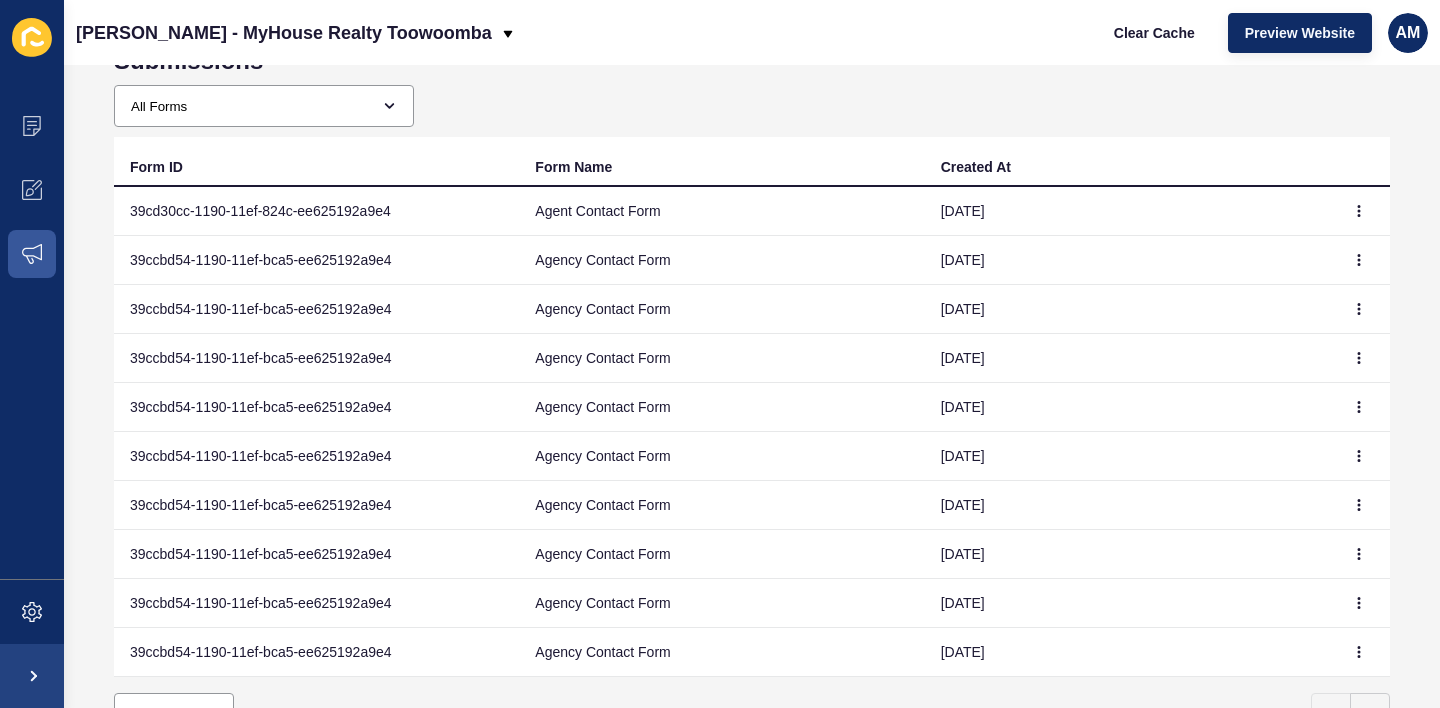 scroll, scrollTop: 159, scrollLeft: 0, axis: vertical 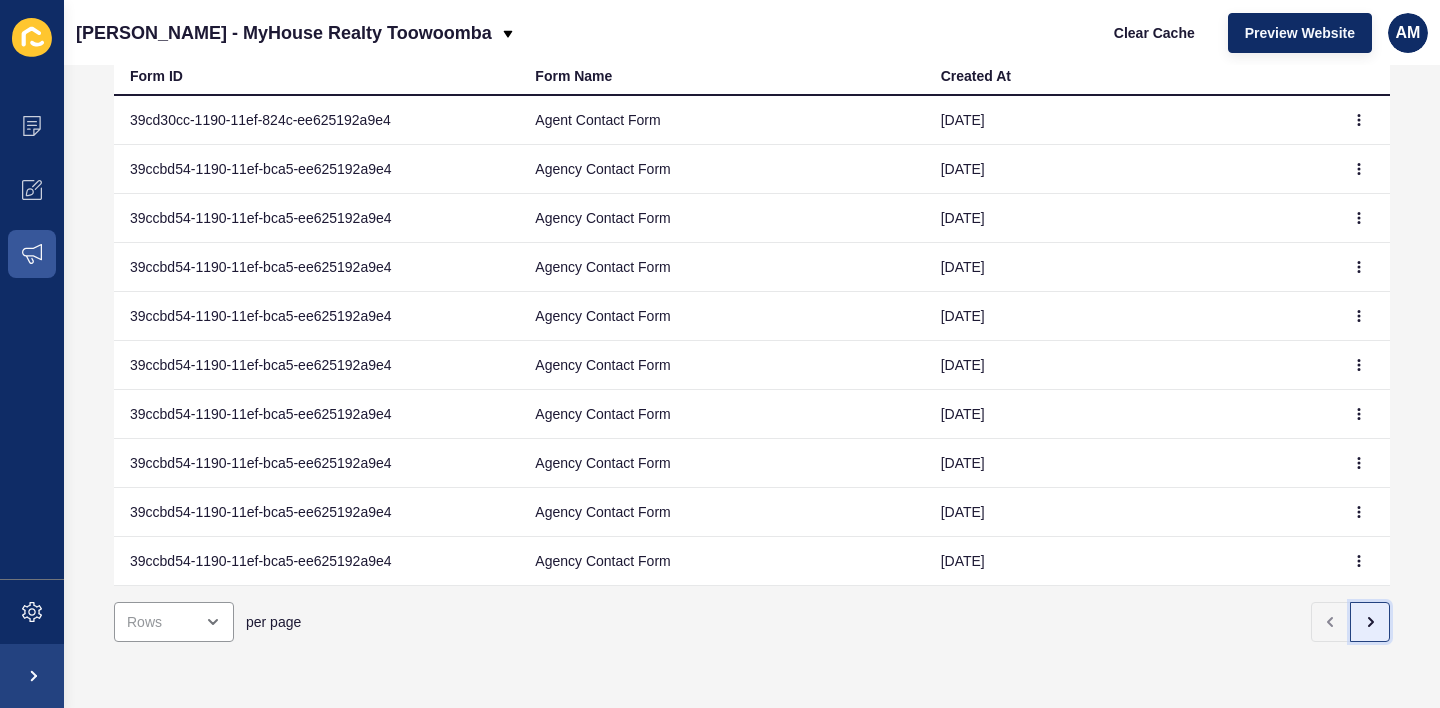 click 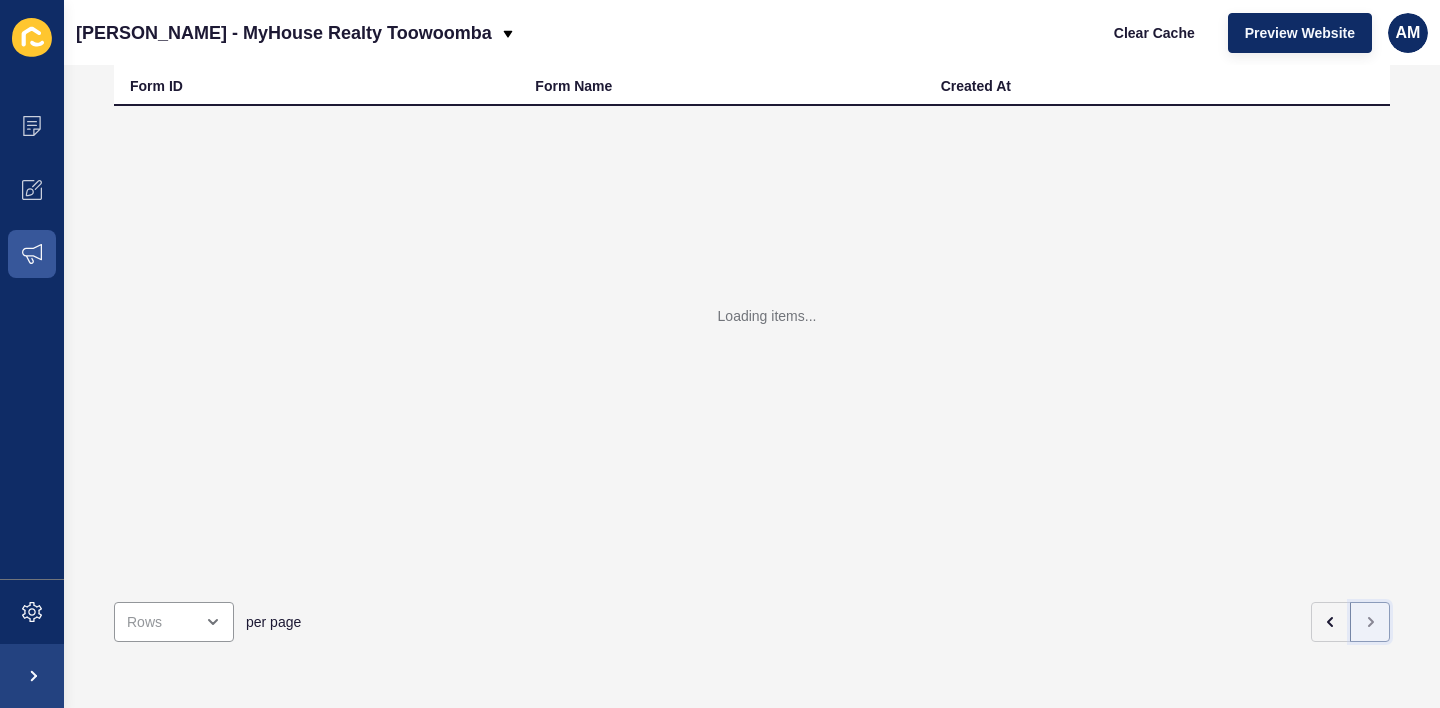 scroll, scrollTop: 149, scrollLeft: 0, axis: vertical 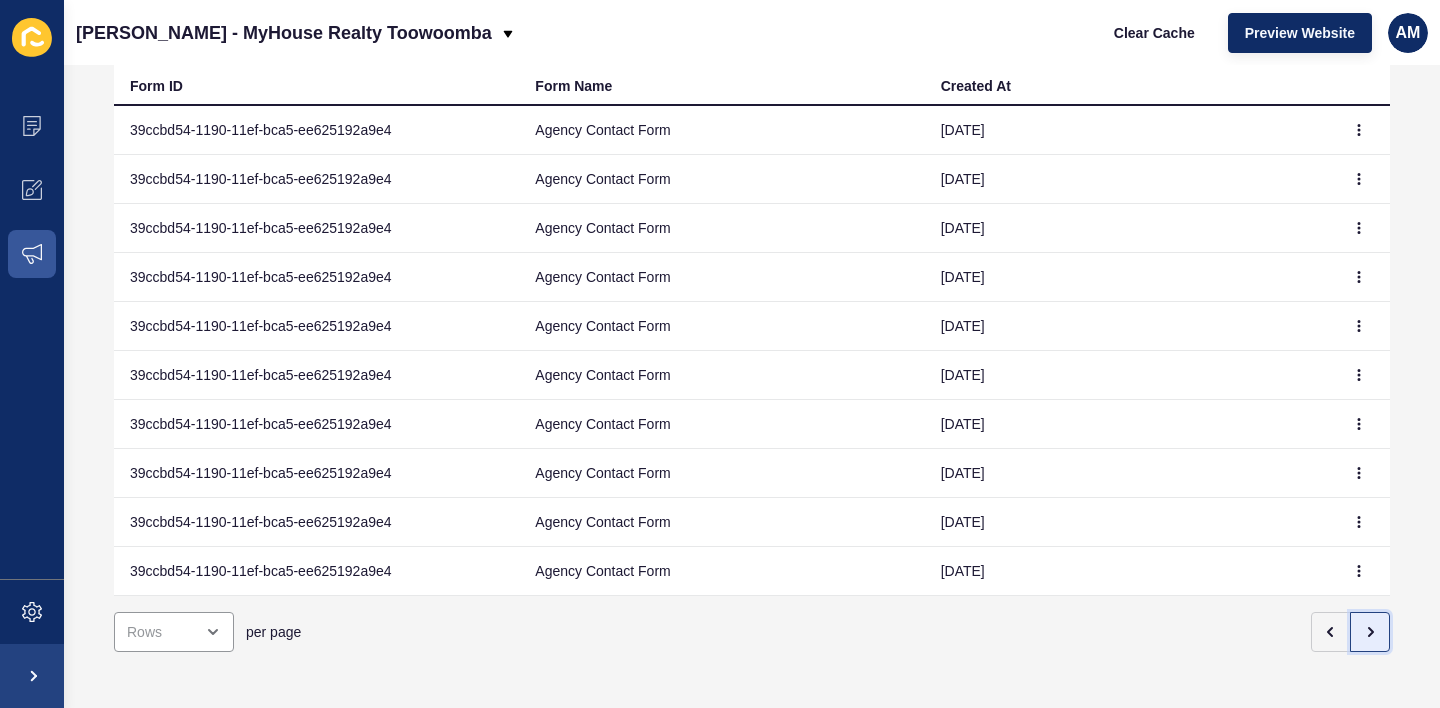 click at bounding box center (1370, 632) 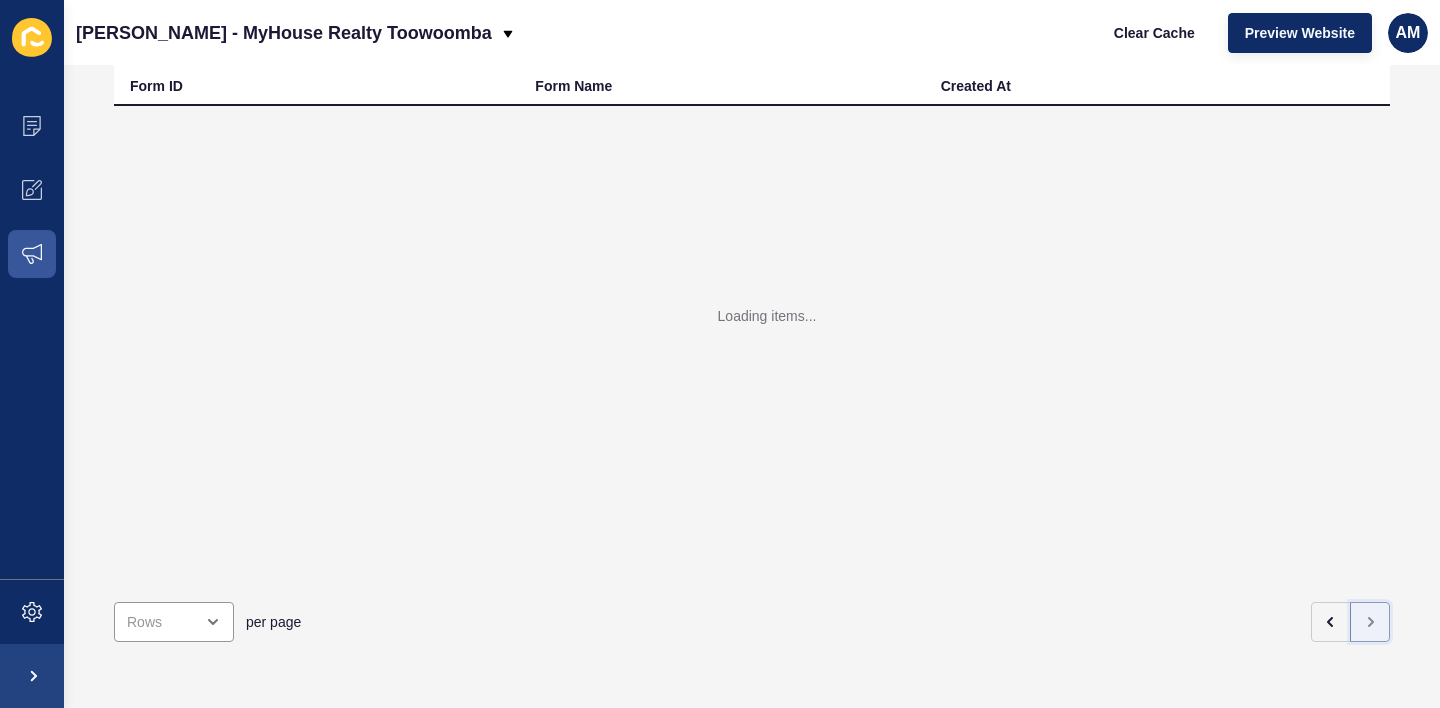 scroll, scrollTop: 0, scrollLeft: 0, axis: both 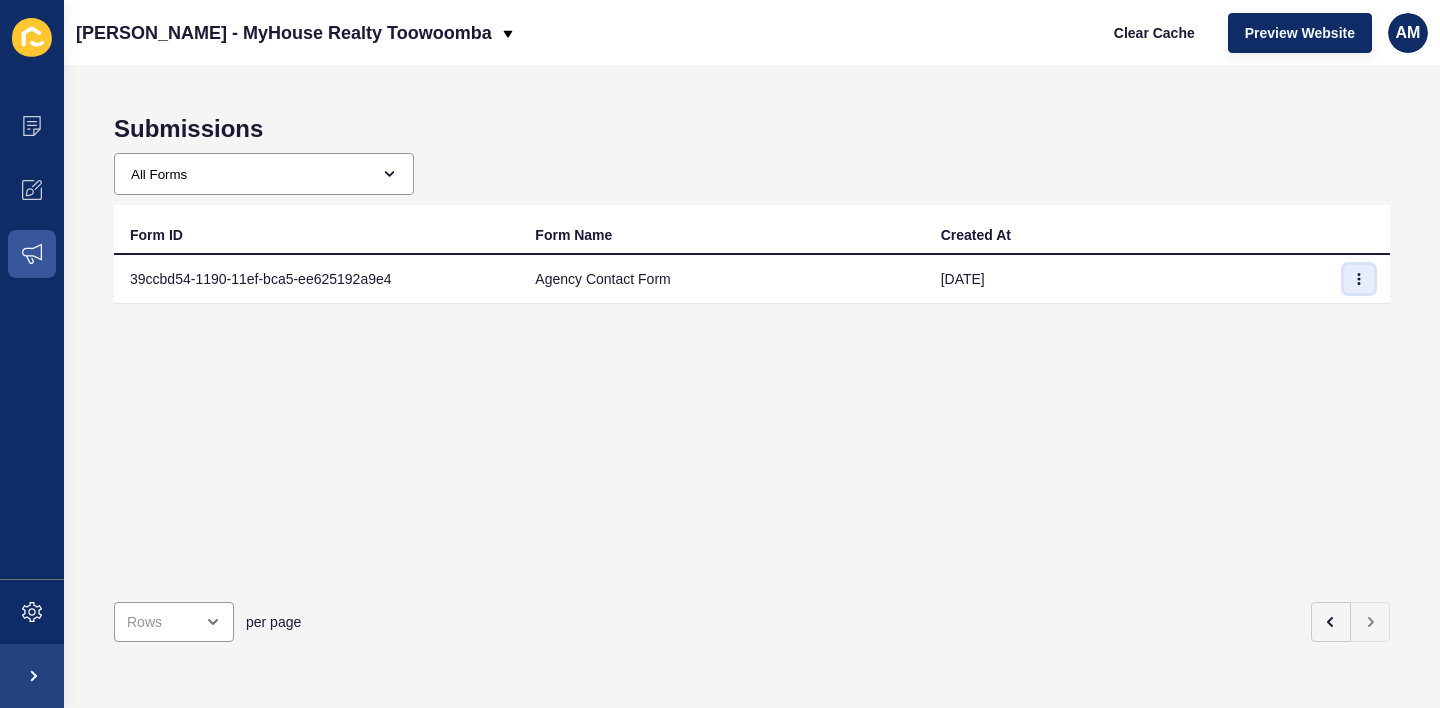 click at bounding box center [1359, 279] 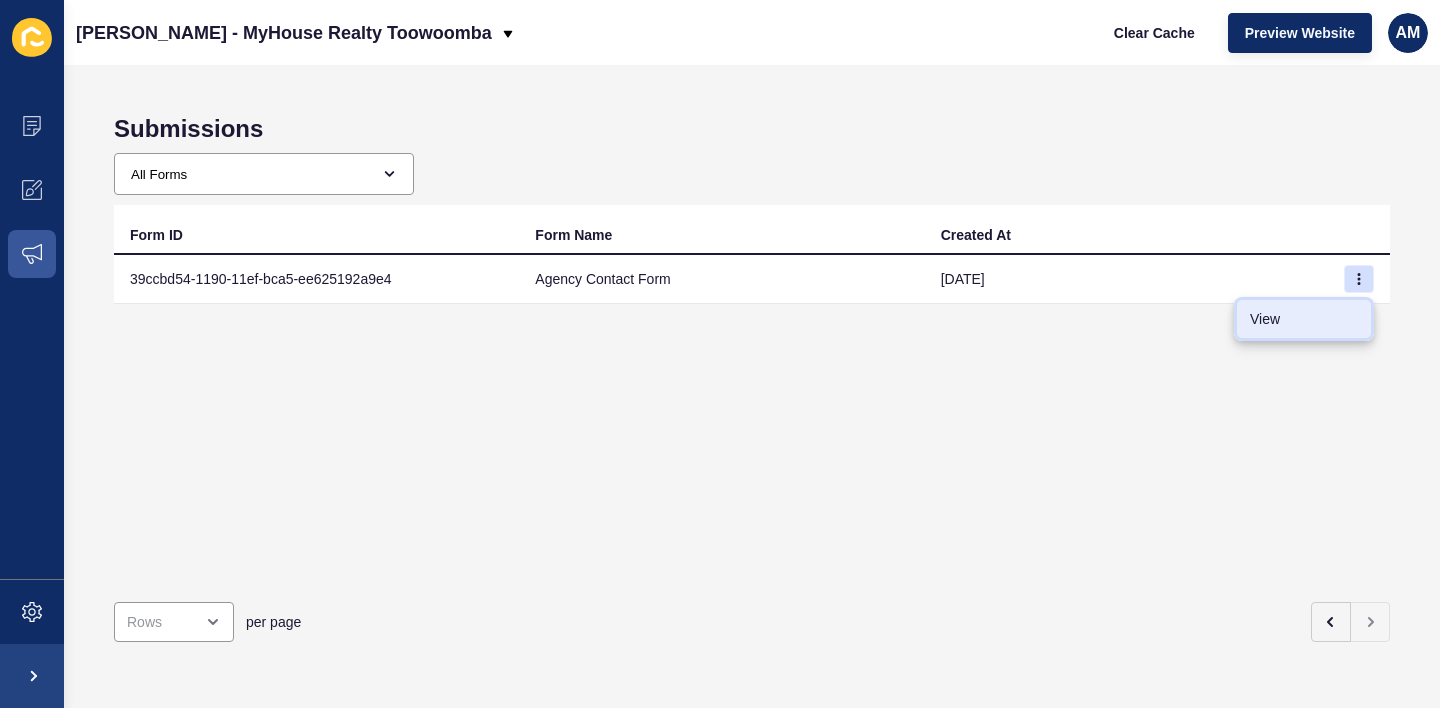 click on "View" at bounding box center (1304, 319) 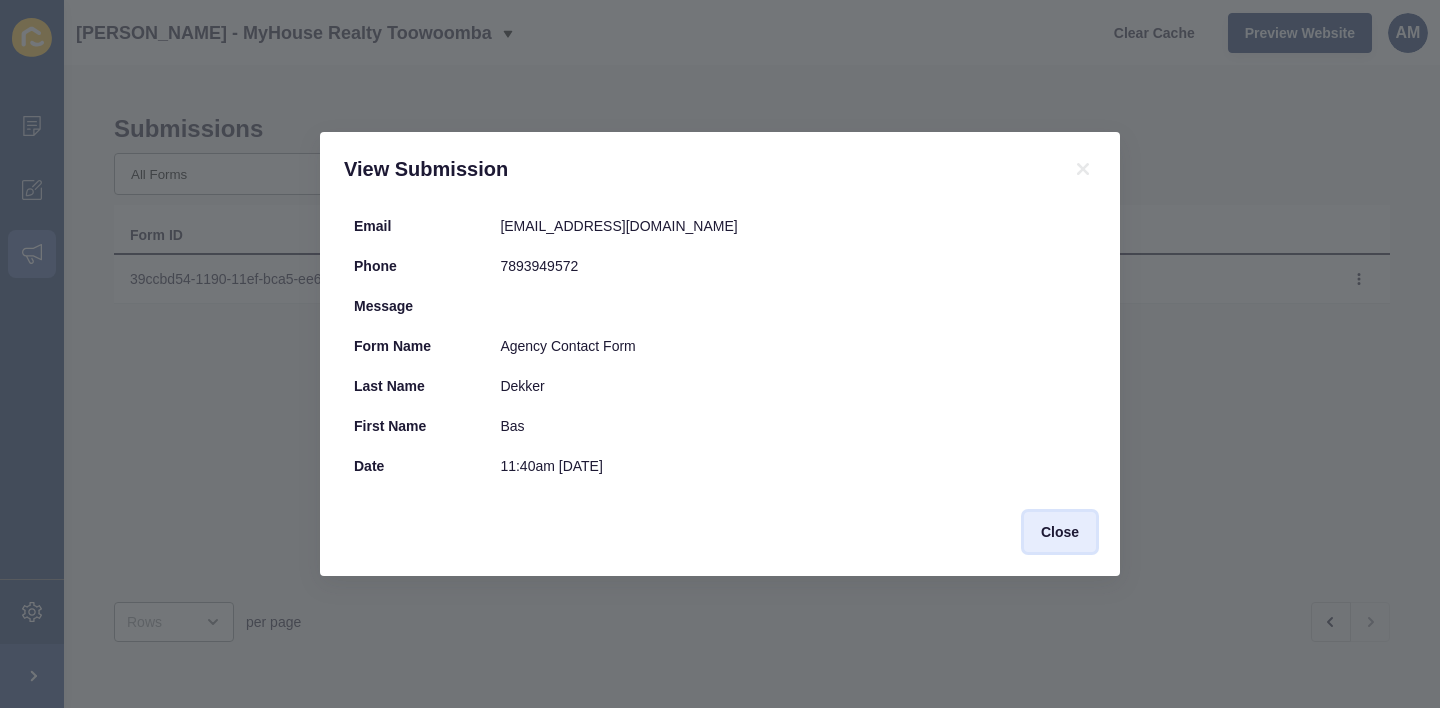 click on "Close" at bounding box center [1060, 532] 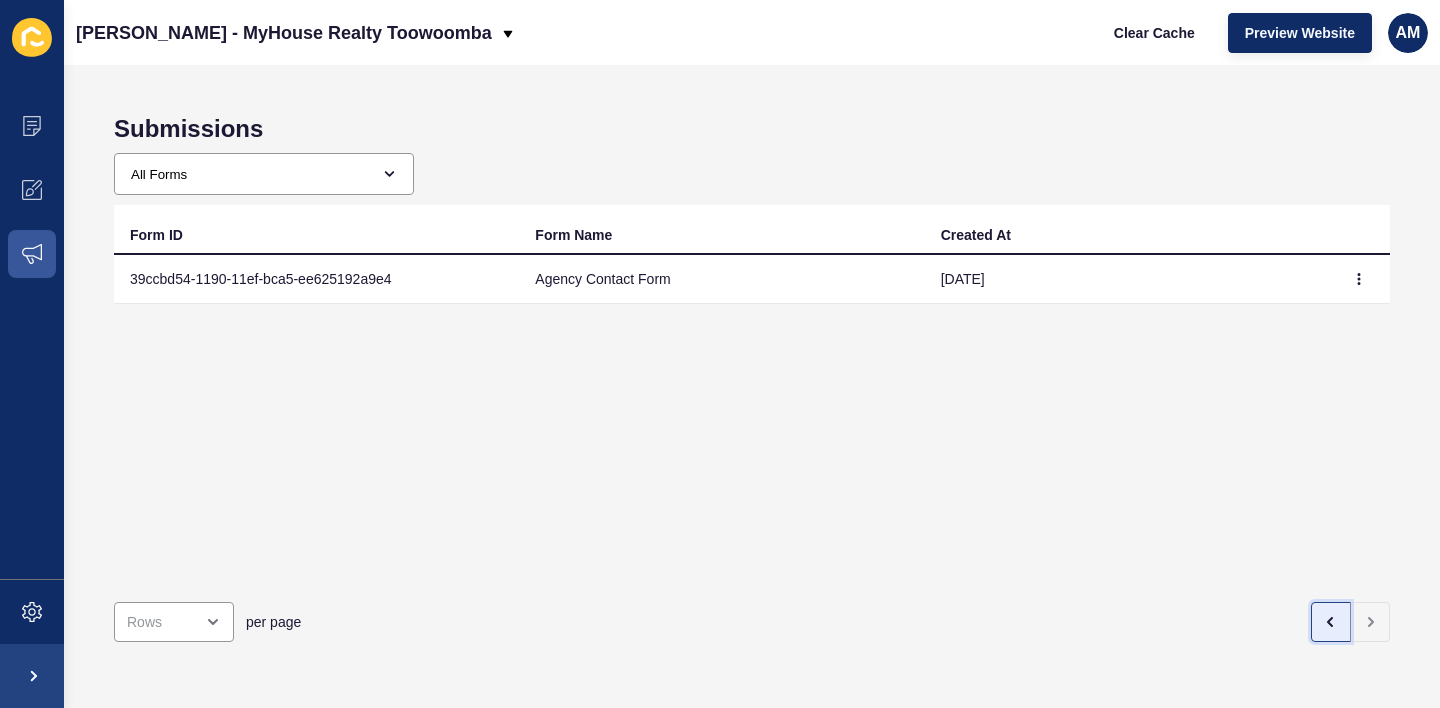 click 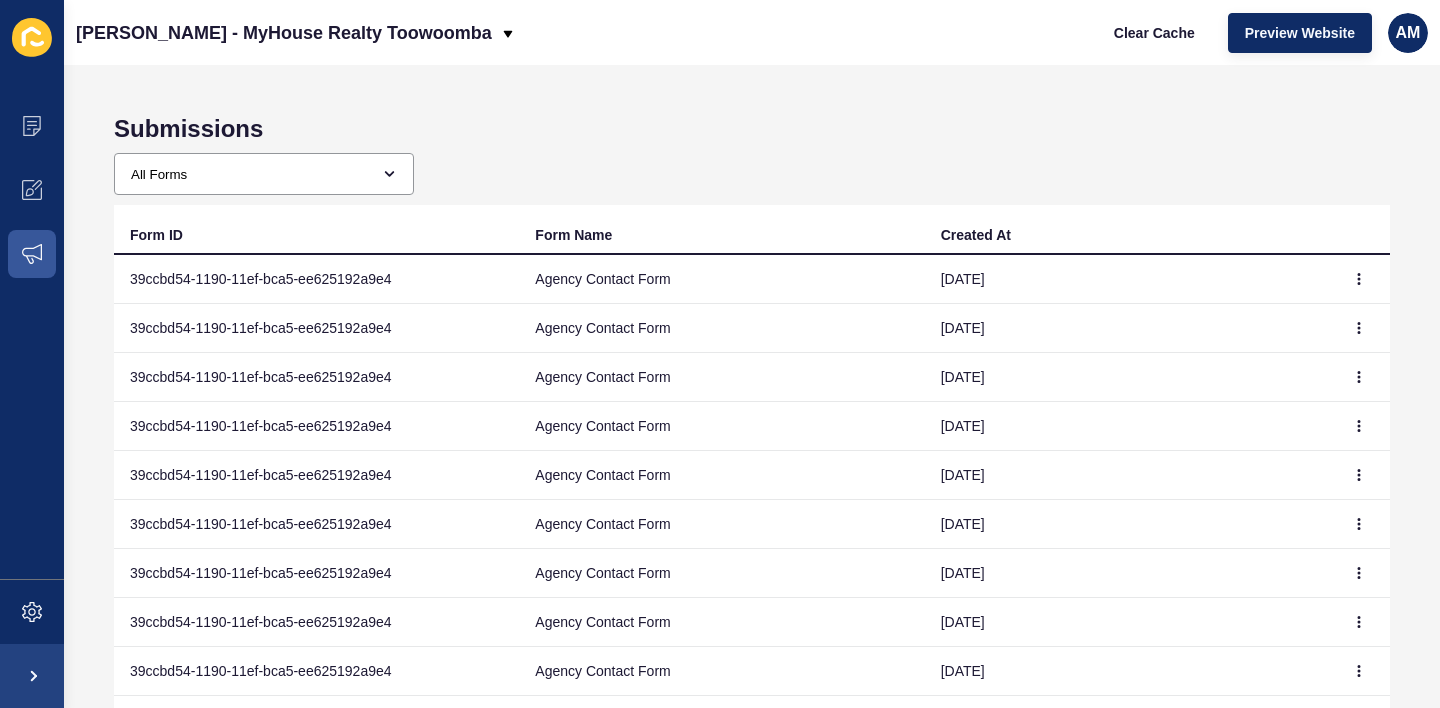 scroll, scrollTop: 159, scrollLeft: 0, axis: vertical 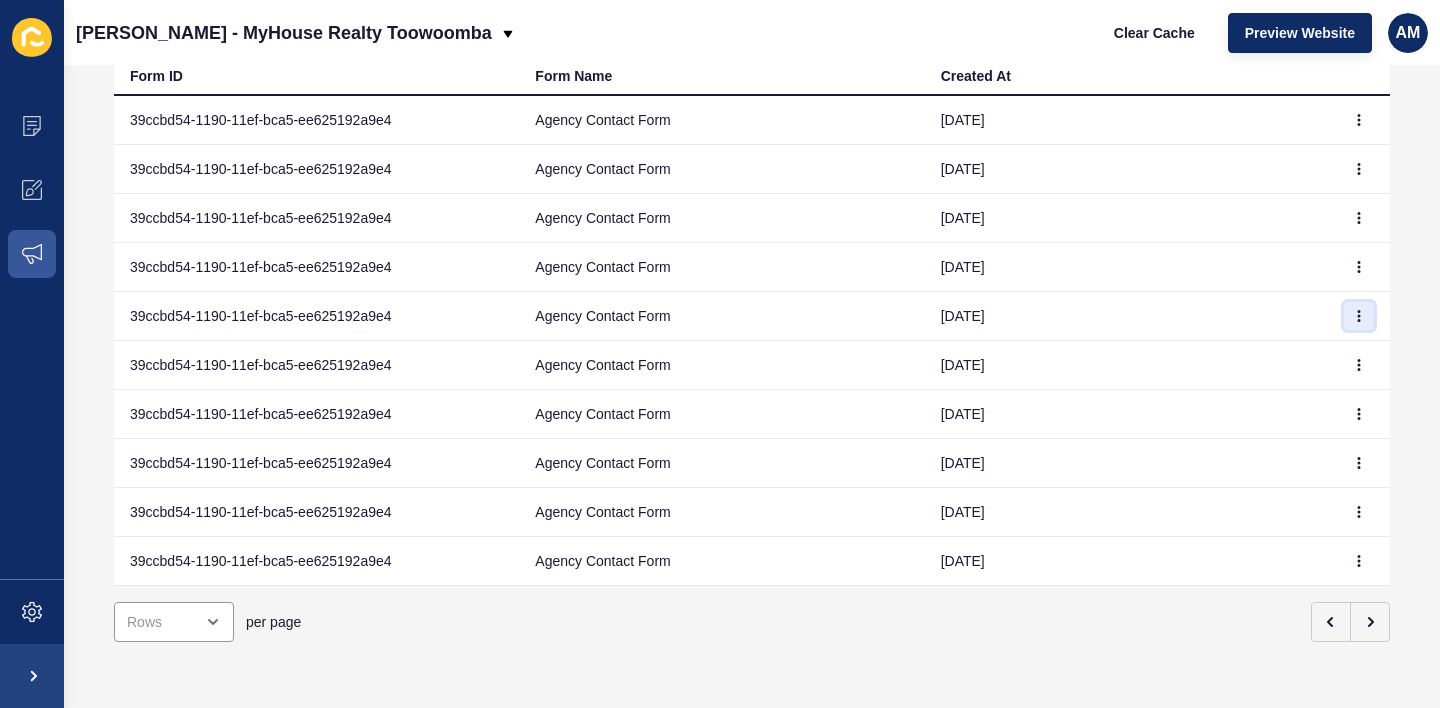 click 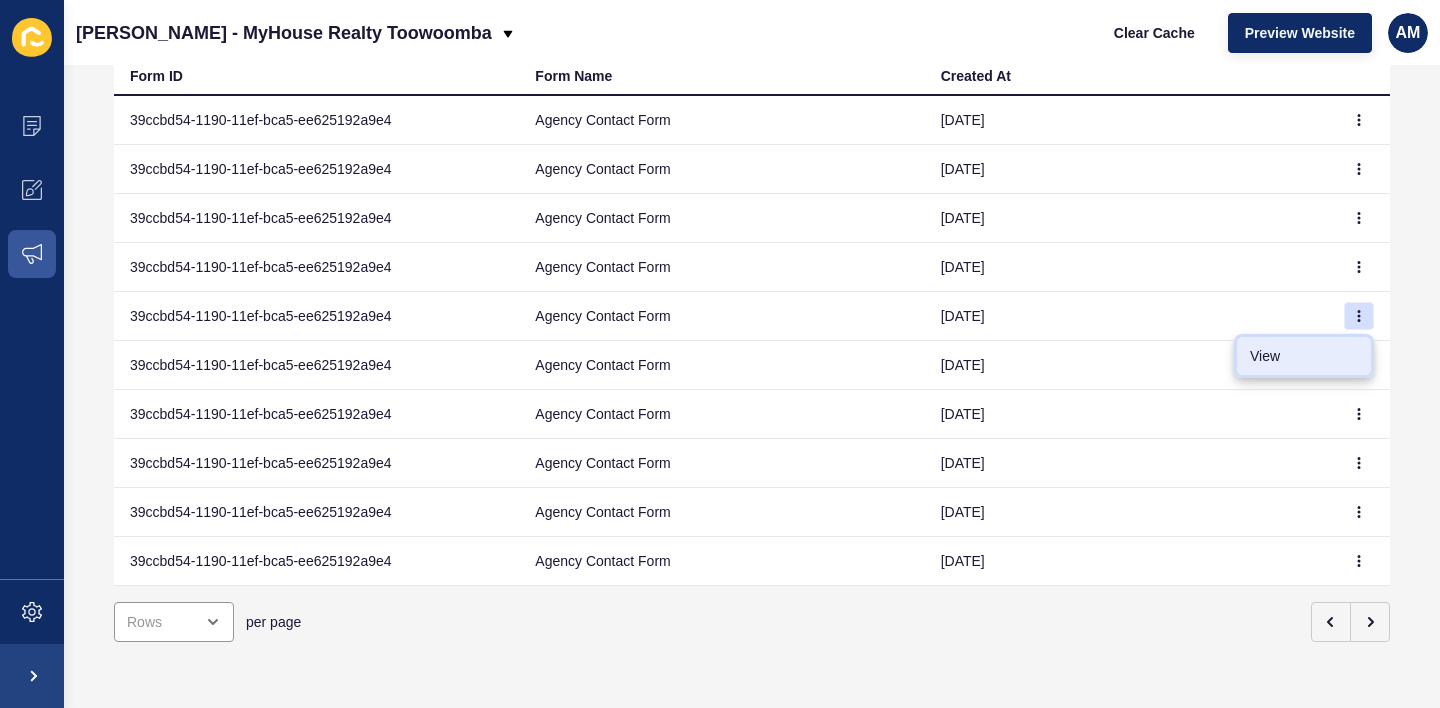 click on "View" at bounding box center (1304, 356) 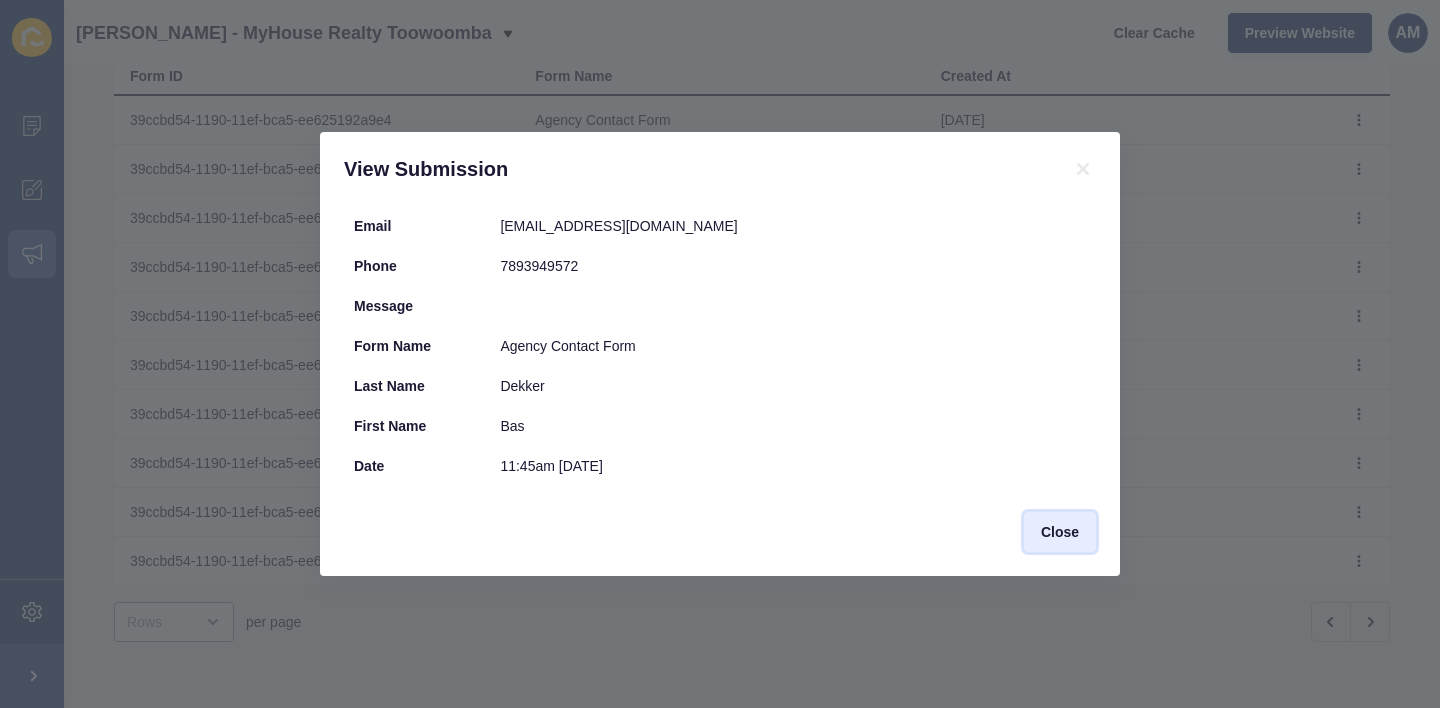 click on "Close" at bounding box center (1060, 532) 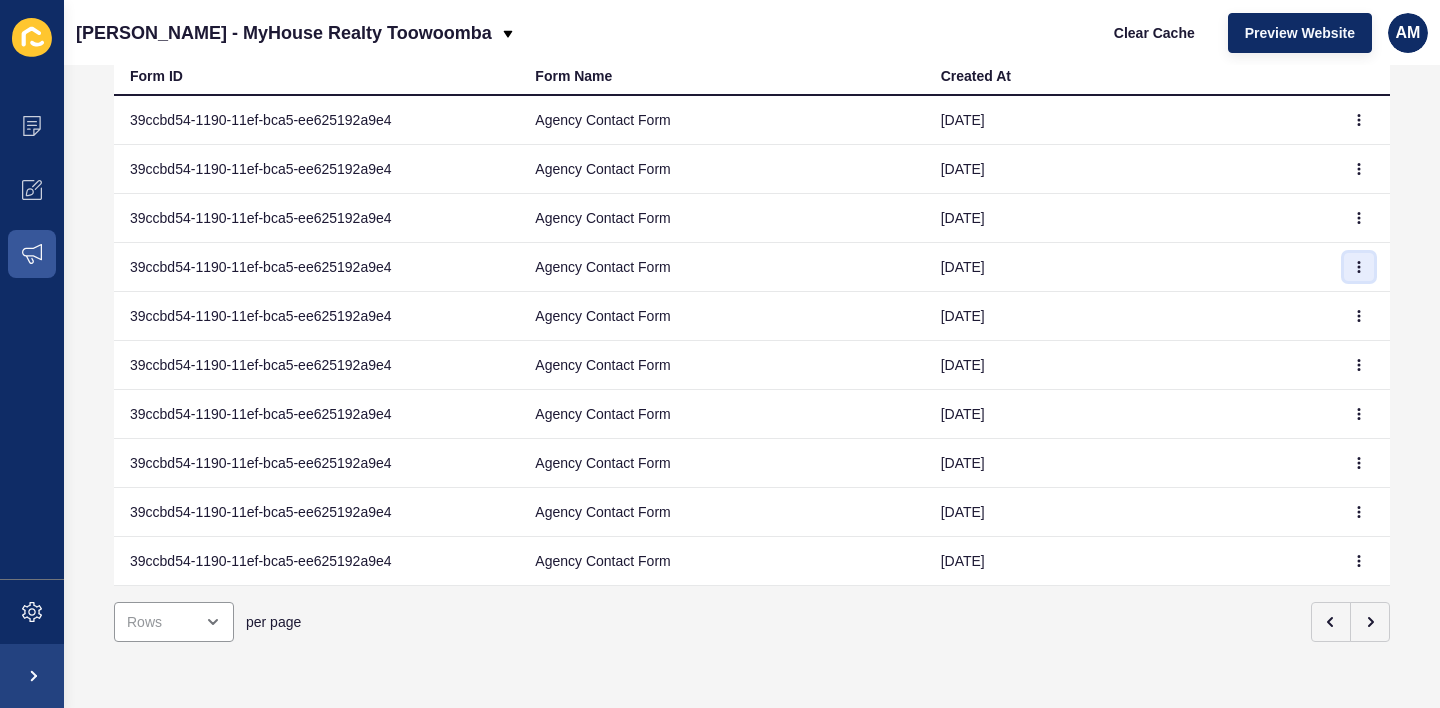 click 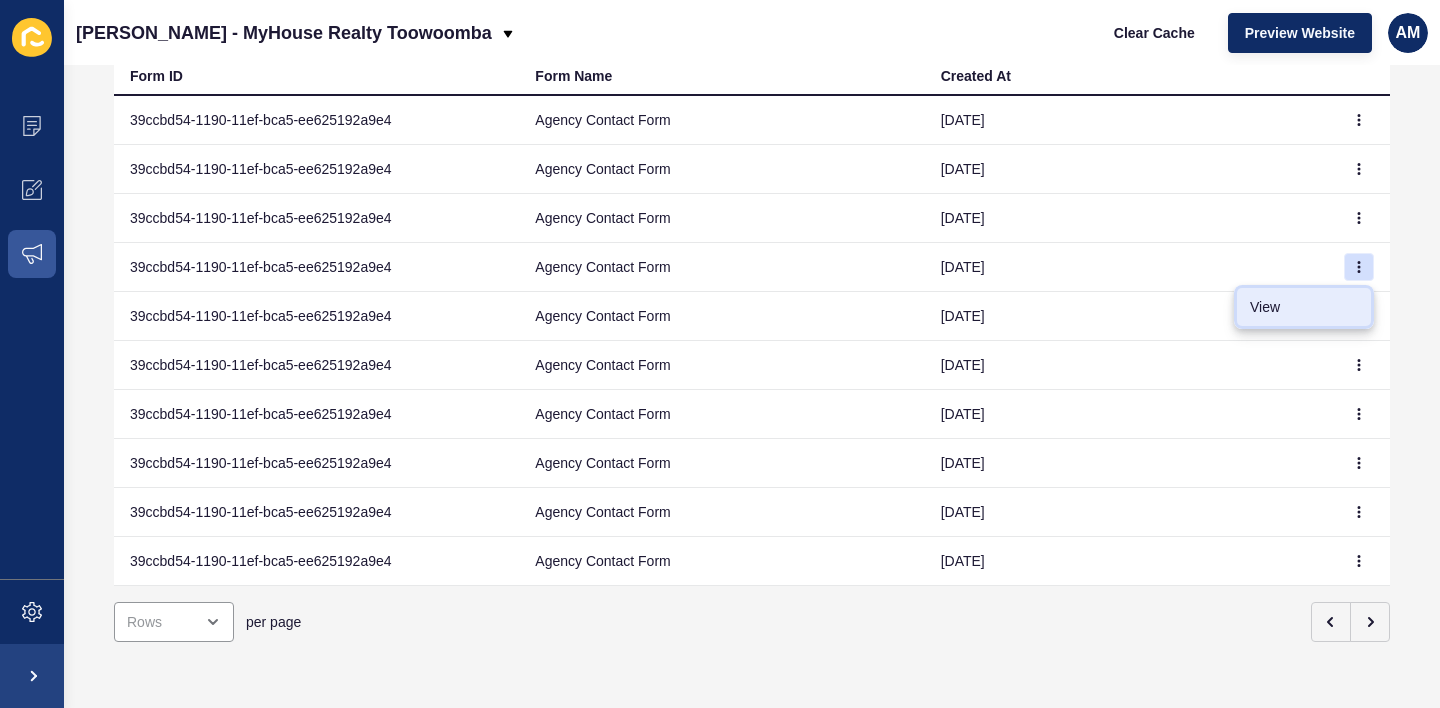 click on "View" at bounding box center (1304, 307) 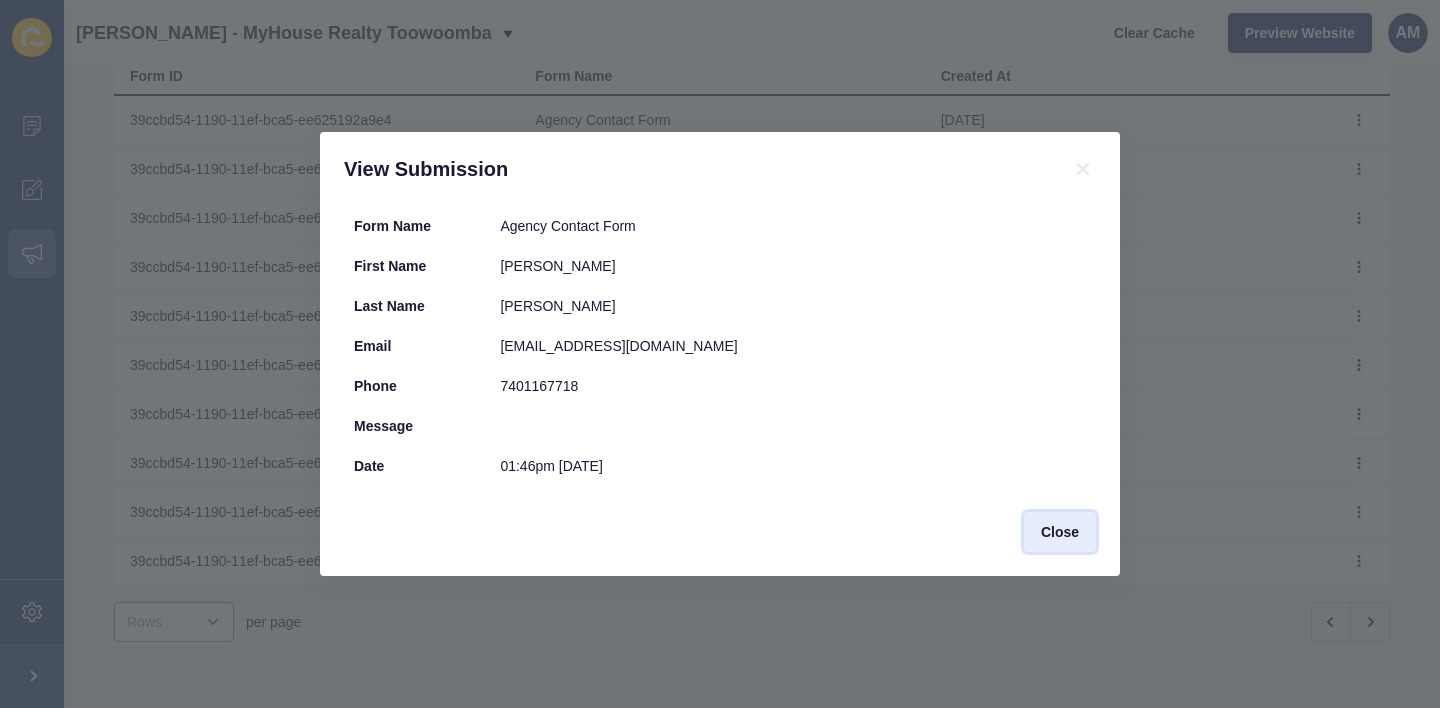 click on "Close" at bounding box center [1060, 532] 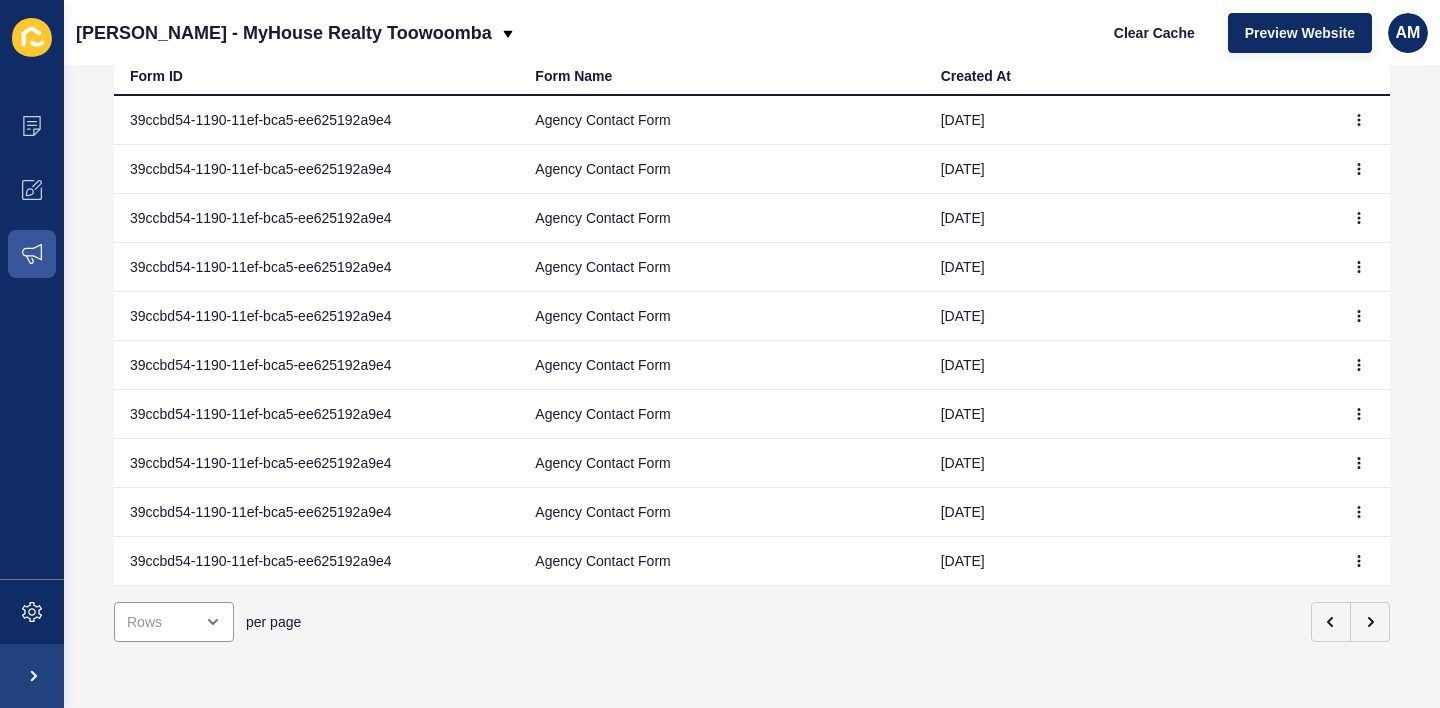 scroll, scrollTop: 0, scrollLeft: 0, axis: both 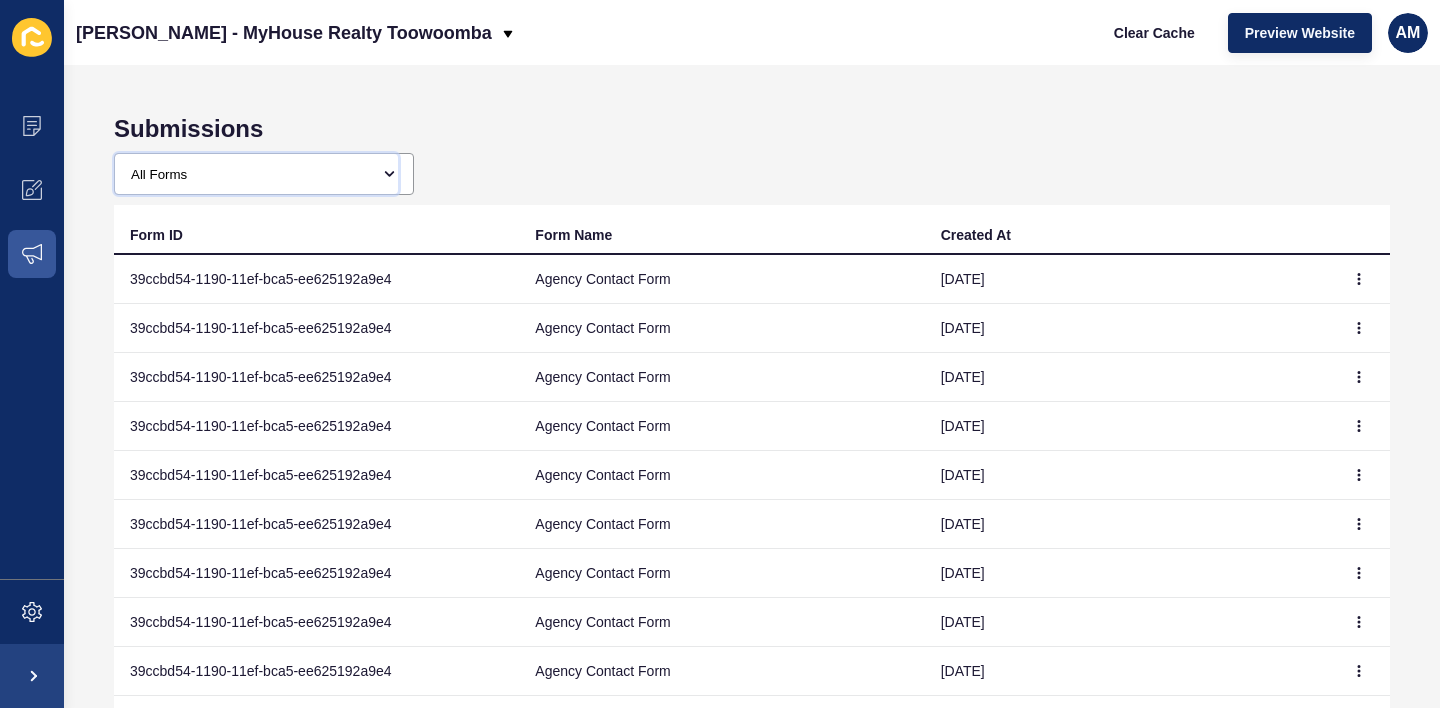 click on "All Forms Generic Contact Form Agency Contact Form Agent Contact Form Sales Appraisal Rental Appraisal Agent Sales Appraisal Agent Rental Appraisal Property Enquiry Vacate Notice Maintenance Request Pet Application Property Alerts Newsletter Tenant Newsletter Development (Register Interest) Holiday Enquiry" at bounding box center [256, 174] 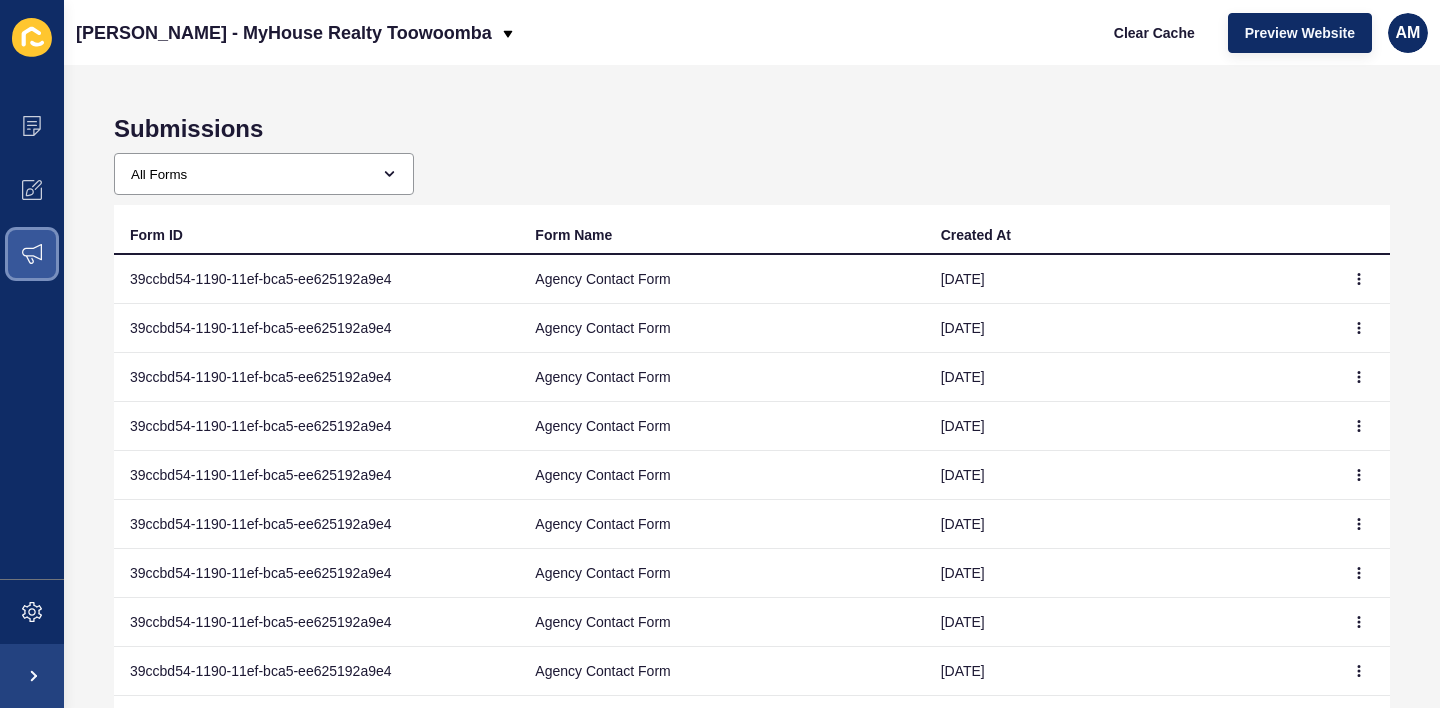 click 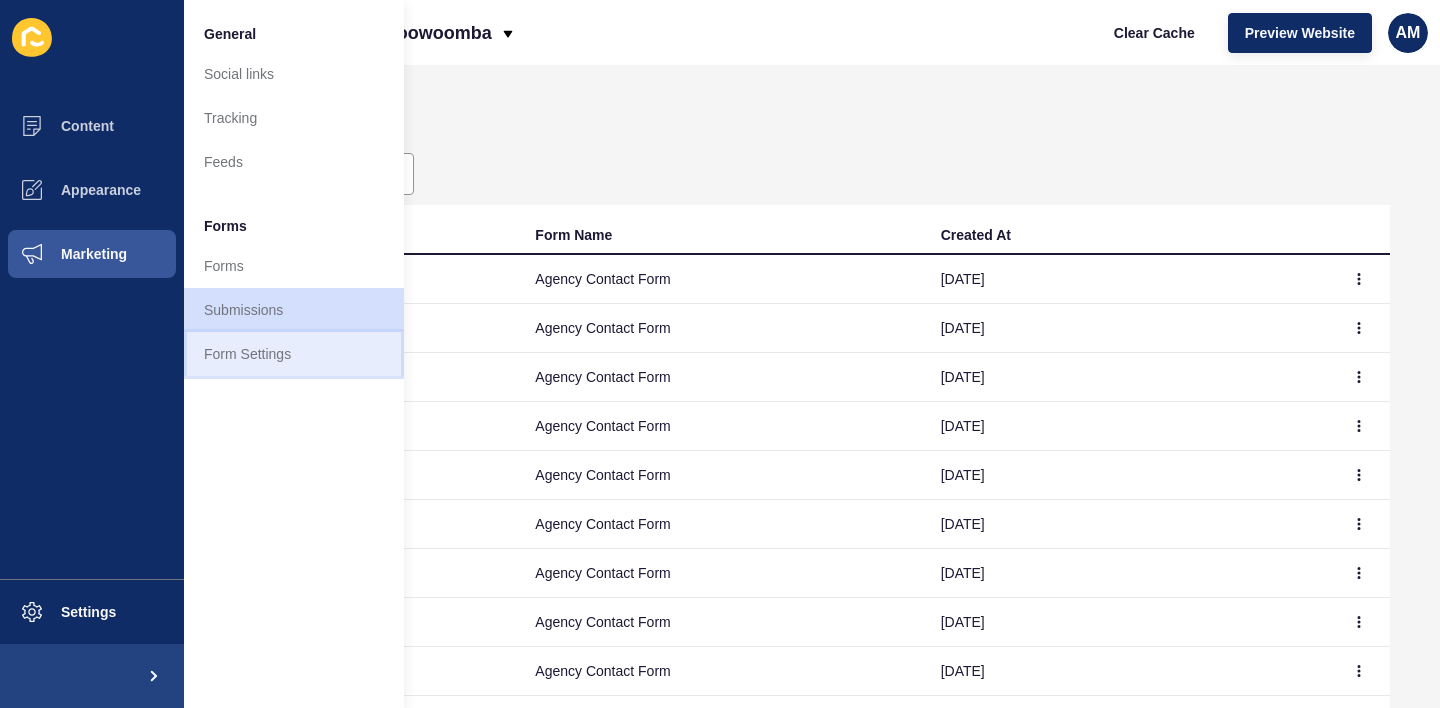click on "Form Settings" at bounding box center (294, 354) 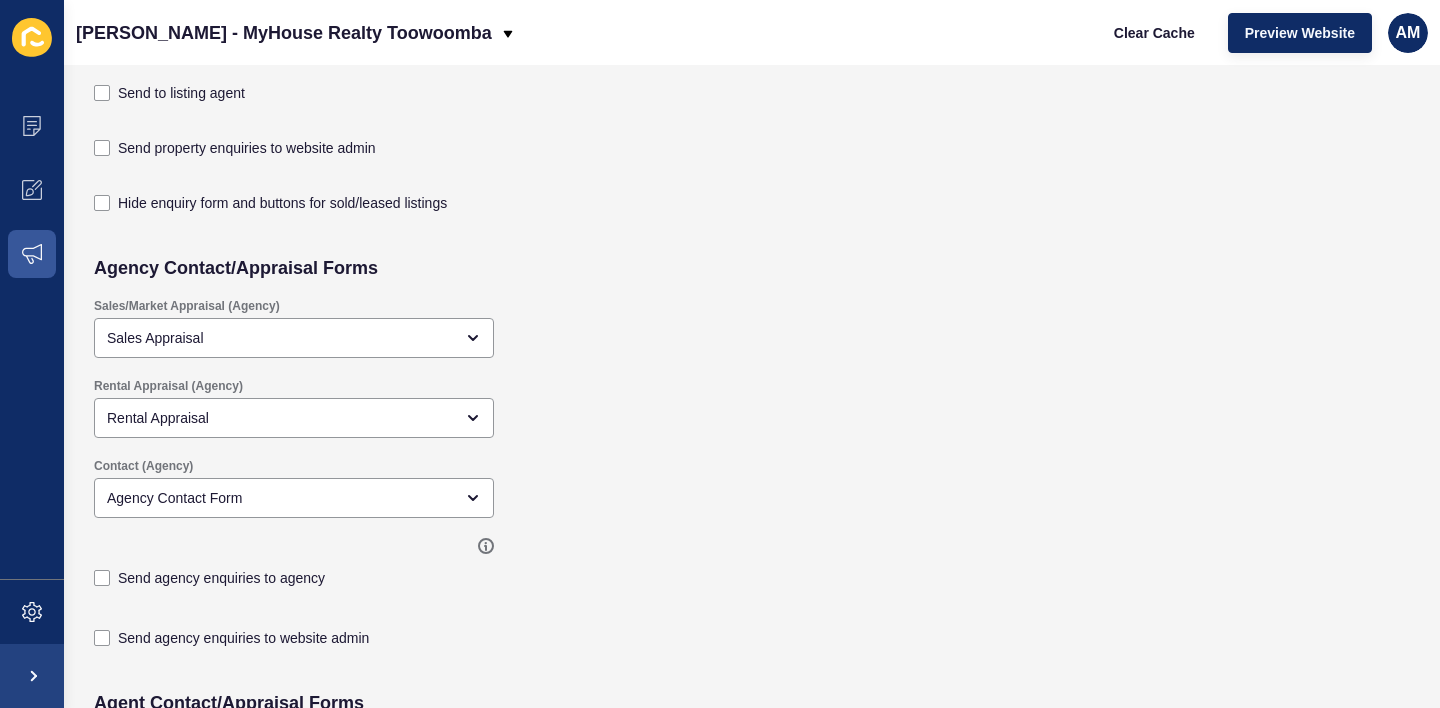 scroll, scrollTop: 0, scrollLeft: 0, axis: both 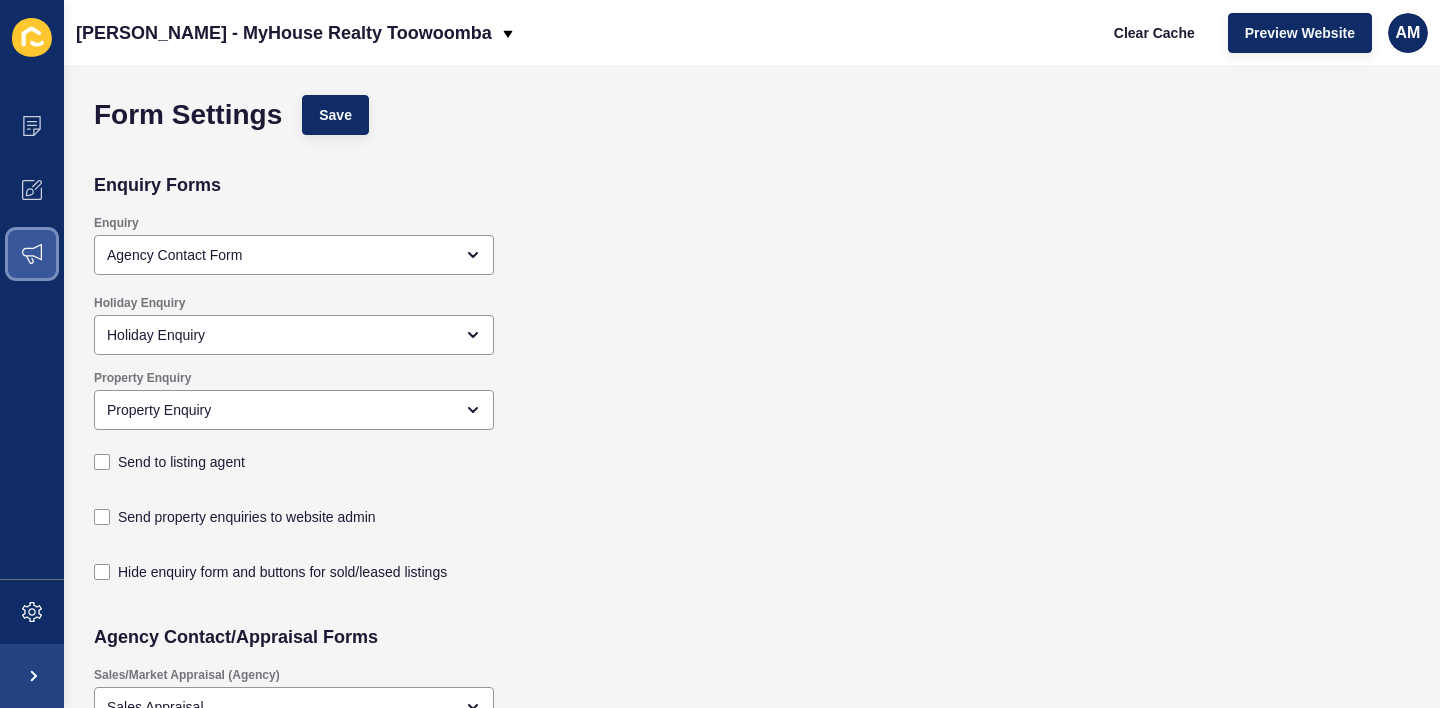 click 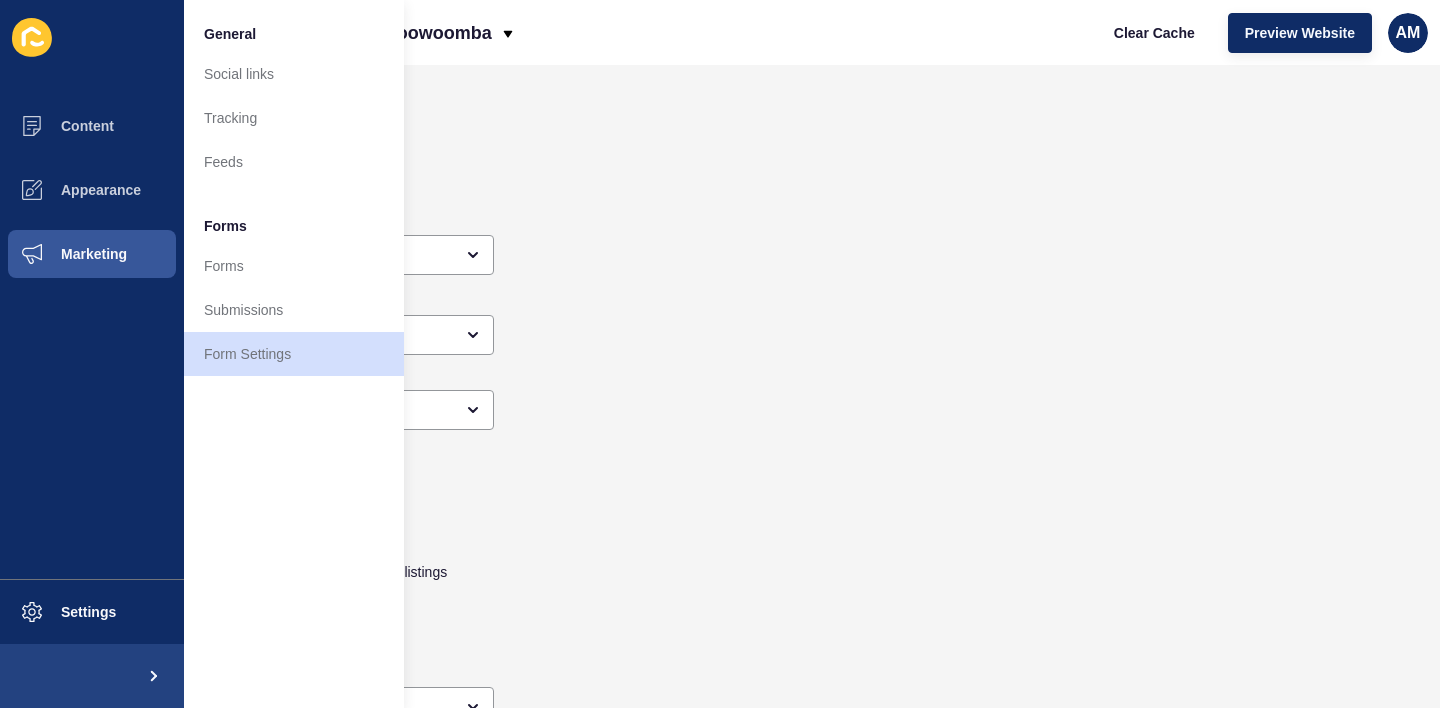click on "Content Appearance Marketing" at bounding box center [92, 336] 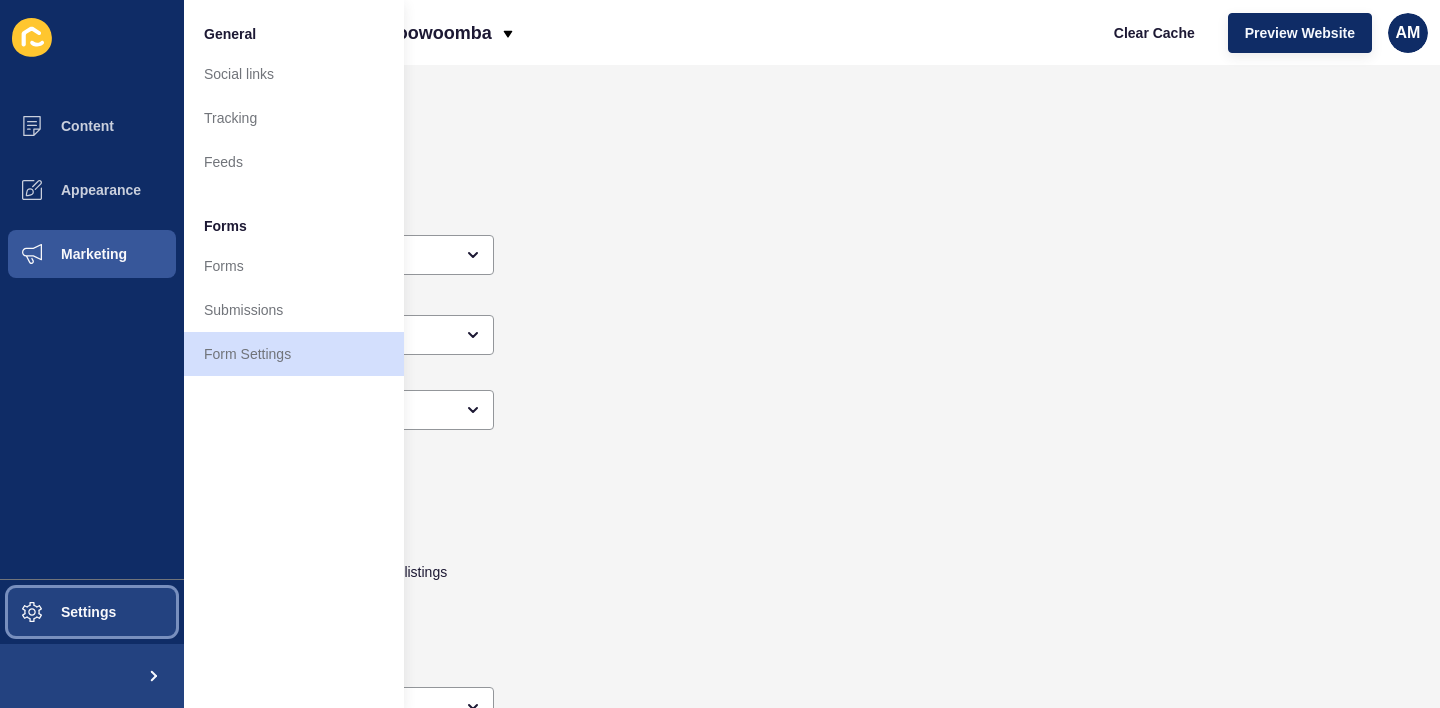 click on "Settings" at bounding box center (56, 612) 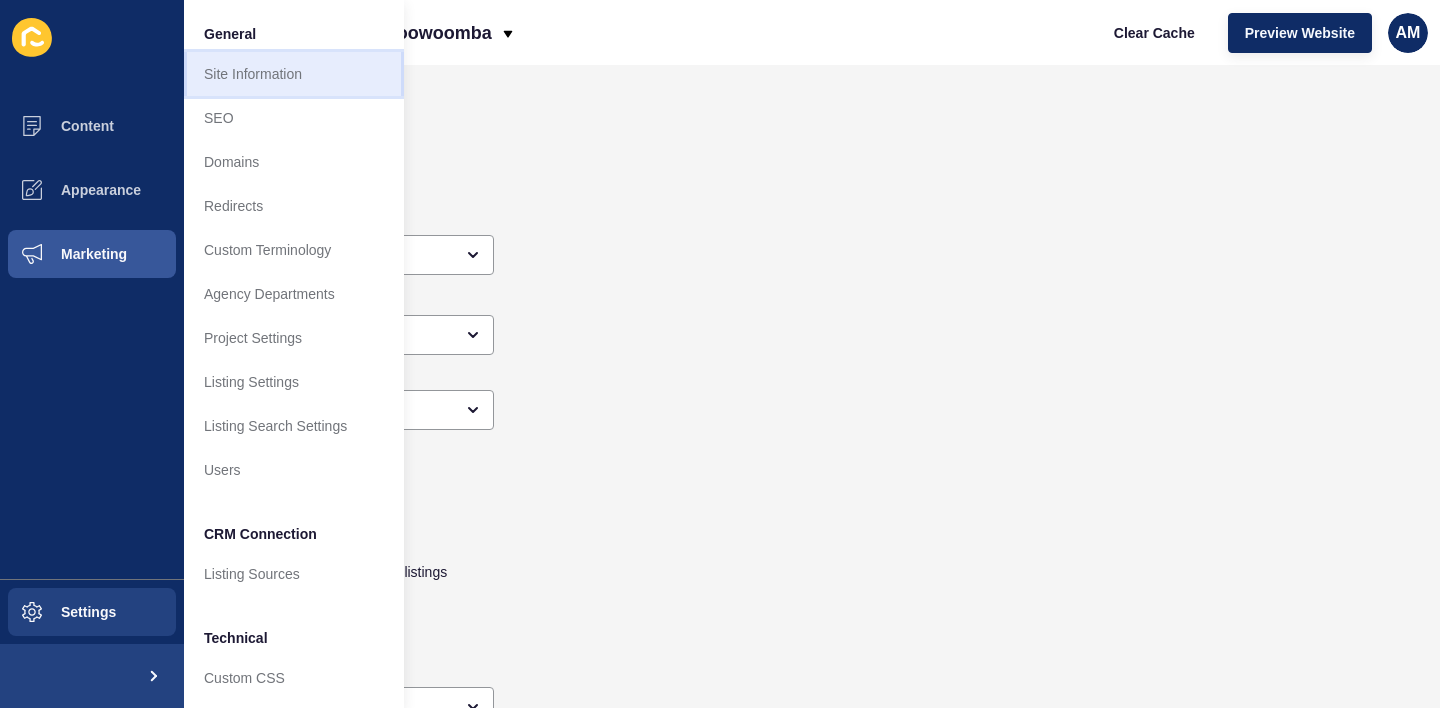 click on "Site Information" at bounding box center (294, 74) 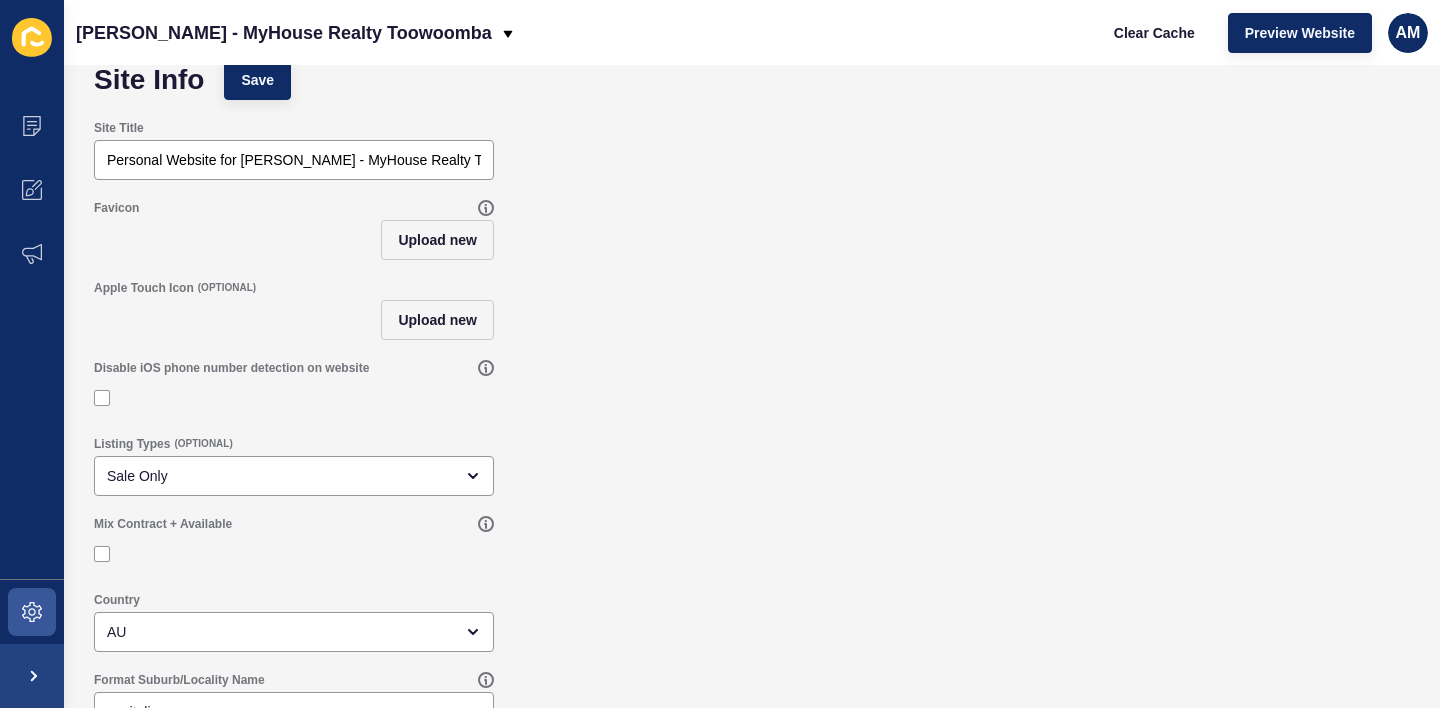scroll, scrollTop: 69, scrollLeft: 0, axis: vertical 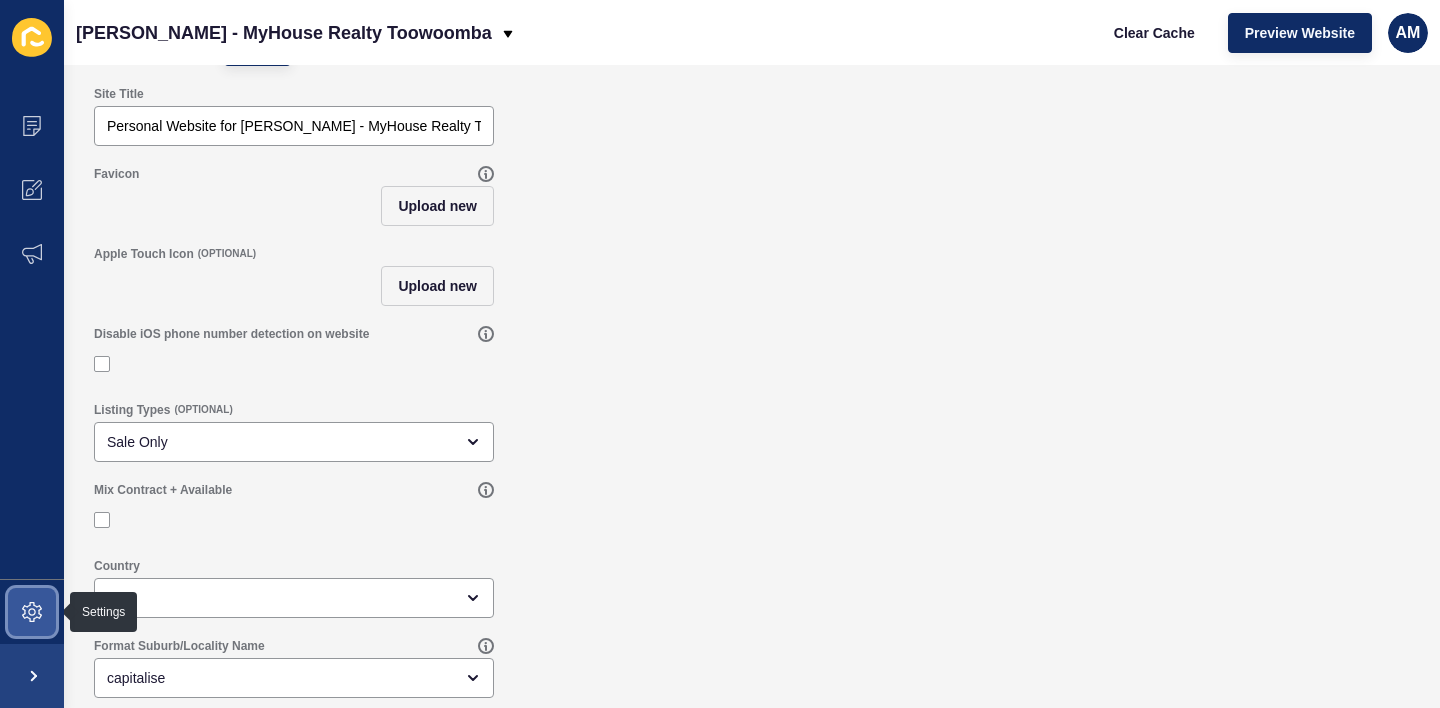 click 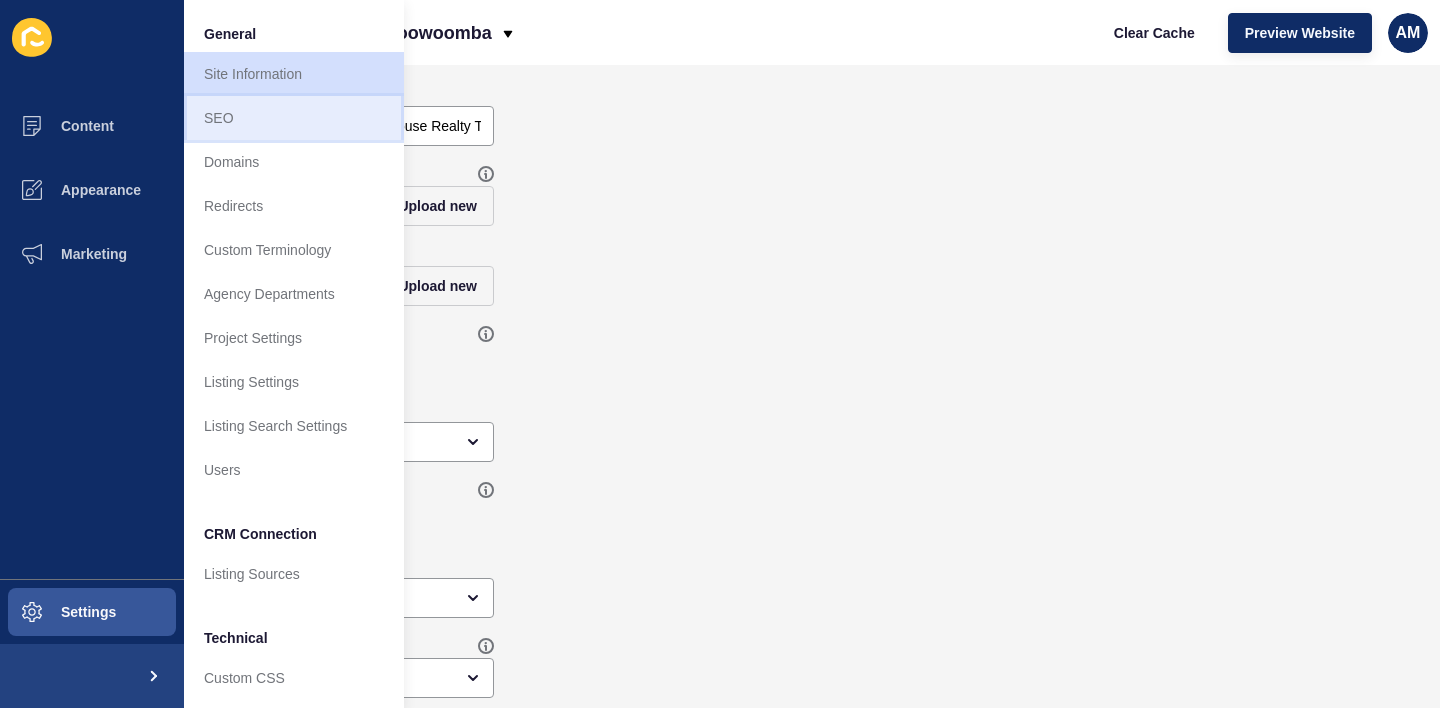 click on "SEO" at bounding box center [294, 118] 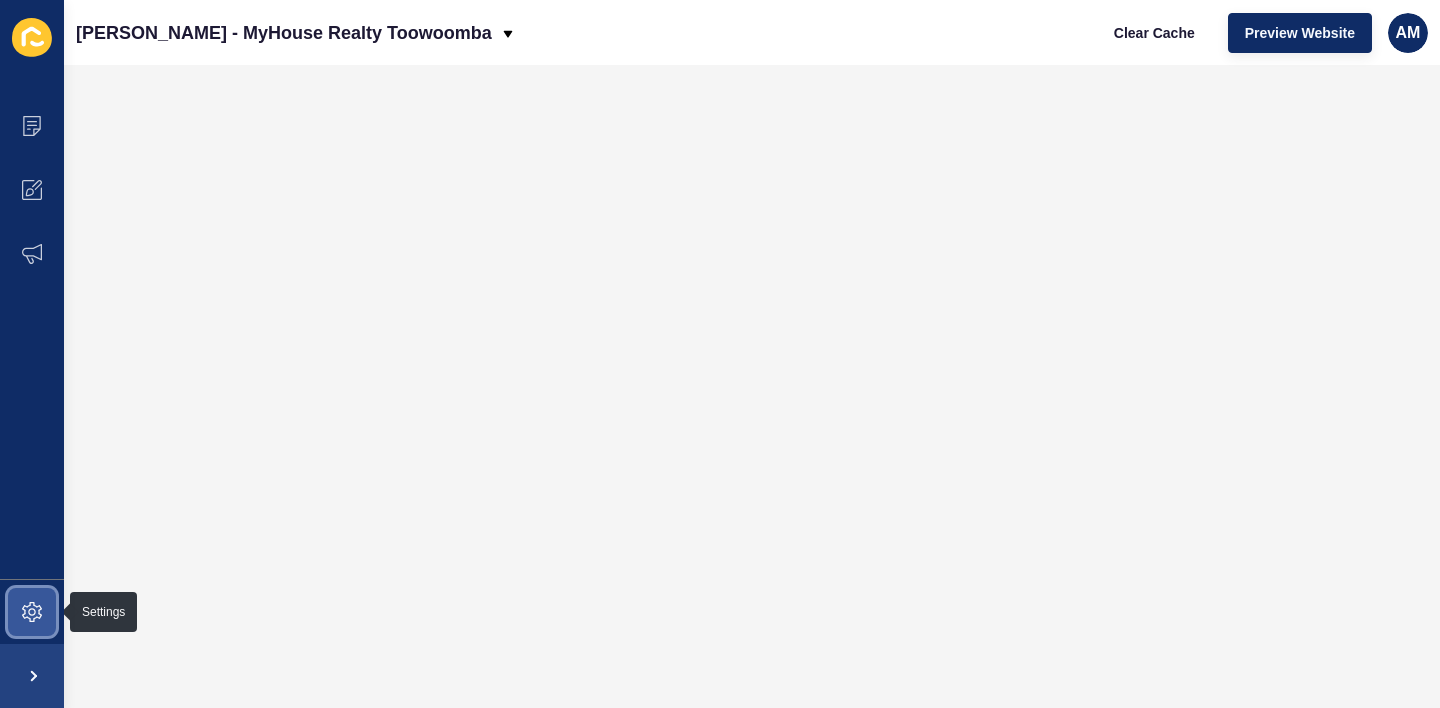 click 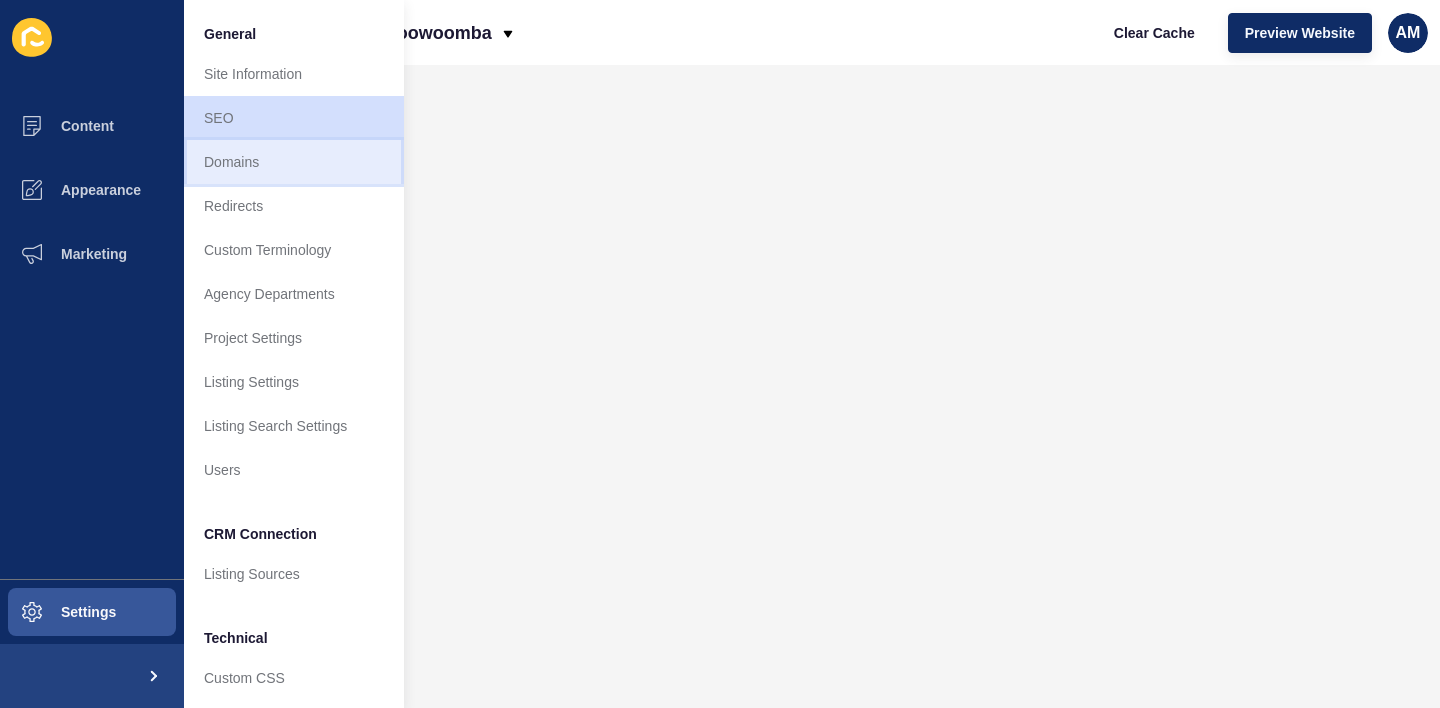 click on "Domains" at bounding box center [294, 162] 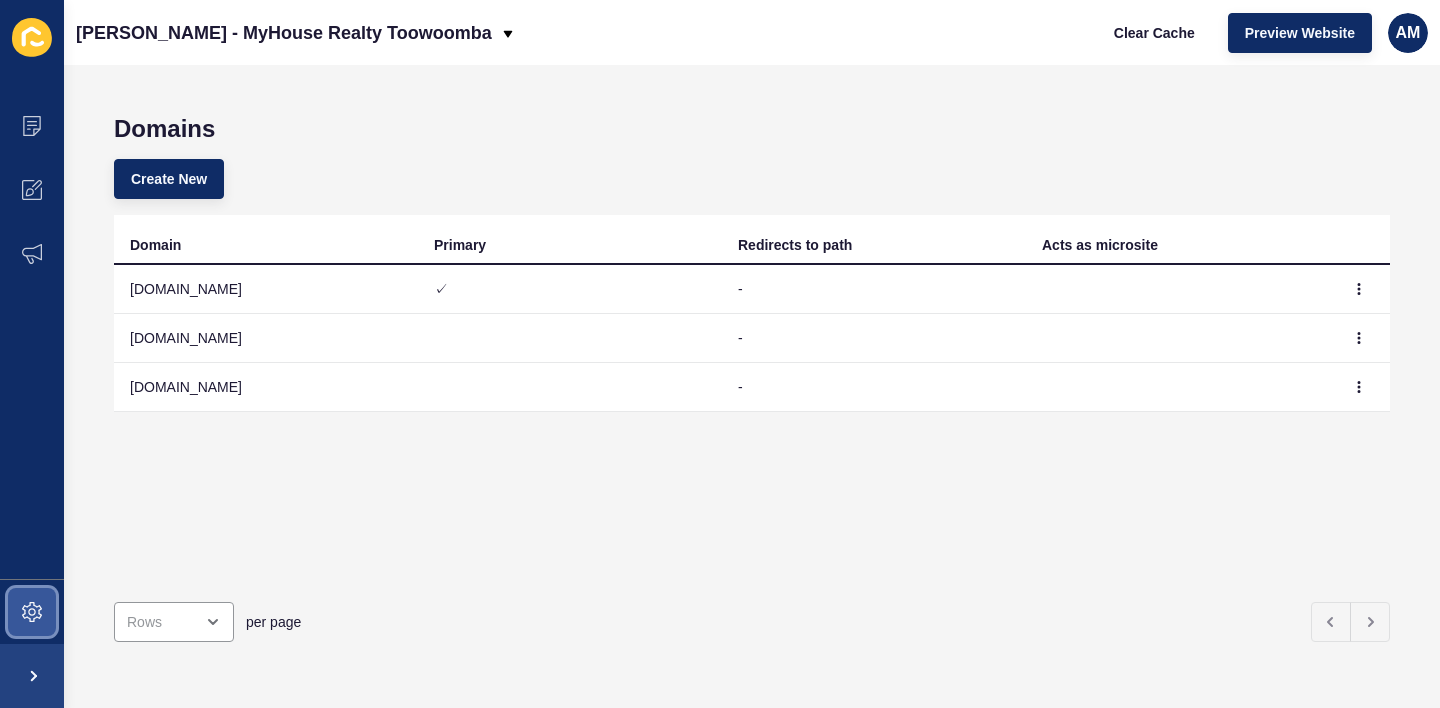 click 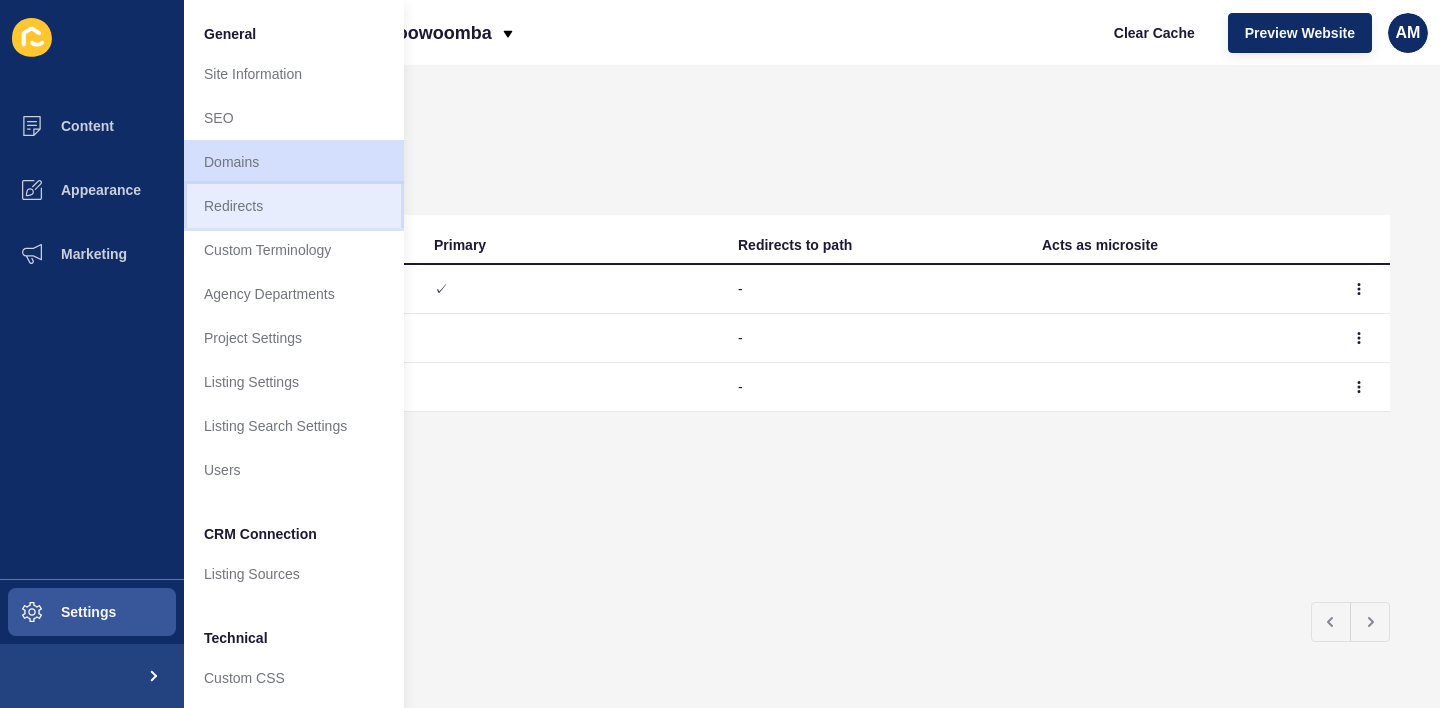 click on "Redirects" at bounding box center [294, 206] 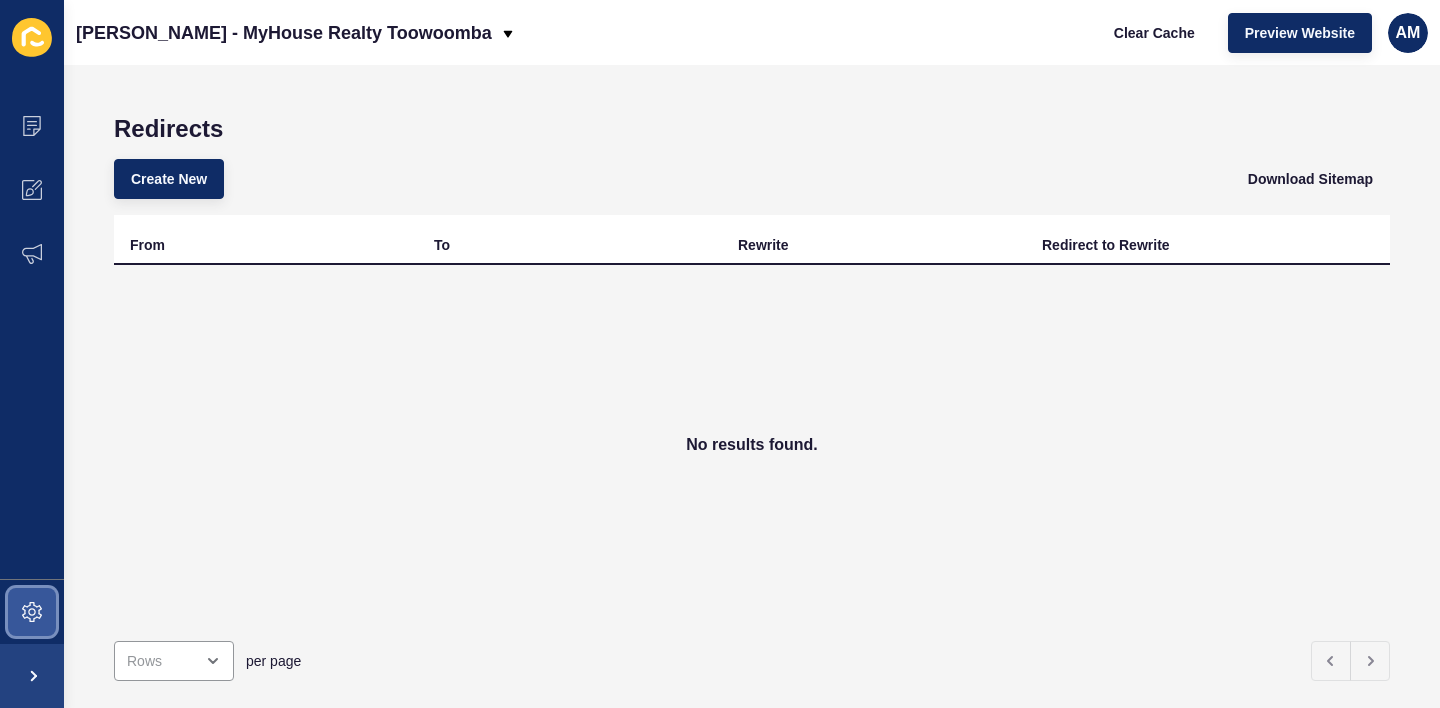 click 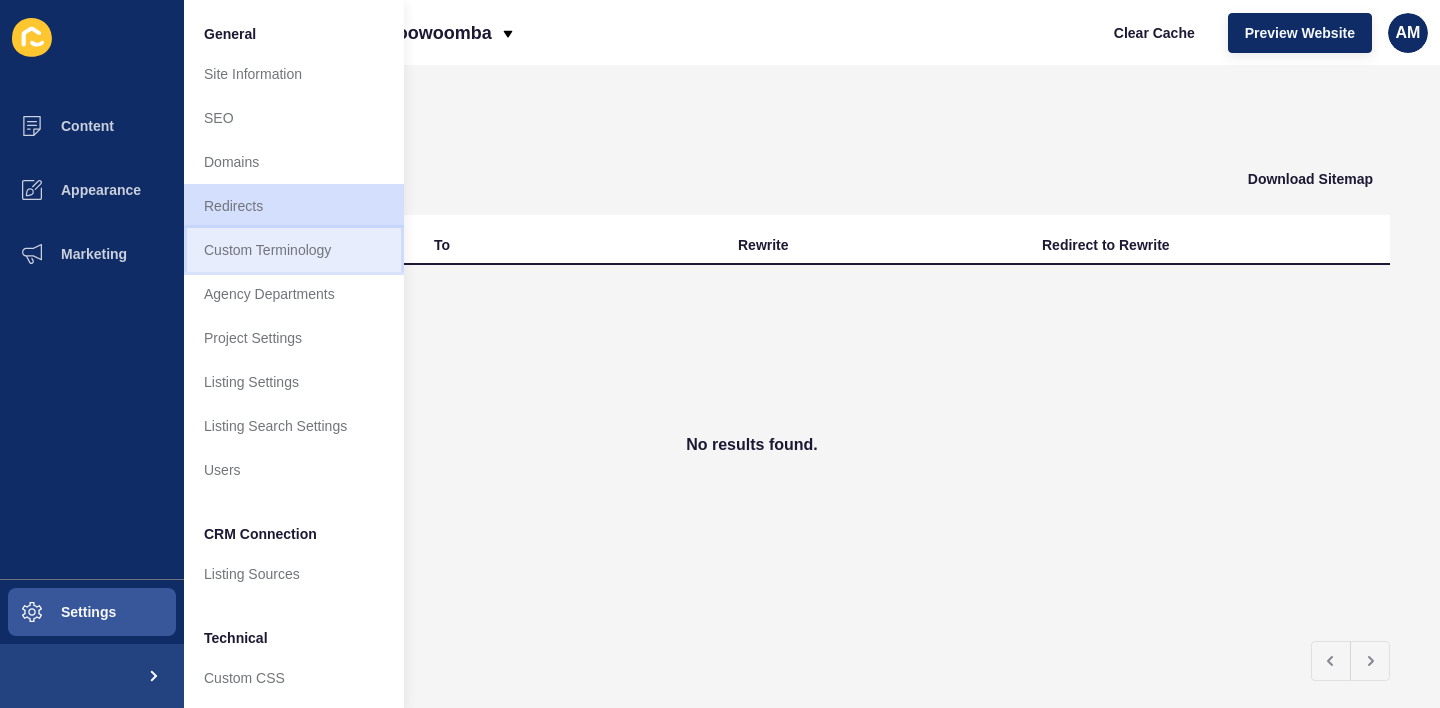click on "Custom Terminology" at bounding box center [294, 250] 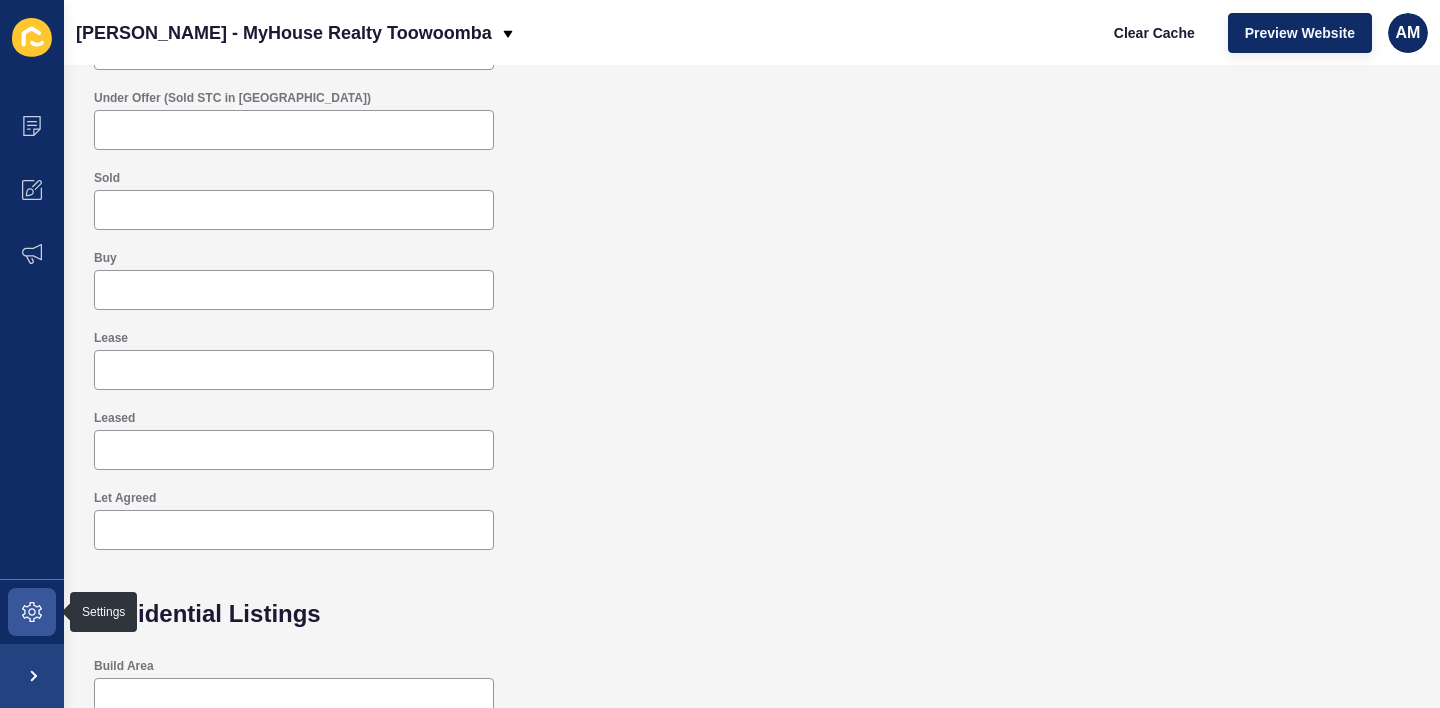 scroll, scrollTop: 581, scrollLeft: 0, axis: vertical 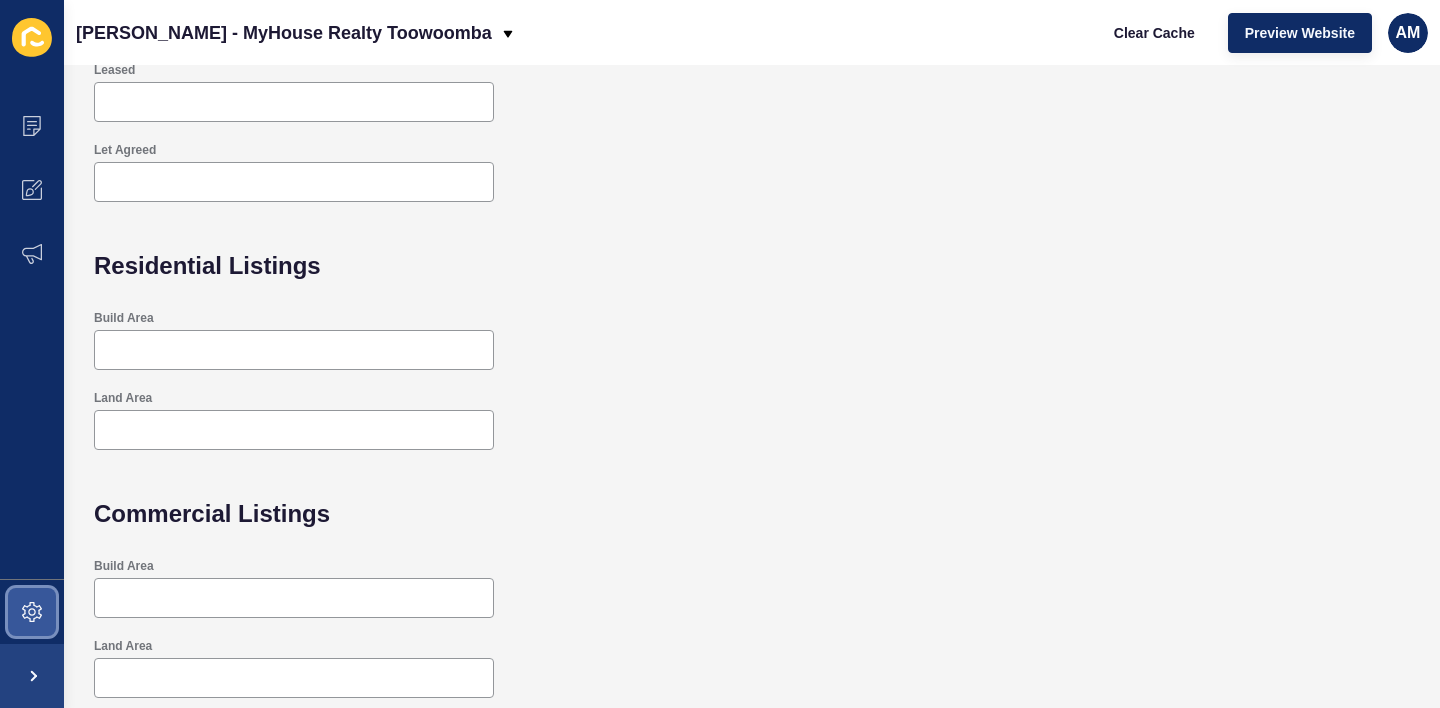 click 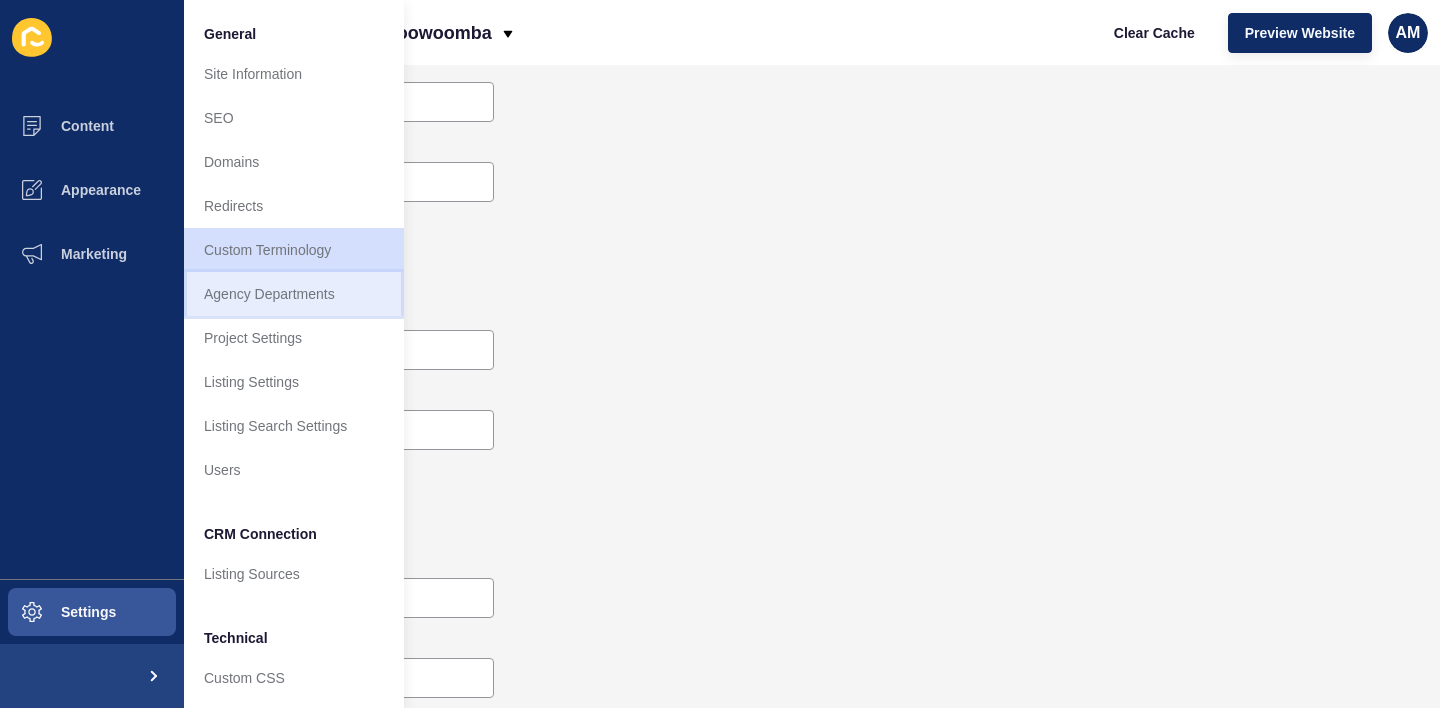 click on "Agency Departments" at bounding box center [294, 294] 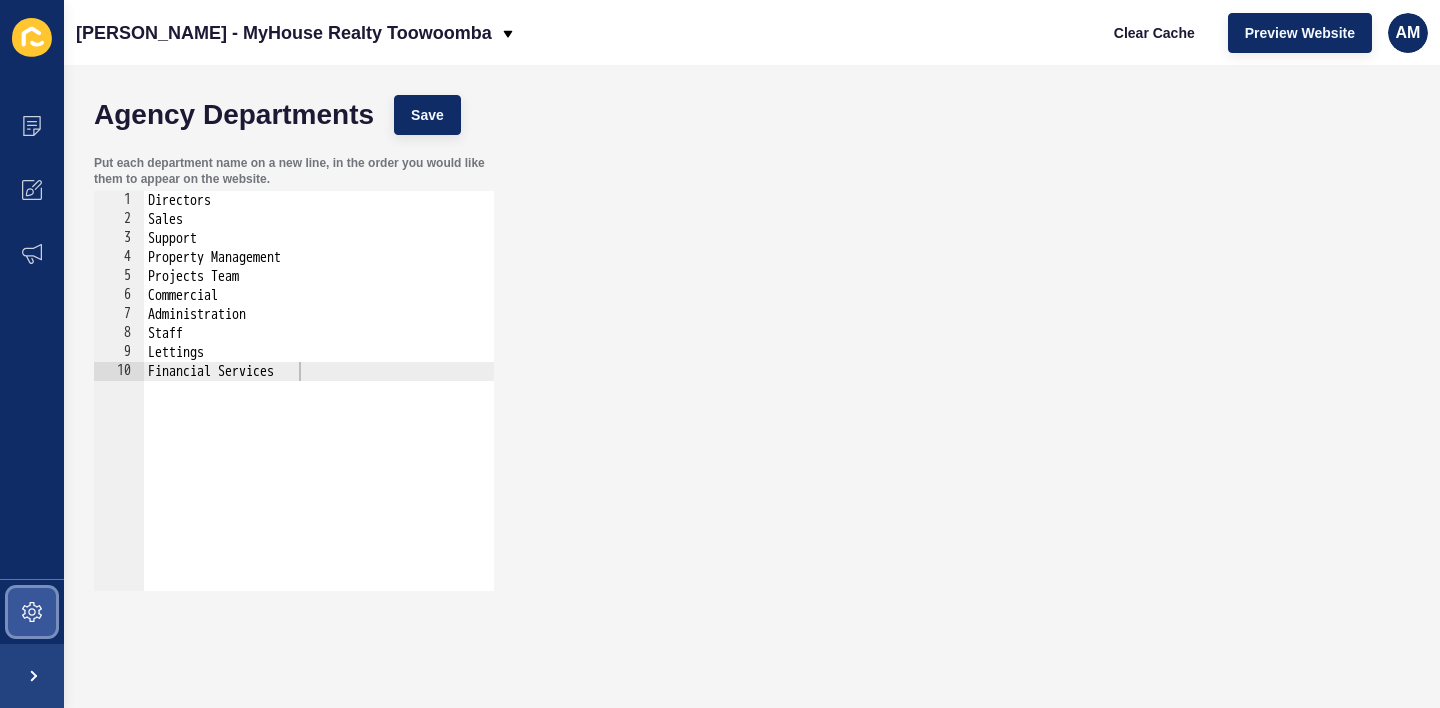 click 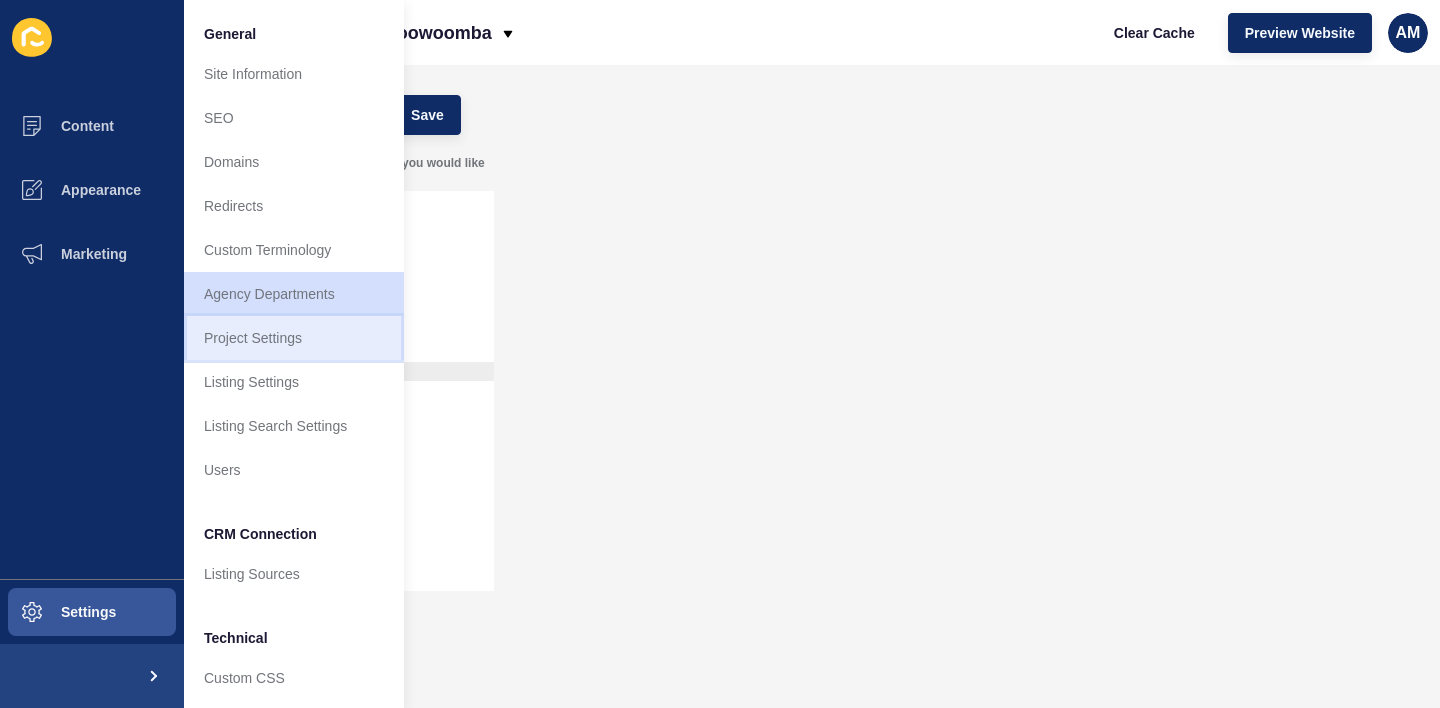 click on "Project Settings" at bounding box center (294, 338) 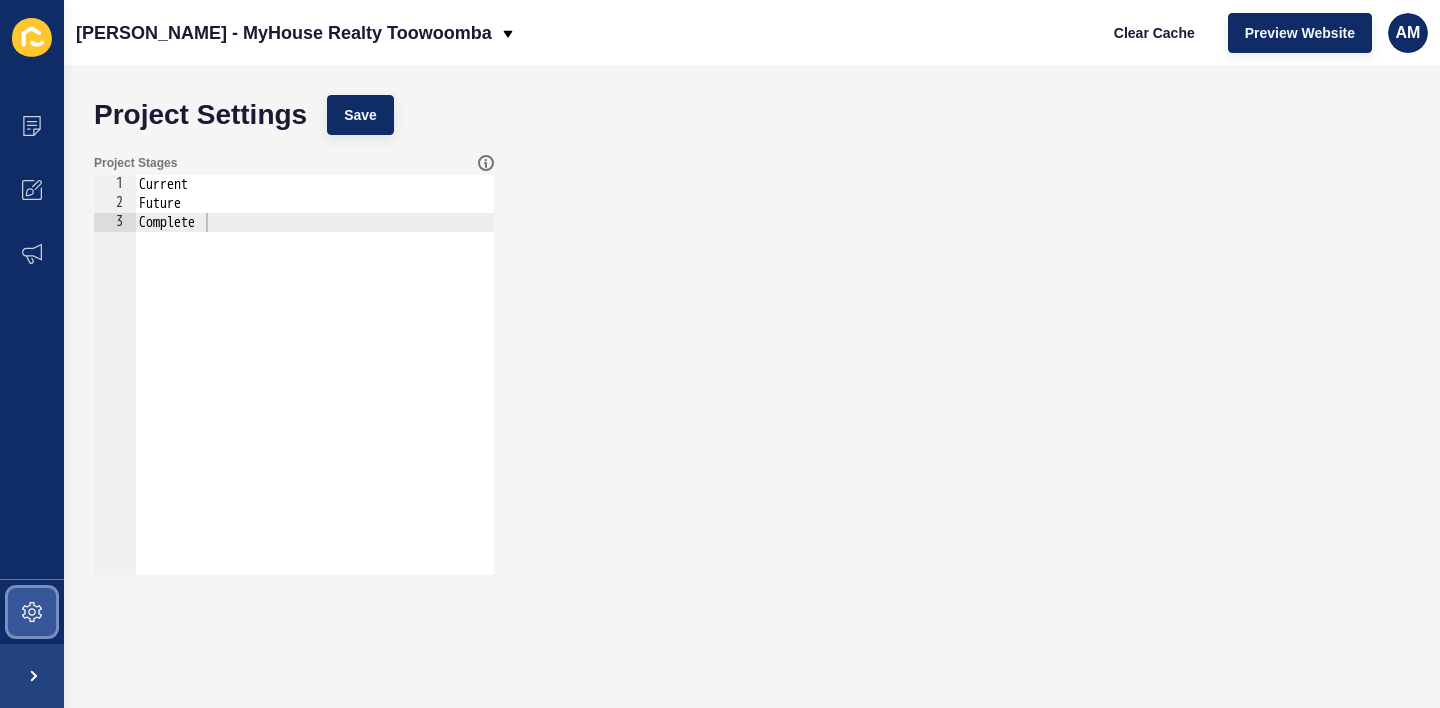 click 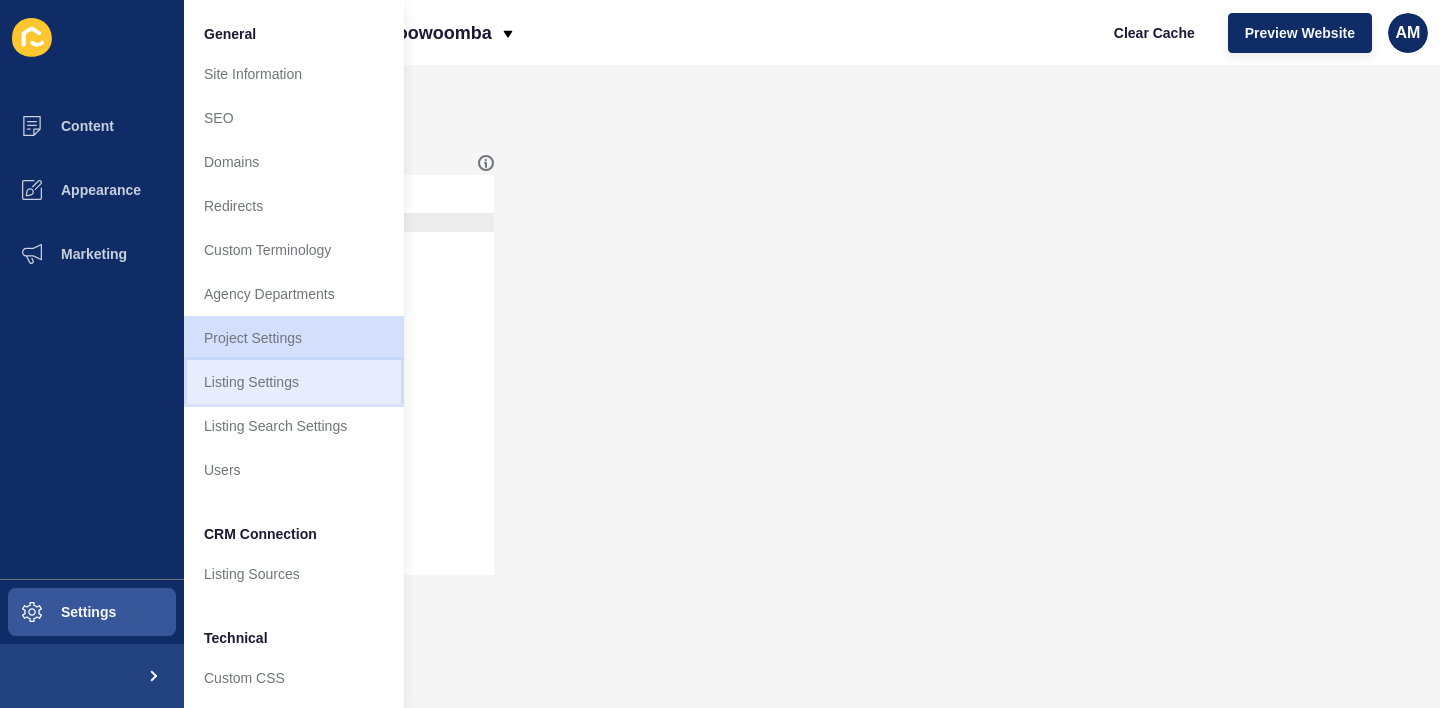 click on "Listing Settings" at bounding box center (294, 382) 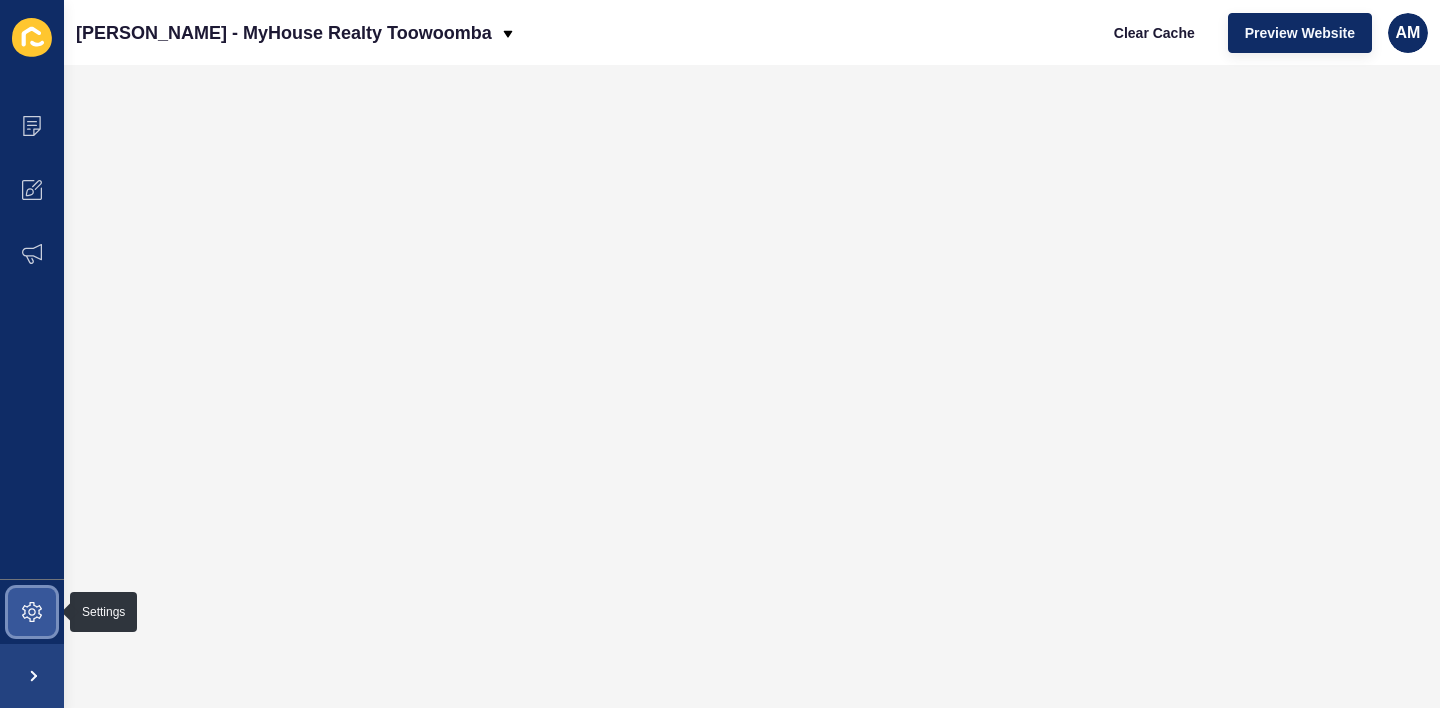 click 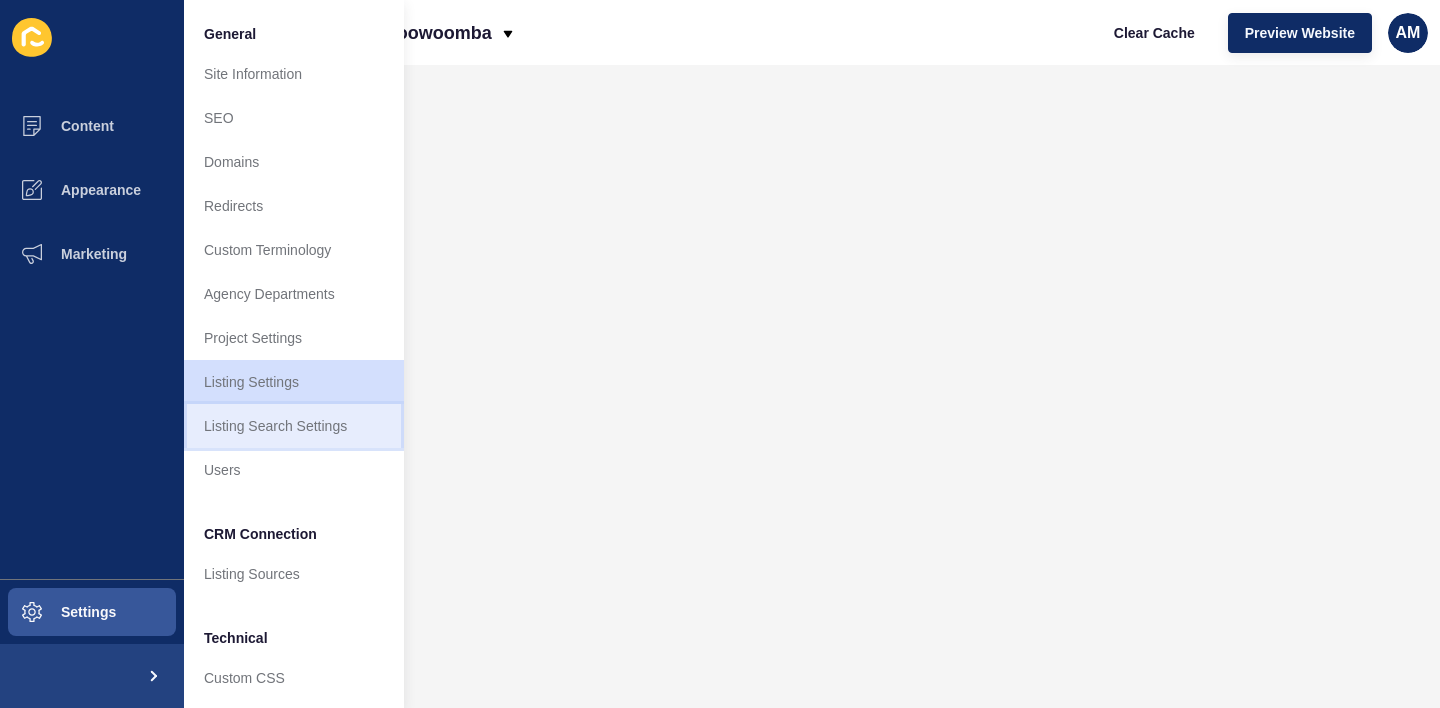 click on "Listing Search Settings" at bounding box center [294, 426] 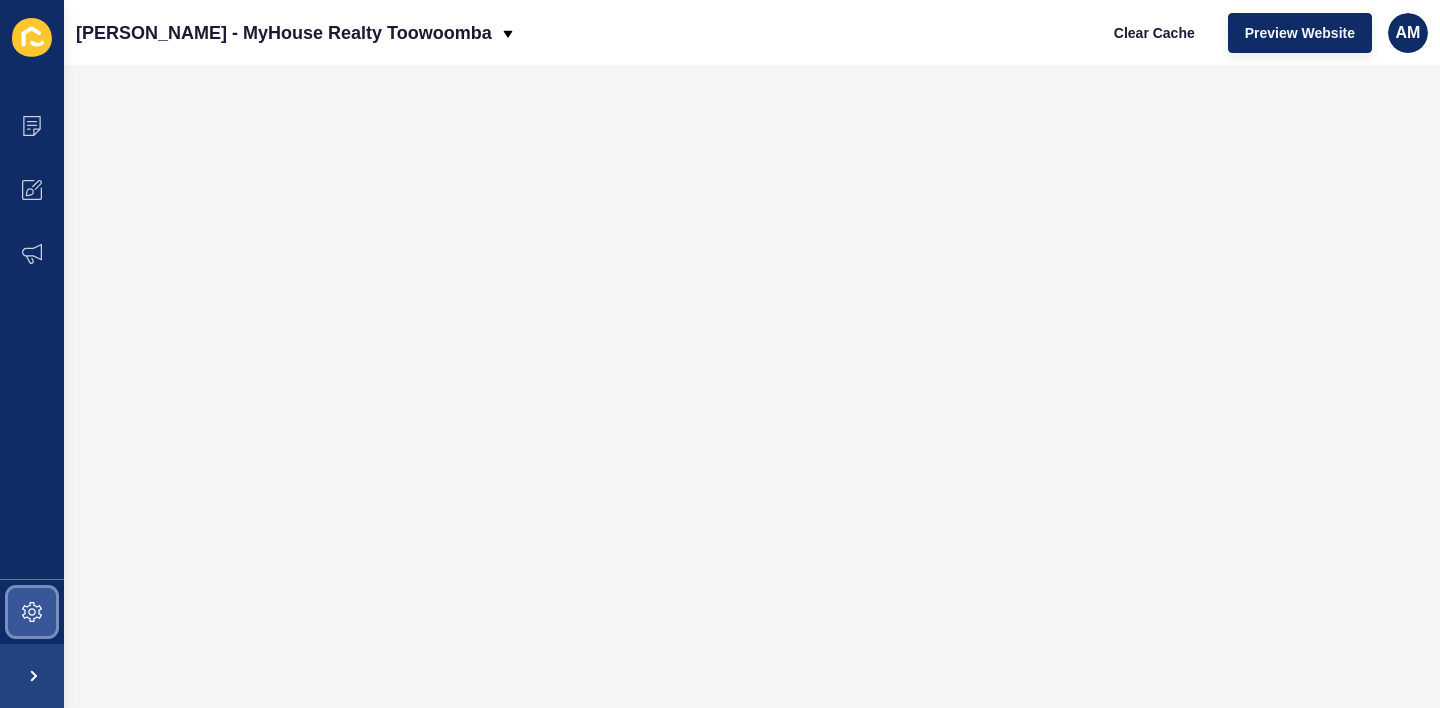click 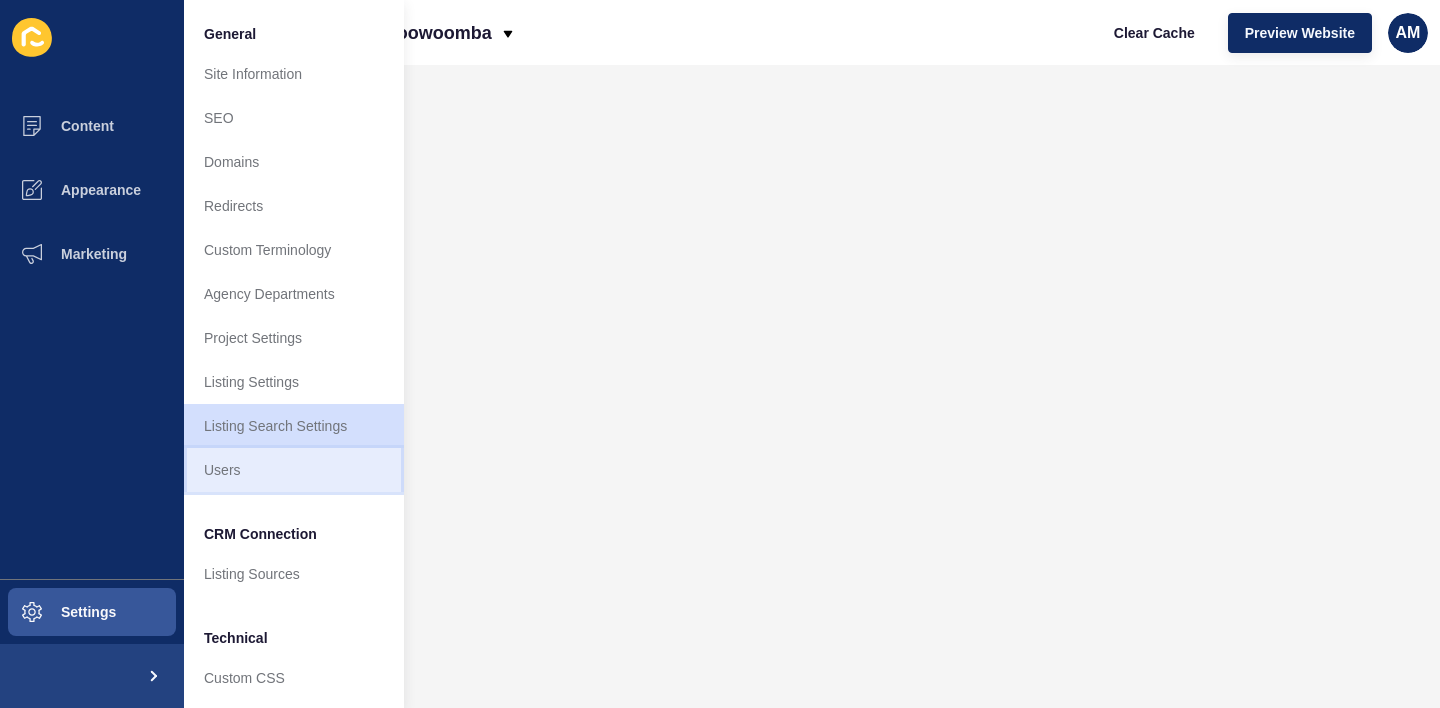 click on "Users" at bounding box center (294, 470) 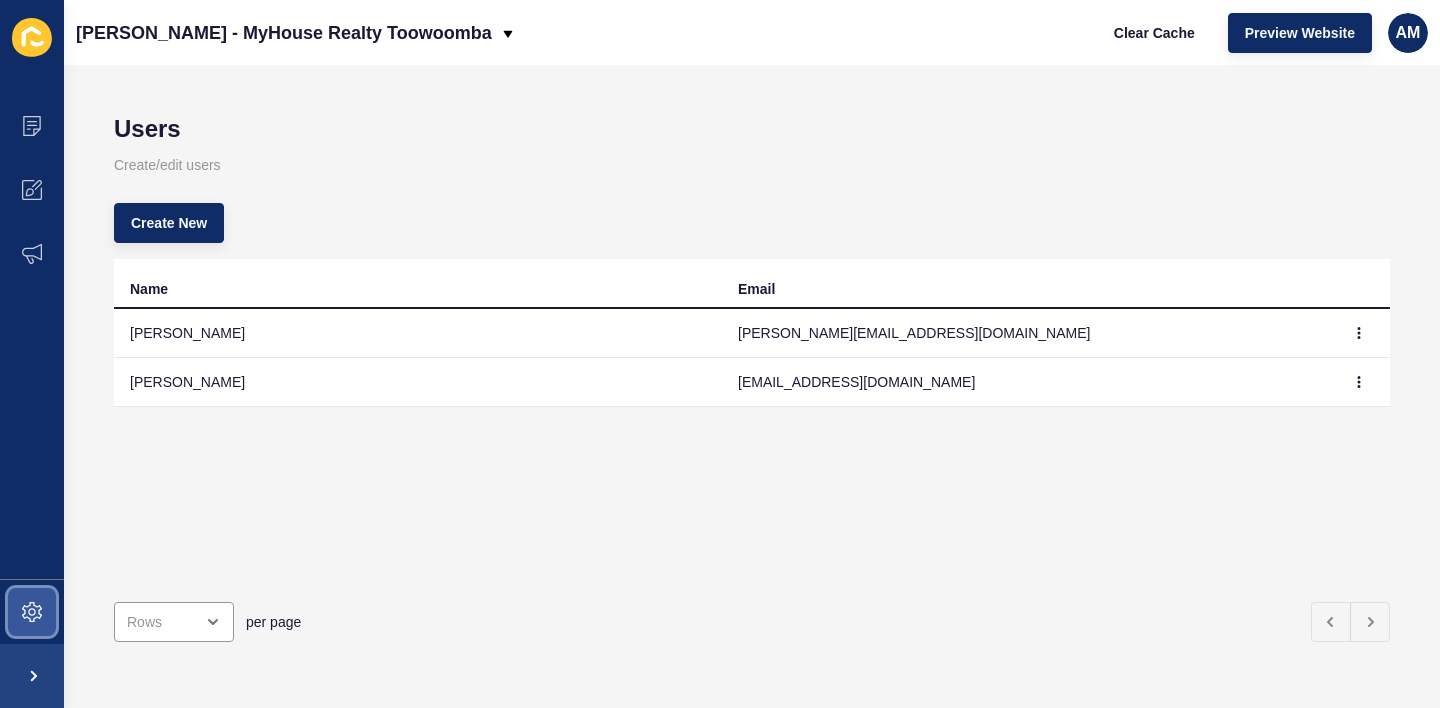 click at bounding box center (32, 612) 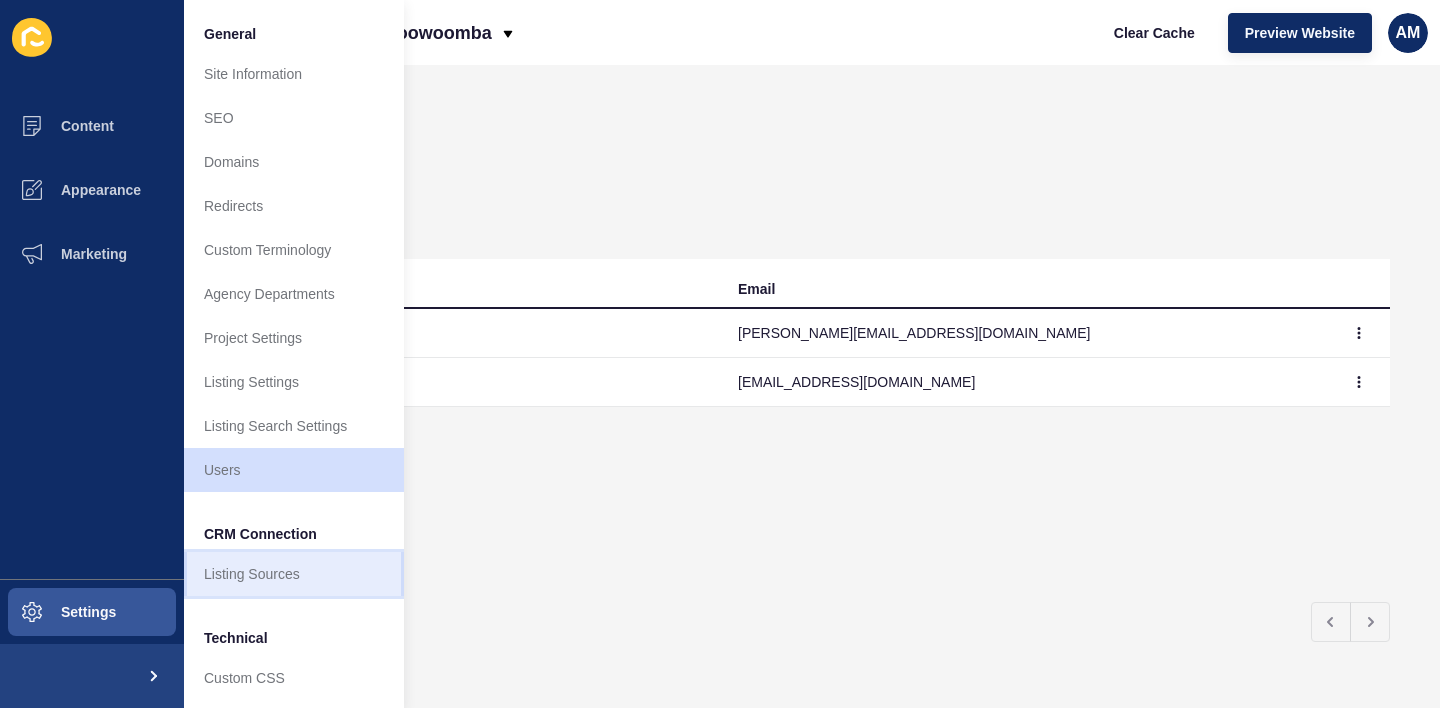 click on "Listing Sources" at bounding box center (294, 574) 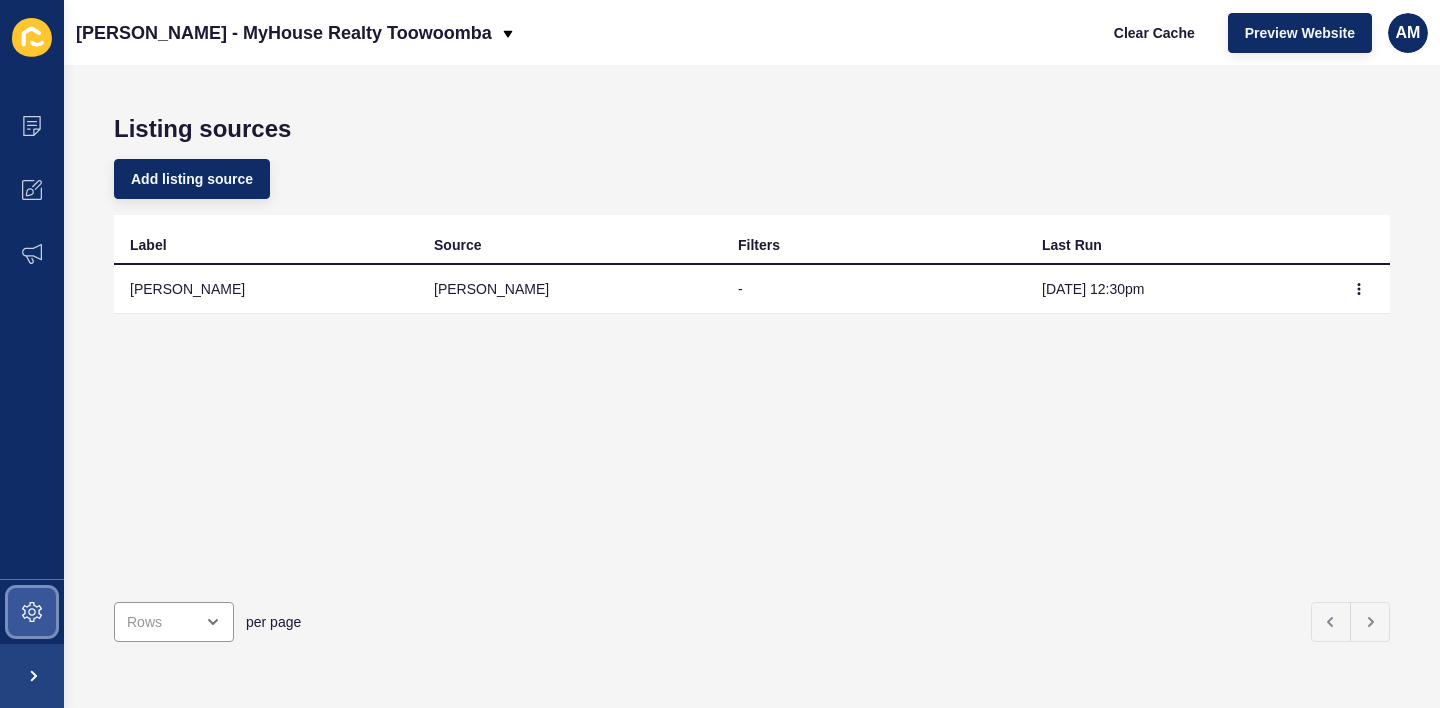 click 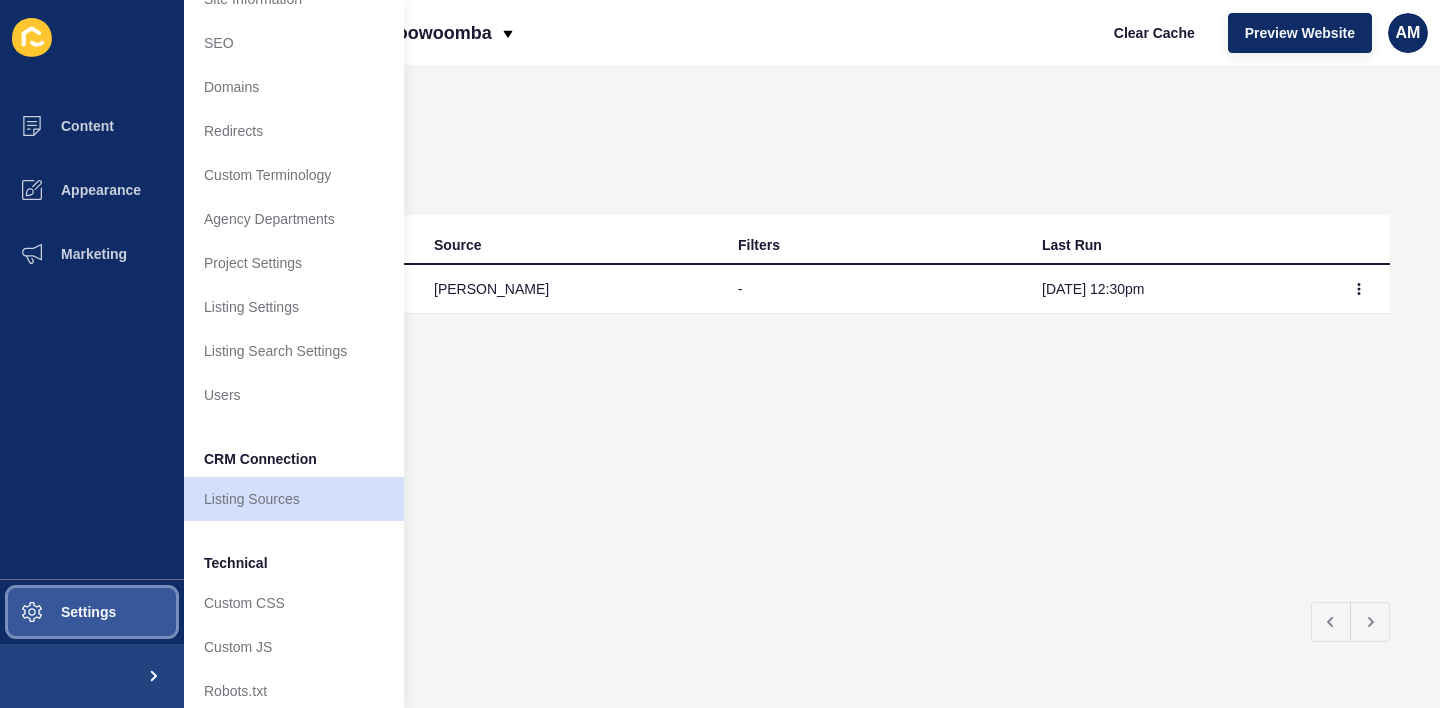 scroll, scrollTop: 92, scrollLeft: 0, axis: vertical 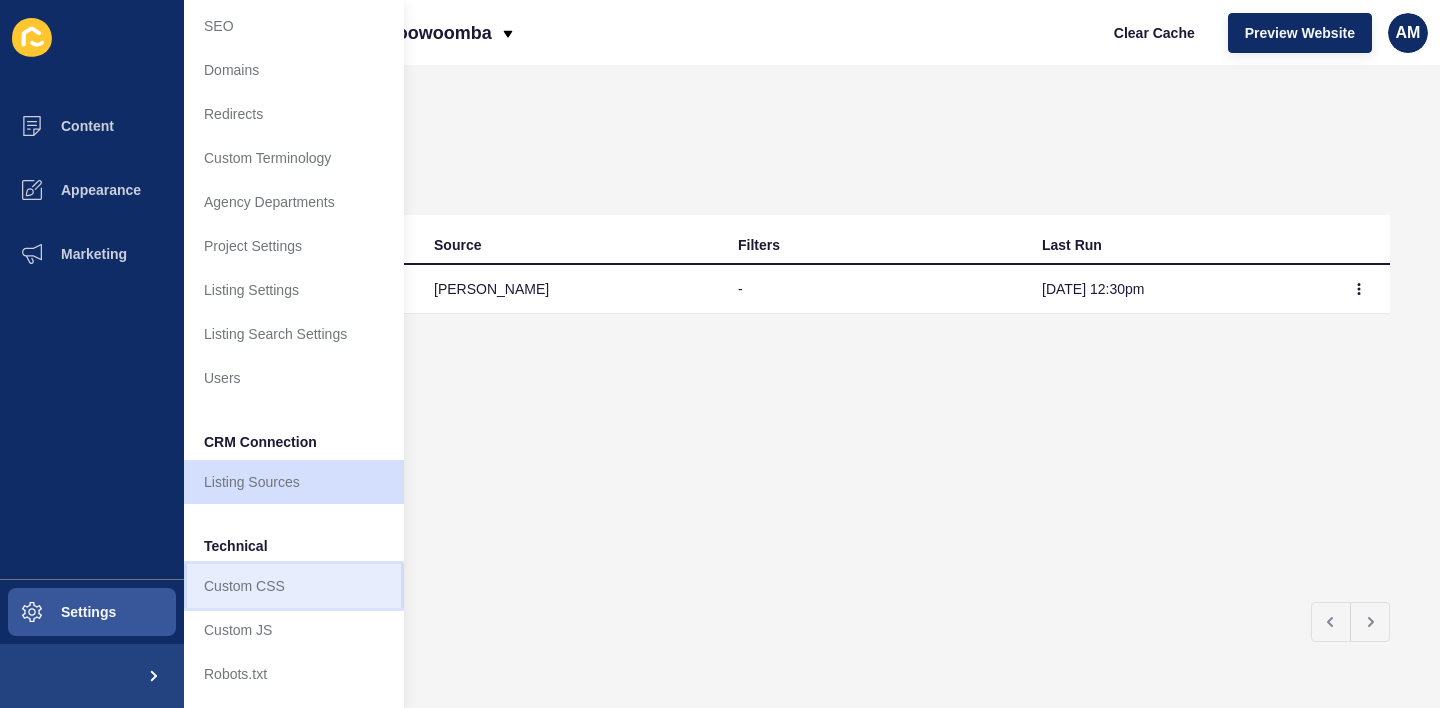 click on "Custom CSS" at bounding box center (294, 586) 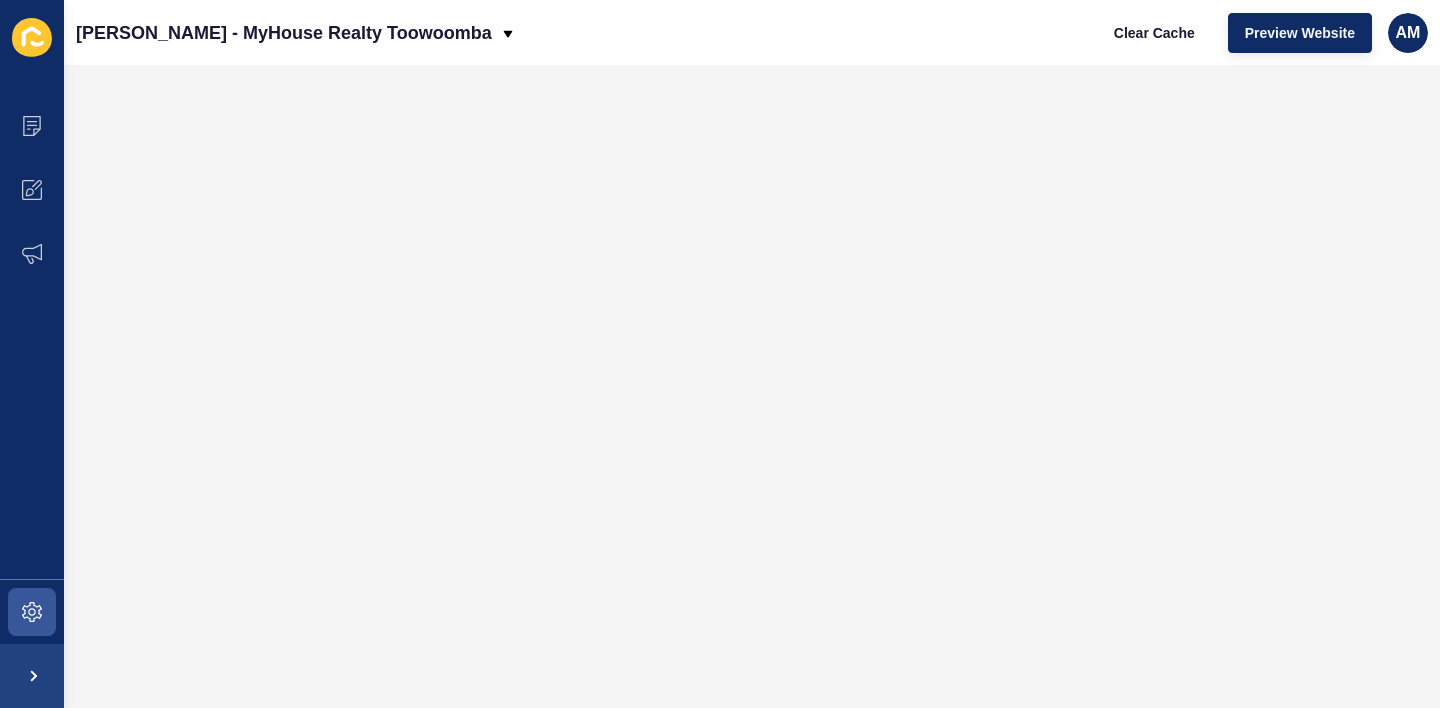 scroll, scrollTop: 0, scrollLeft: 0, axis: both 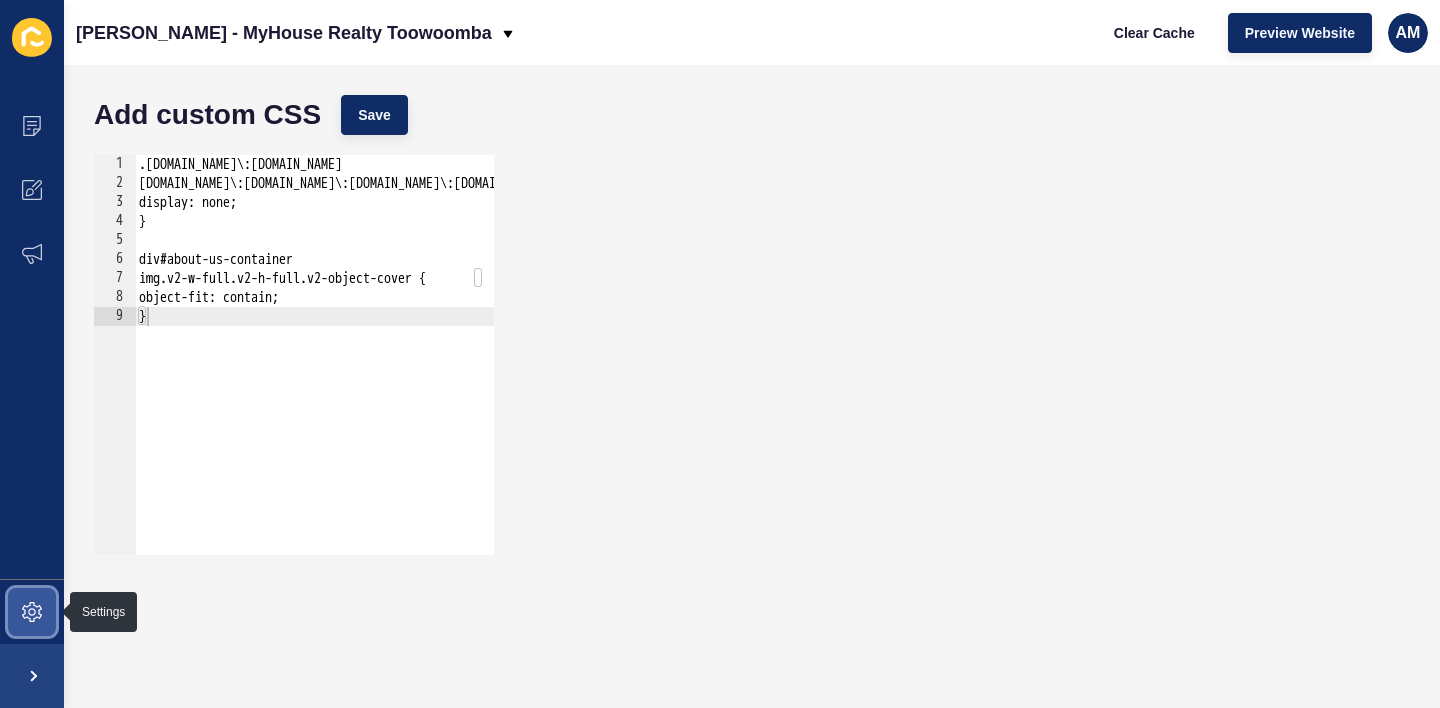 click 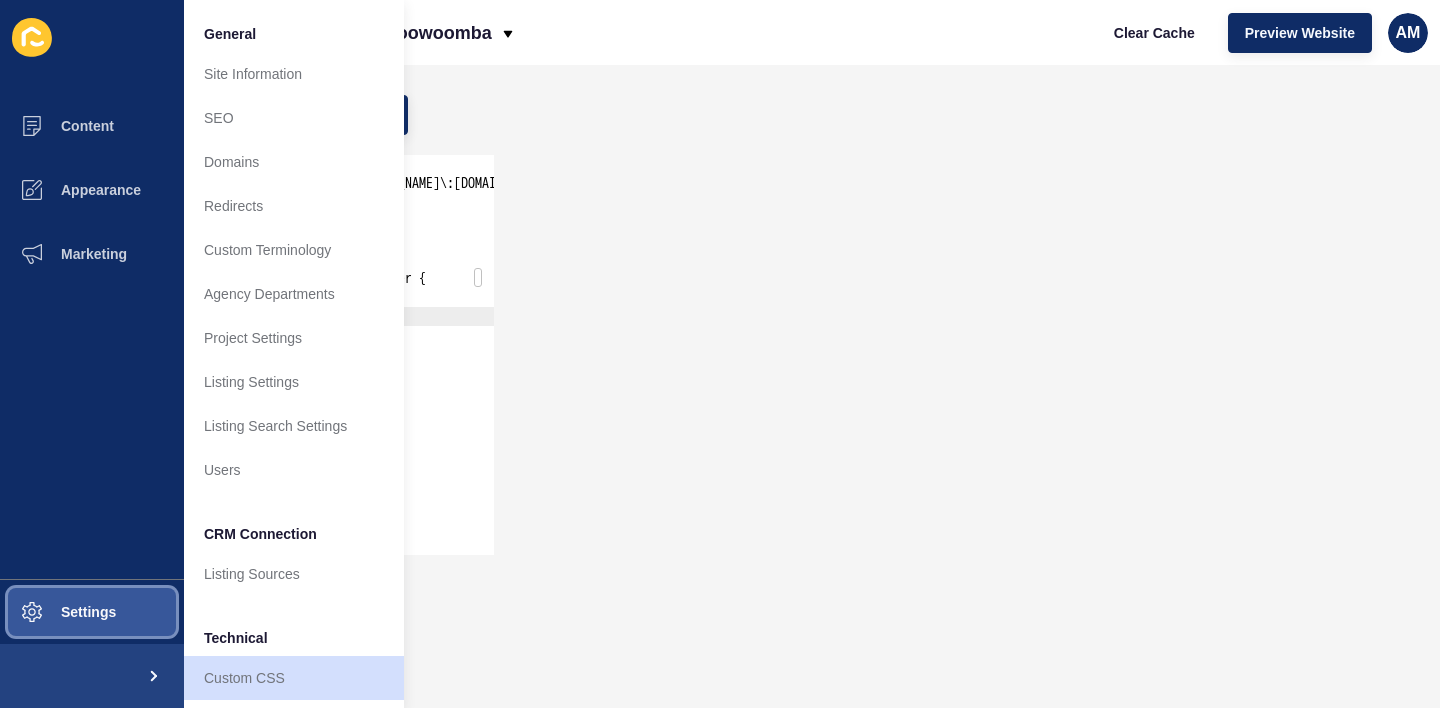 scroll, scrollTop: 92, scrollLeft: 0, axis: vertical 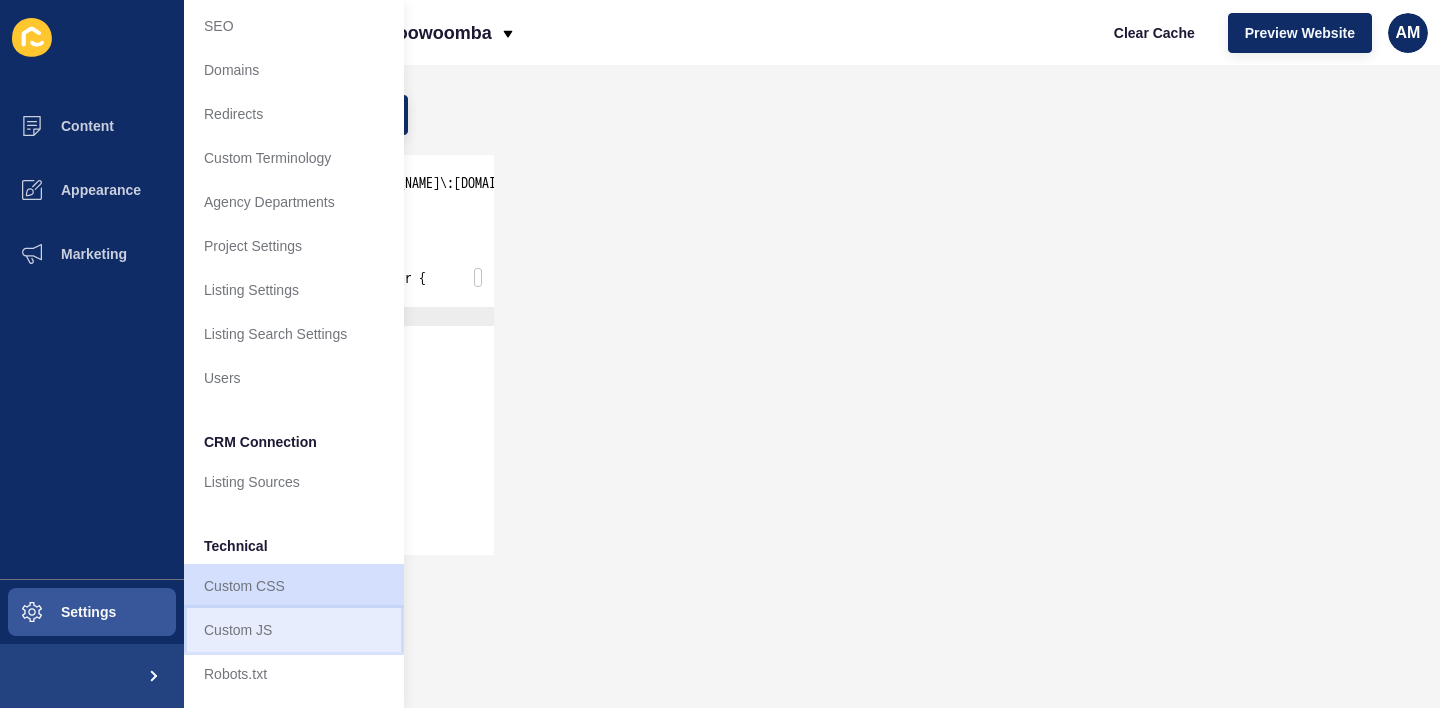 click on "Custom JS" at bounding box center (294, 630) 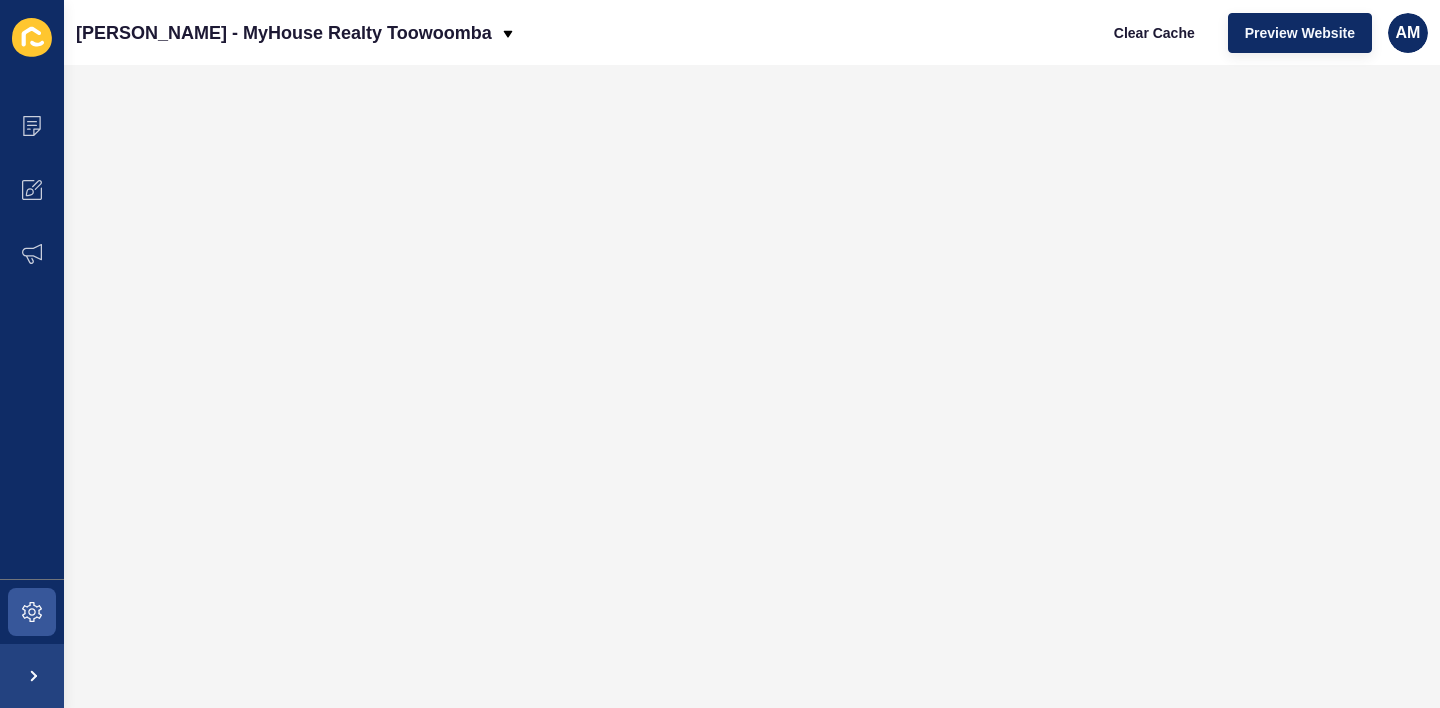 scroll, scrollTop: 0, scrollLeft: 0, axis: both 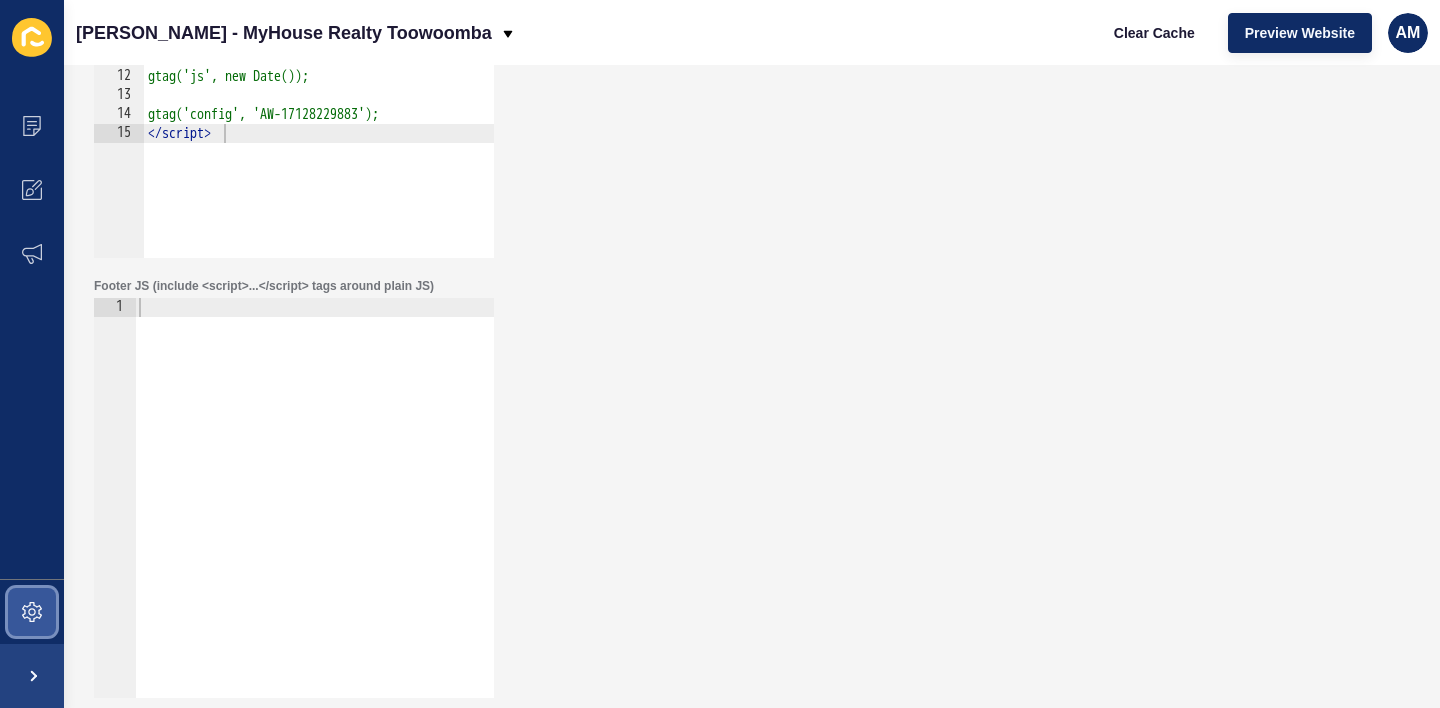 click 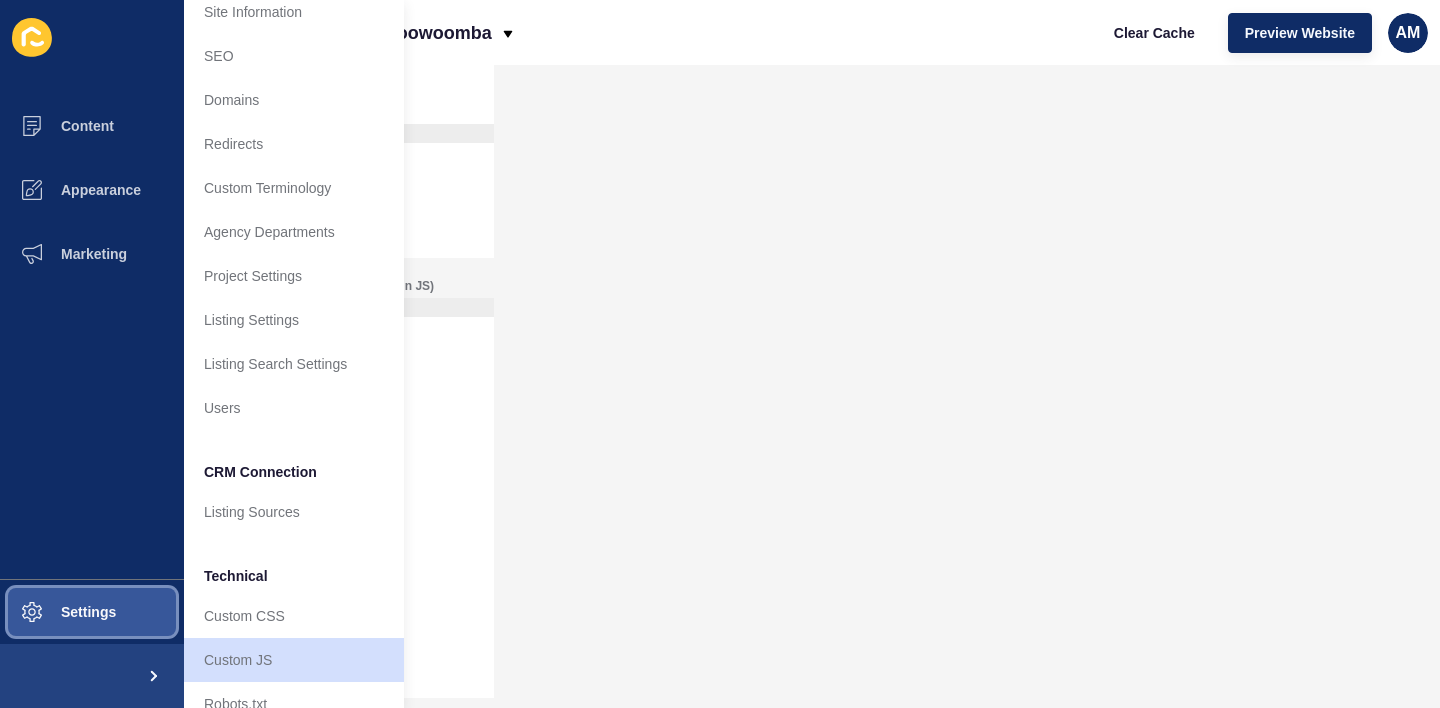 scroll, scrollTop: 92, scrollLeft: 0, axis: vertical 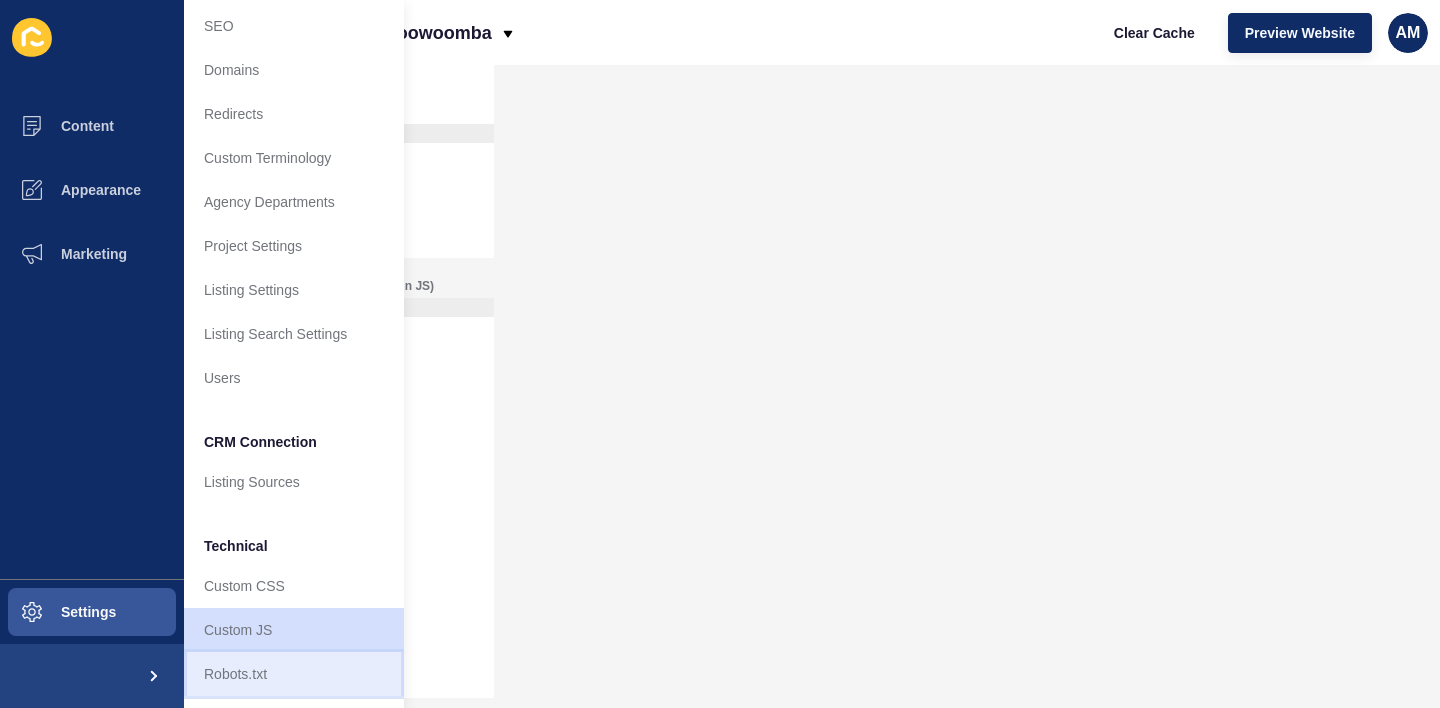 click on "Robots.txt" at bounding box center (294, 674) 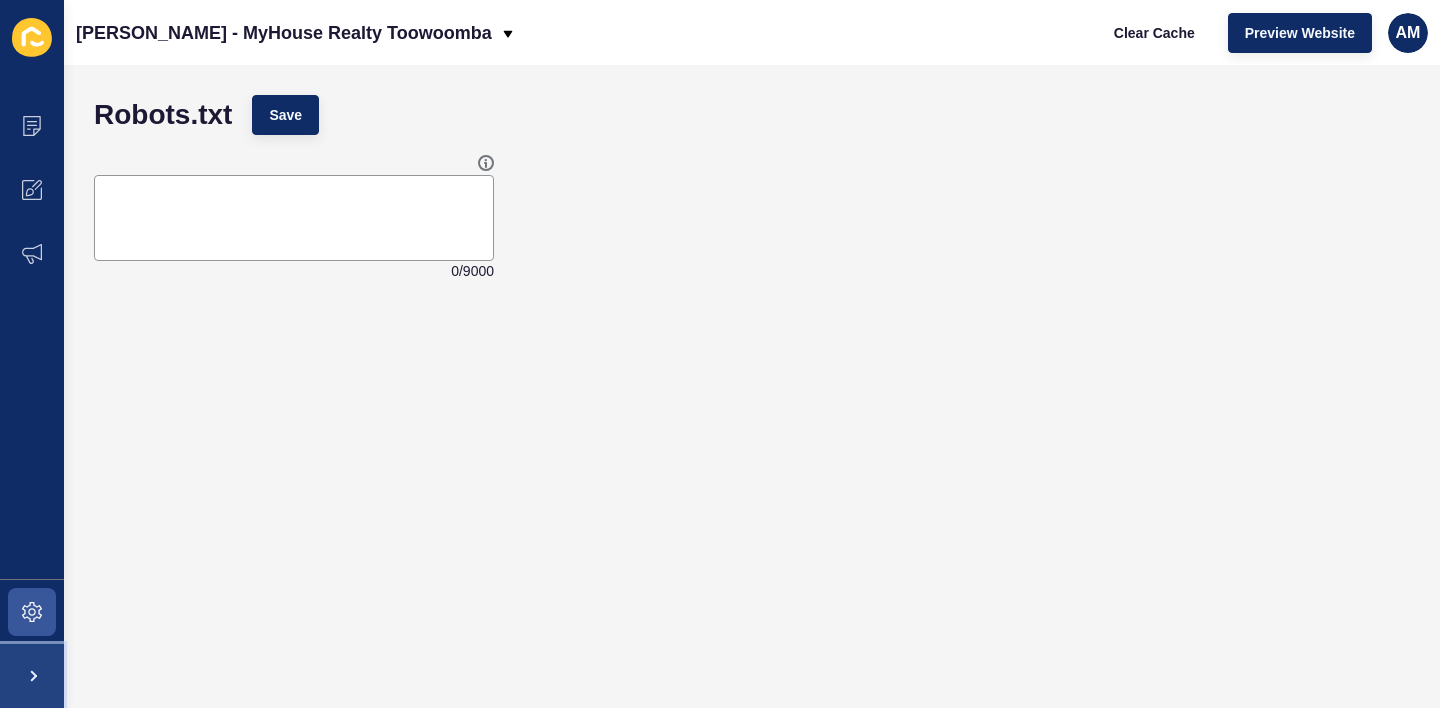 click at bounding box center (32, 676) 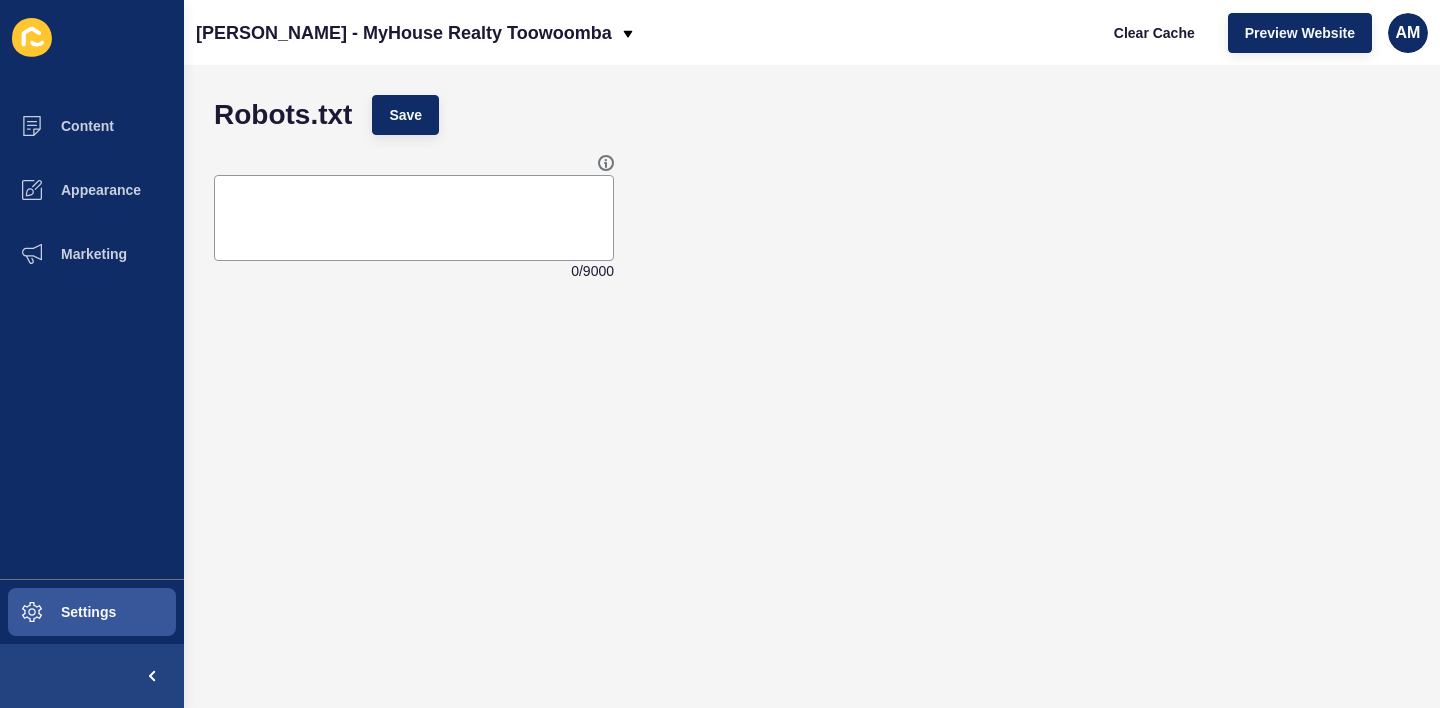 click 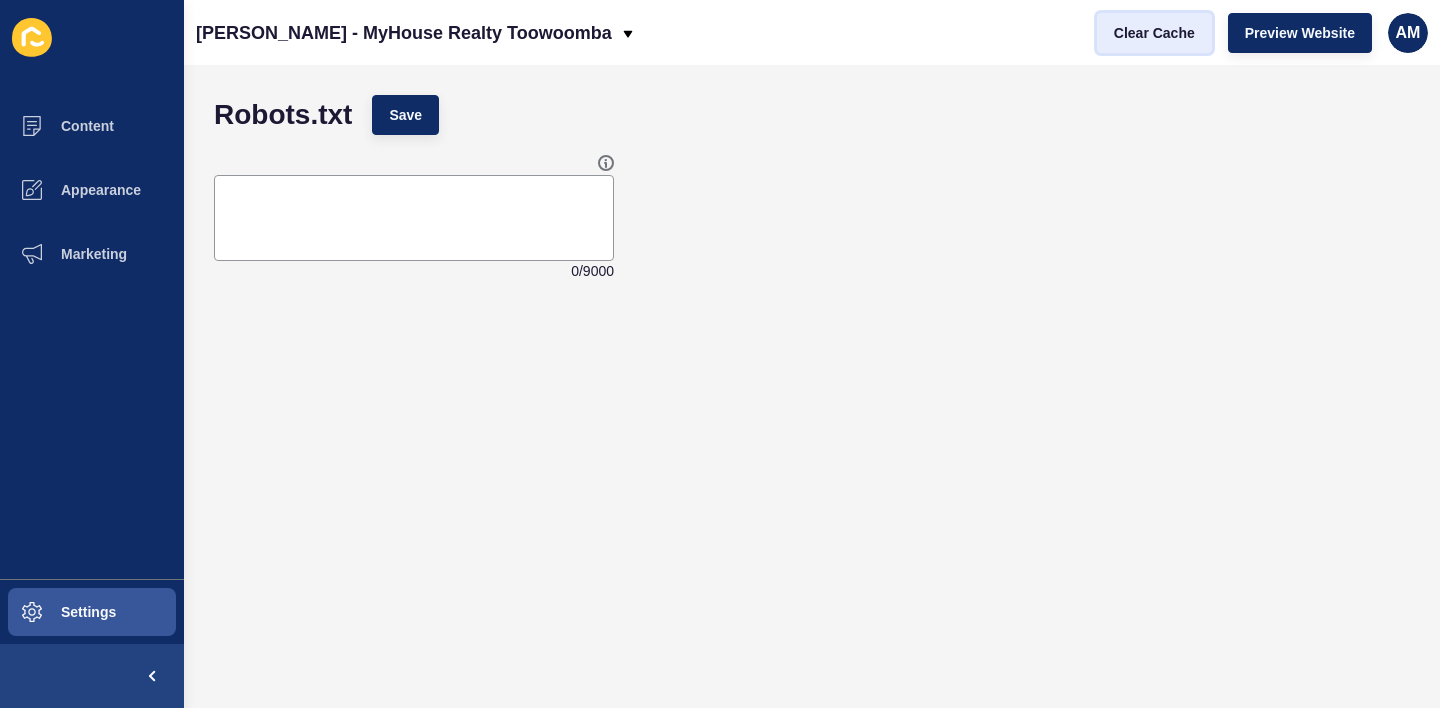 click on "Clear Cache" at bounding box center [1154, 33] 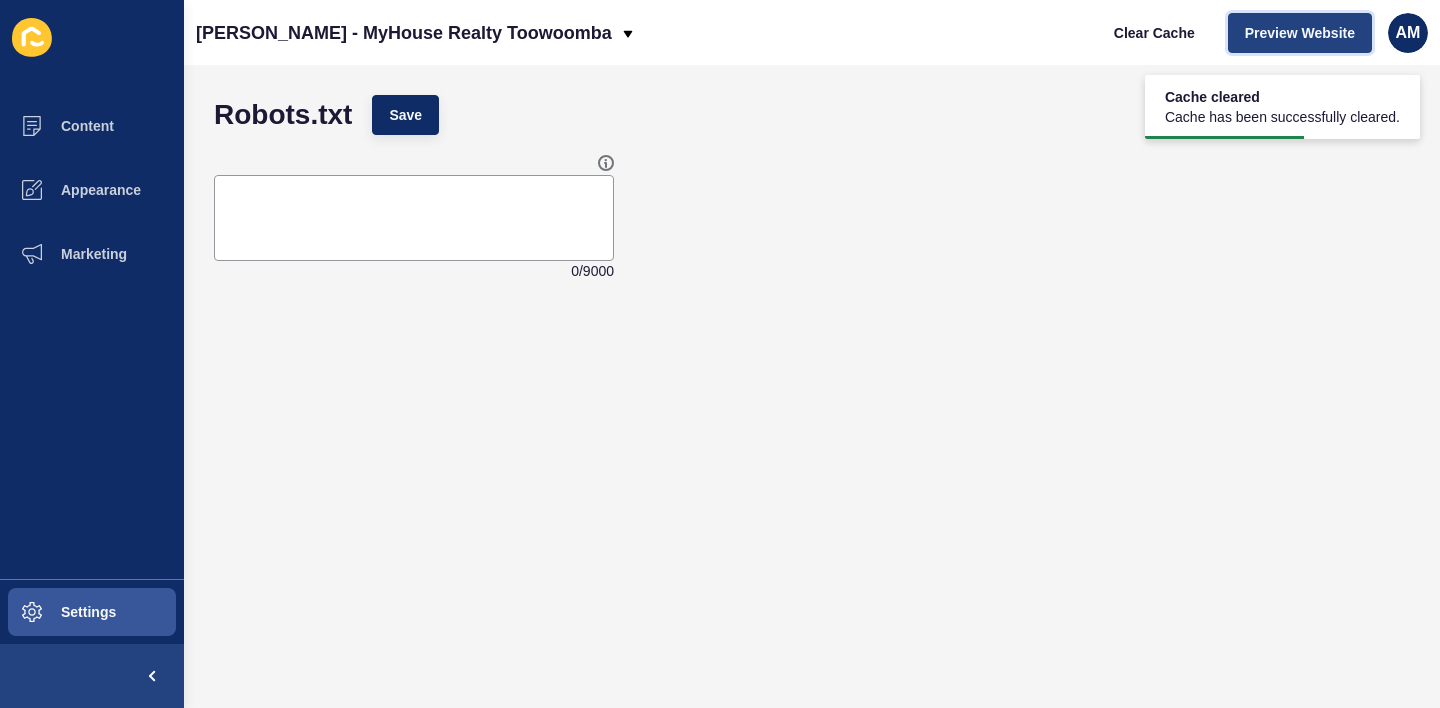 click on "Preview Website" at bounding box center [1300, 33] 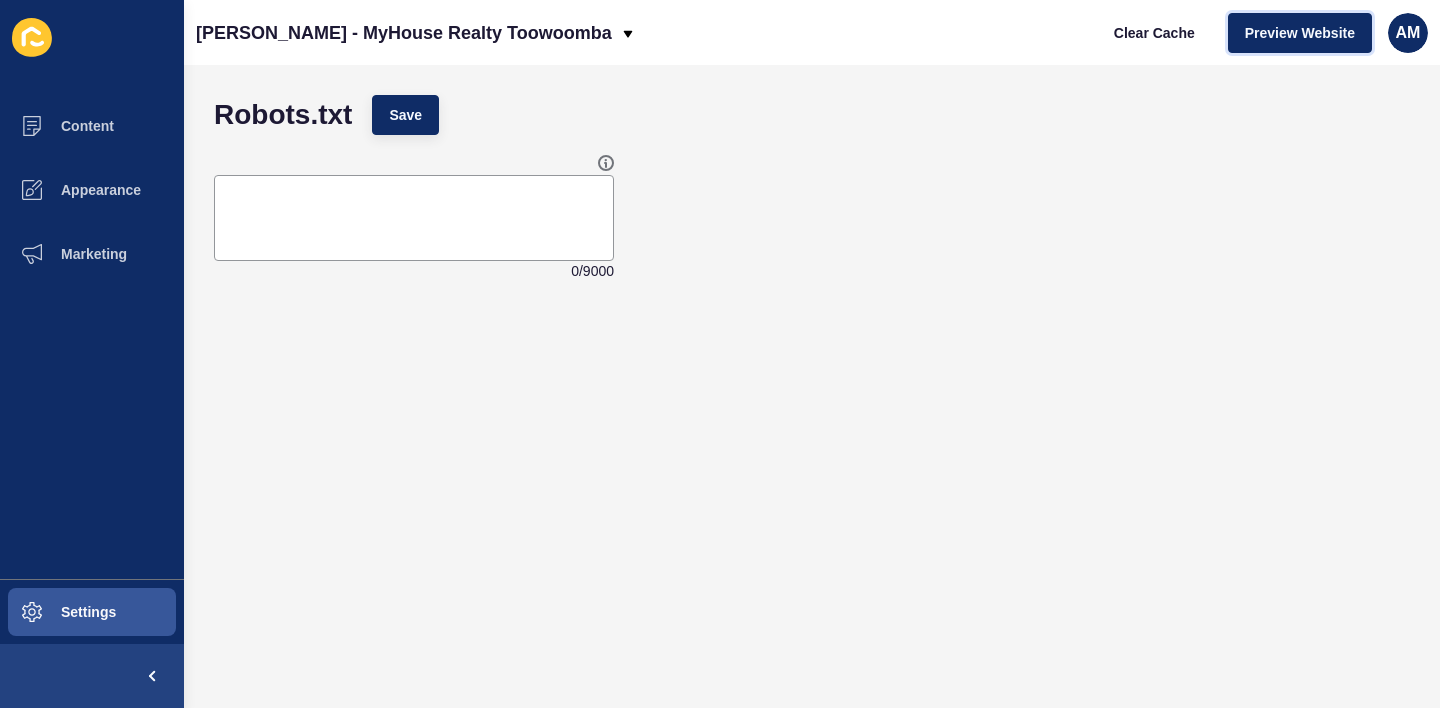 type 